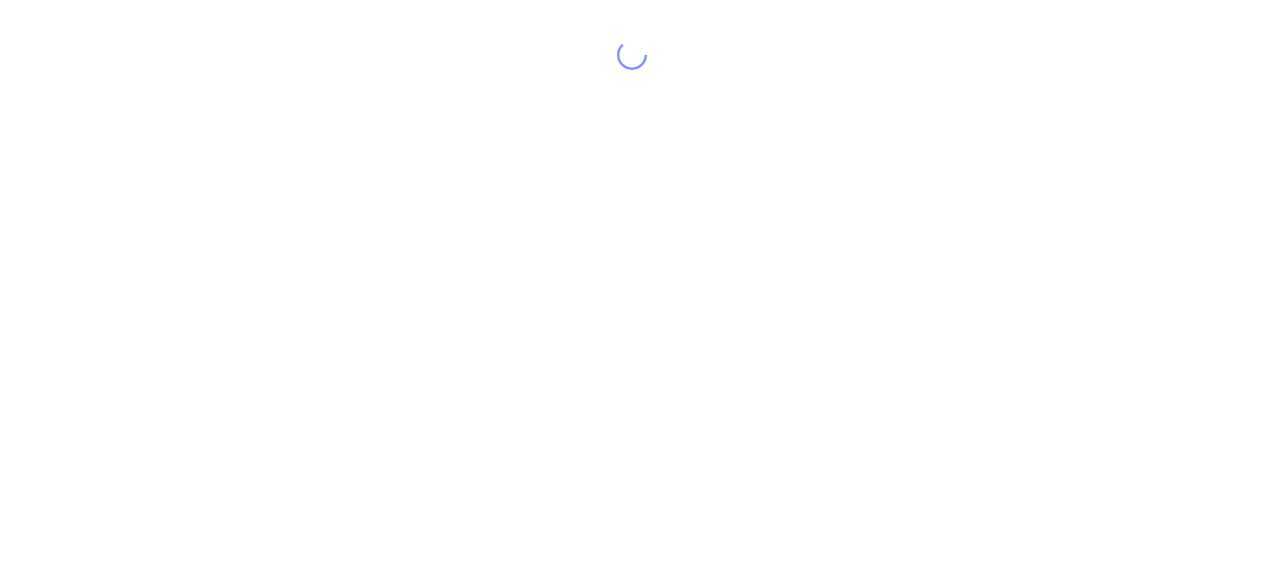scroll, scrollTop: 0, scrollLeft: 0, axis: both 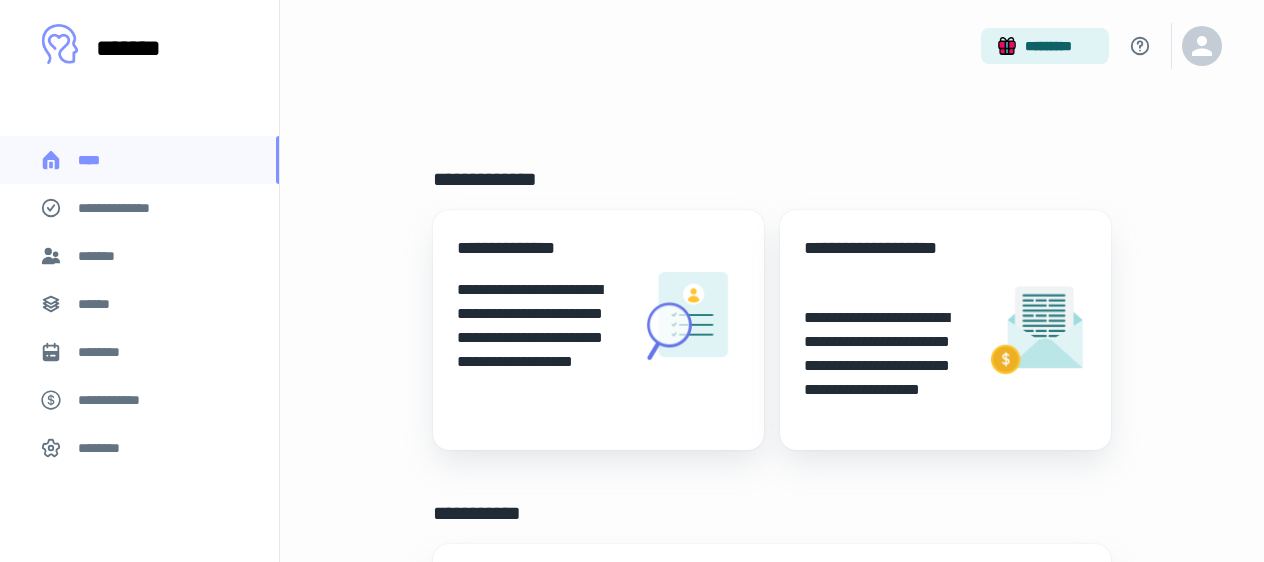 click at bounding box center (1037, 330) 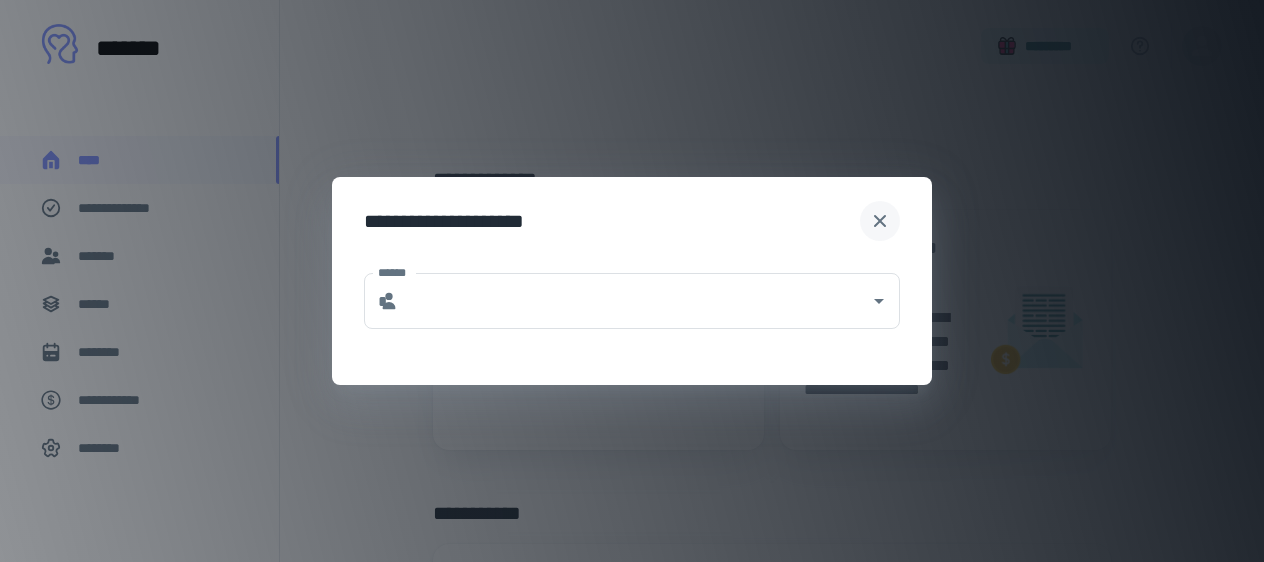 click 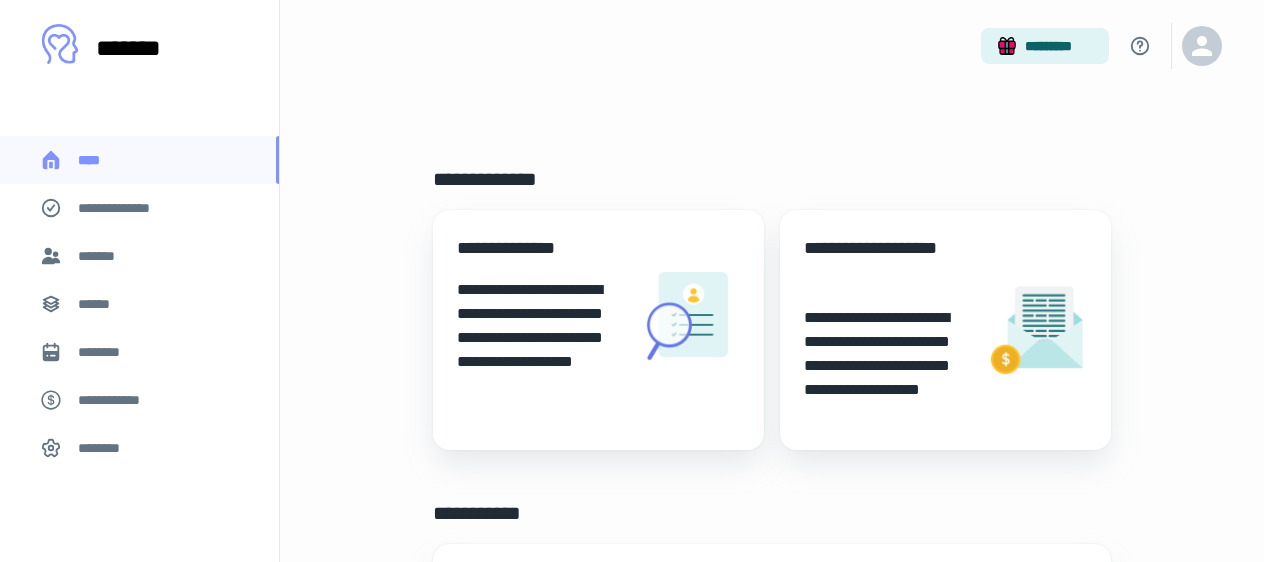 click on "*******" at bounding box center (139, 256) 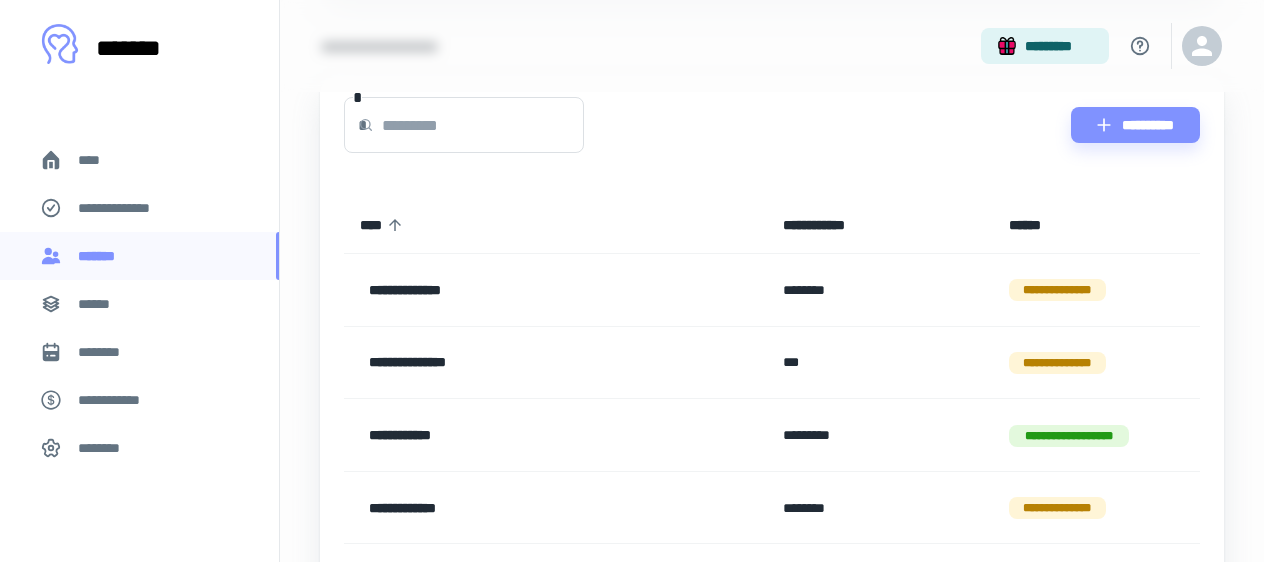 scroll, scrollTop: 480, scrollLeft: 0, axis: vertical 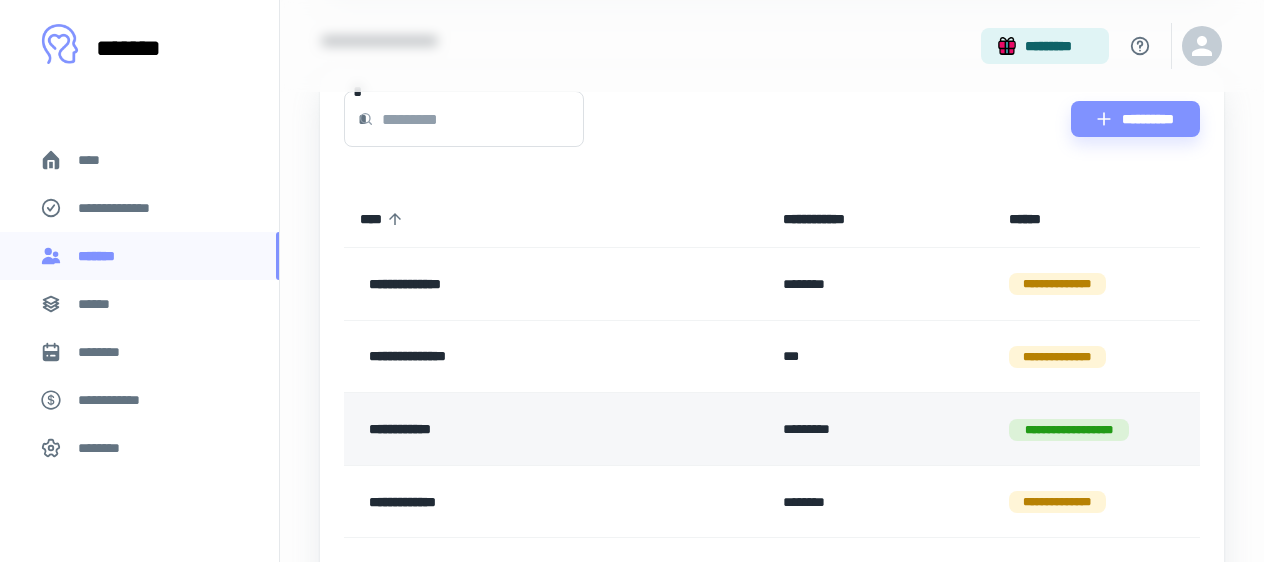 click on "**********" at bounding box center (525, 429) 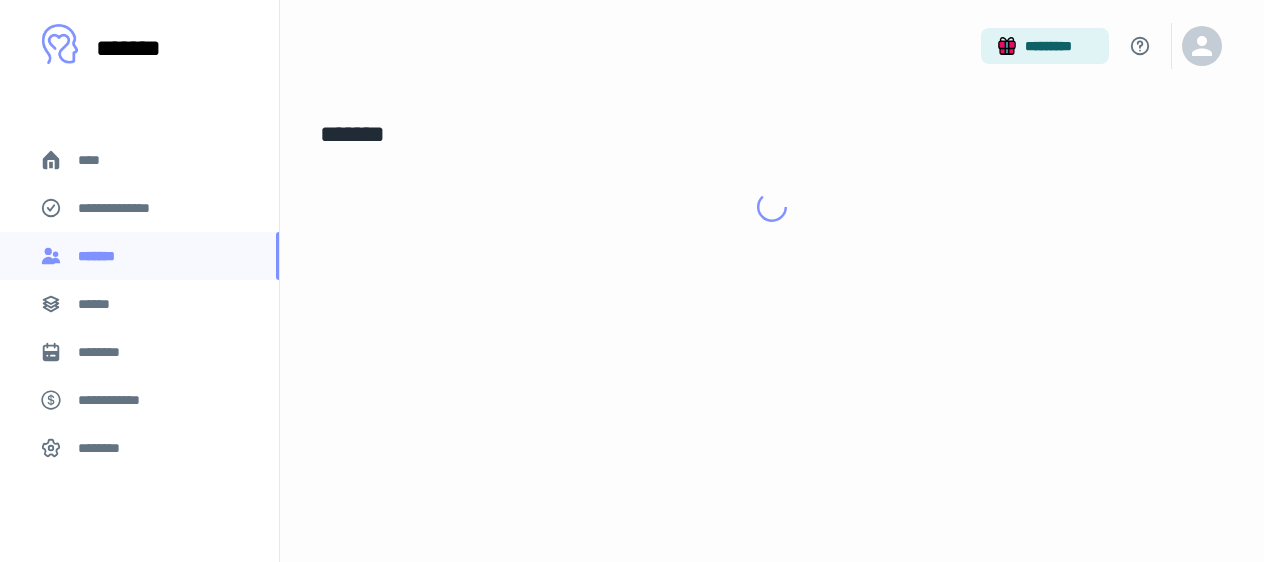 scroll, scrollTop: 0, scrollLeft: 0, axis: both 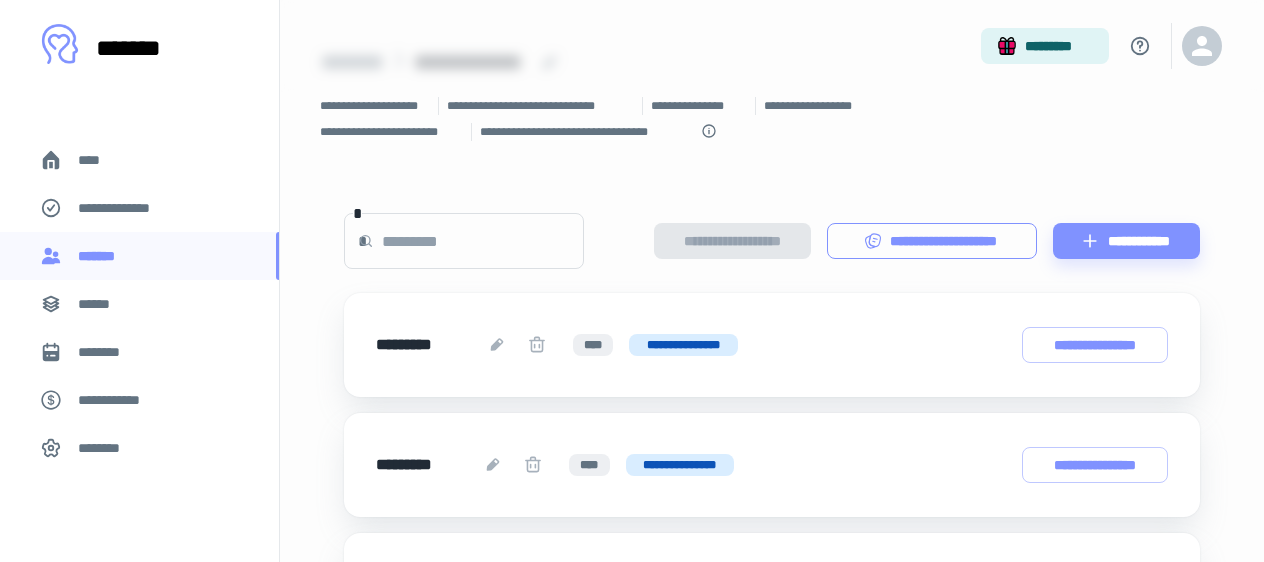 click on "**********" at bounding box center (932, 241) 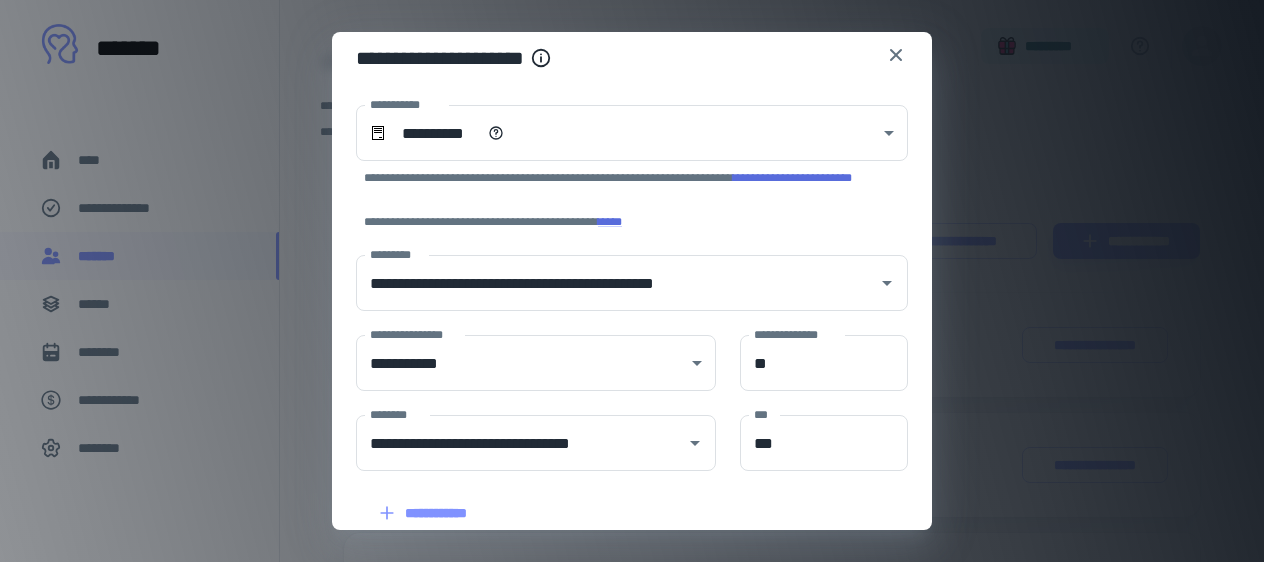 scroll, scrollTop: 0, scrollLeft: 0, axis: both 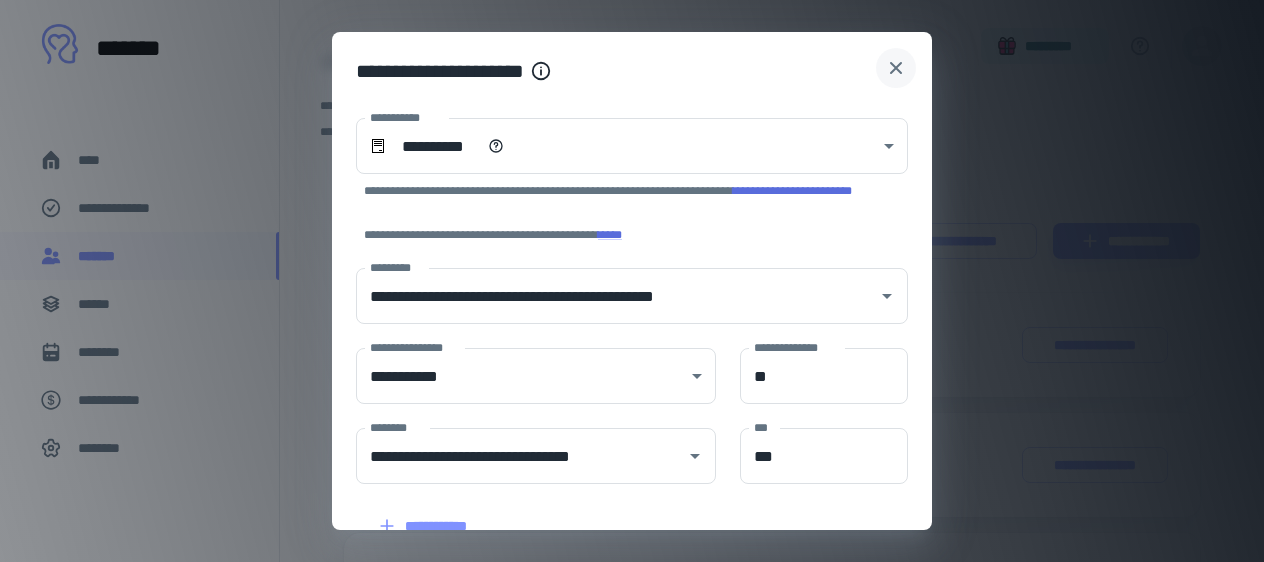 click 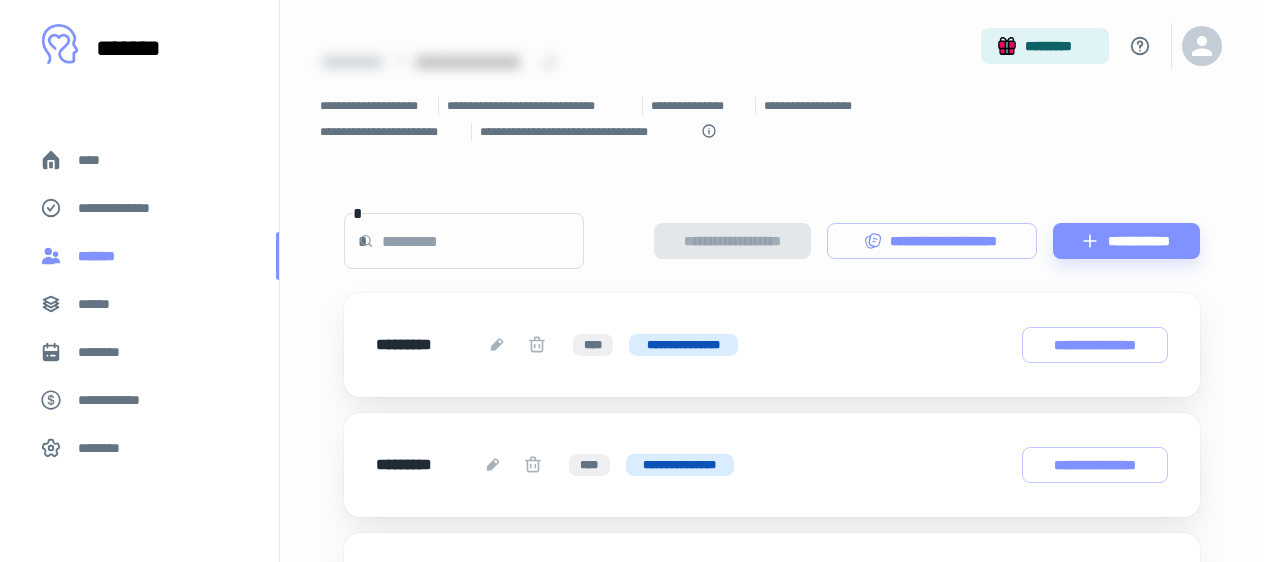 click on "*******" at bounding box center (139, 256) 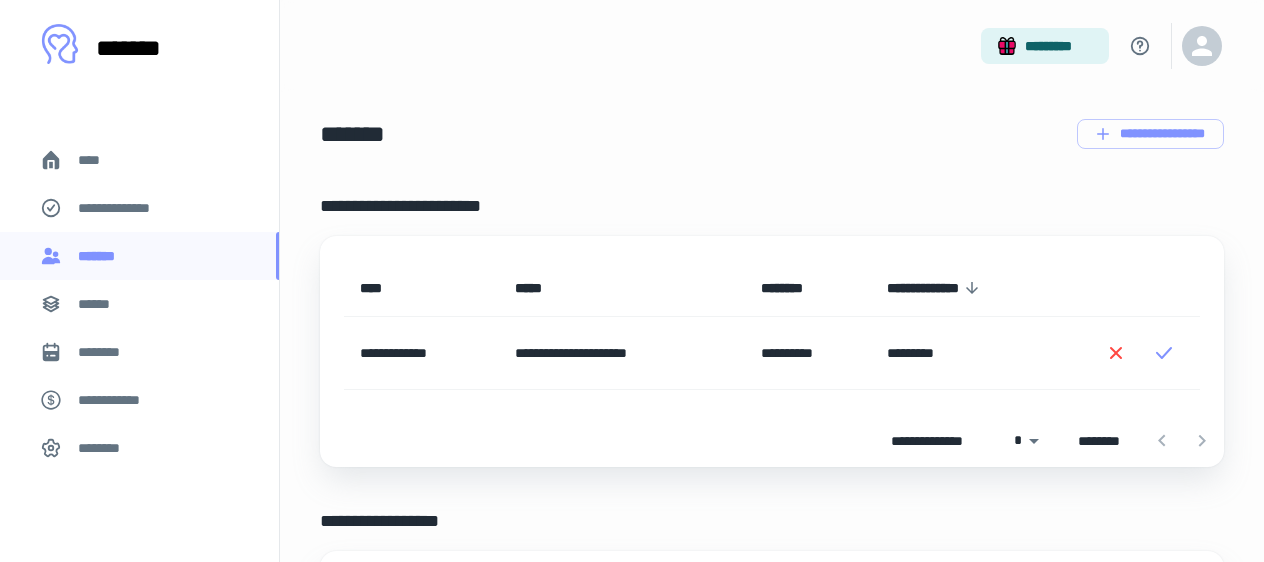 click on "**********" at bounding box center (421, 353) 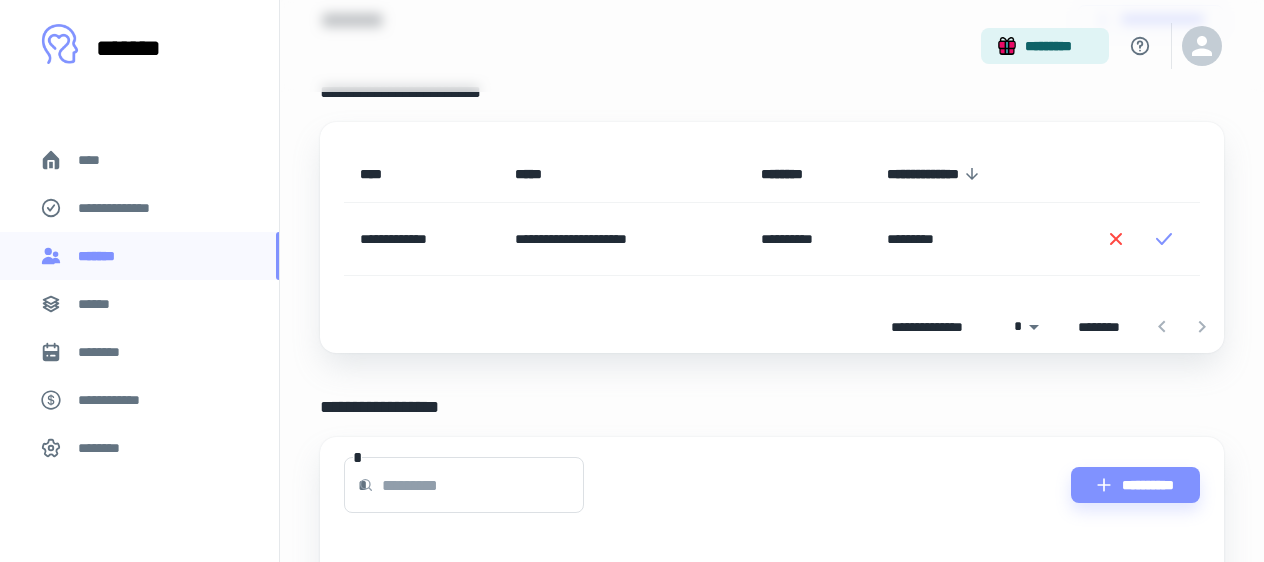 scroll, scrollTop: 117, scrollLeft: 0, axis: vertical 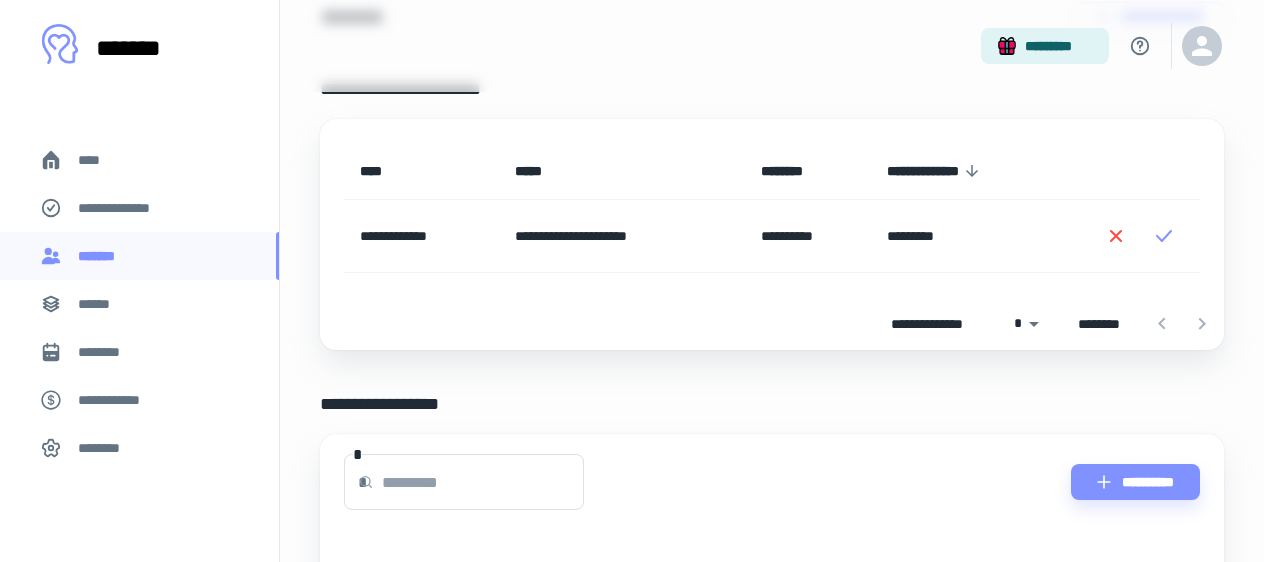 click 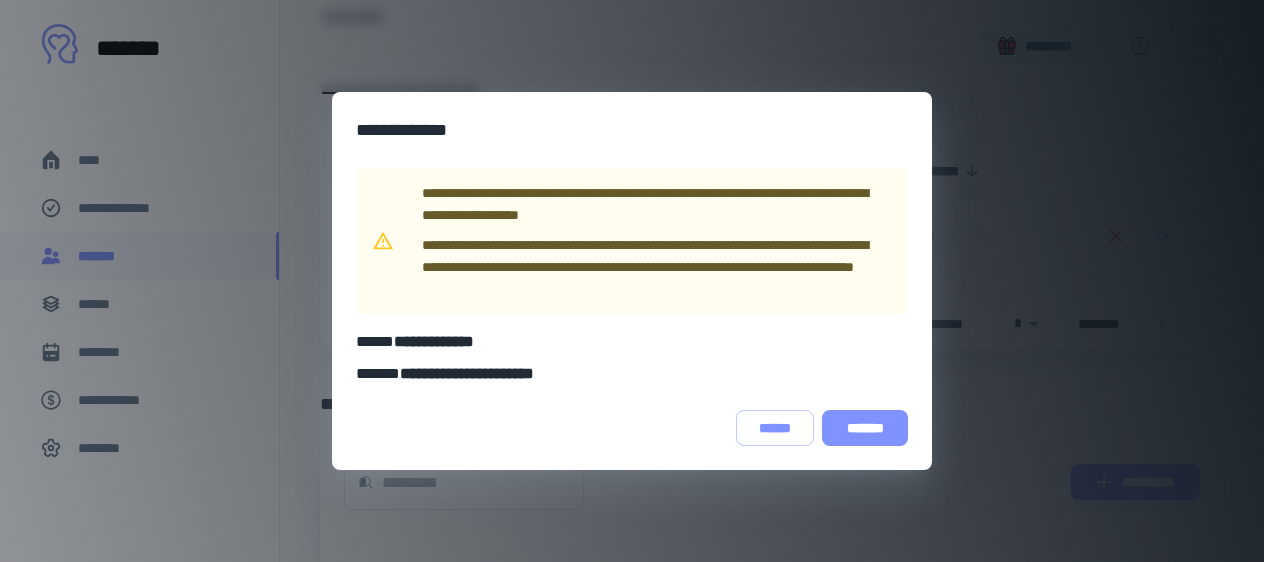 click on "*******" at bounding box center [865, 428] 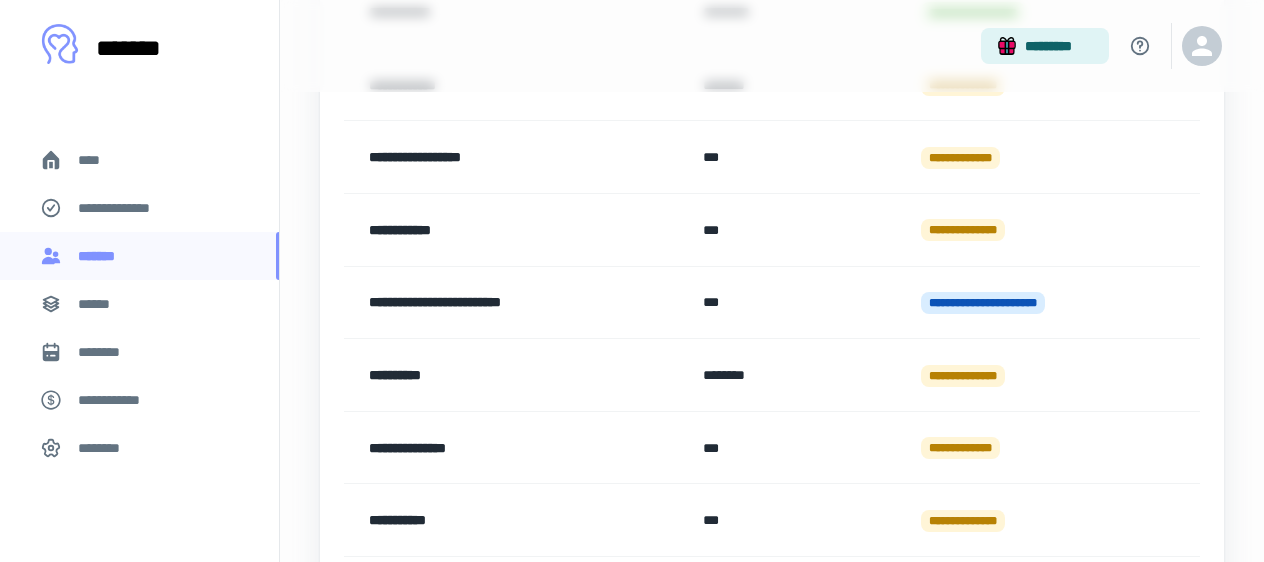 scroll, scrollTop: 559, scrollLeft: 0, axis: vertical 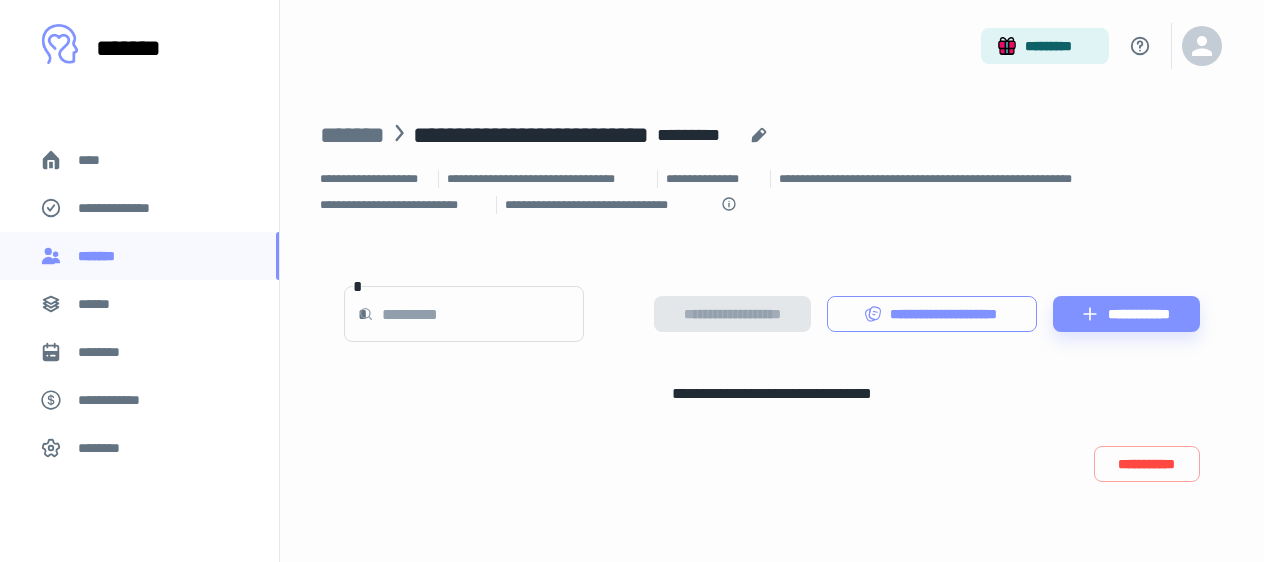 click on "**********" at bounding box center [932, 314] 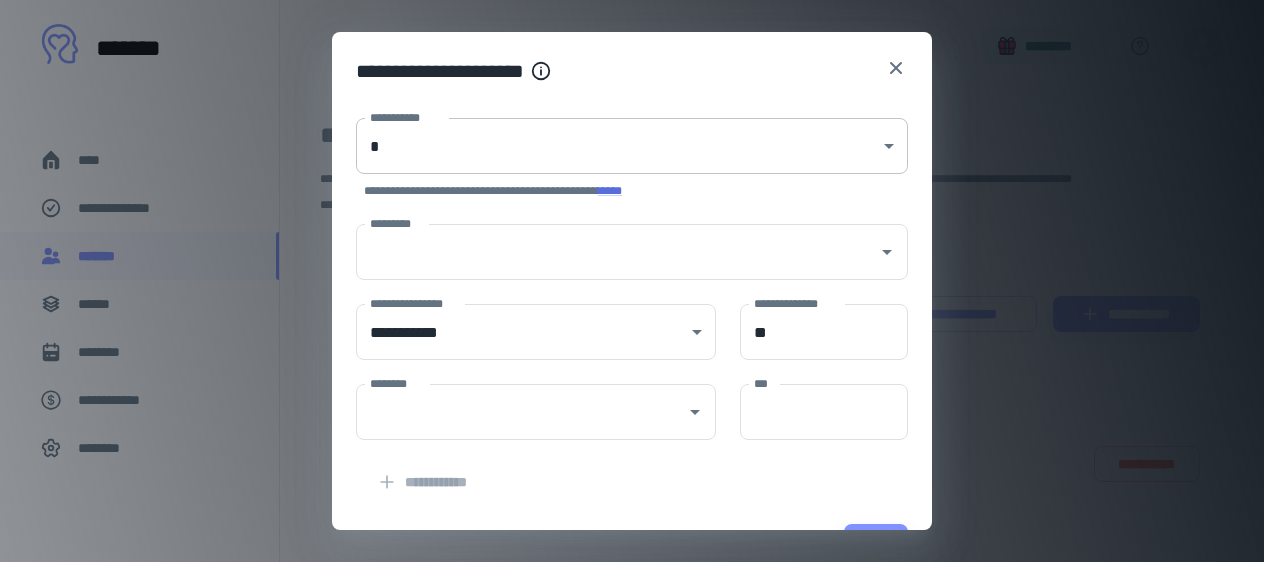 click on "**********" at bounding box center [632, 281] 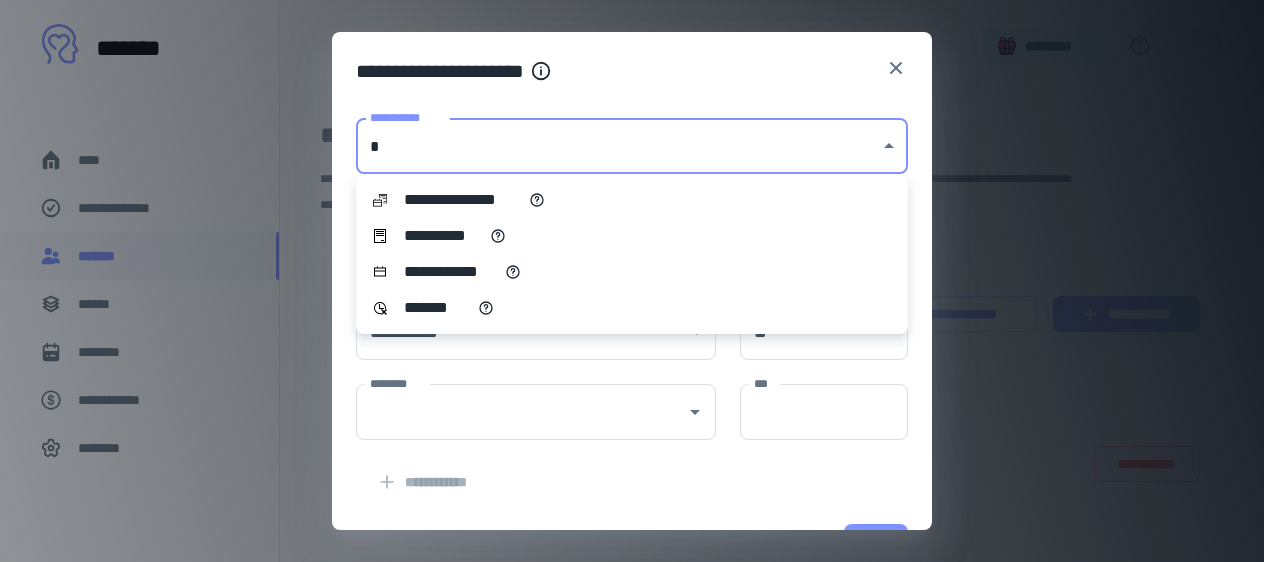 click on "**********" at bounding box center [632, 236] 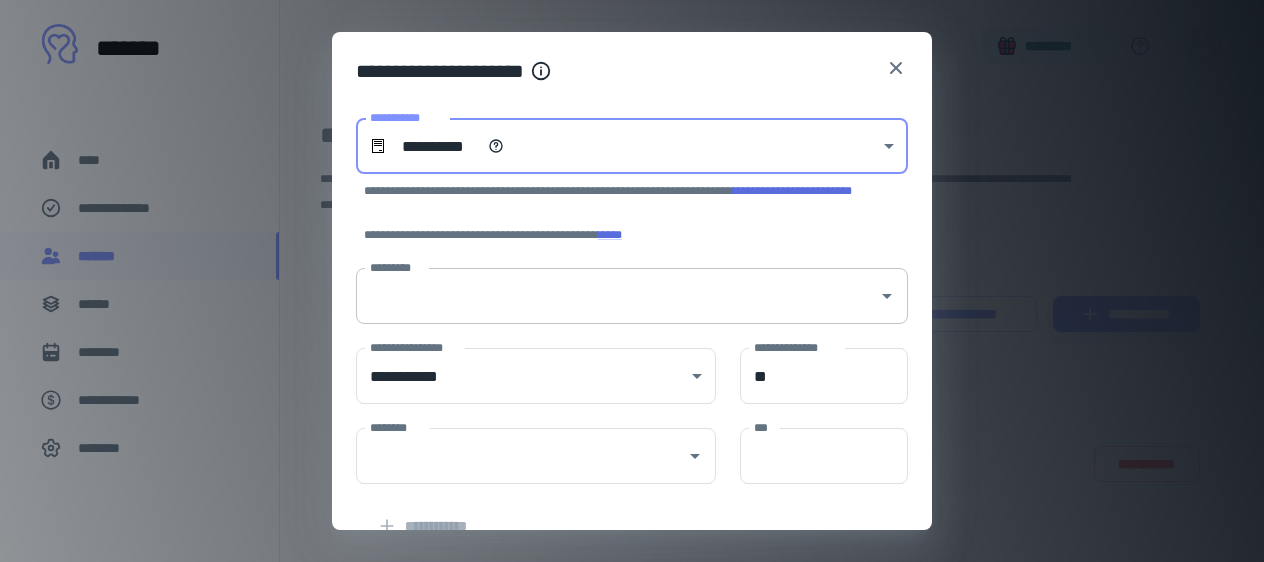 click on "*********" at bounding box center [632, 296] 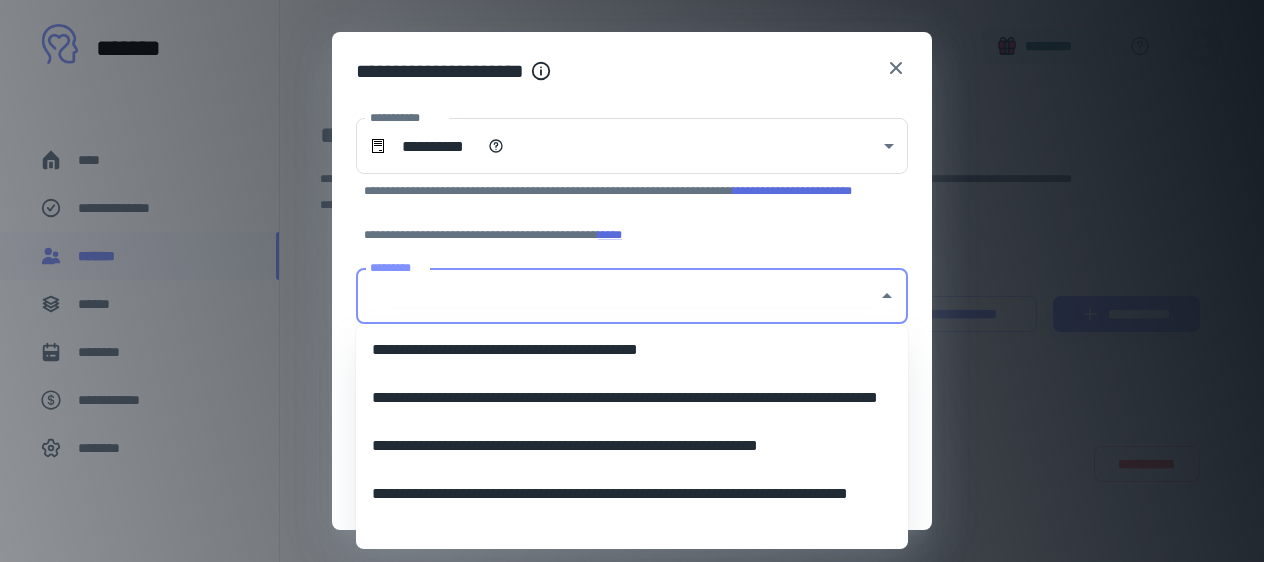 click on "**********" at bounding box center (632, 67) 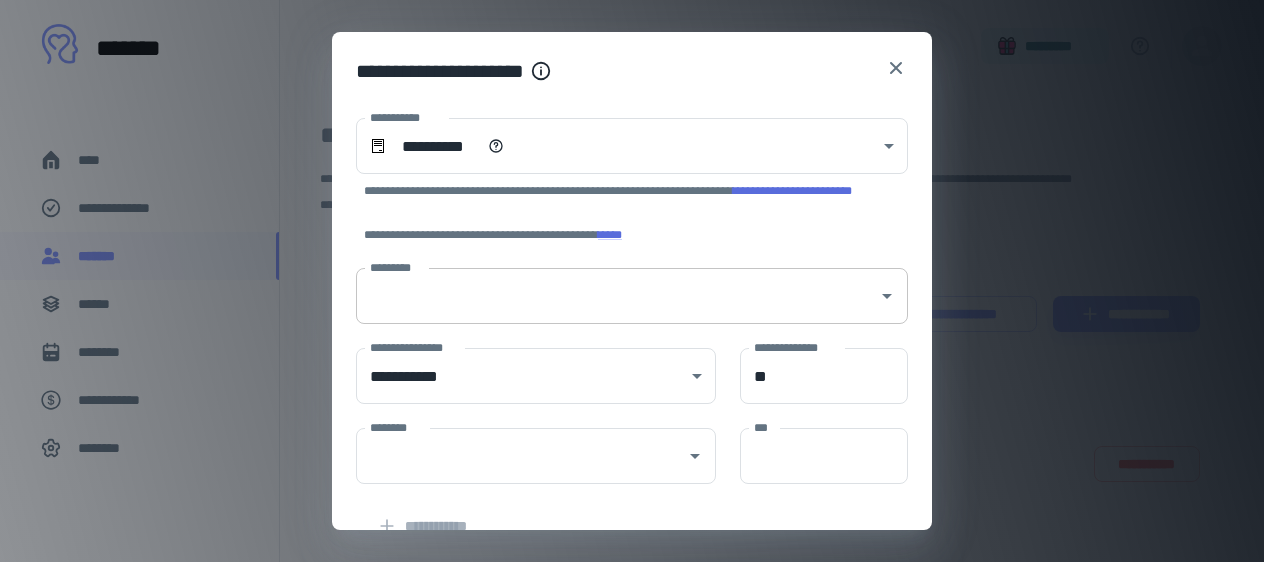 click on "*********" at bounding box center [617, 296] 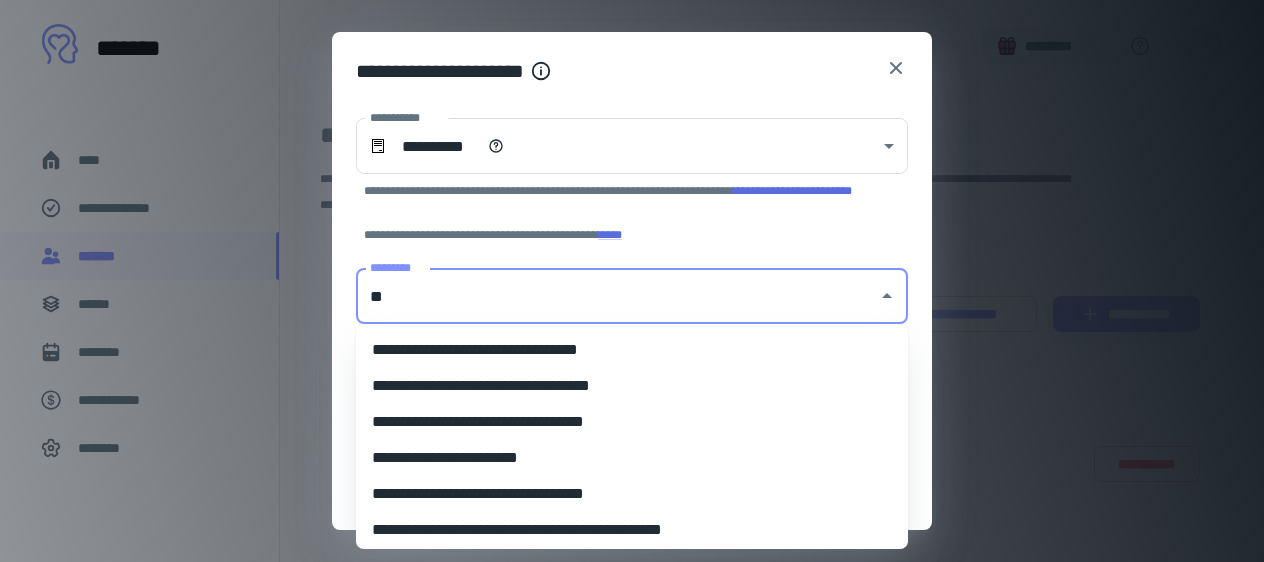 type on "**" 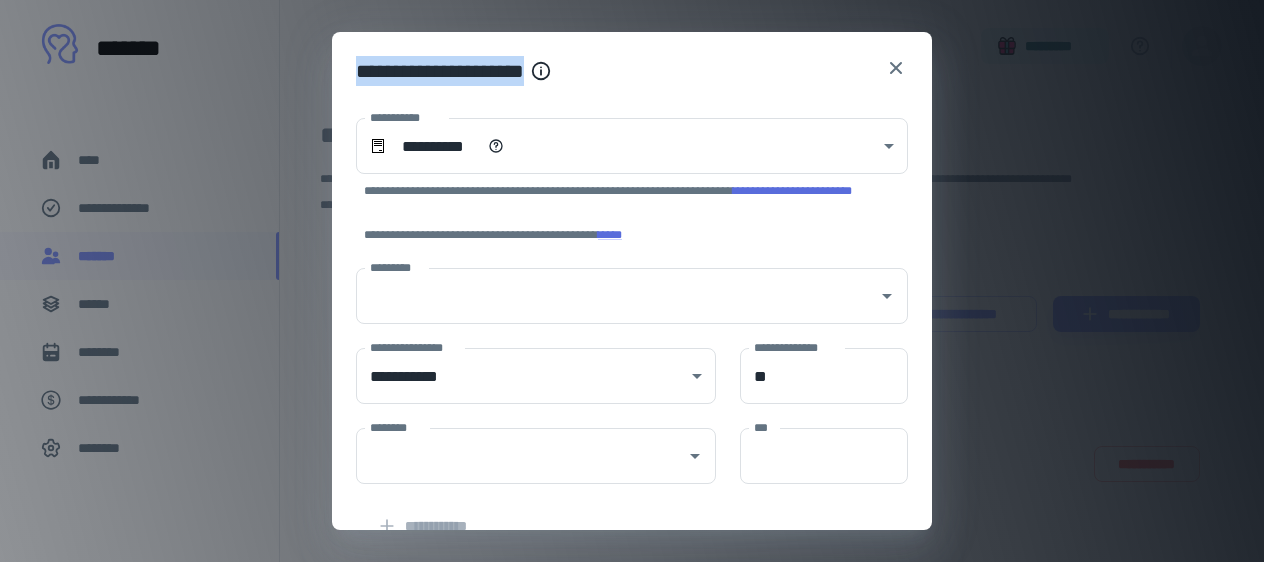 drag, startPoint x: 675, startPoint y: 54, endPoint x: 793, endPoint y: 98, distance: 125.93649 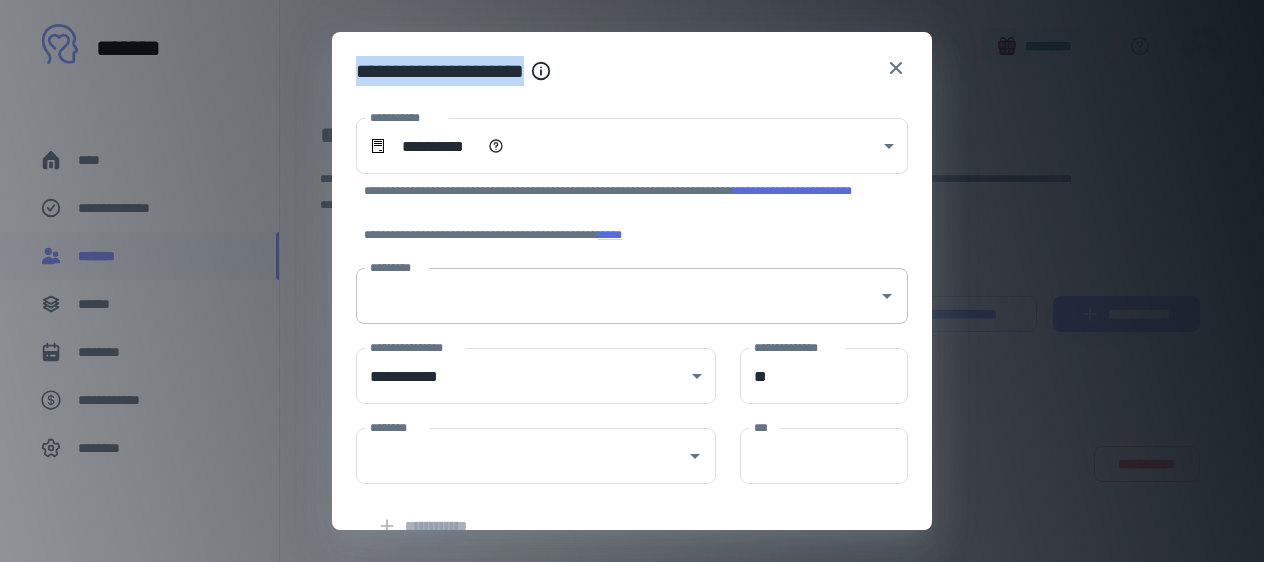 click on "*********" at bounding box center [617, 296] 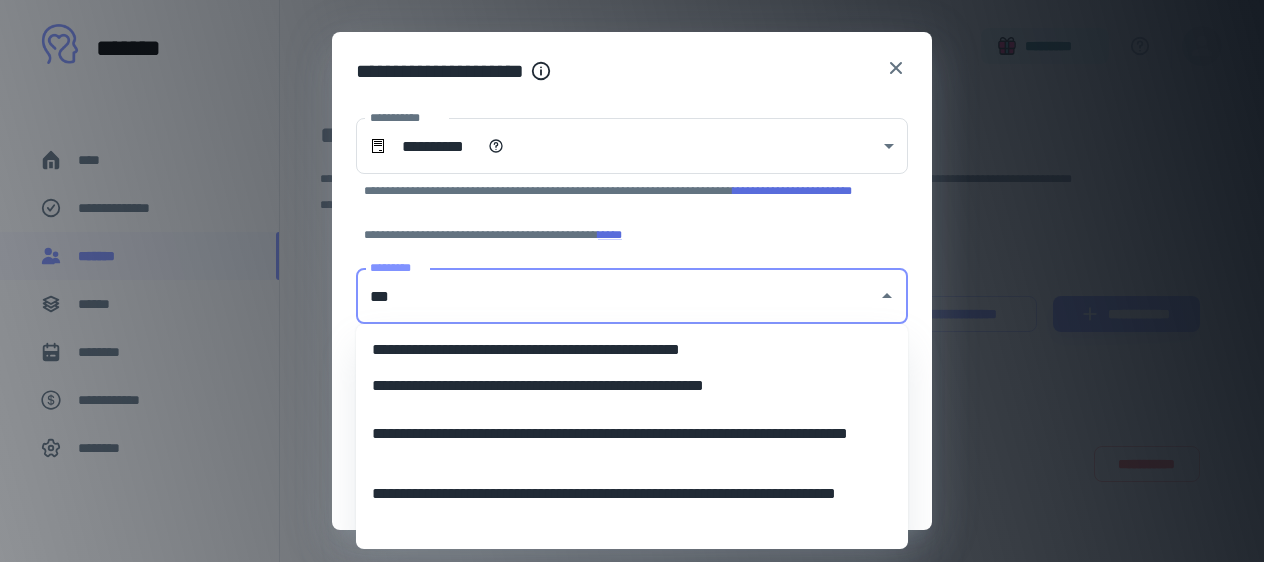 click on "**********" at bounding box center (632, 386) 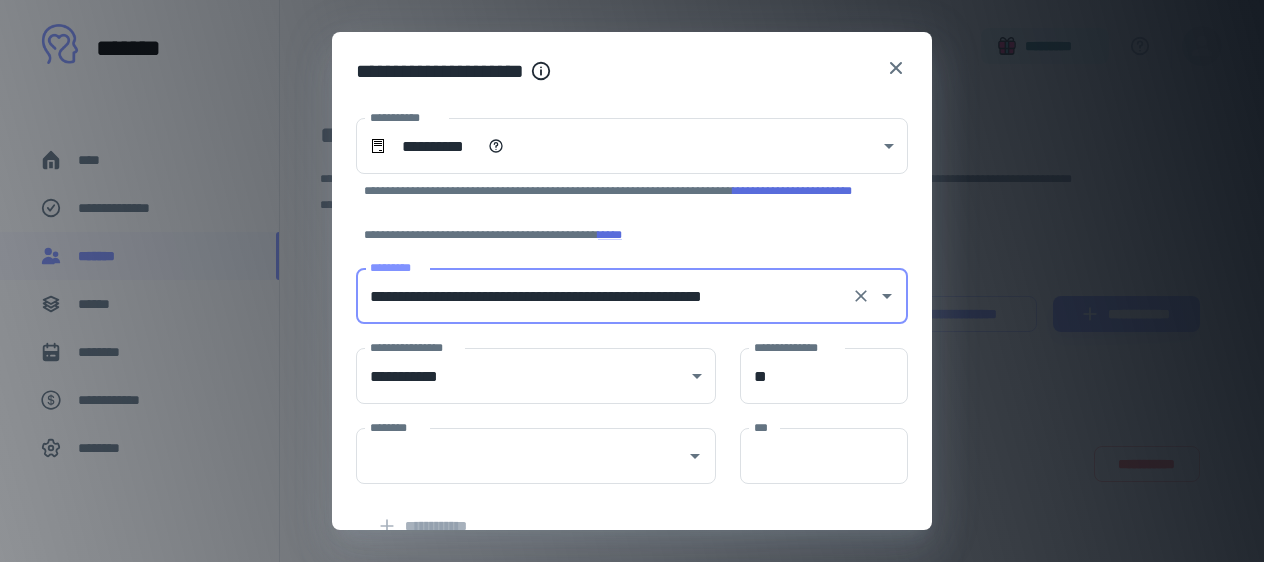 type on "**********" 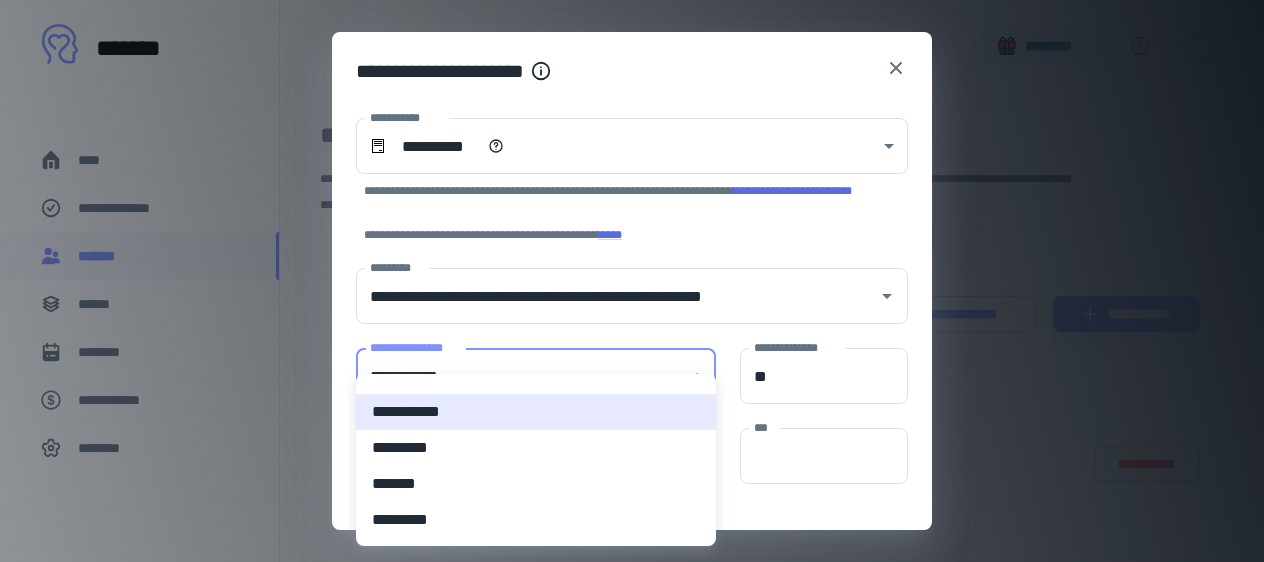 click on "**********" at bounding box center (632, 281) 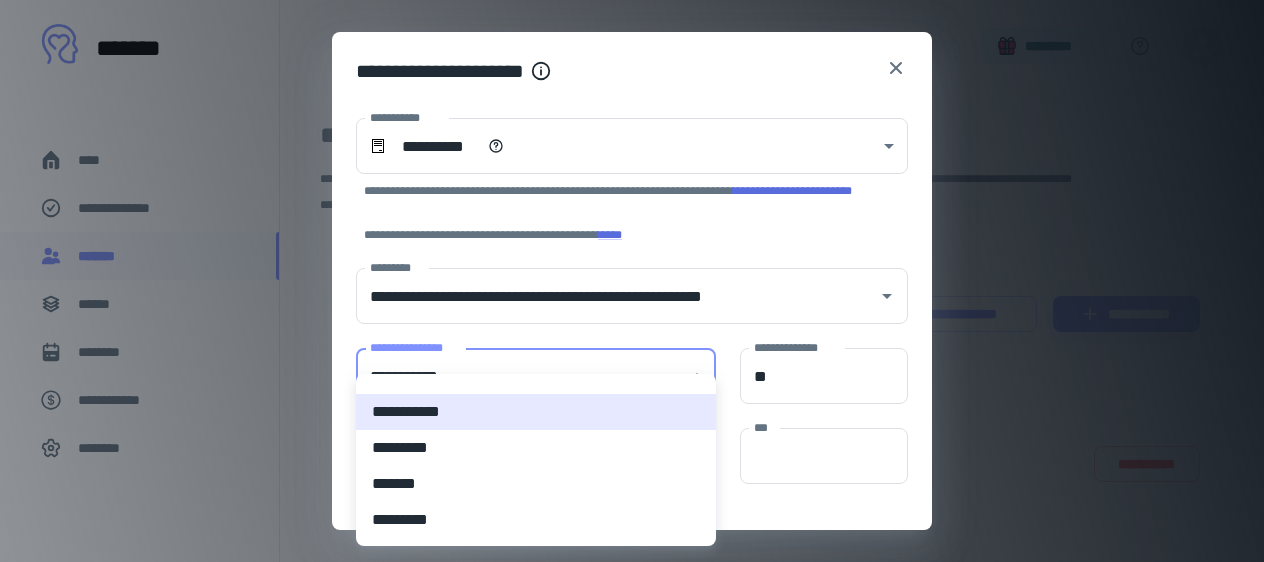 click at bounding box center [632, 281] 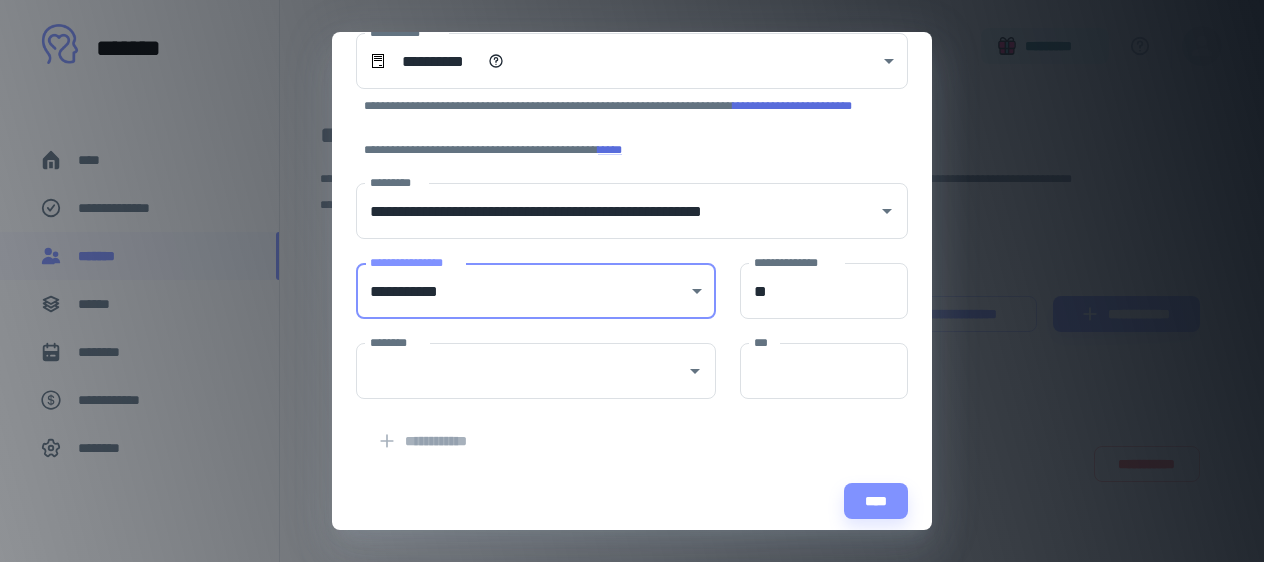 scroll, scrollTop: 110, scrollLeft: 0, axis: vertical 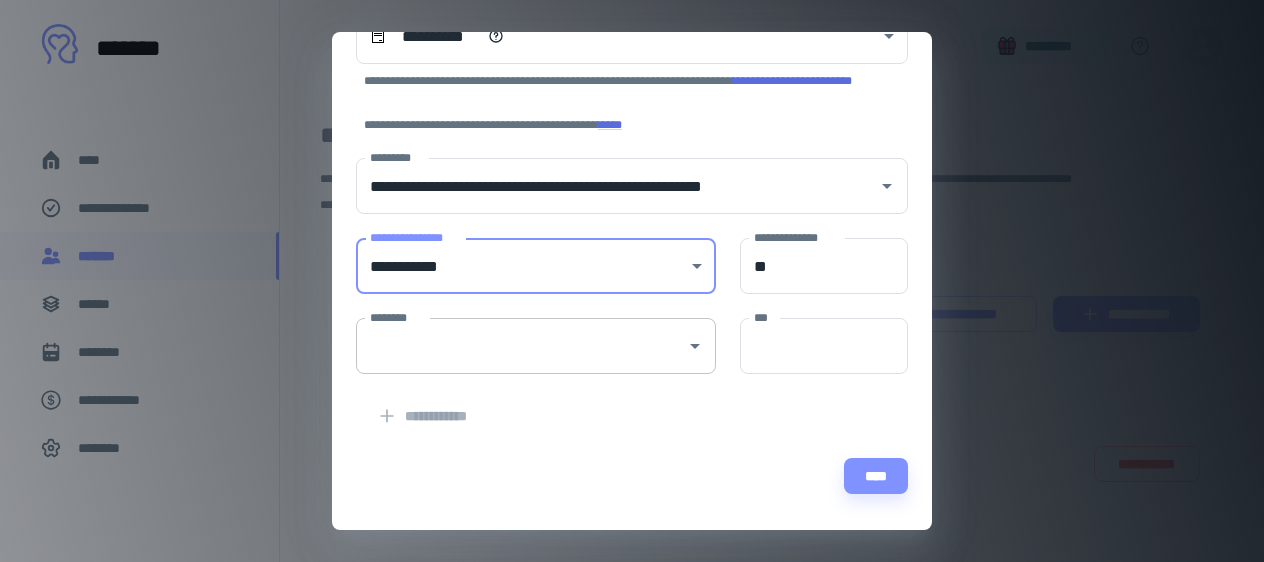 click on "********" at bounding box center (521, 346) 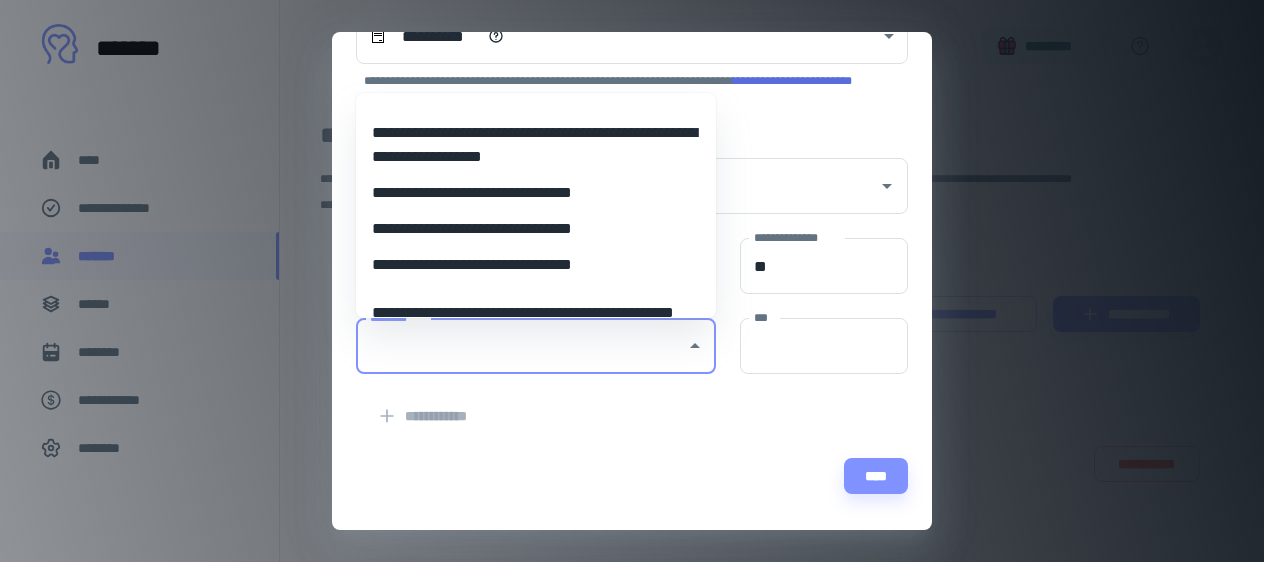 scroll, scrollTop: 77, scrollLeft: 0, axis: vertical 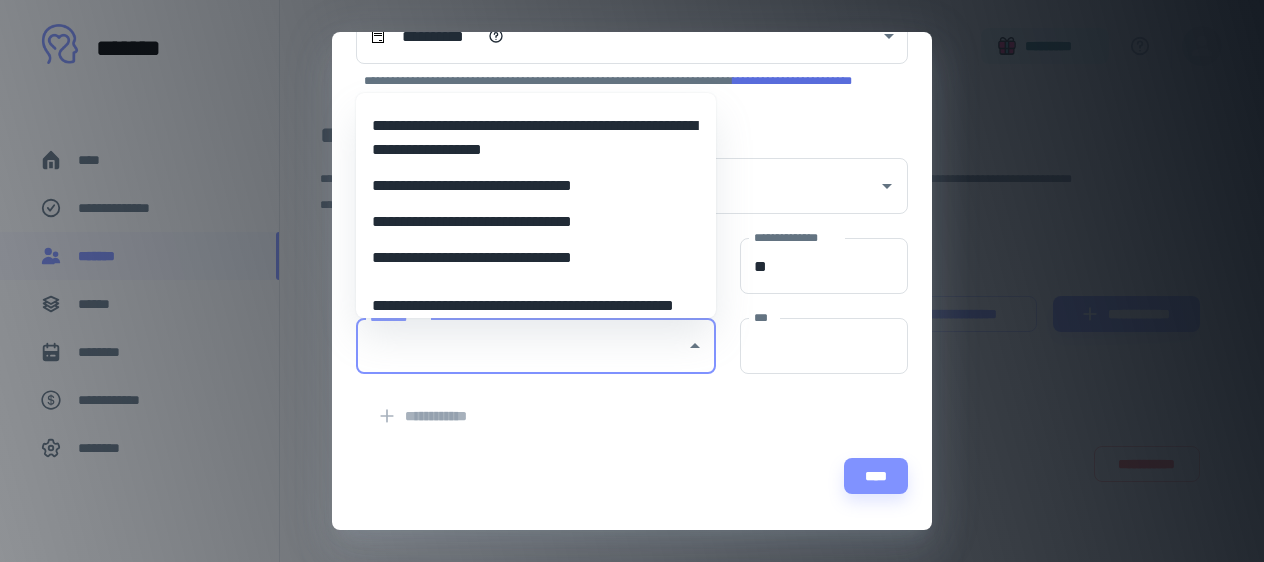 click on "**********" at bounding box center [536, 258] 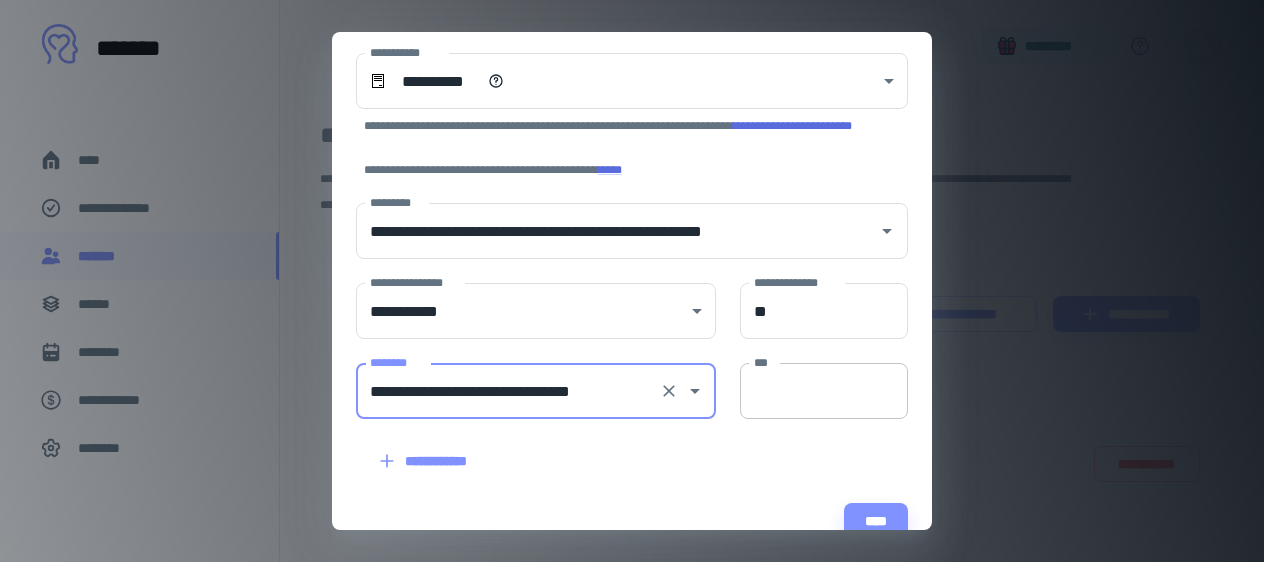 scroll, scrollTop: 53, scrollLeft: 0, axis: vertical 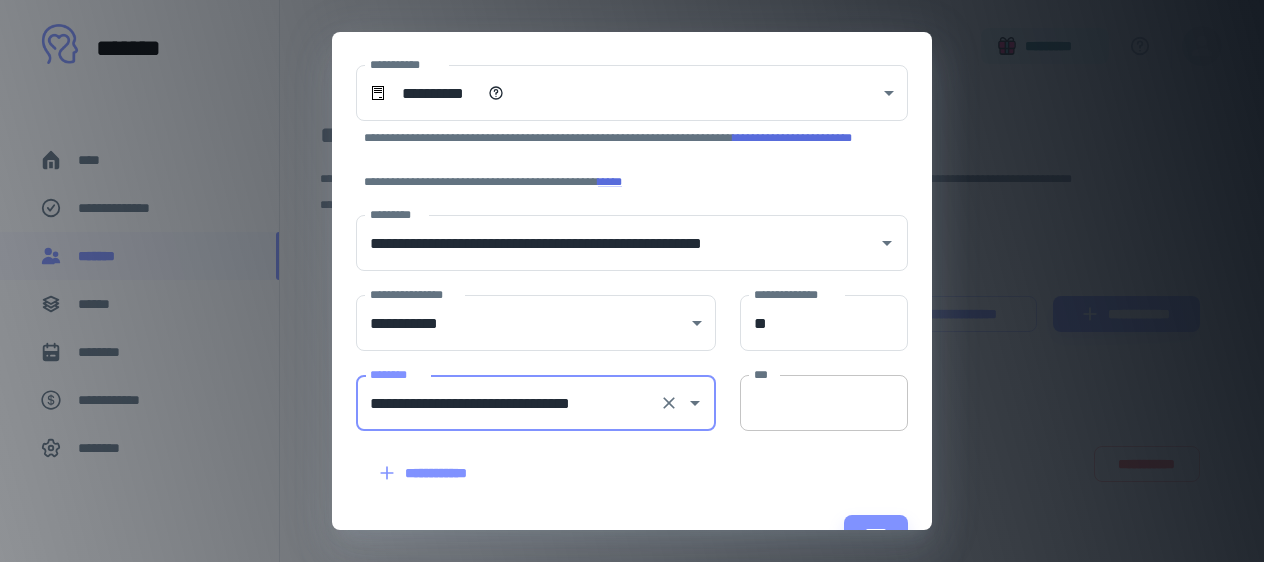 click on "***" at bounding box center [824, 403] 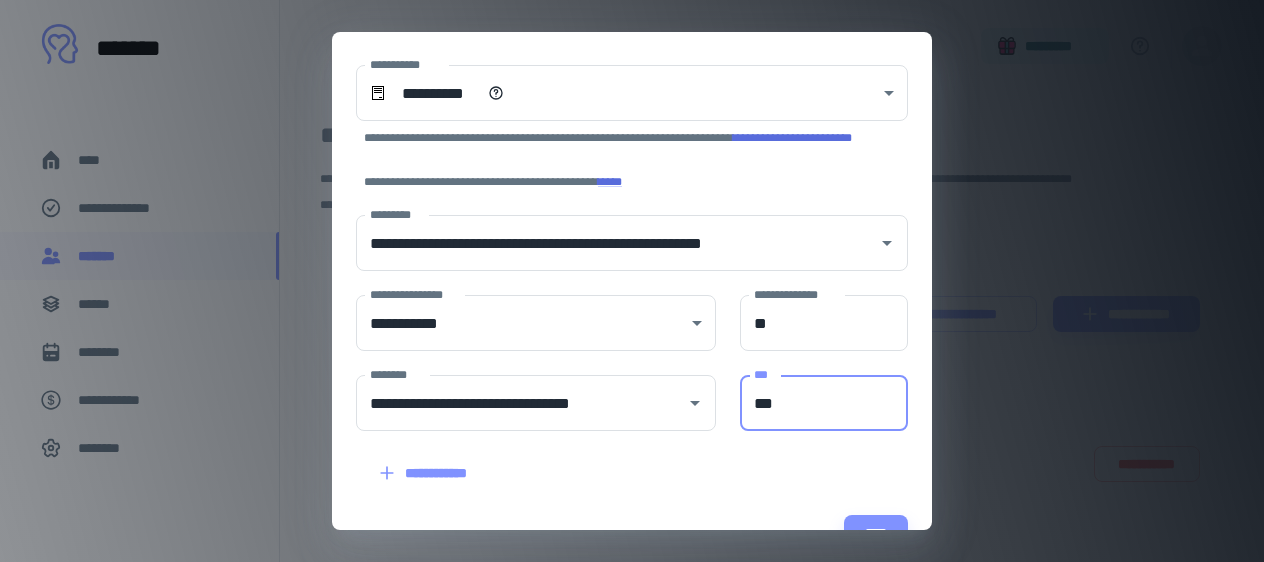 type on "***" 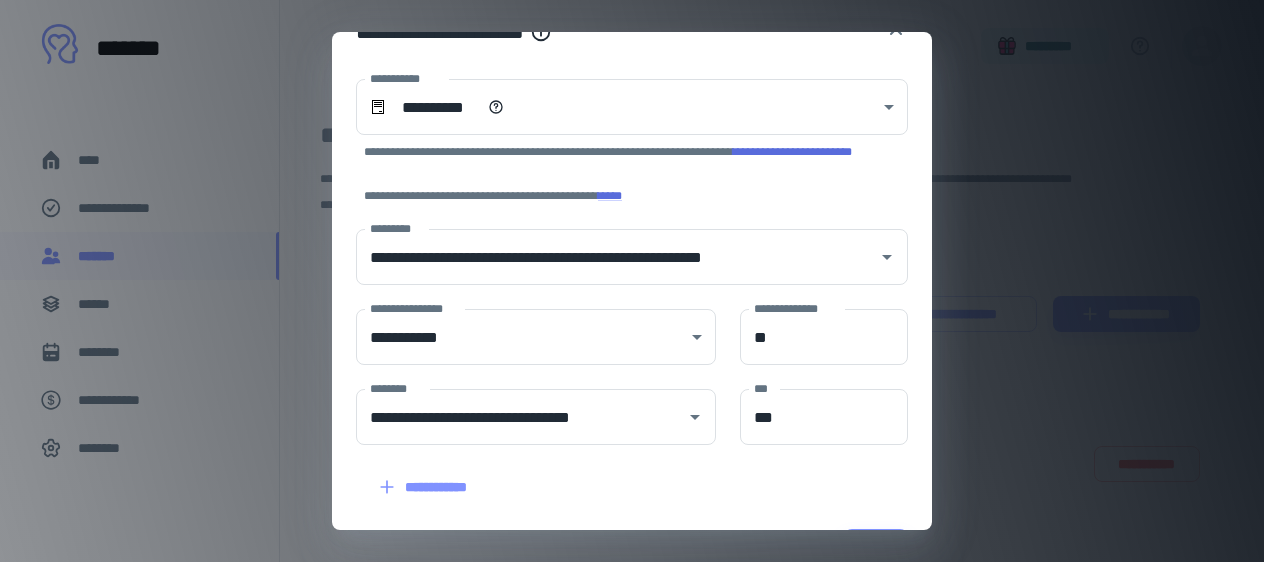 scroll, scrollTop: 36, scrollLeft: 0, axis: vertical 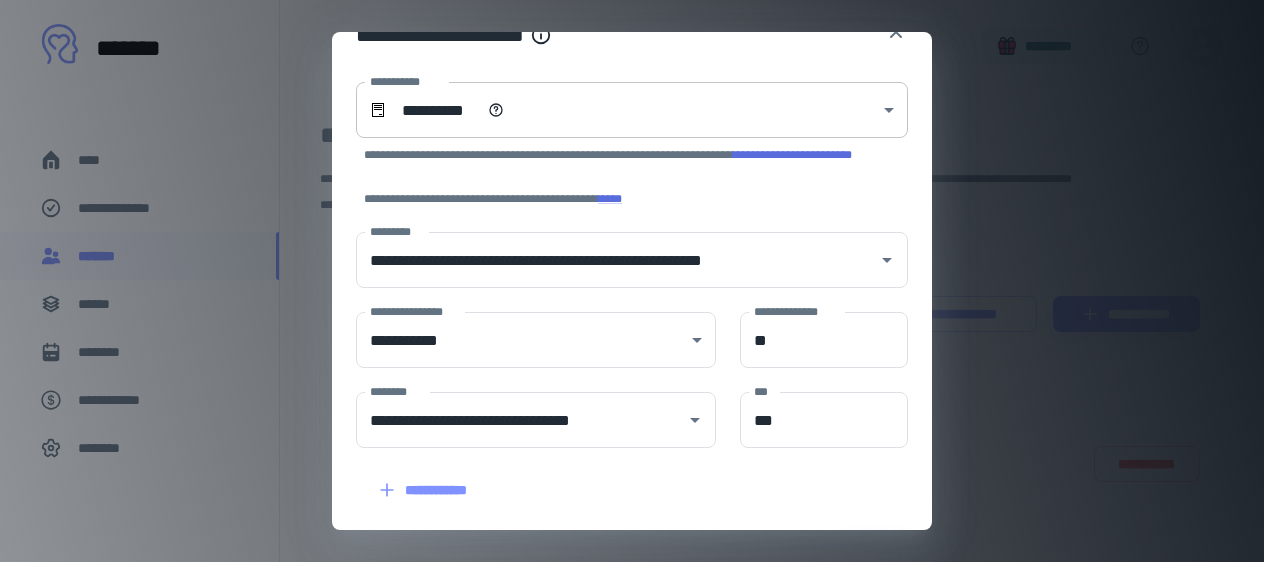 click on "**********" at bounding box center (632, 281) 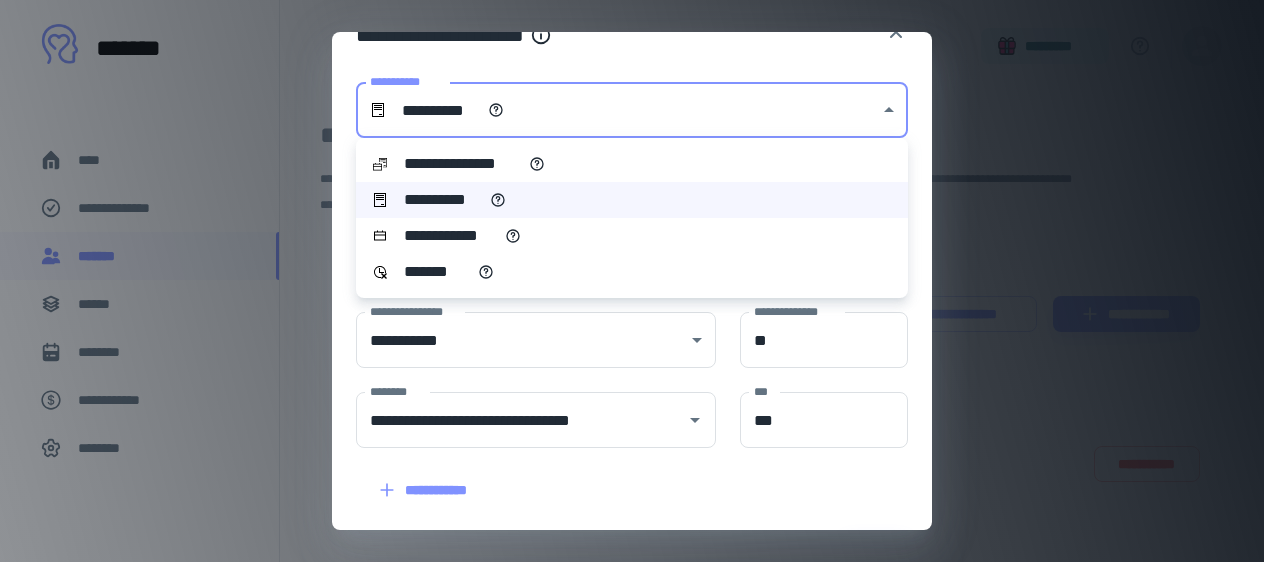 click at bounding box center (632, 281) 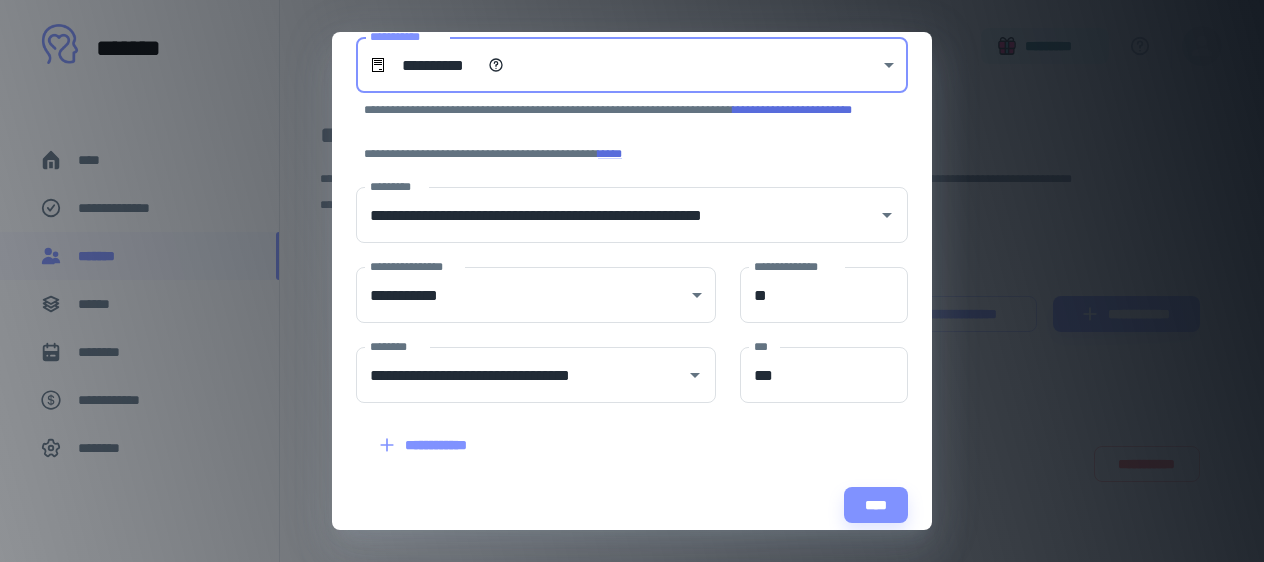 scroll, scrollTop: 110, scrollLeft: 0, axis: vertical 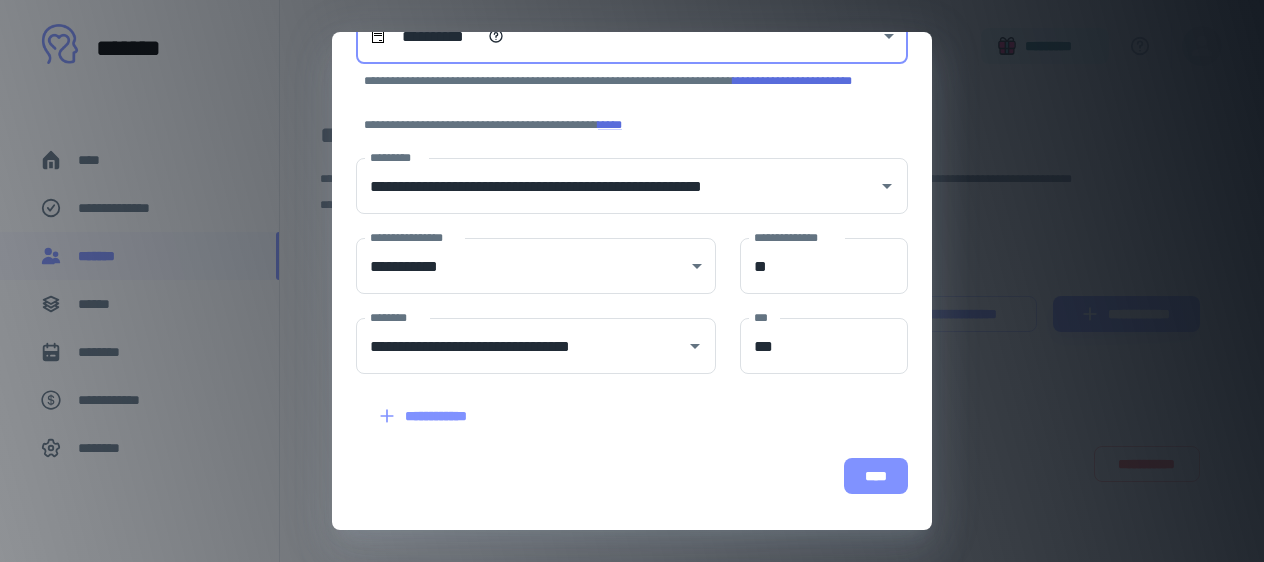 click on "****" at bounding box center [876, 476] 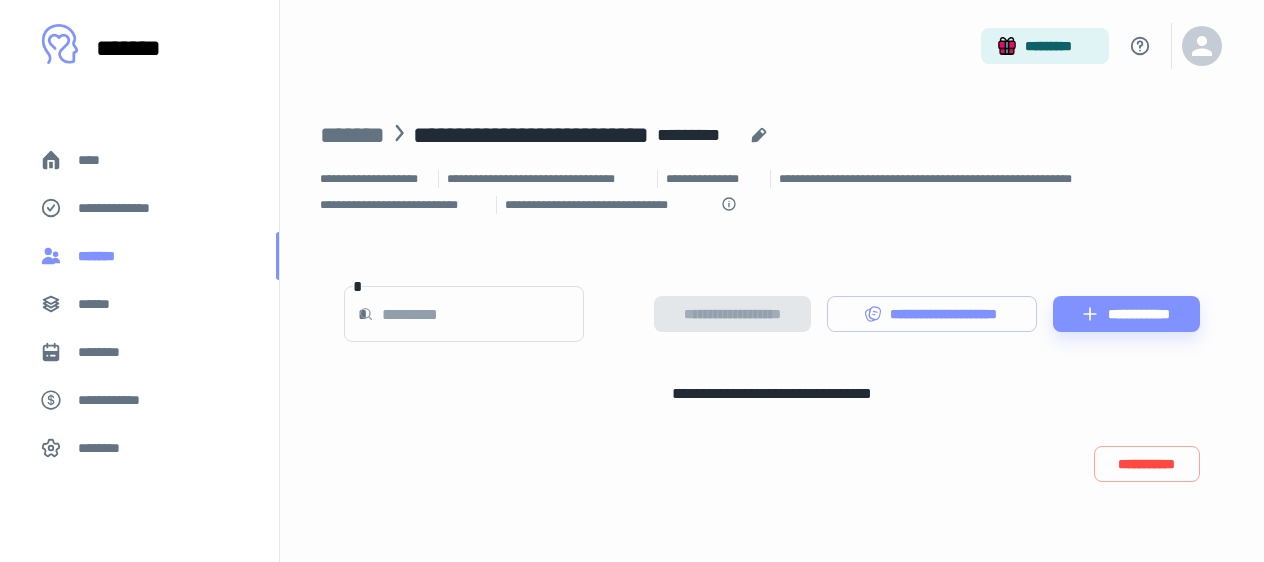 click on "*******" at bounding box center (139, 256) 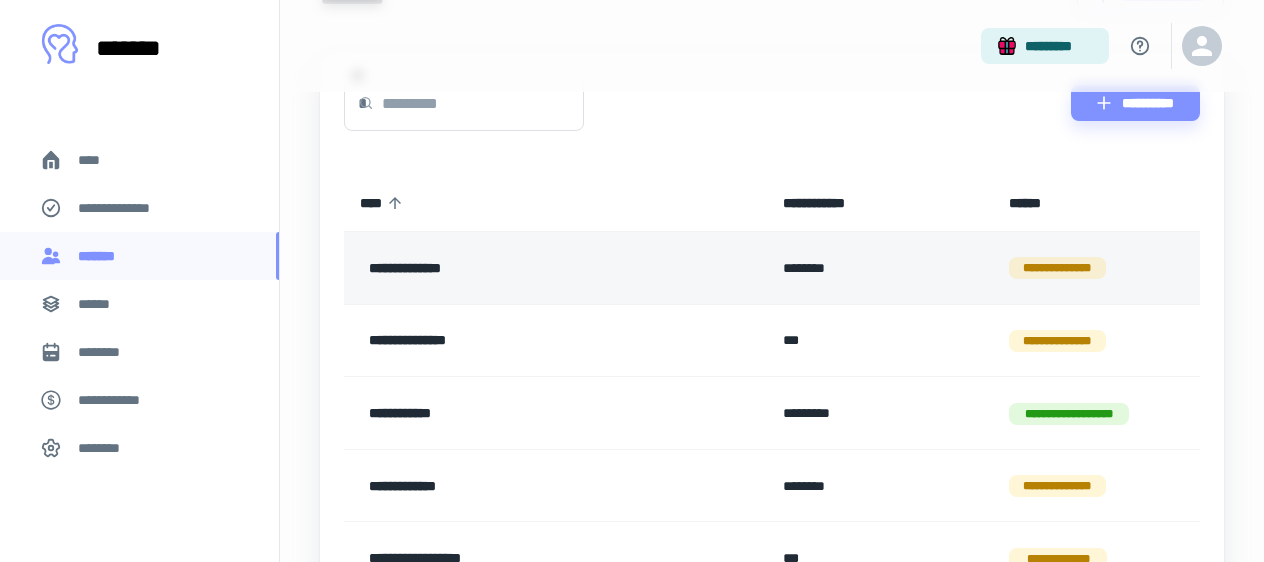 scroll, scrollTop: 112, scrollLeft: 0, axis: vertical 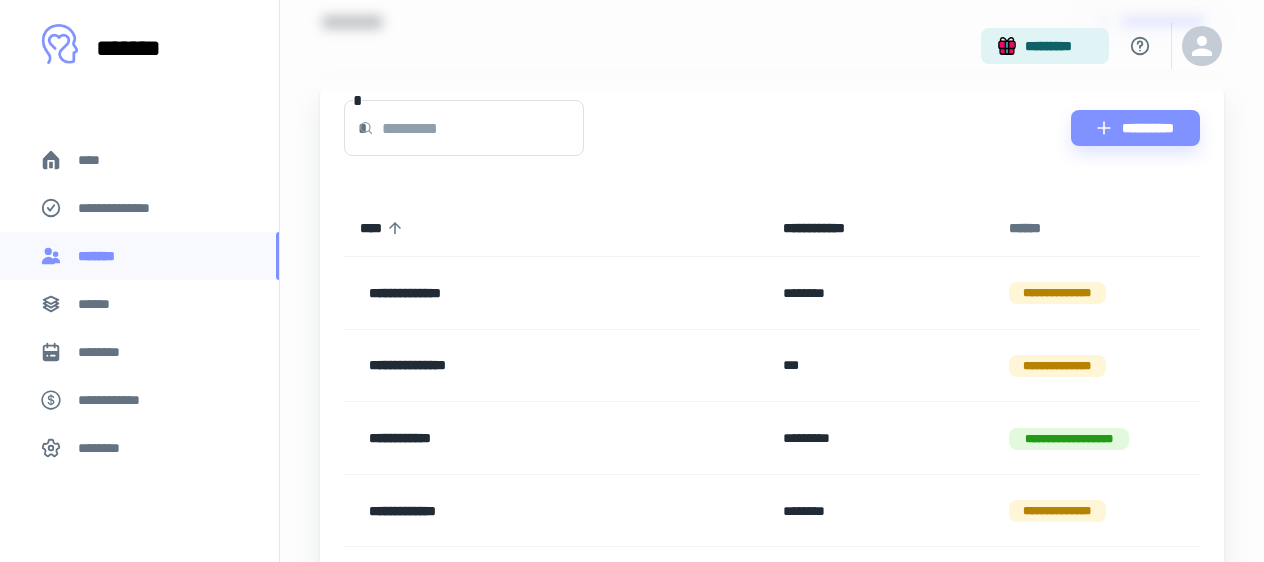 click on "******" at bounding box center [1031, 228] 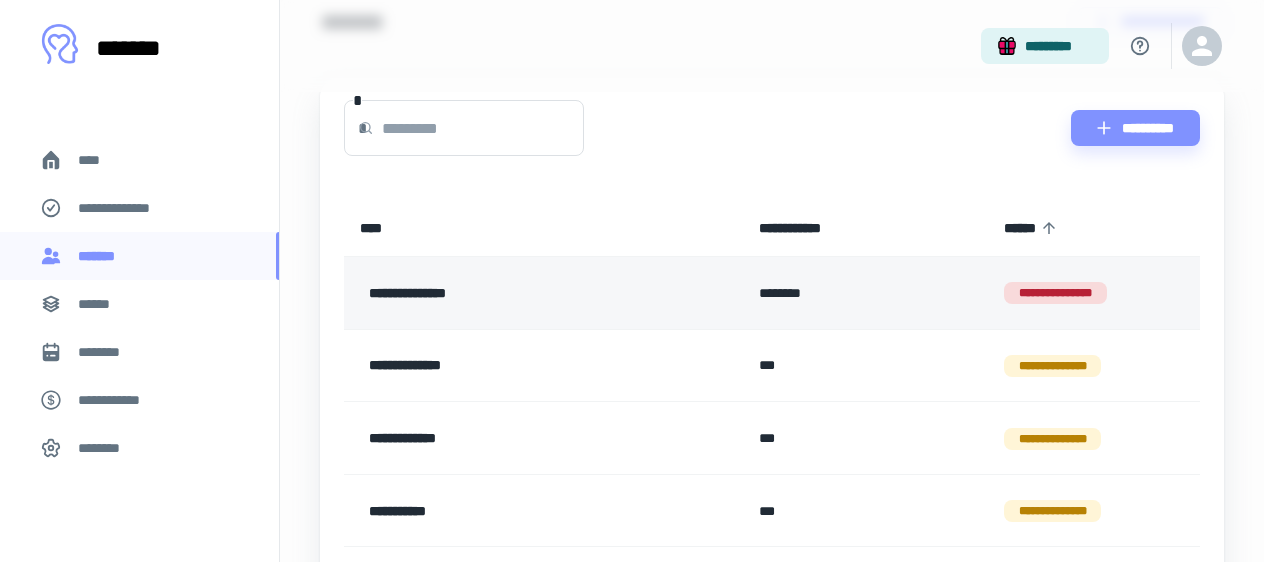 click on "**********" at bounding box center [511, 293] 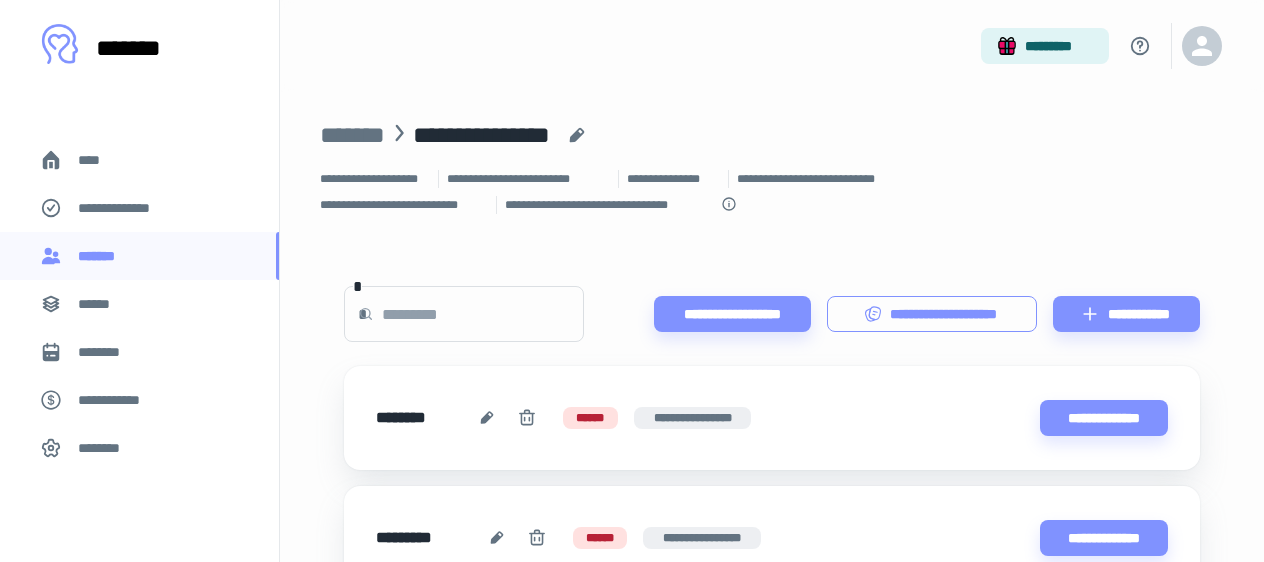 click on "**********" at bounding box center (932, 314) 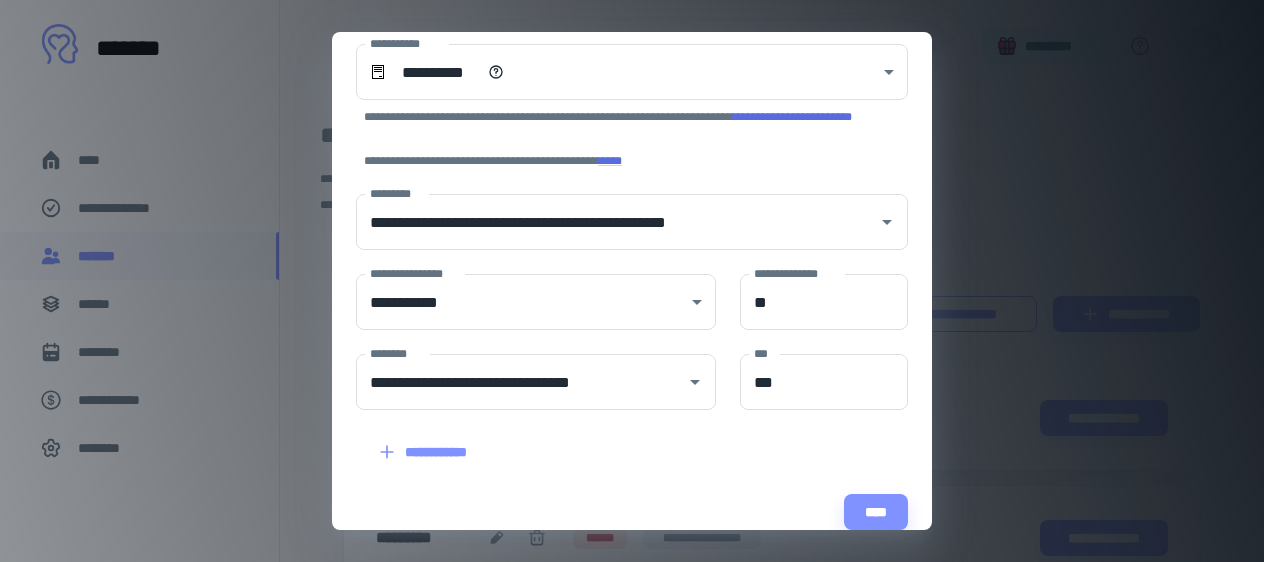 scroll, scrollTop: 110, scrollLeft: 0, axis: vertical 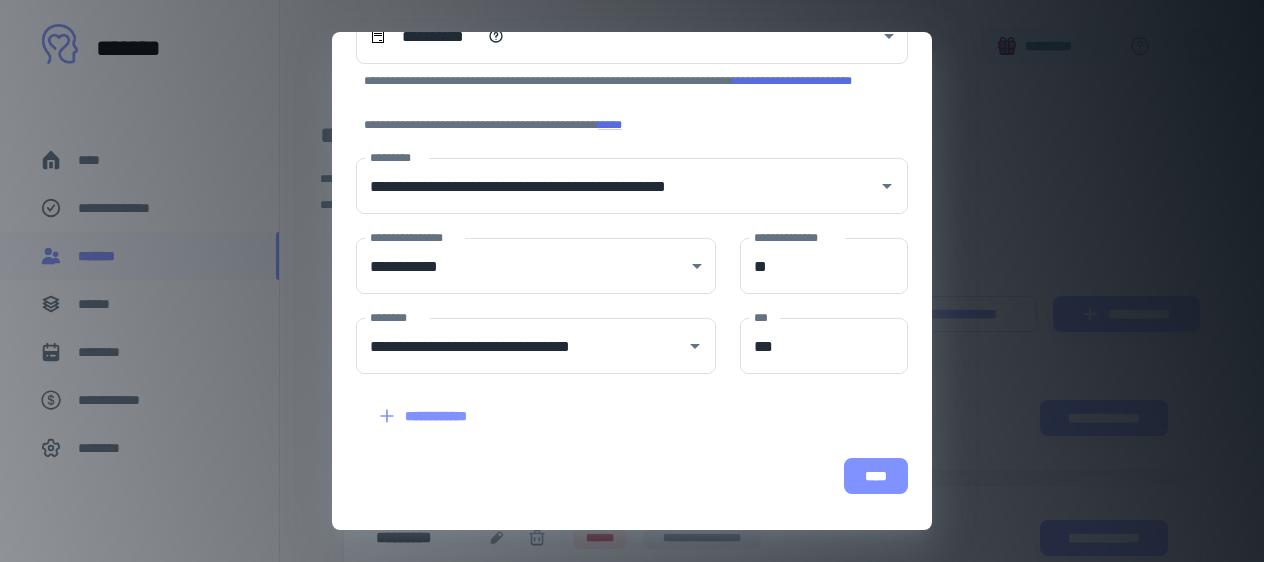 click on "****" at bounding box center (876, 476) 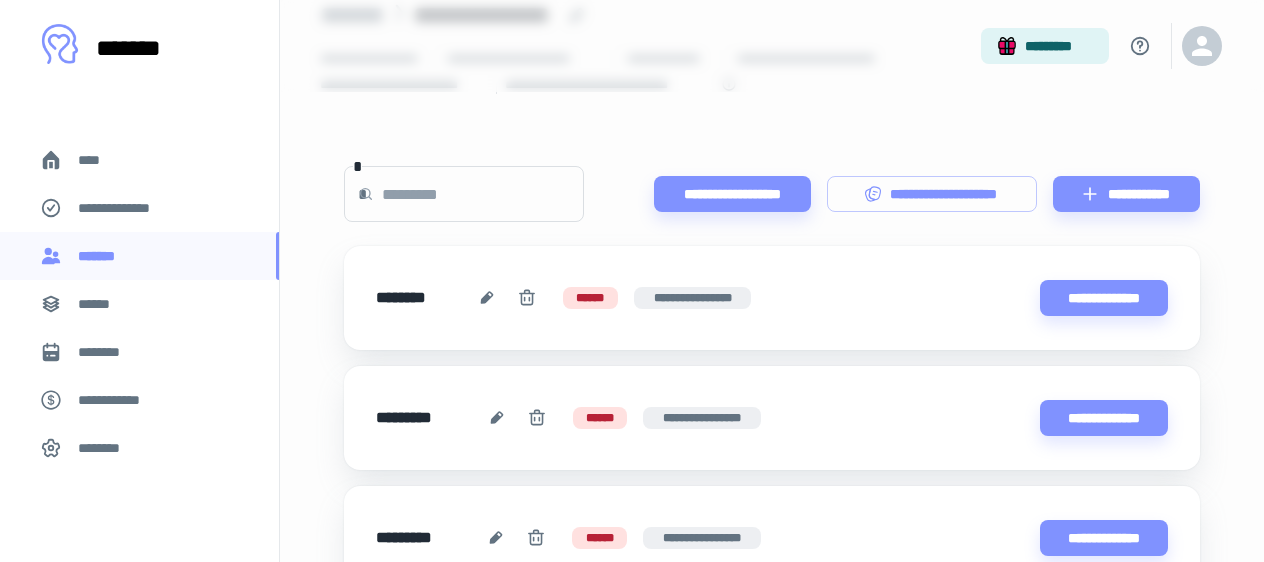 scroll, scrollTop: 130, scrollLeft: 0, axis: vertical 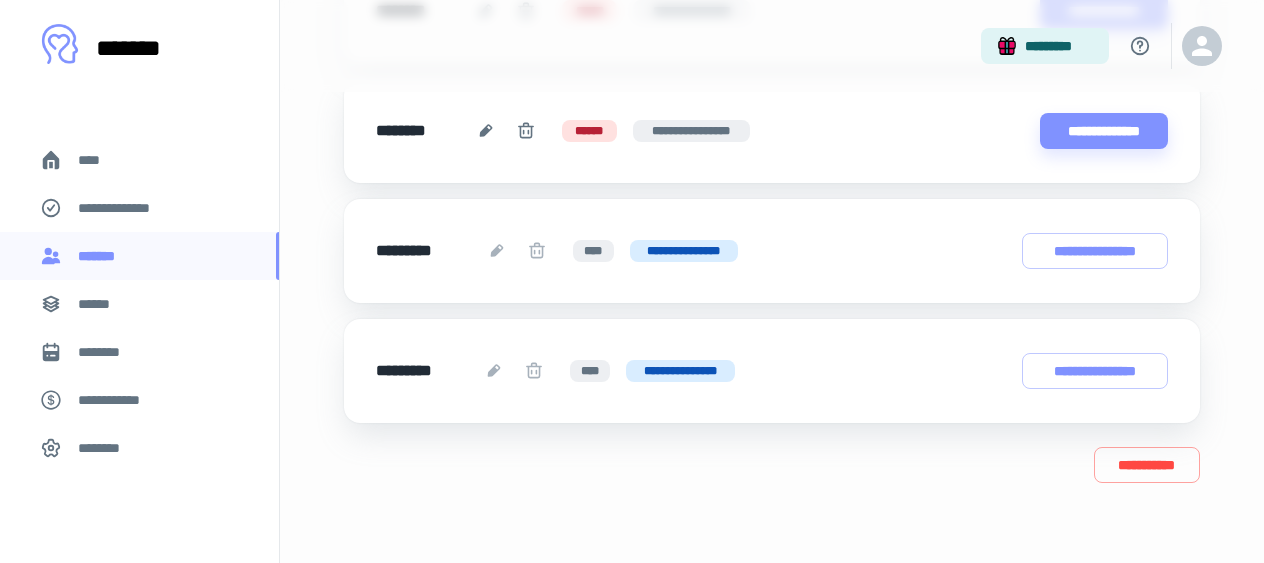 click on "**********" at bounding box center [772, 251] 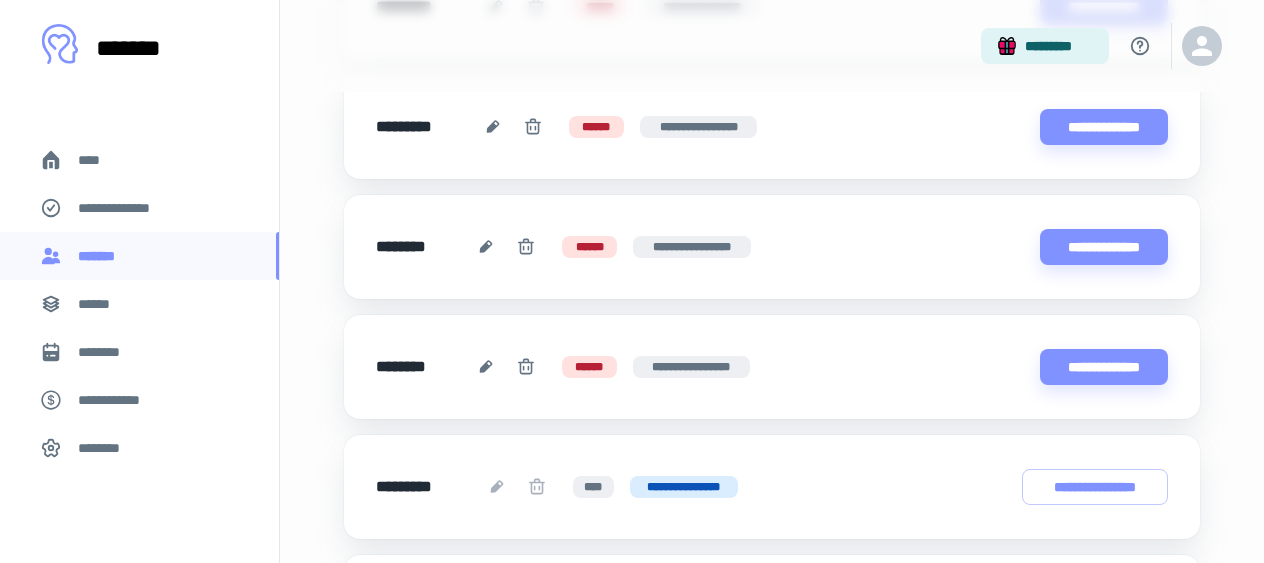 scroll, scrollTop: 646, scrollLeft: 0, axis: vertical 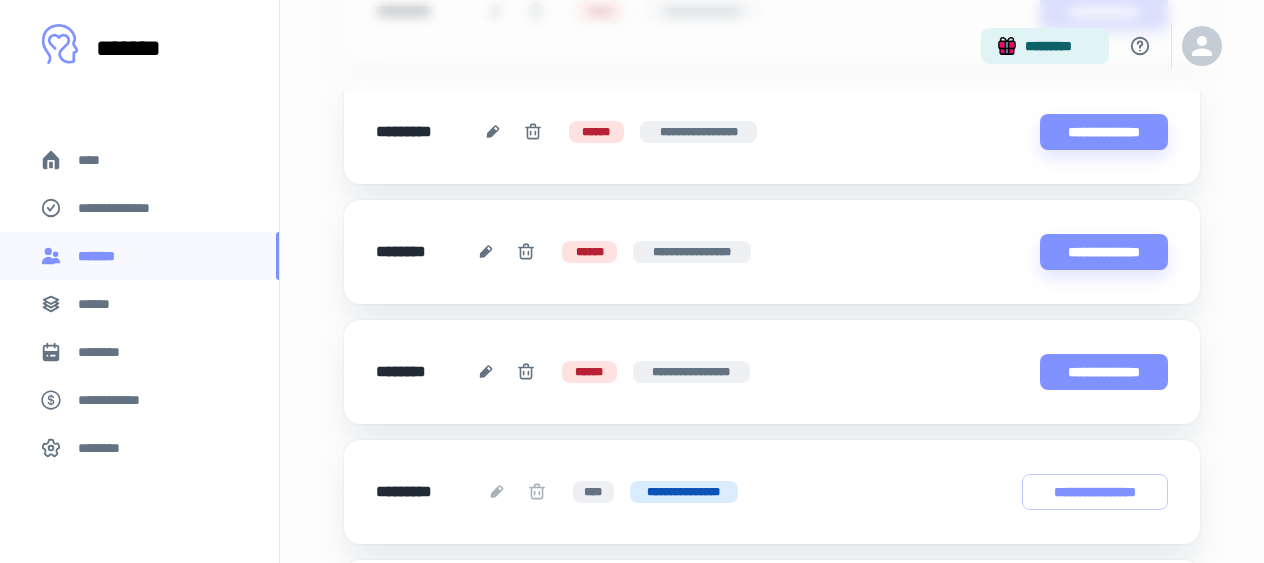 click on "**********" at bounding box center (1104, 372) 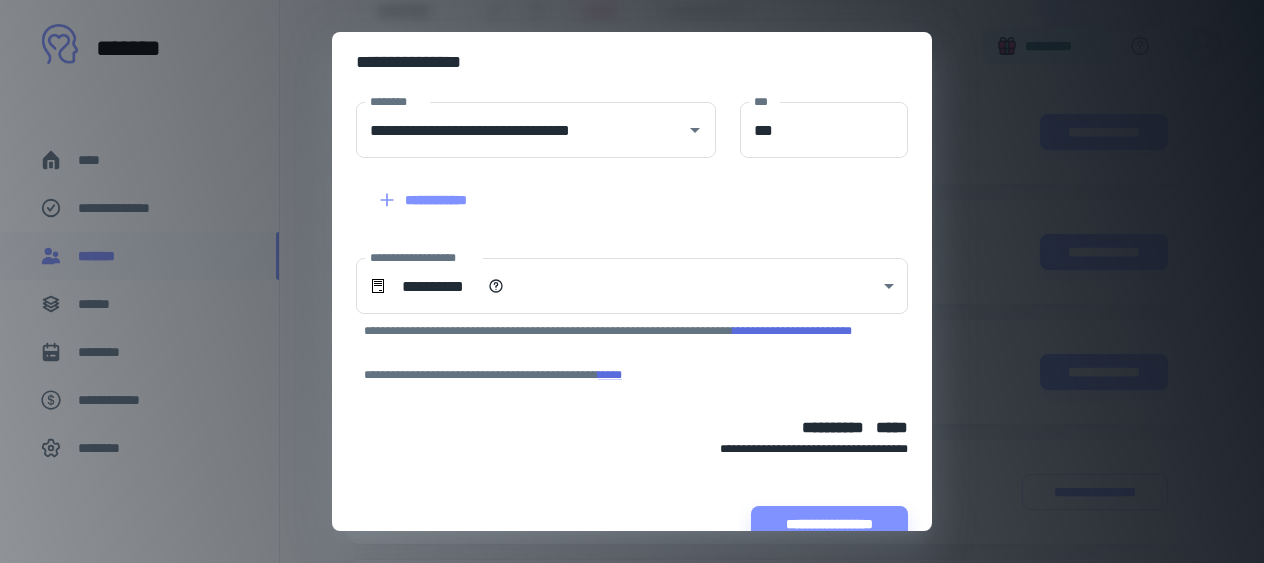 scroll, scrollTop: 293, scrollLeft: 0, axis: vertical 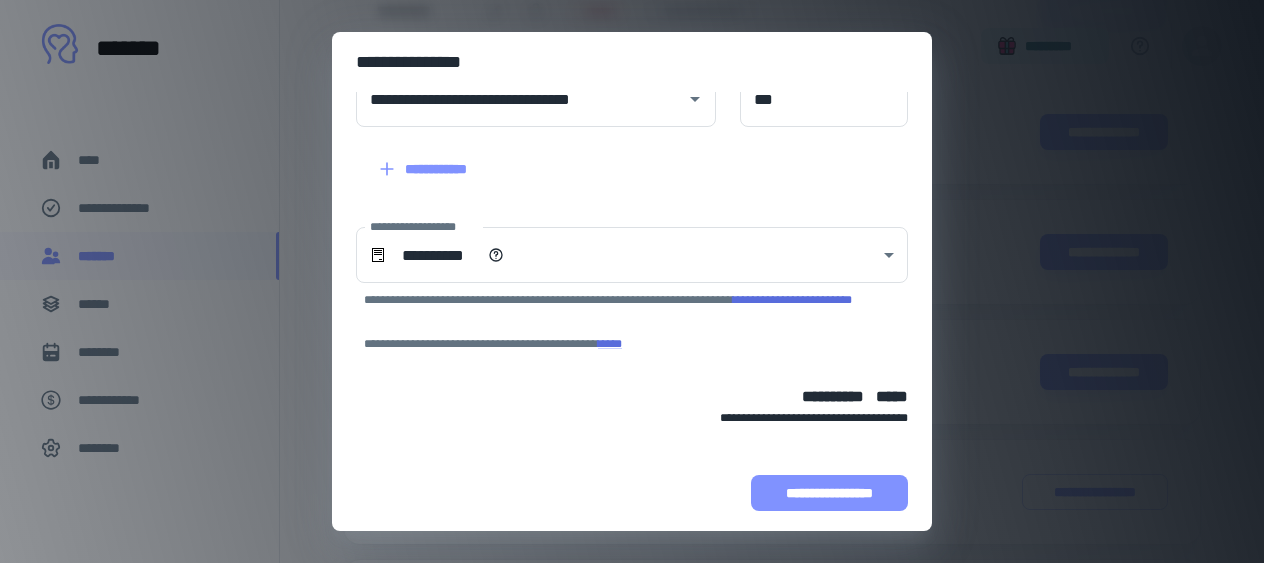click on "**********" at bounding box center (829, 493) 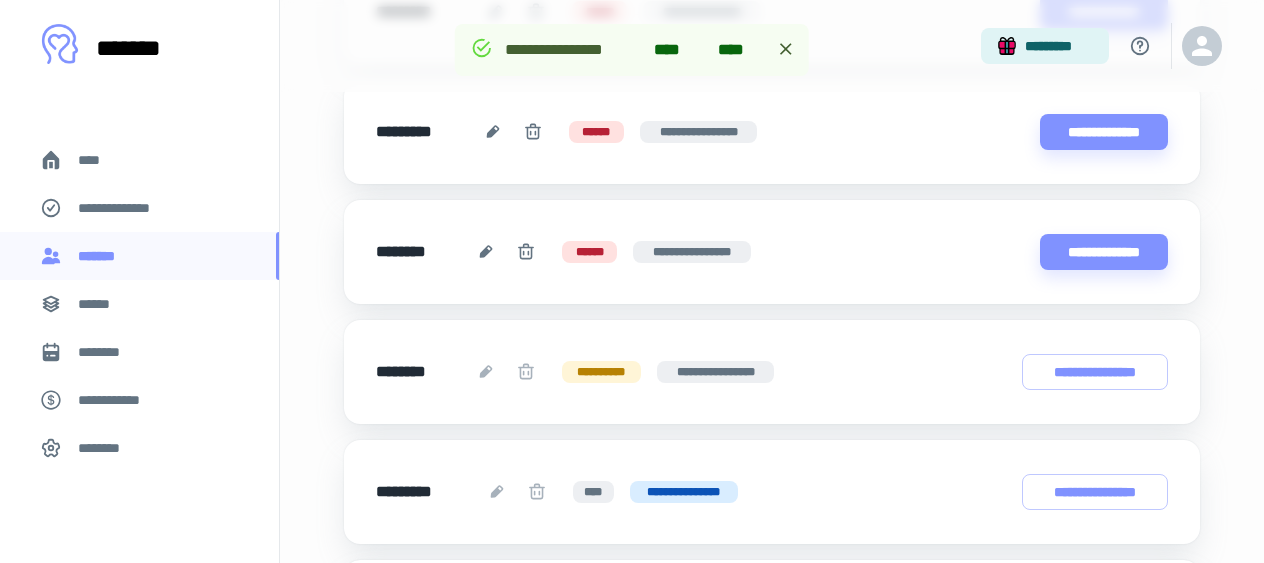 scroll, scrollTop: 419, scrollLeft: 0, axis: vertical 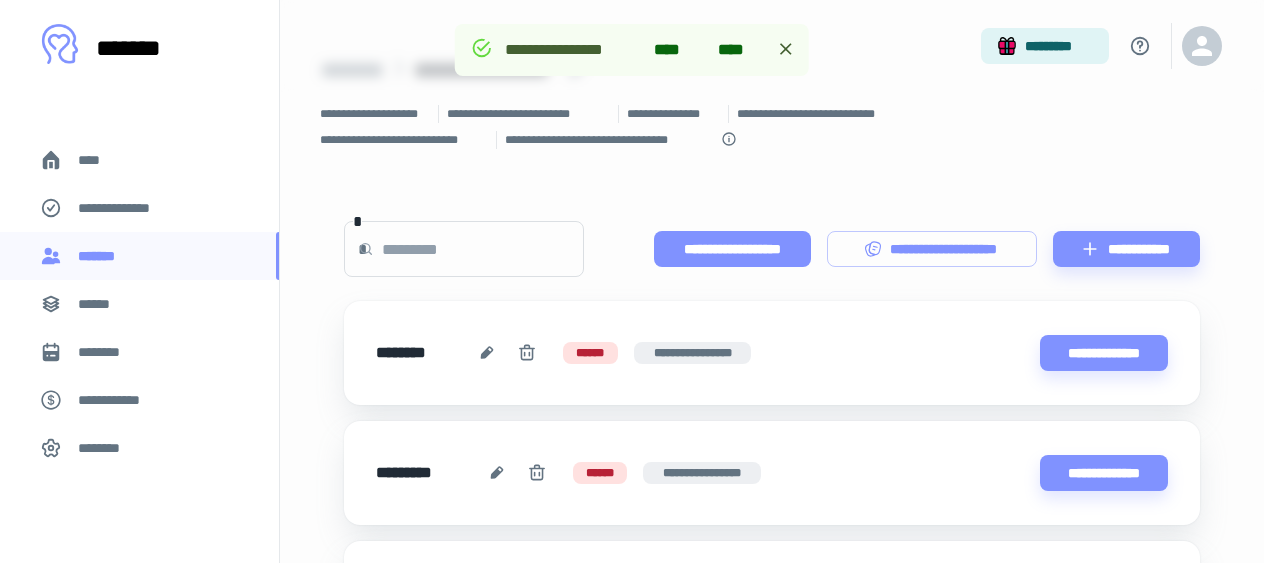 click on "**********" at bounding box center [732, 249] 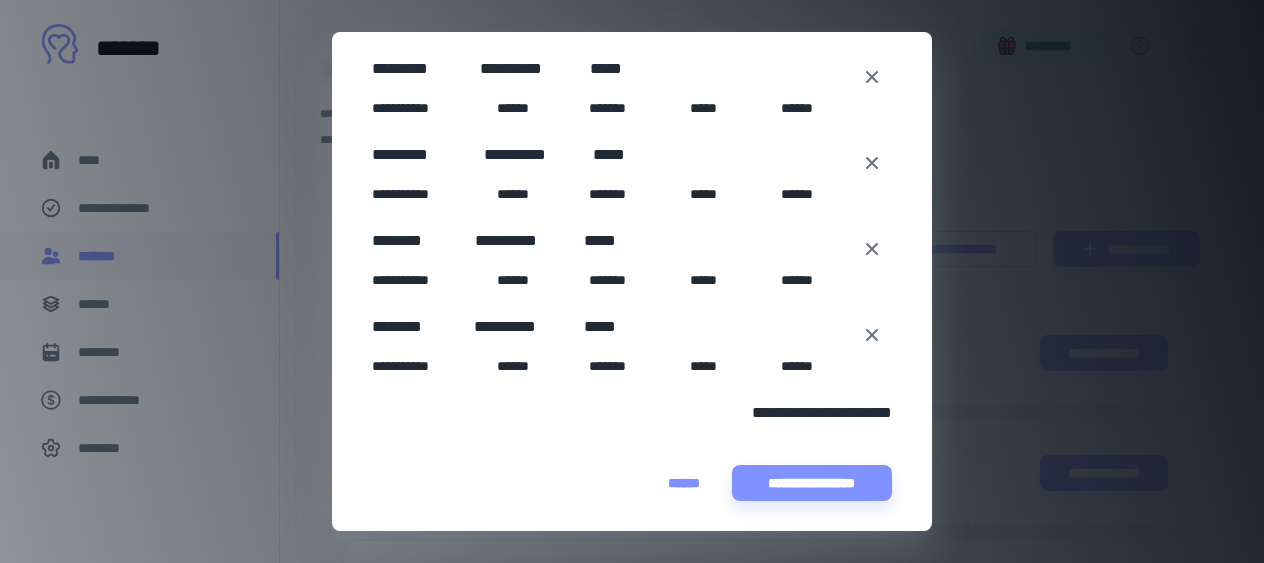 scroll, scrollTop: 207, scrollLeft: 0, axis: vertical 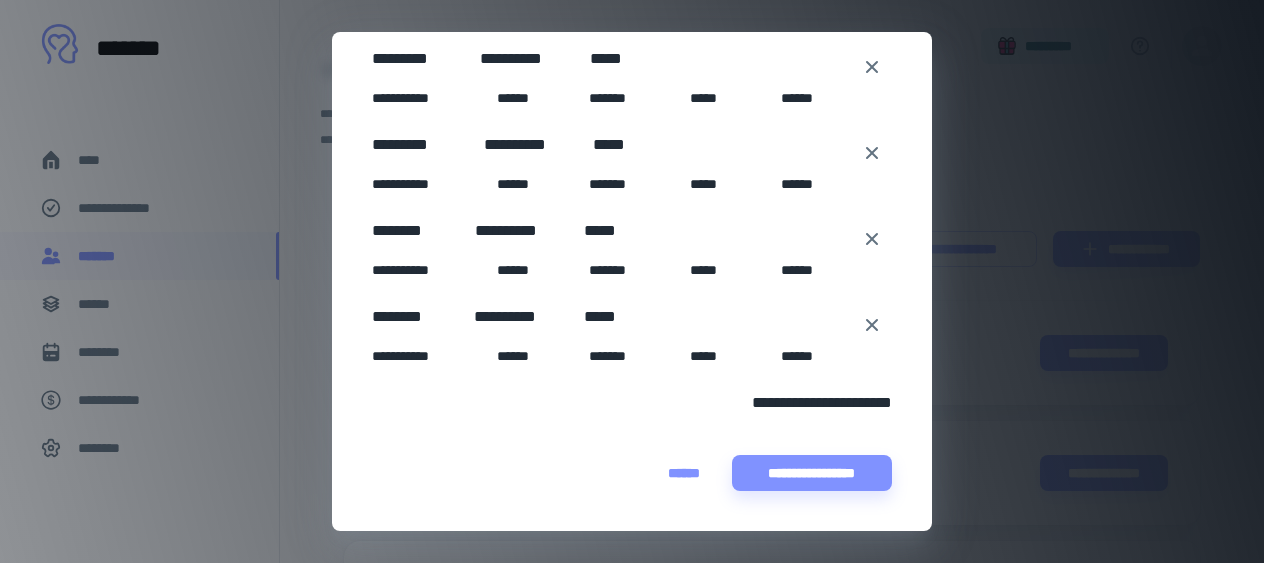 click on "******" at bounding box center [684, 473] 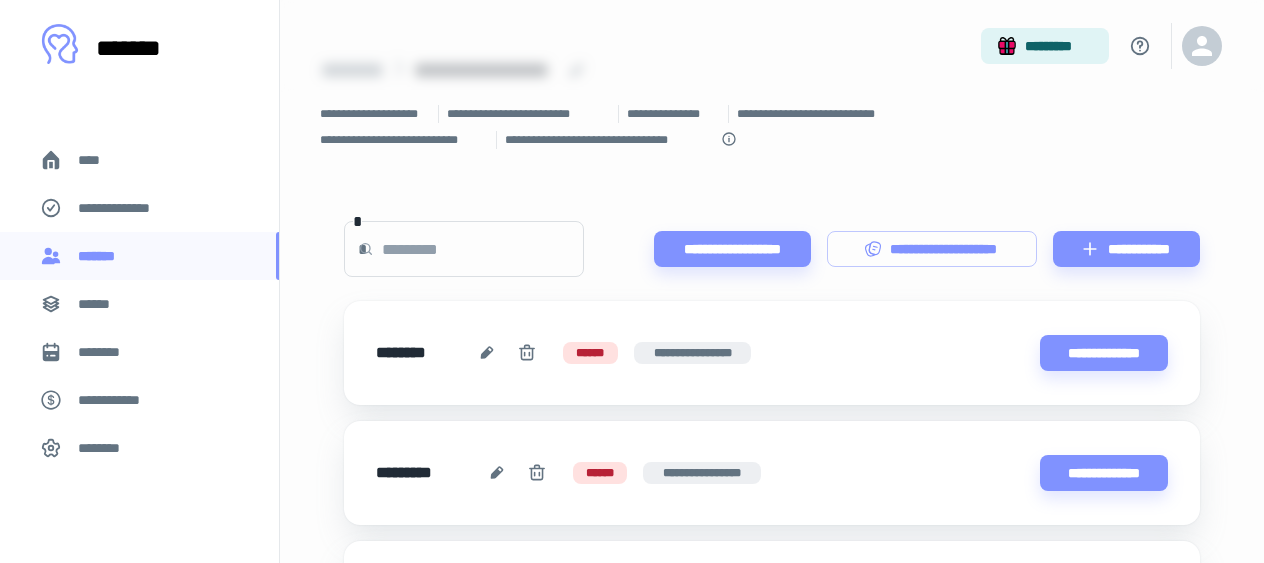 scroll, scrollTop: 0, scrollLeft: 0, axis: both 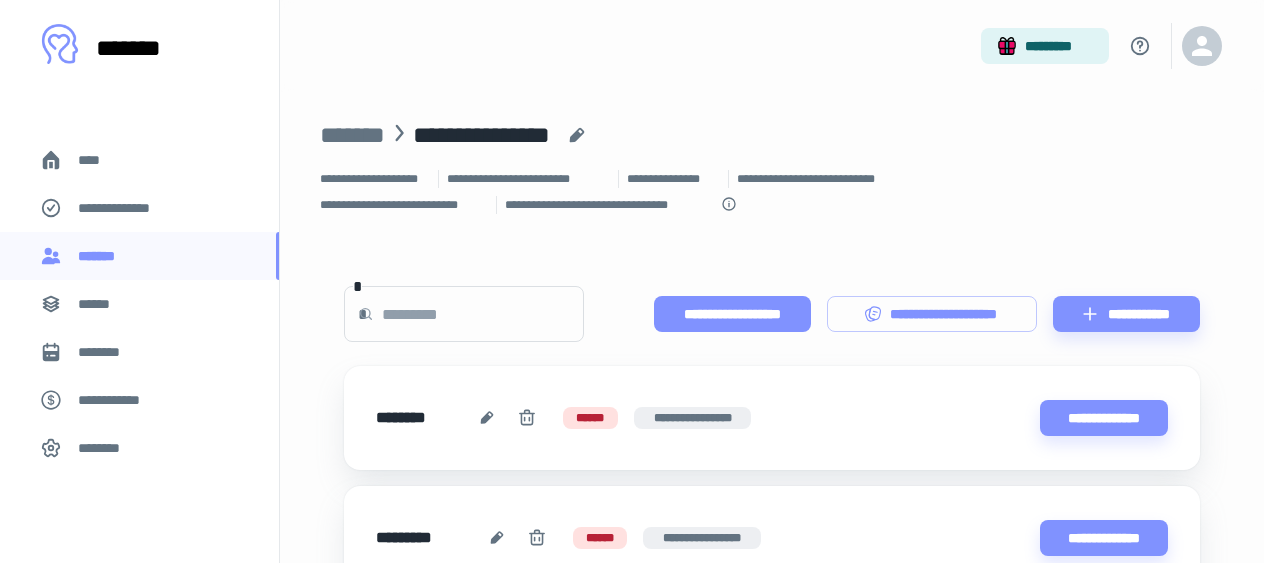 click on "**********" at bounding box center (732, 314) 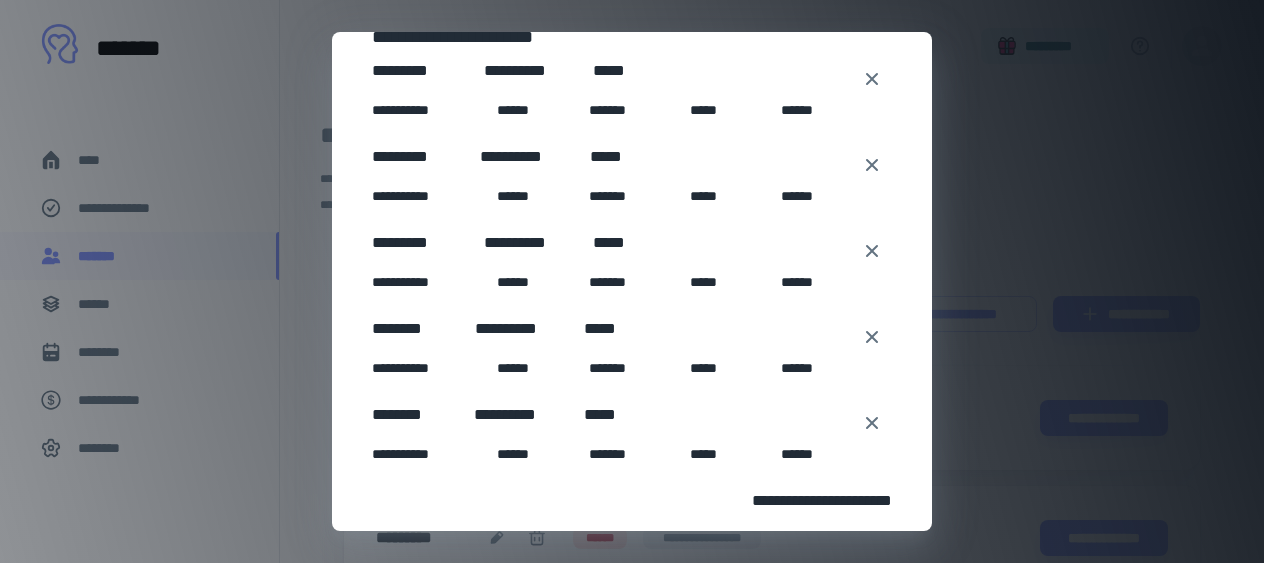 scroll, scrollTop: 207, scrollLeft: 0, axis: vertical 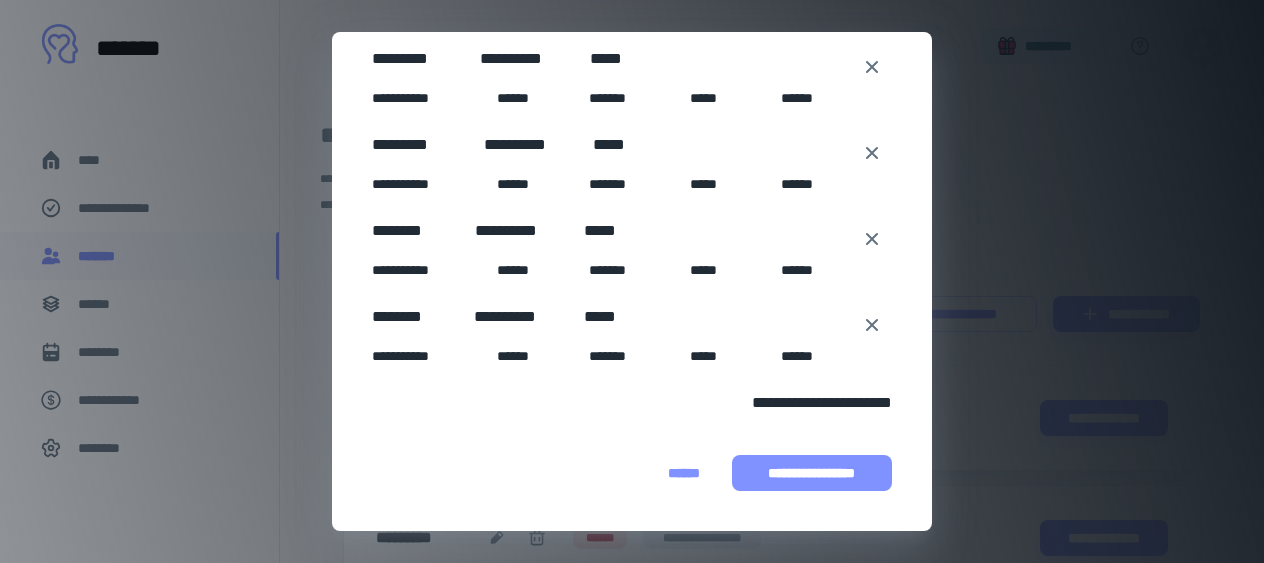 click on "**********" at bounding box center [812, 473] 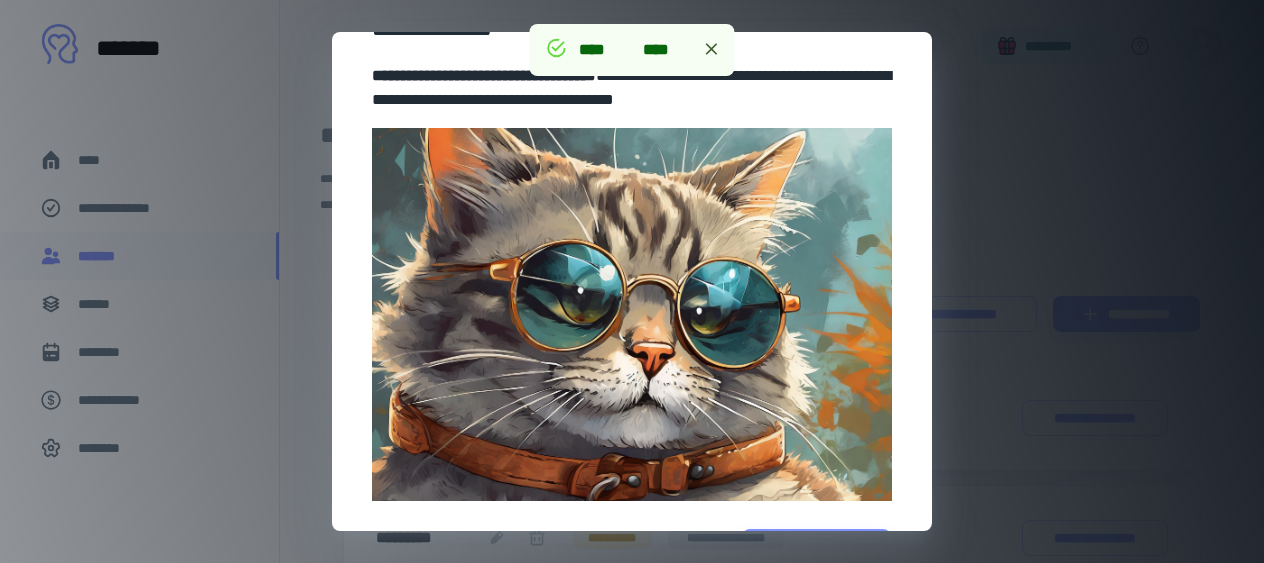 scroll, scrollTop: 0, scrollLeft: 0, axis: both 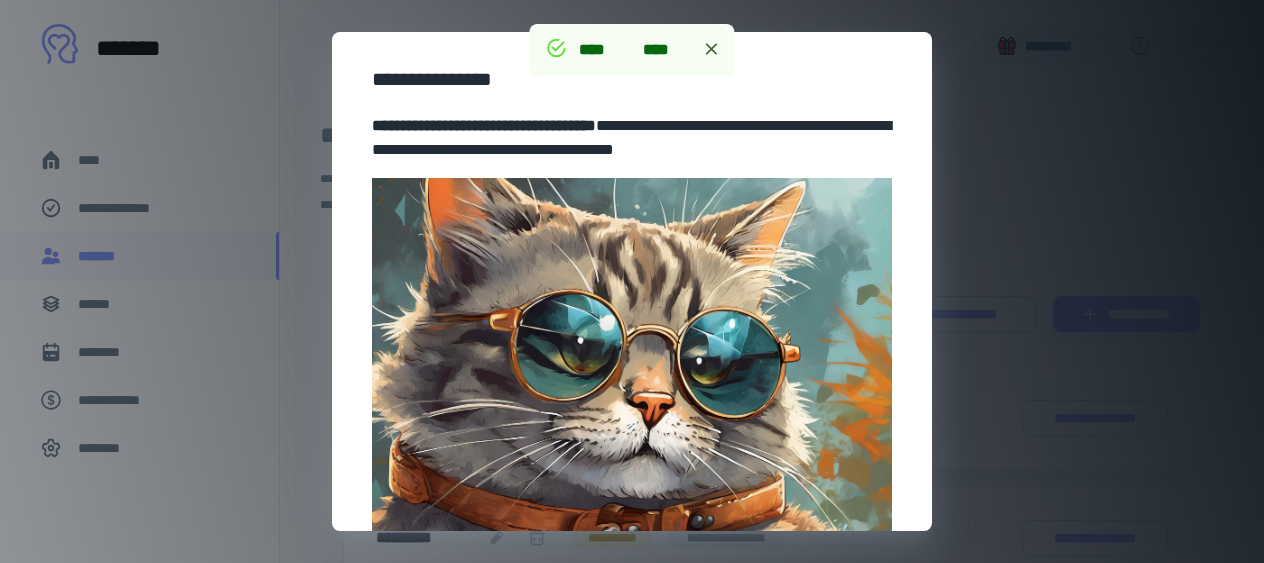 click on "**********" at bounding box center [632, 281] 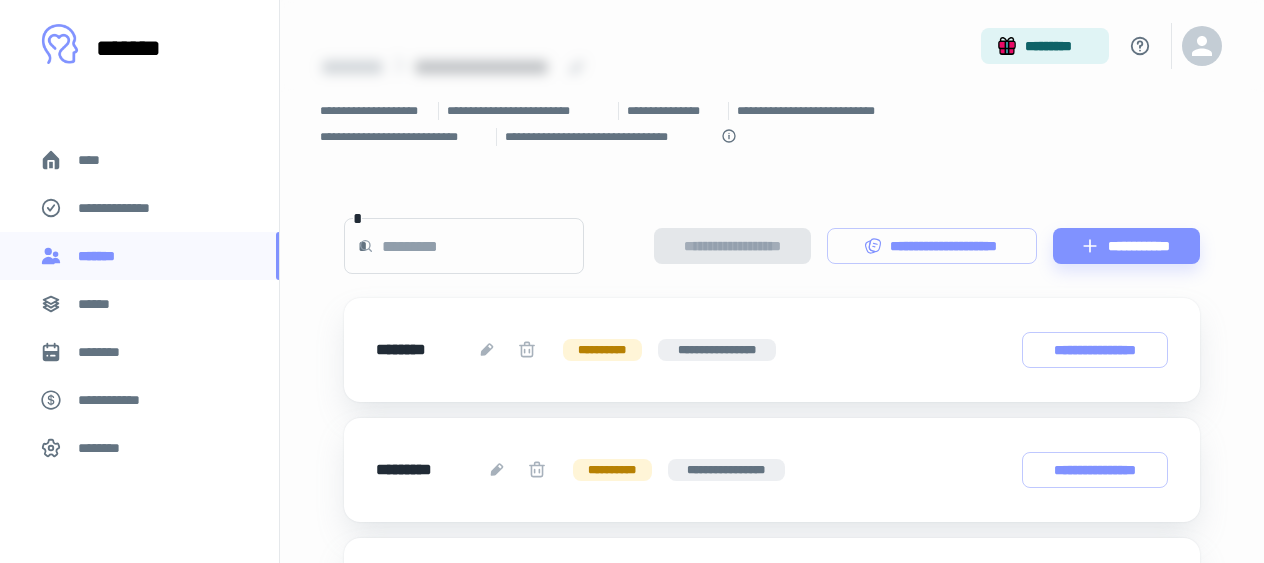 scroll, scrollTop: 69, scrollLeft: 0, axis: vertical 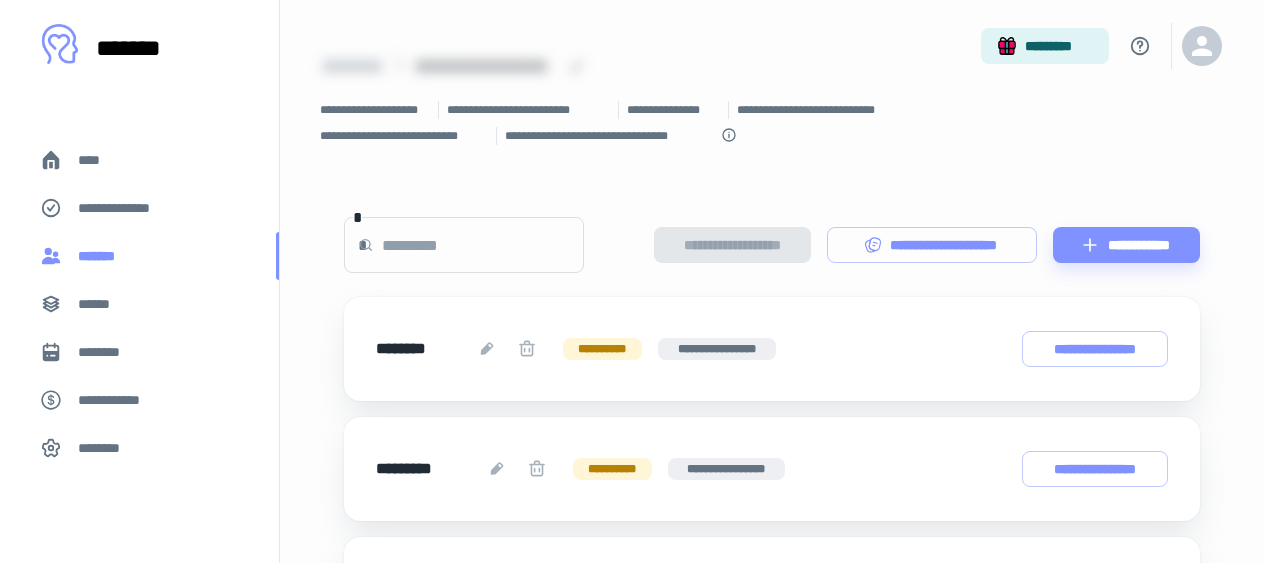 click on "*******" at bounding box center (139, 256) 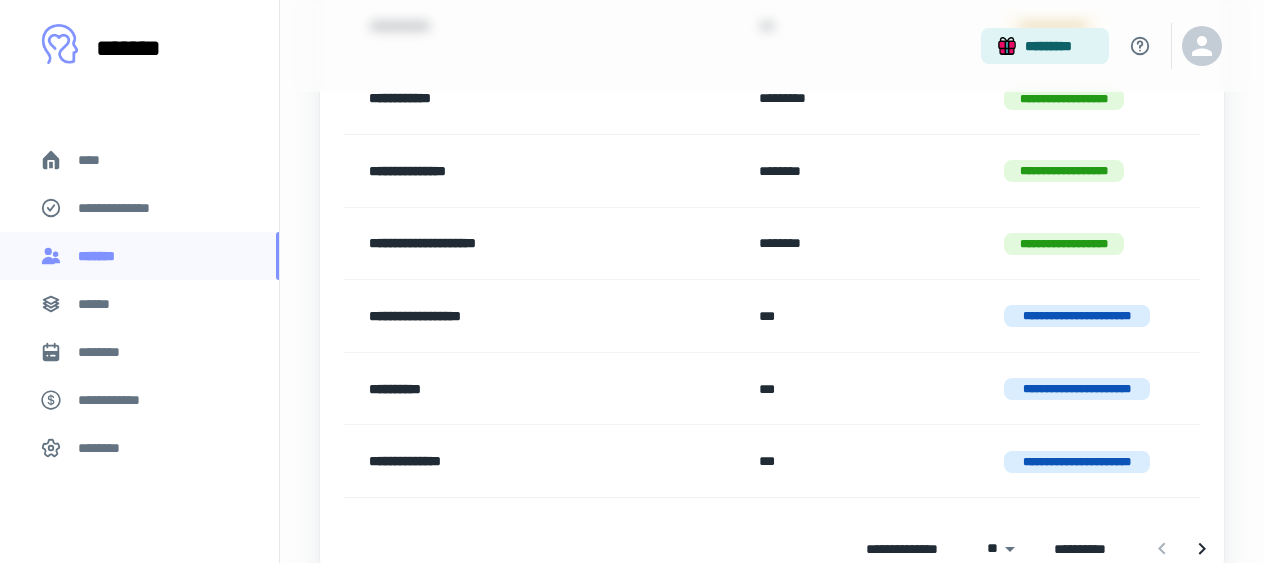 scroll, scrollTop: 1699, scrollLeft: 0, axis: vertical 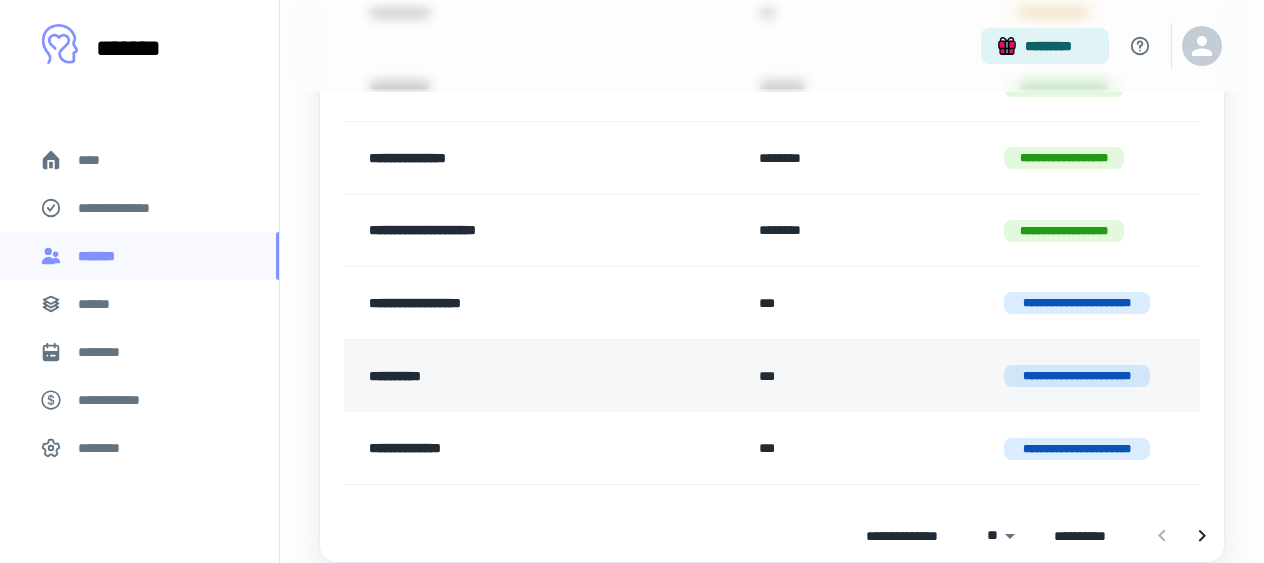 click on "**********" at bounding box center (511, 376) 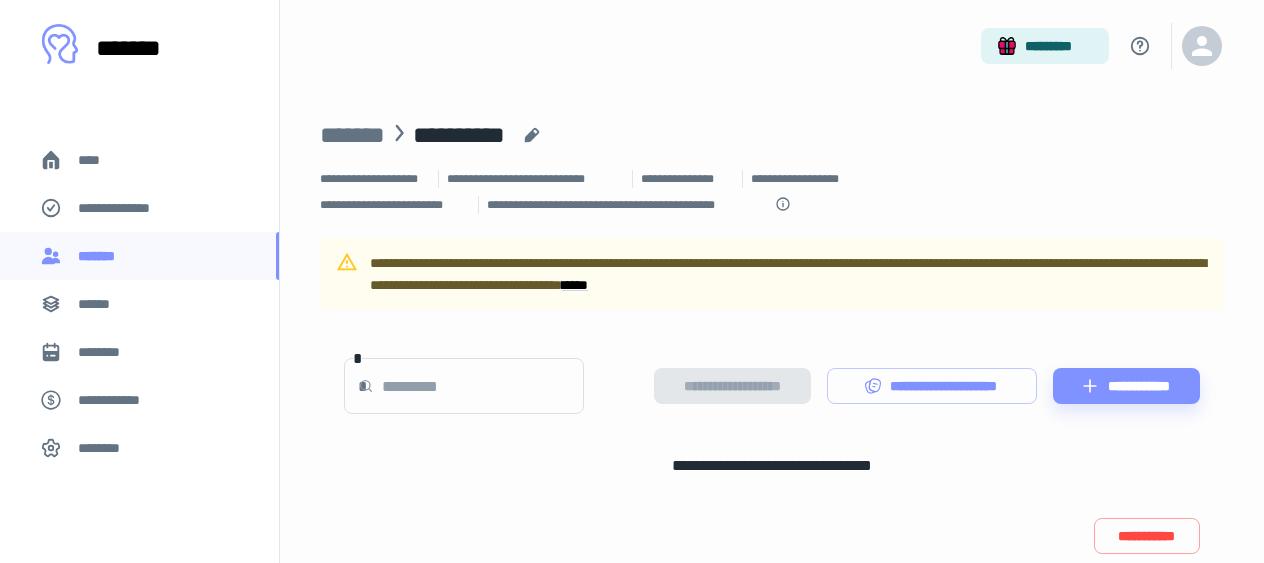 click on "*********" at bounding box center (772, 46) 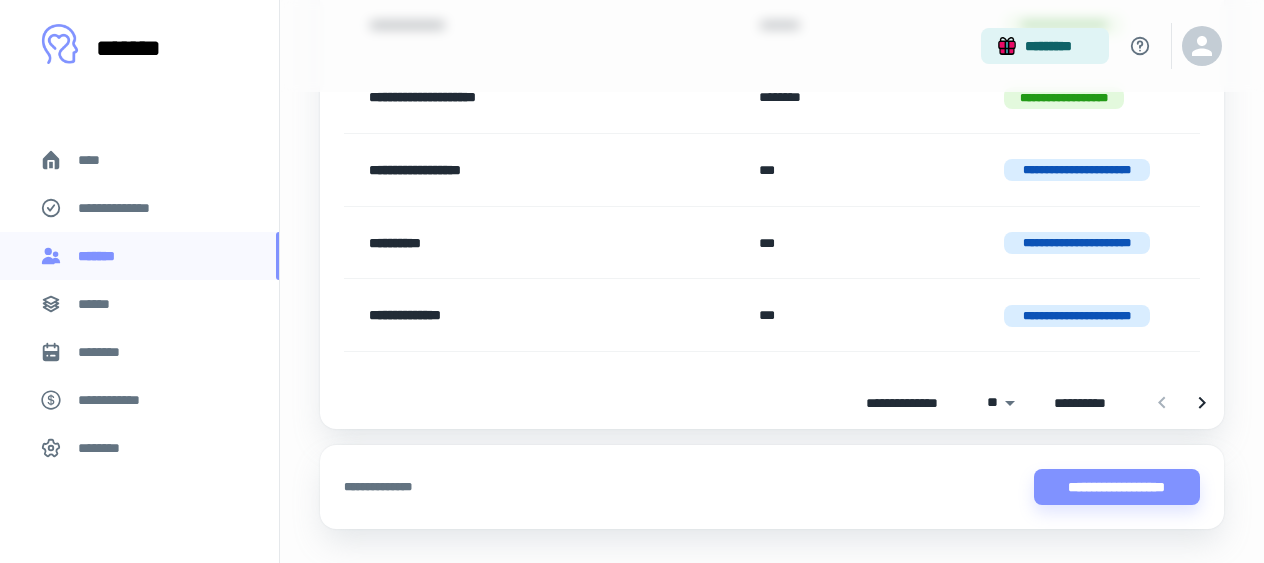 scroll, scrollTop: 1854, scrollLeft: 0, axis: vertical 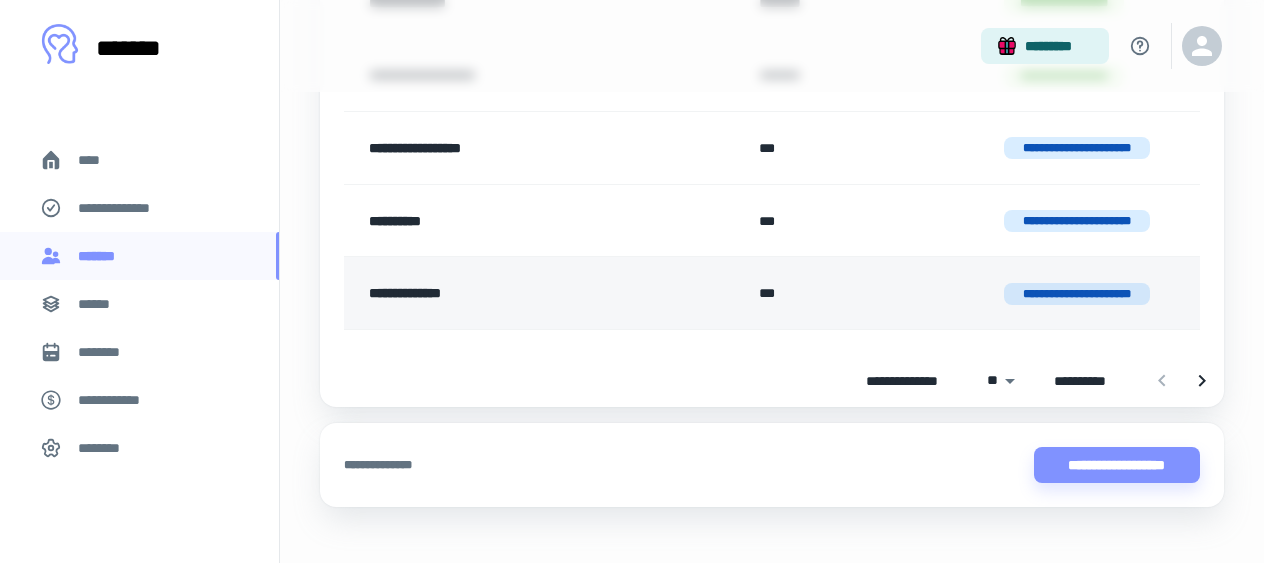 click on "**********" at bounding box center (511, 293) 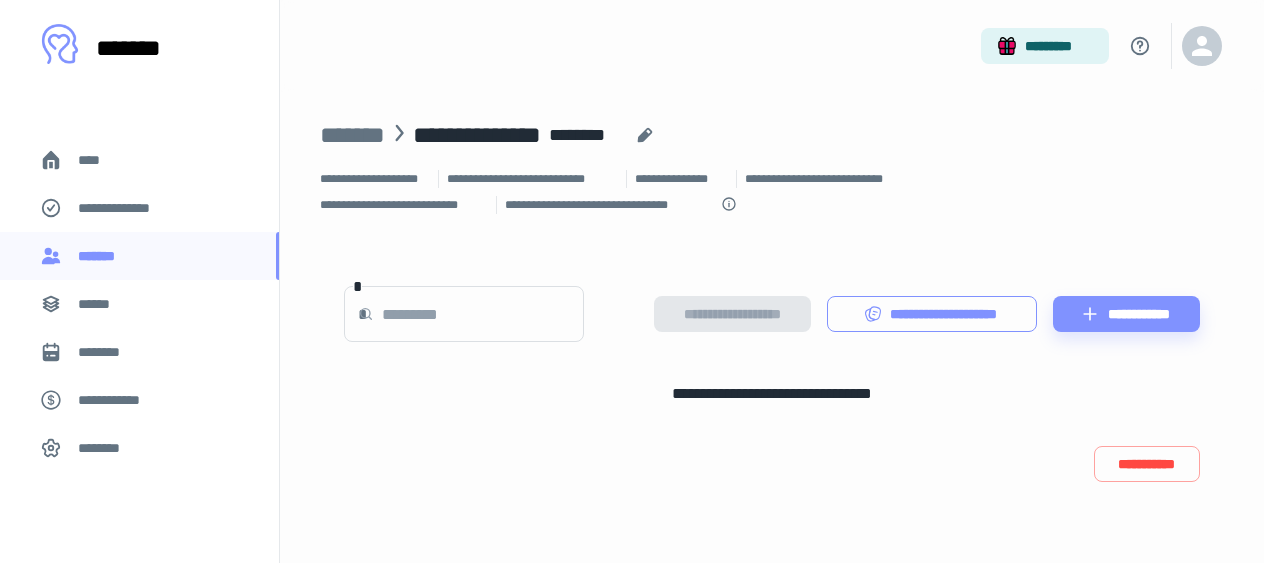 click on "**********" at bounding box center [932, 314] 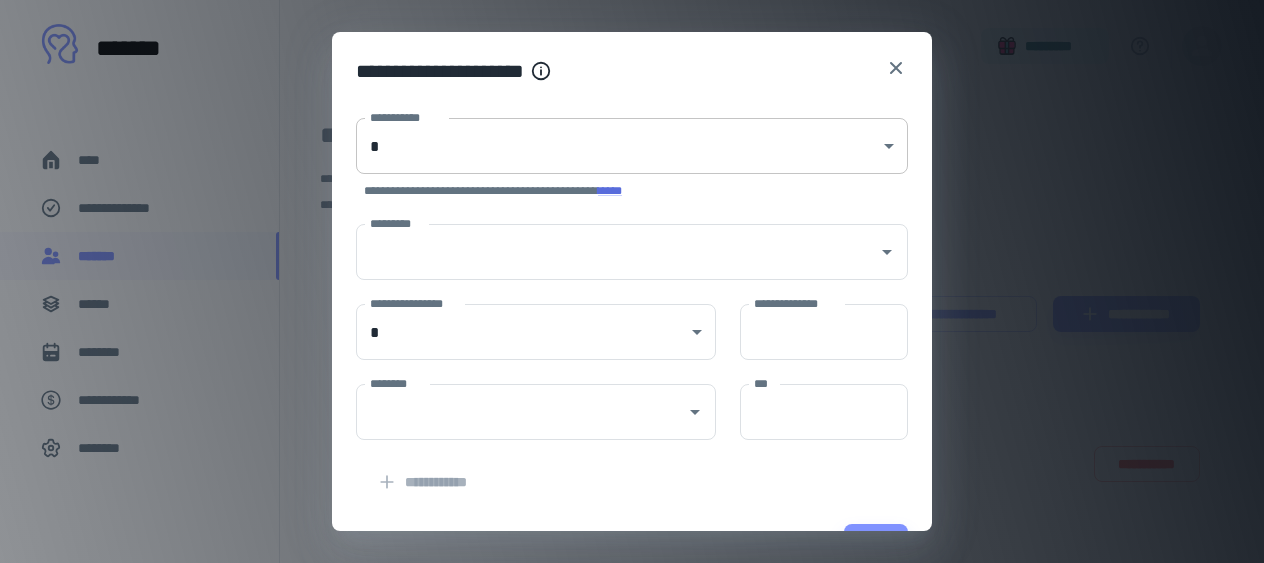 click on "**********" at bounding box center (632, 281) 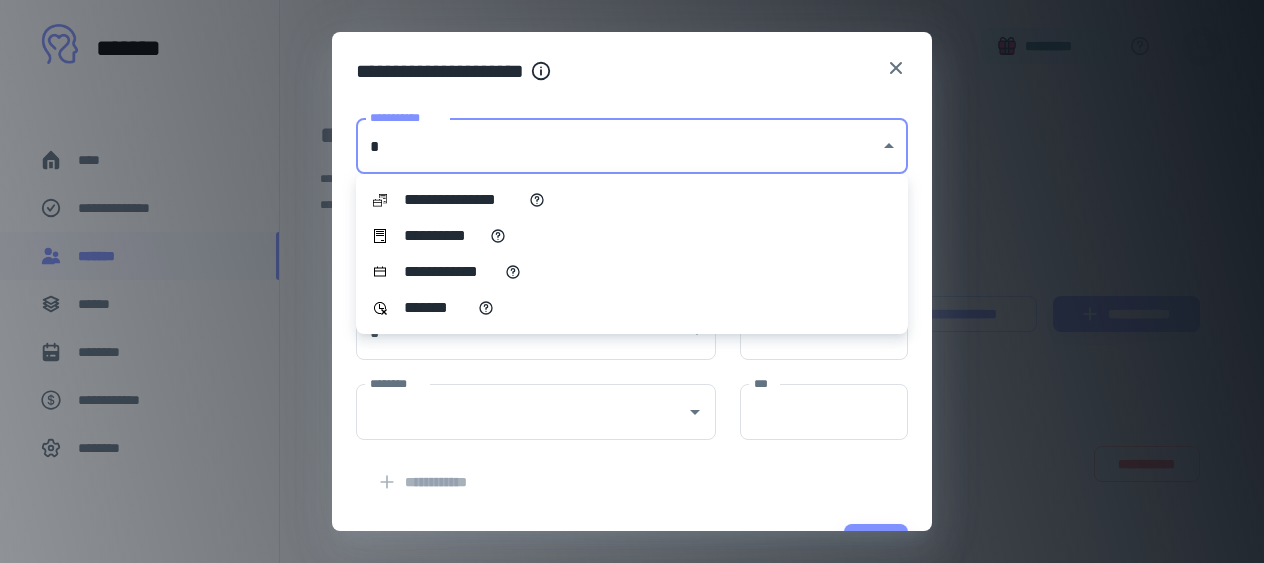click on "**********" at bounding box center (632, 236) 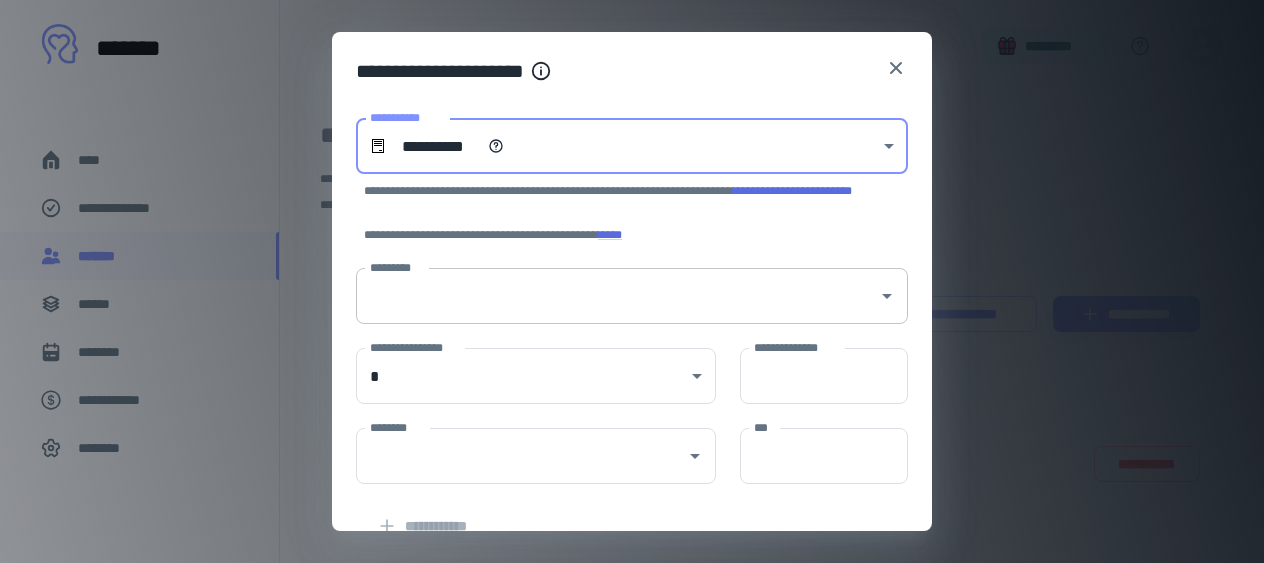 click on "*********" at bounding box center [632, 296] 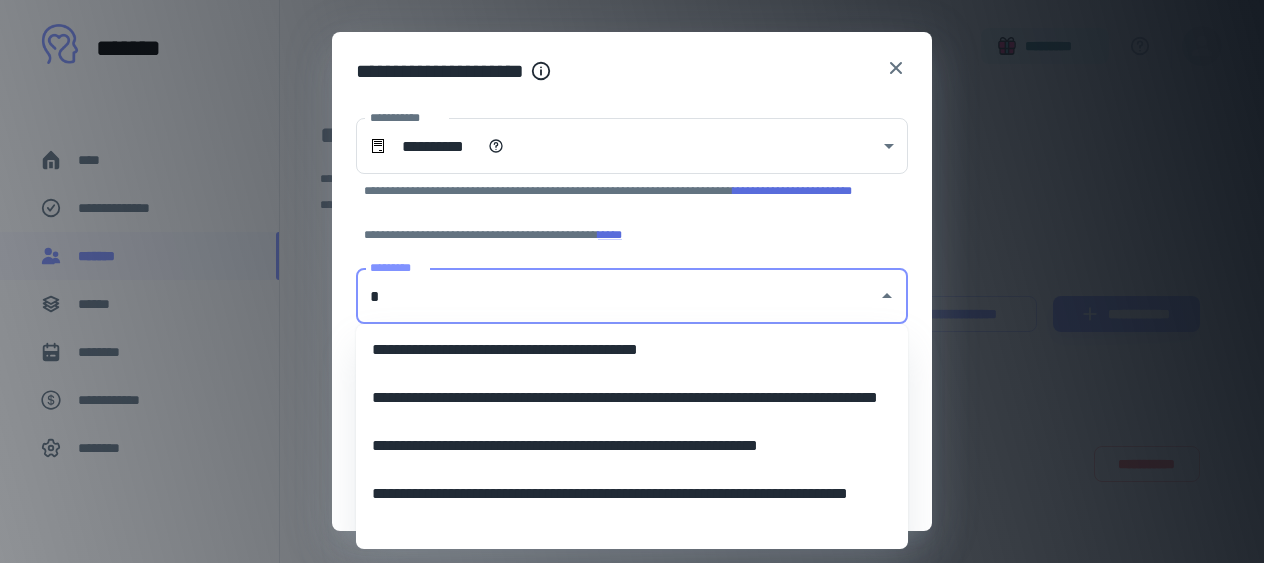 type on "*" 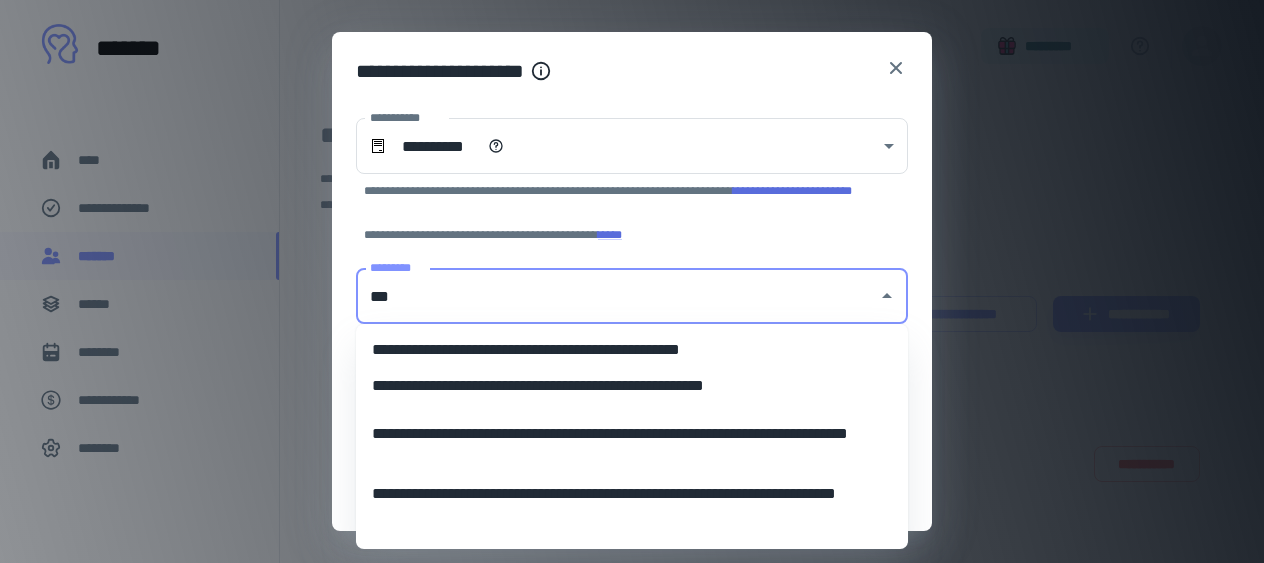 click on "**********" at bounding box center [632, 434] 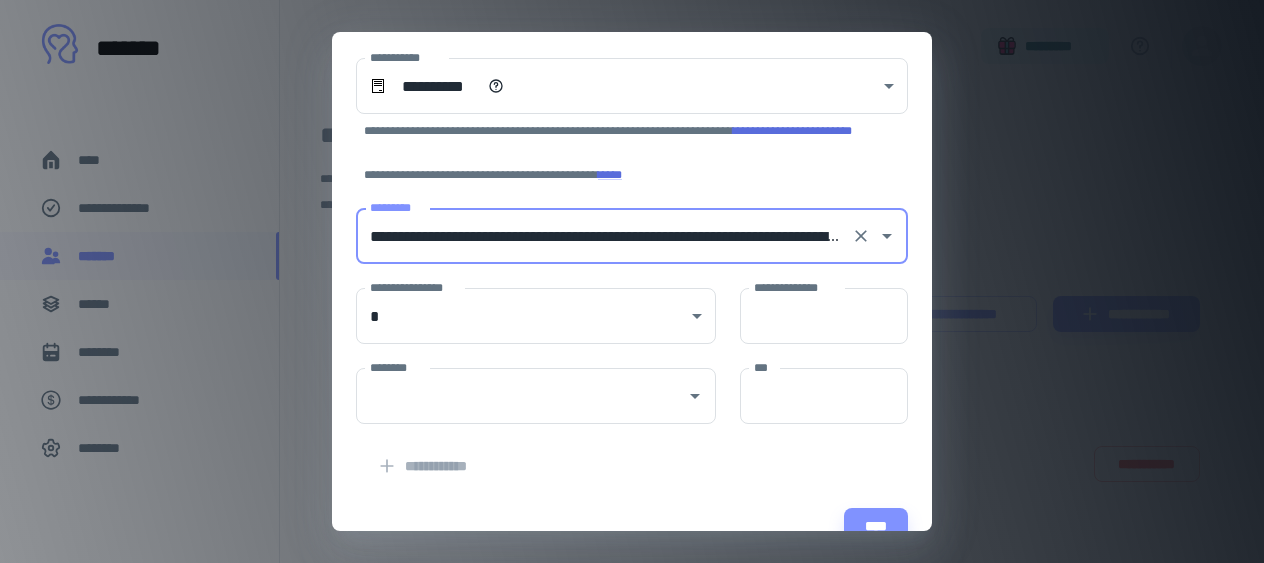scroll, scrollTop: 109, scrollLeft: 0, axis: vertical 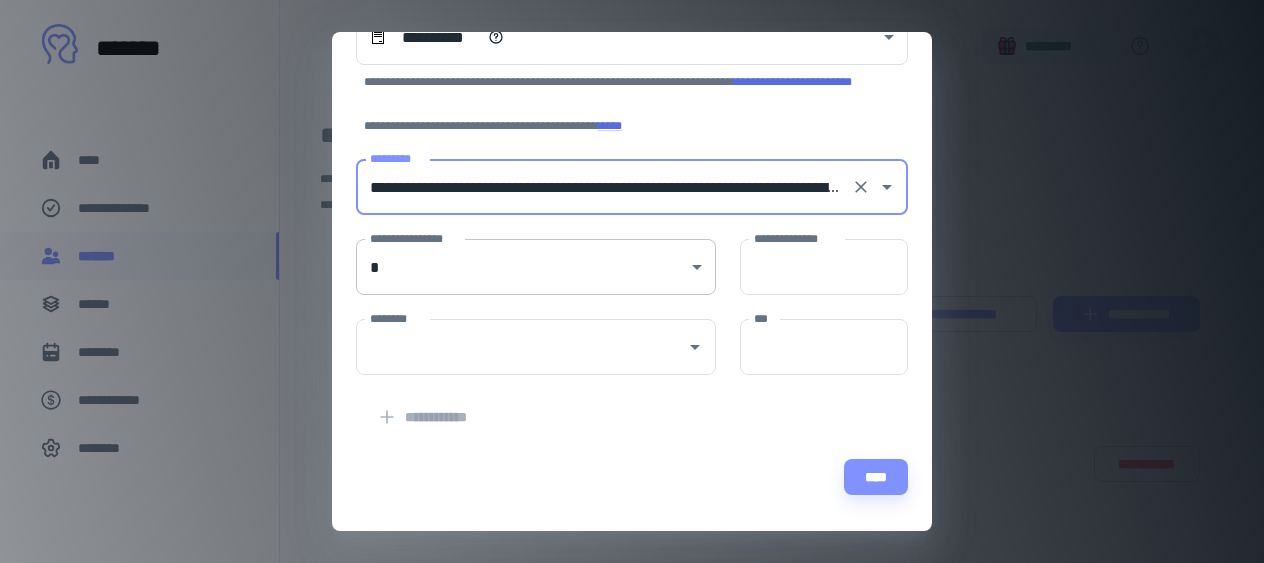 type on "**********" 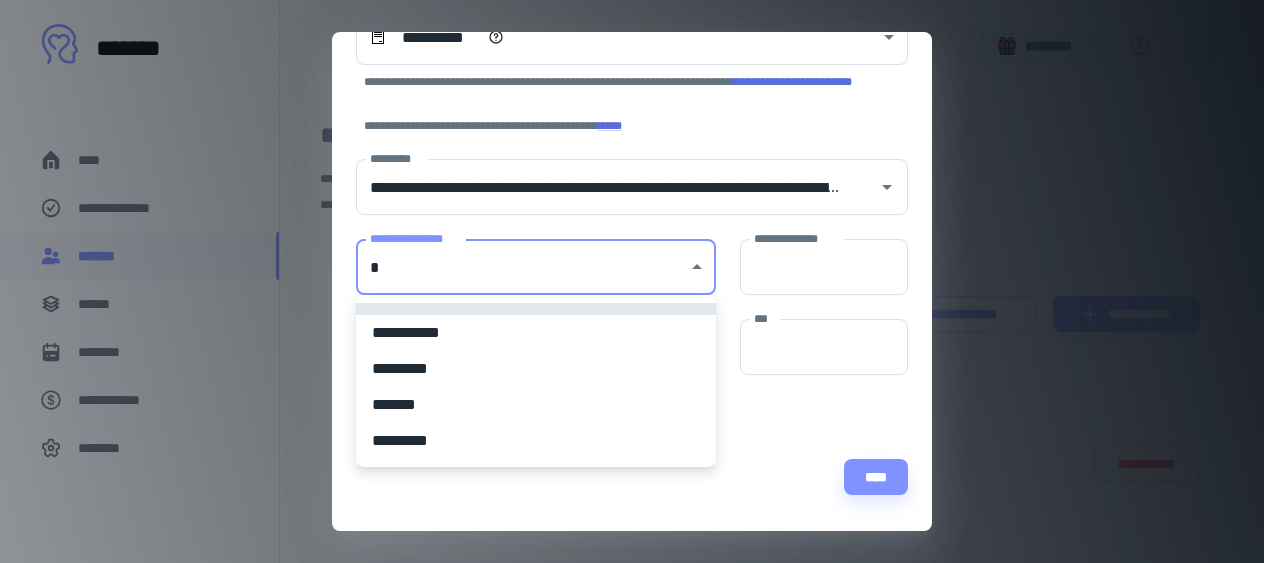 click on "**********" at bounding box center [632, 281] 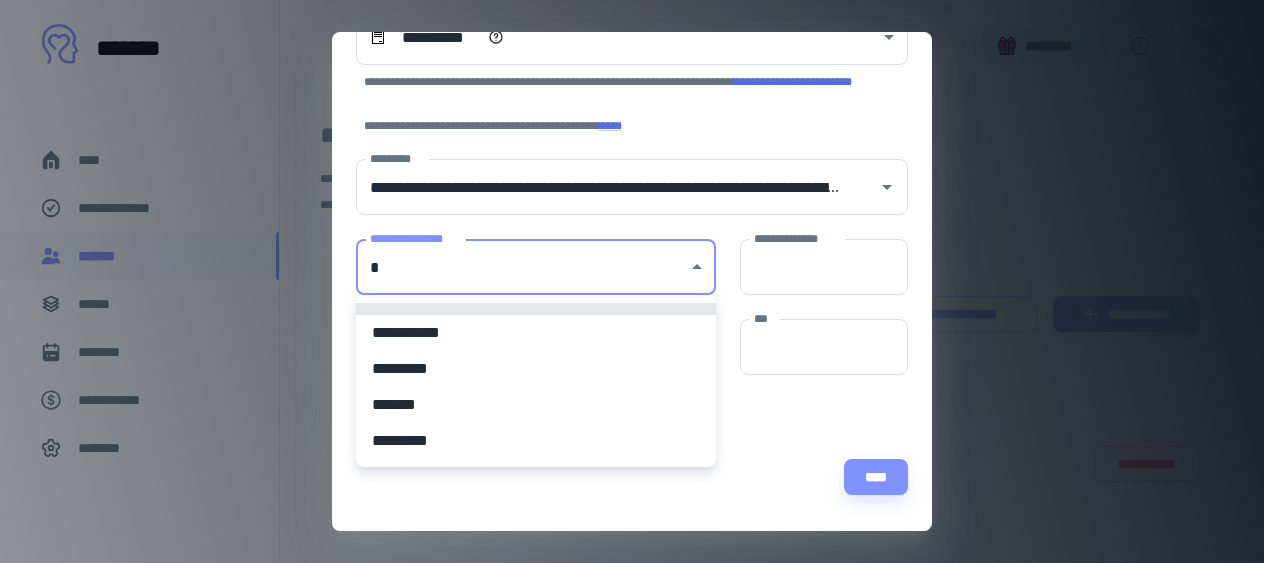 click on "*********" at bounding box center (536, 369) 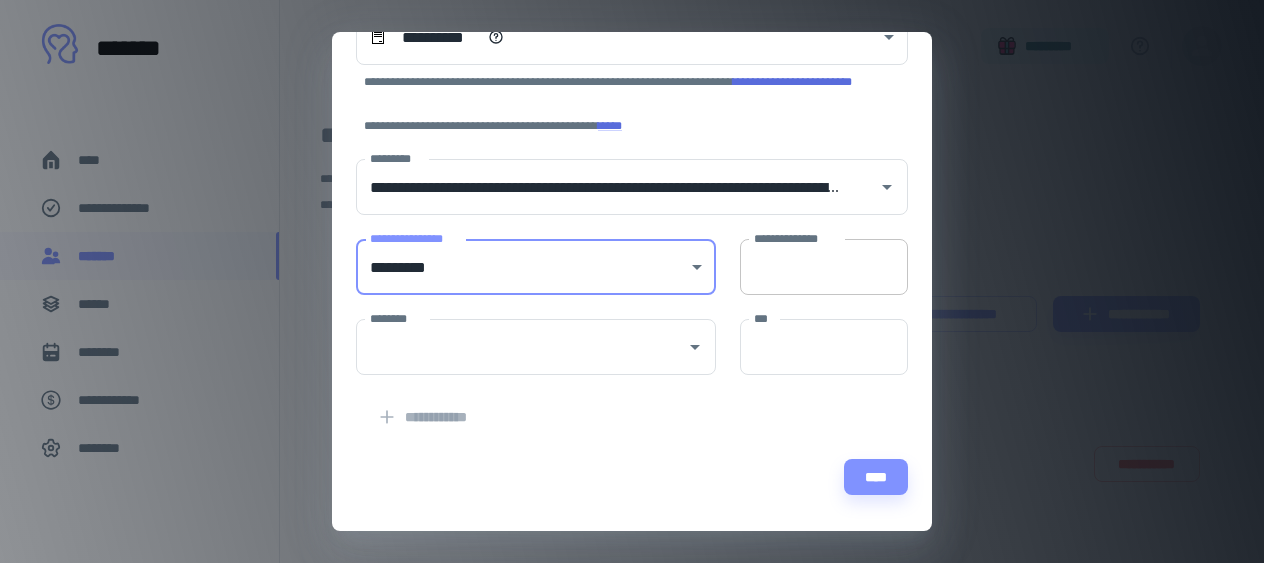 click on "**********" at bounding box center (824, 267) 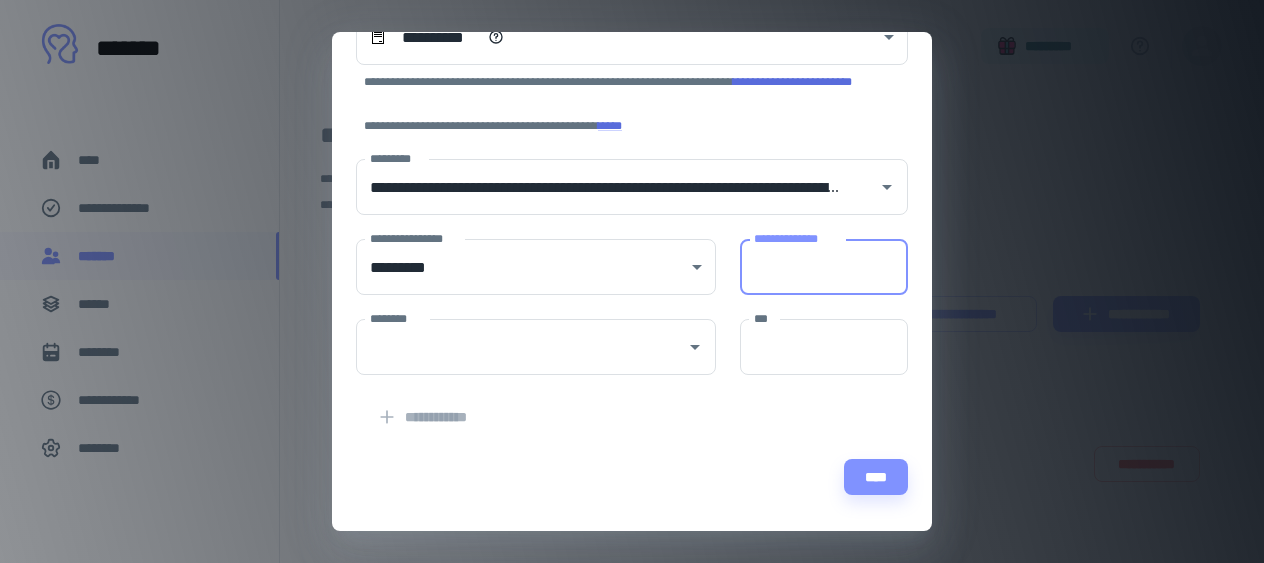 click on "**********" at bounding box center (824, 267) 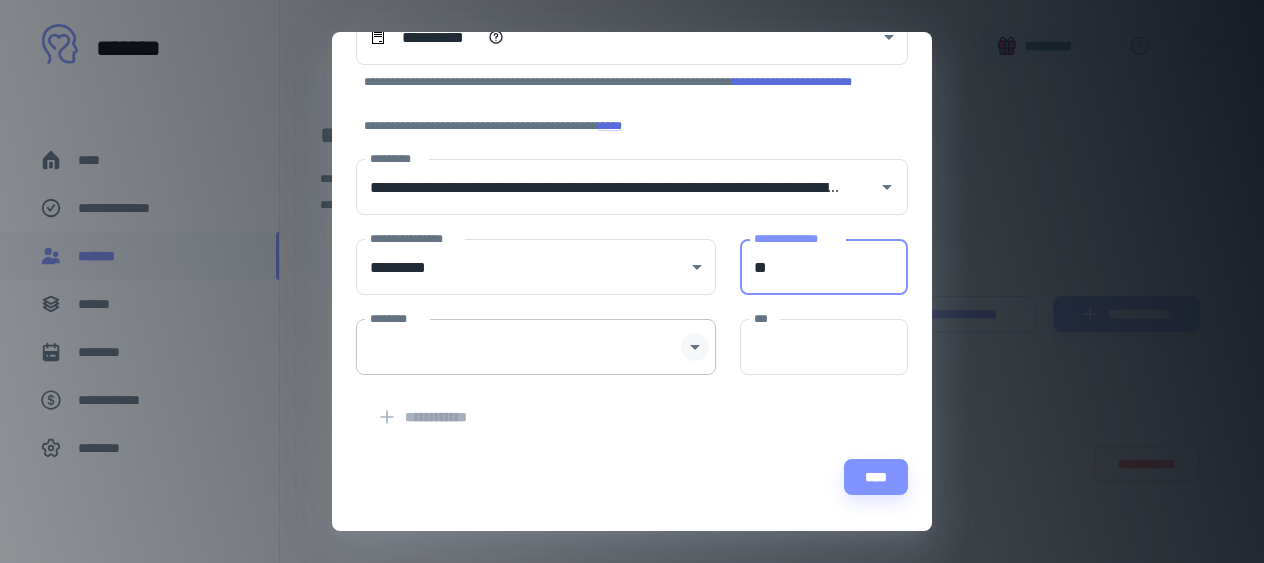 click 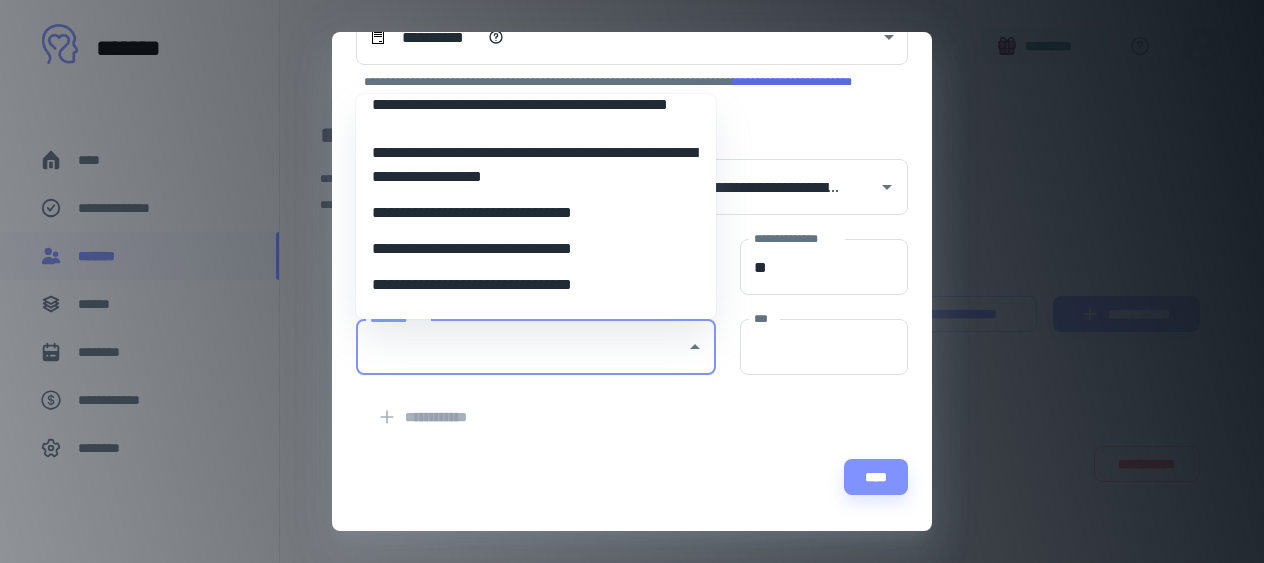 scroll, scrollTop: 58, scrollLeft: 0, axis: vertical 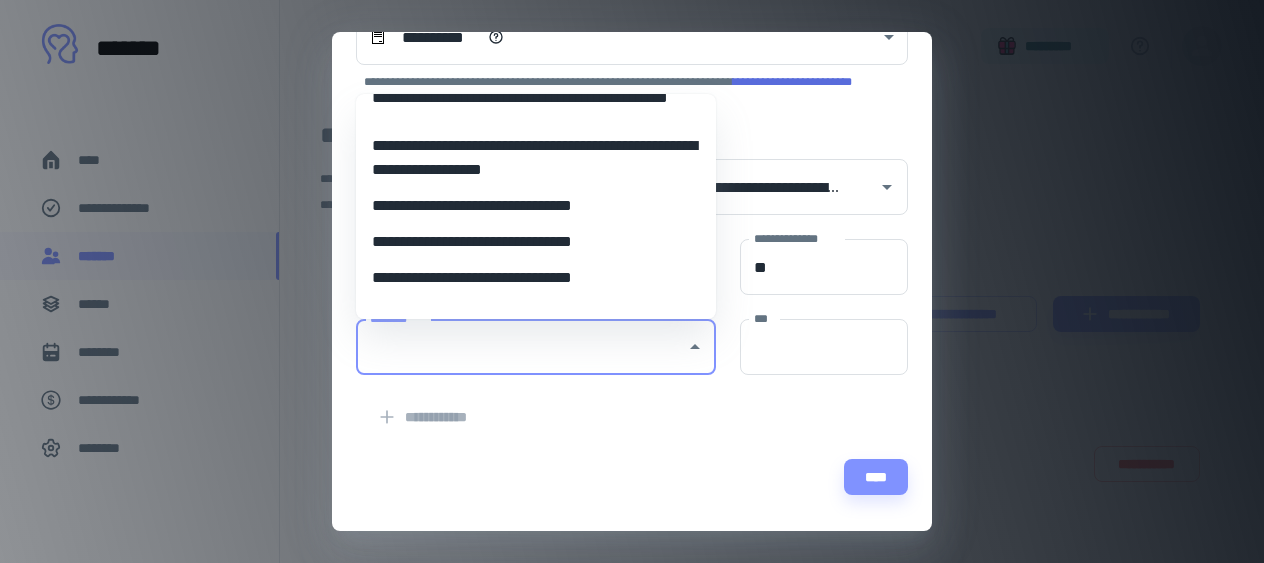 click on "**********" at bounding box center (536, 278) 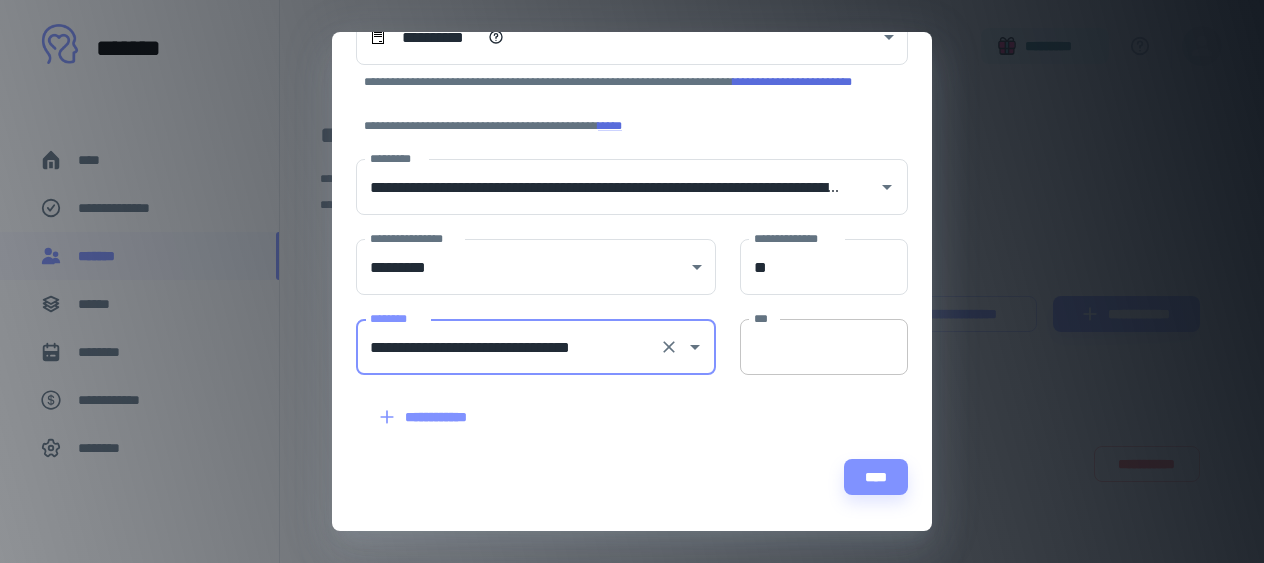 click on "***" at bounding box center [824, 347] 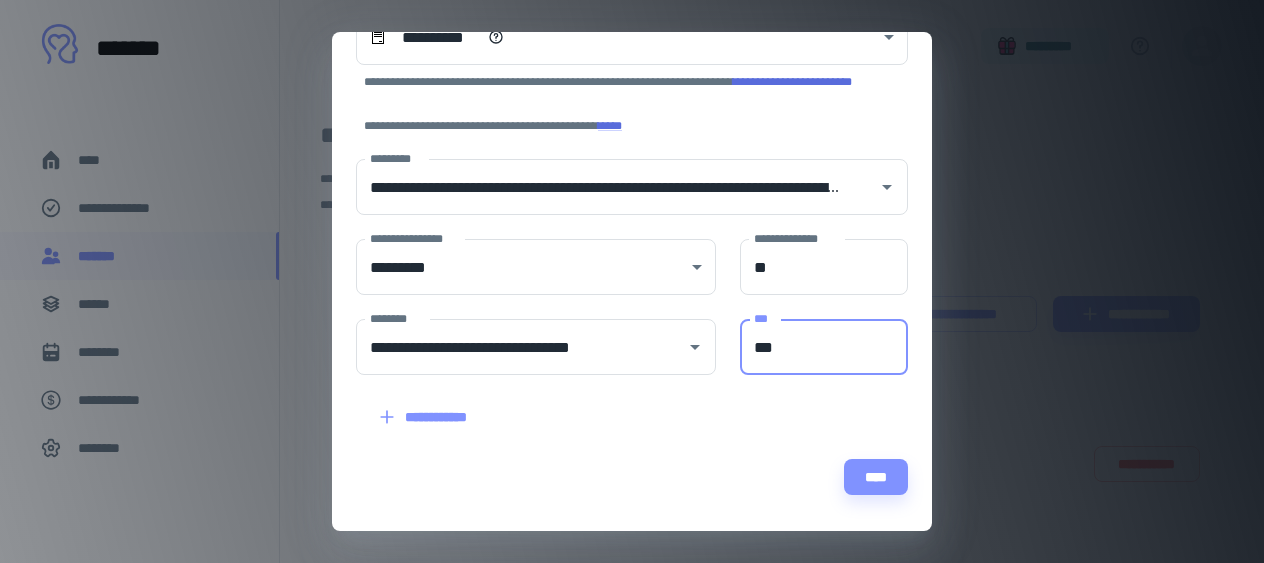 type on "***" 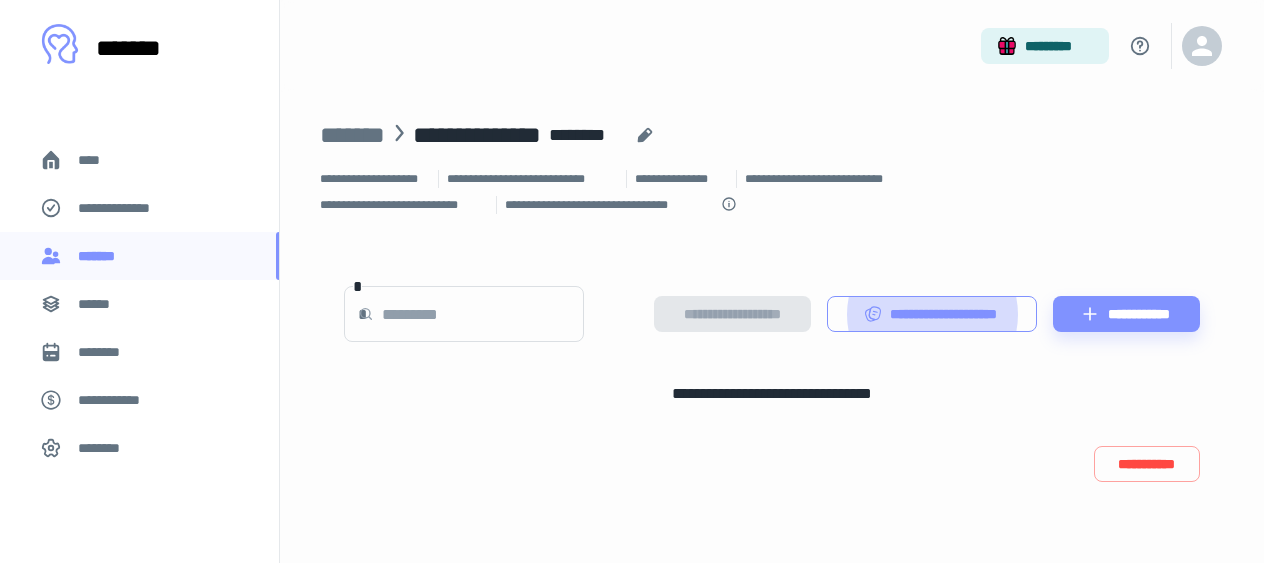 click on "**********" at bounding box center [932, 314] 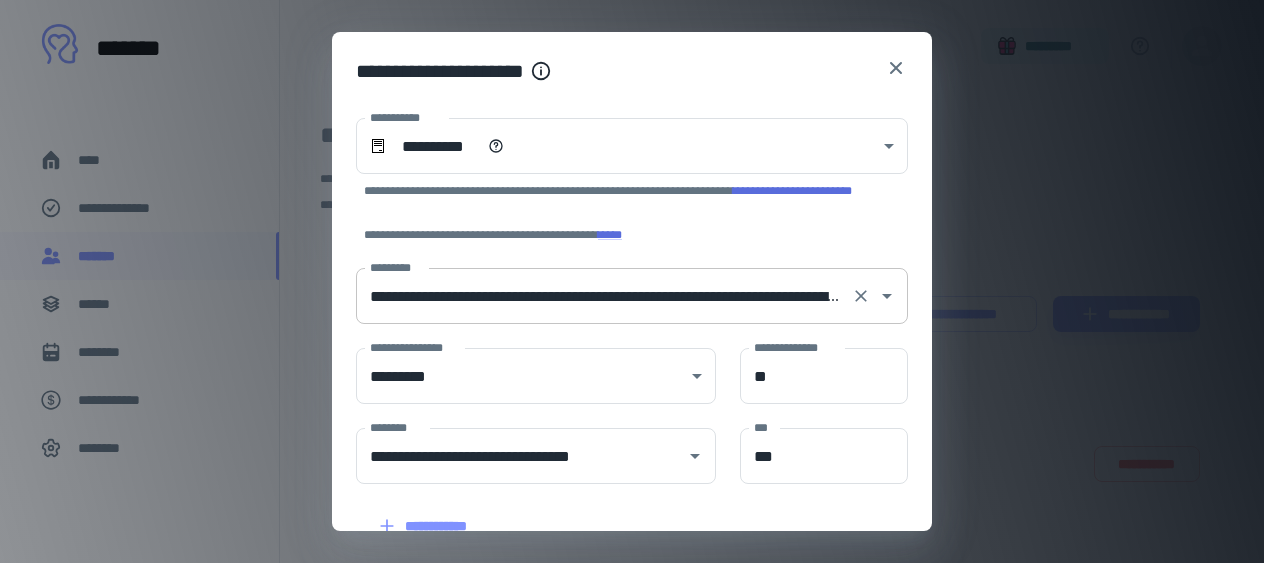 click on "**********" at bounding box center (604, 296) 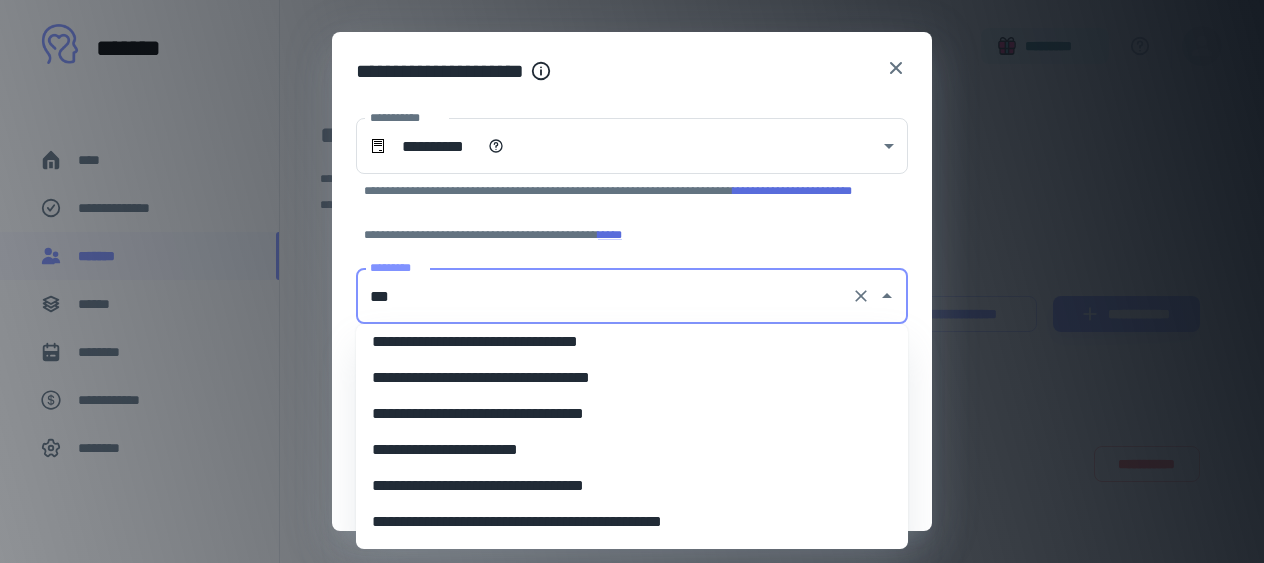 scroll, scrollTop: 0, scrollLeft: 0, axis: both 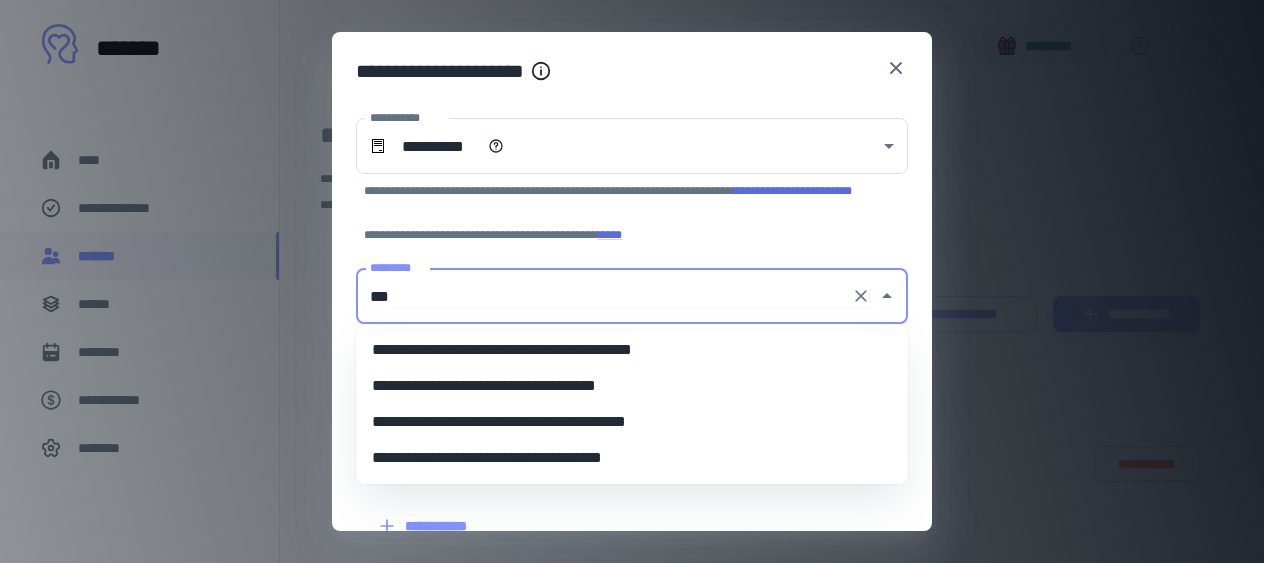 click on "**********" at bounding box center (632, 386) 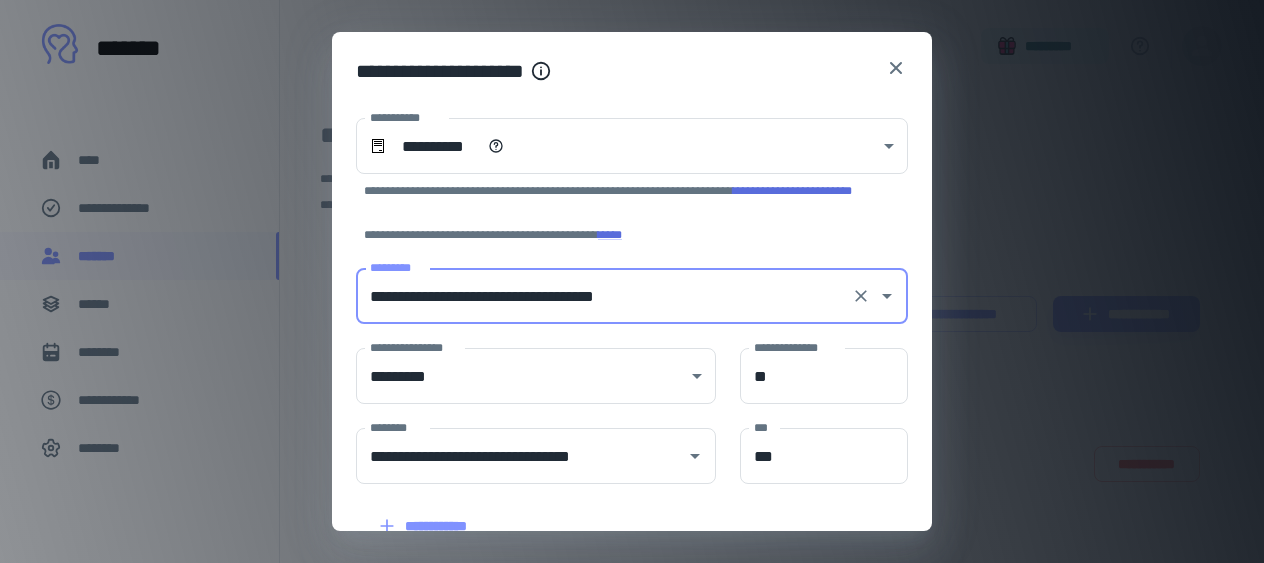 type on "**********" 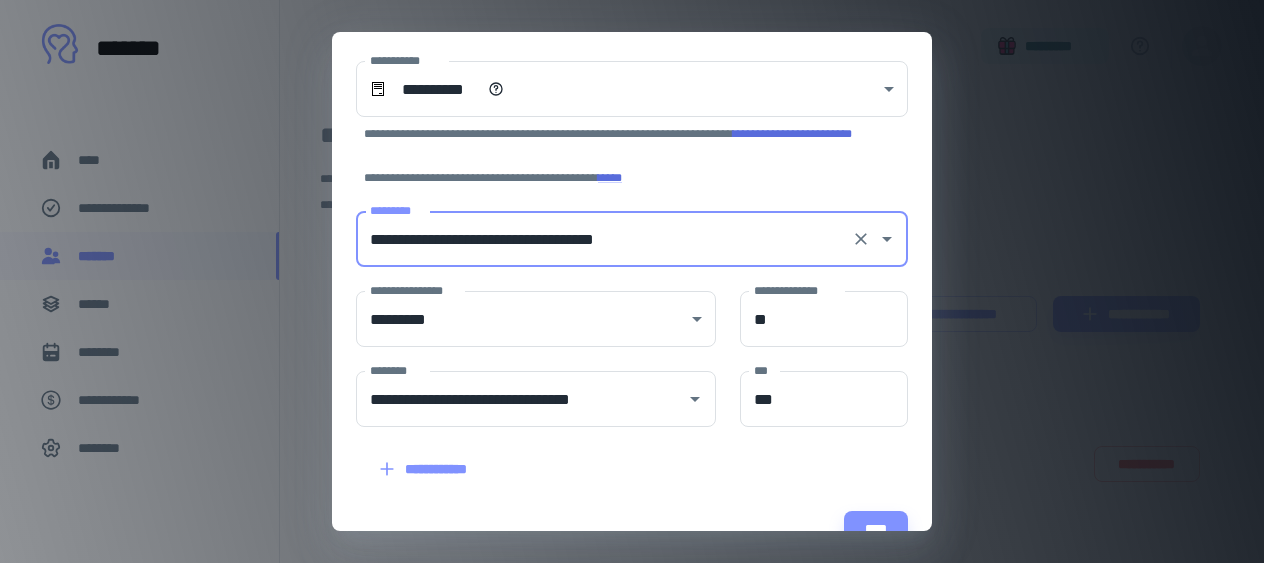 scroll, scrollTop: 109, scrollLeft: 0, axis: vertical 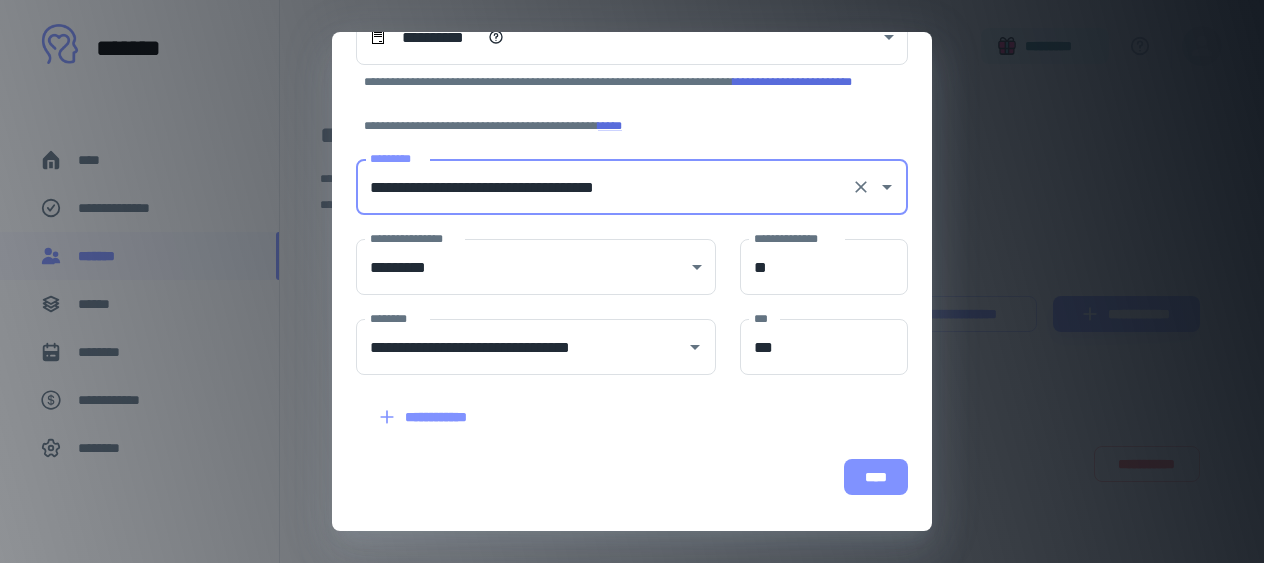 click on "****" at bounding box center [876, 477] 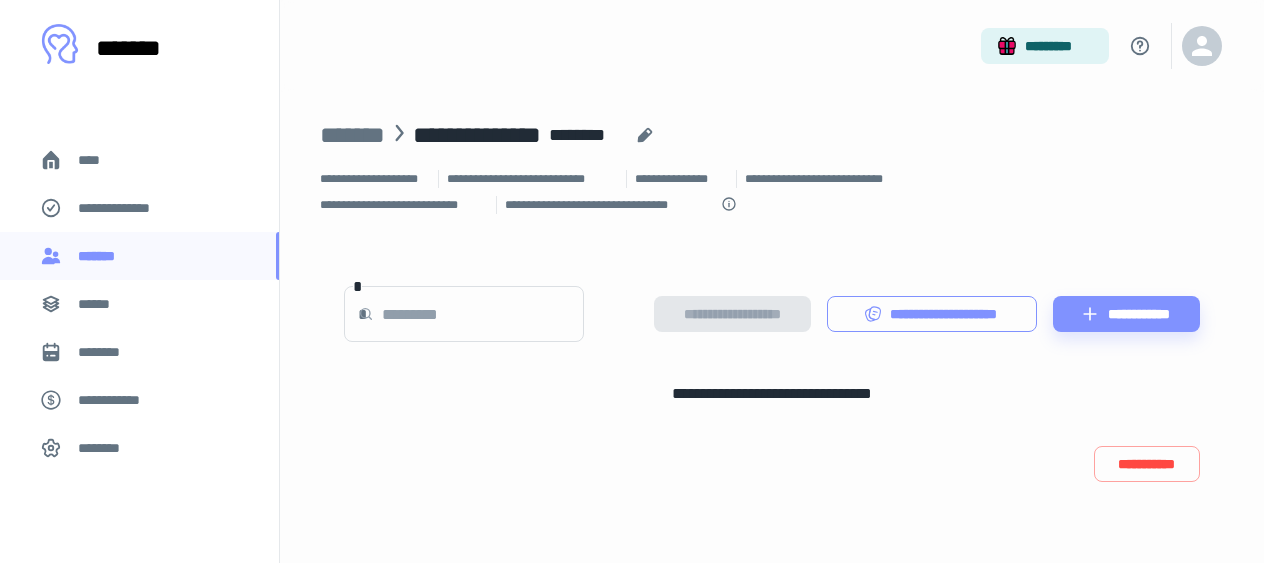 click on "**********" at bounding box center (932, 314) 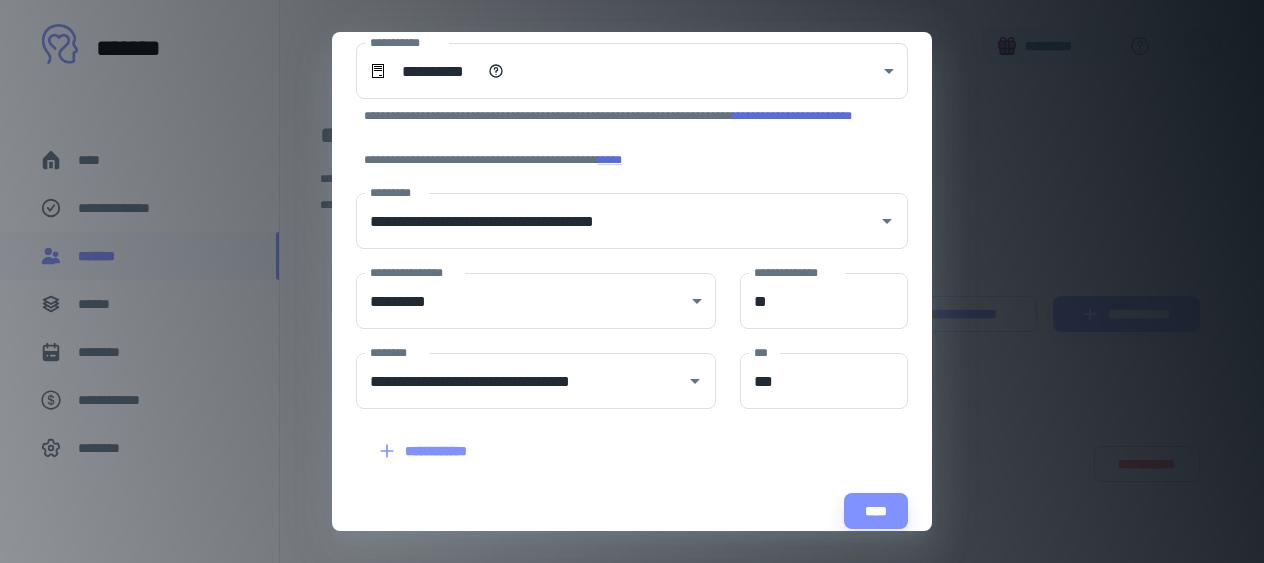 scroll, scrollTop: 109, scrollLeft: 0, axis: vertical 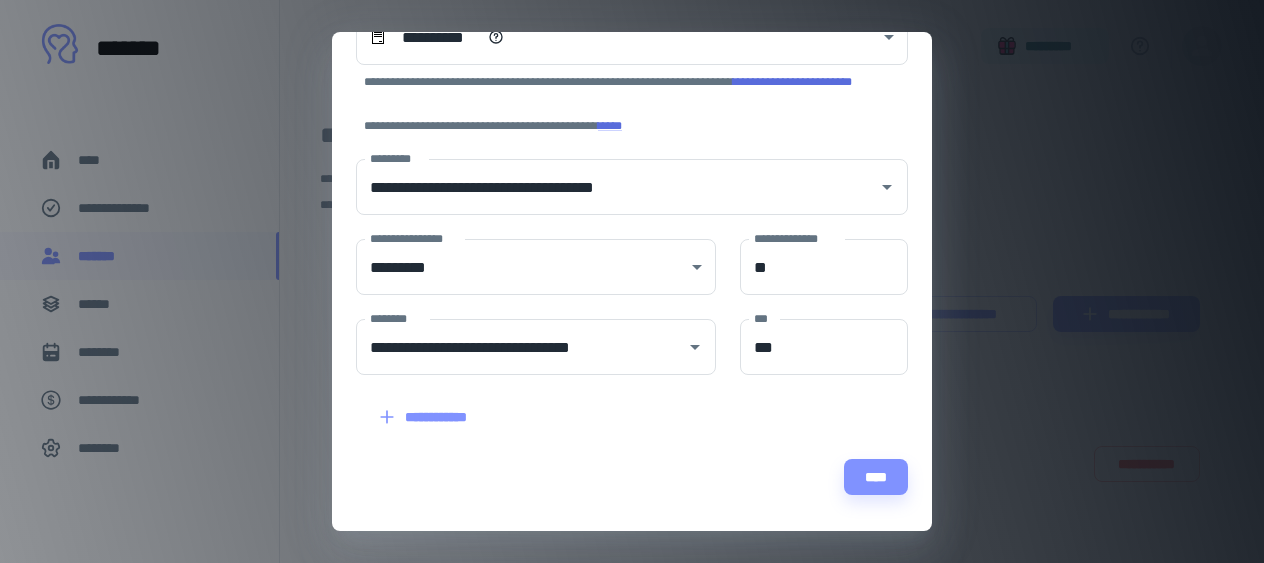 click on "**********" at bounding box center (632, 281) 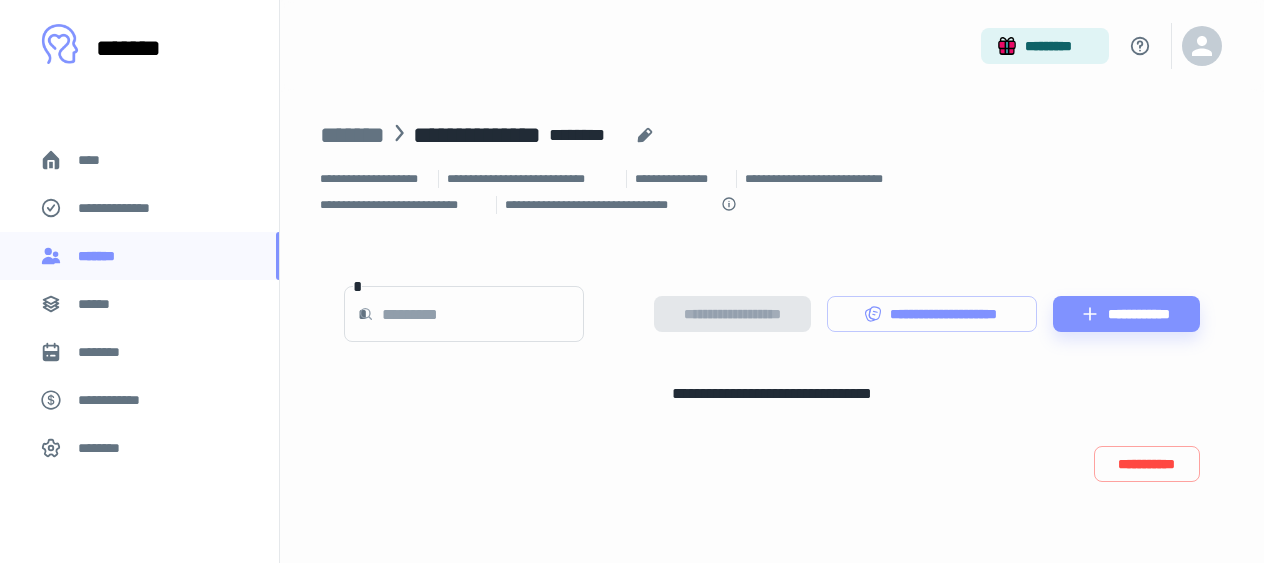 scroll, scrollTop: 1854, scrollLeft: 0, axis: vertical 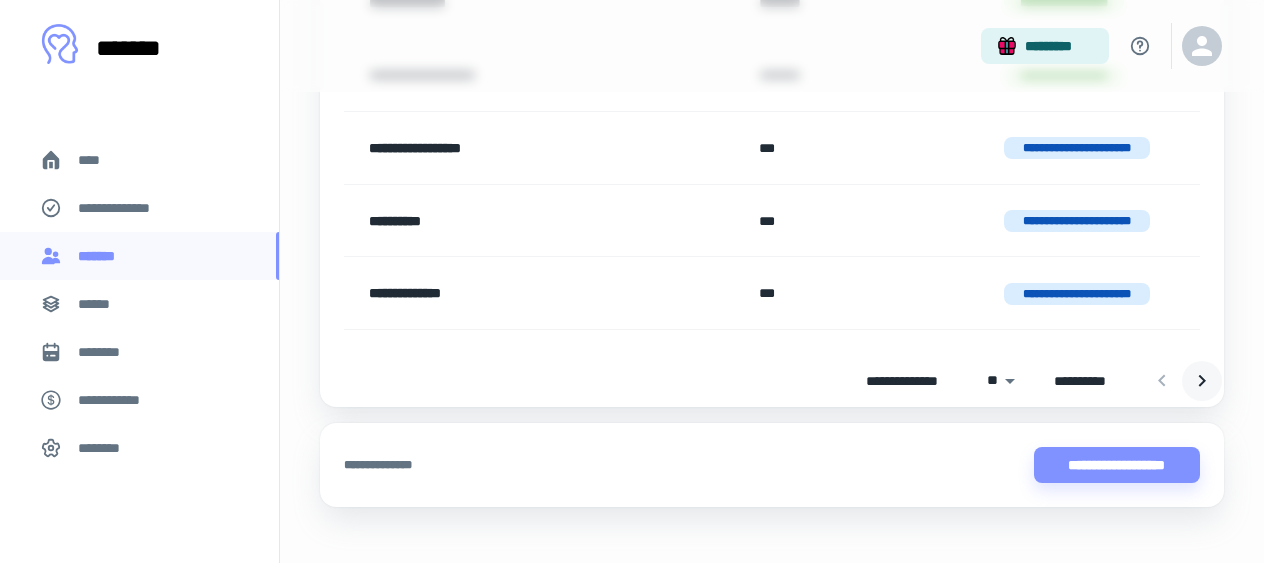 click 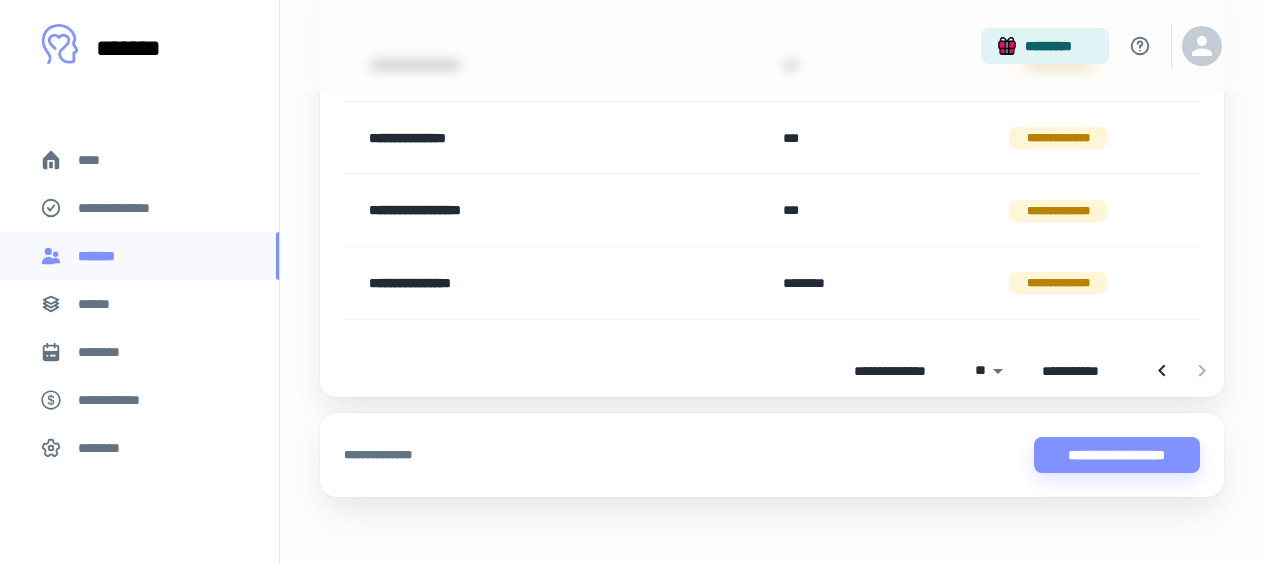 scroll, scrollTop: 845, scrollLeft: 0, axis: vertical 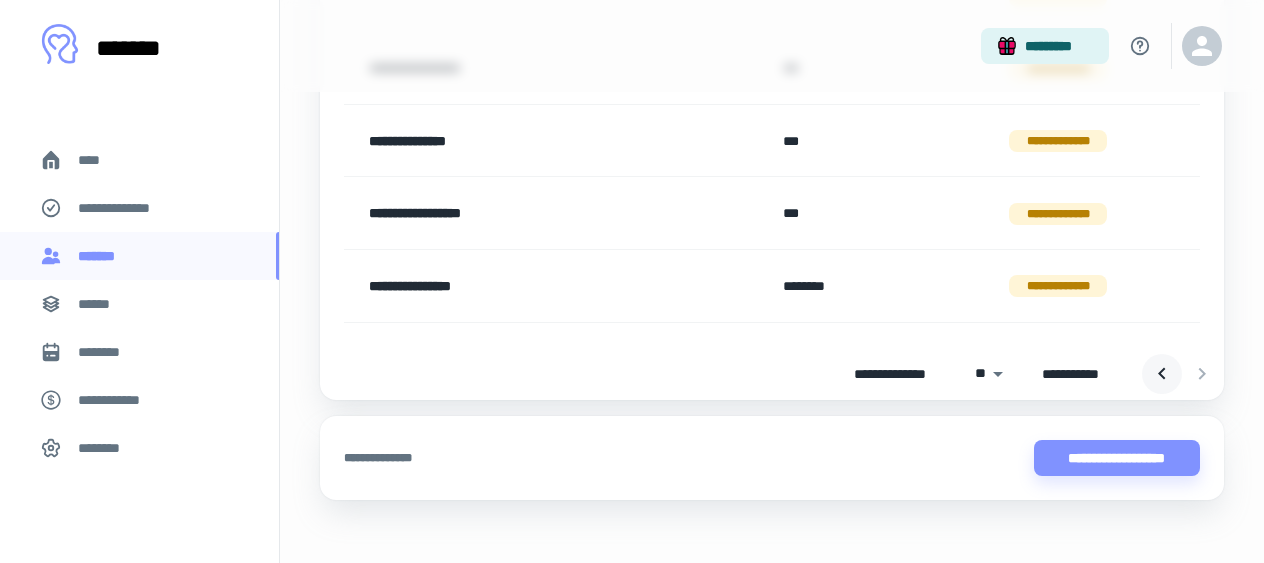 click 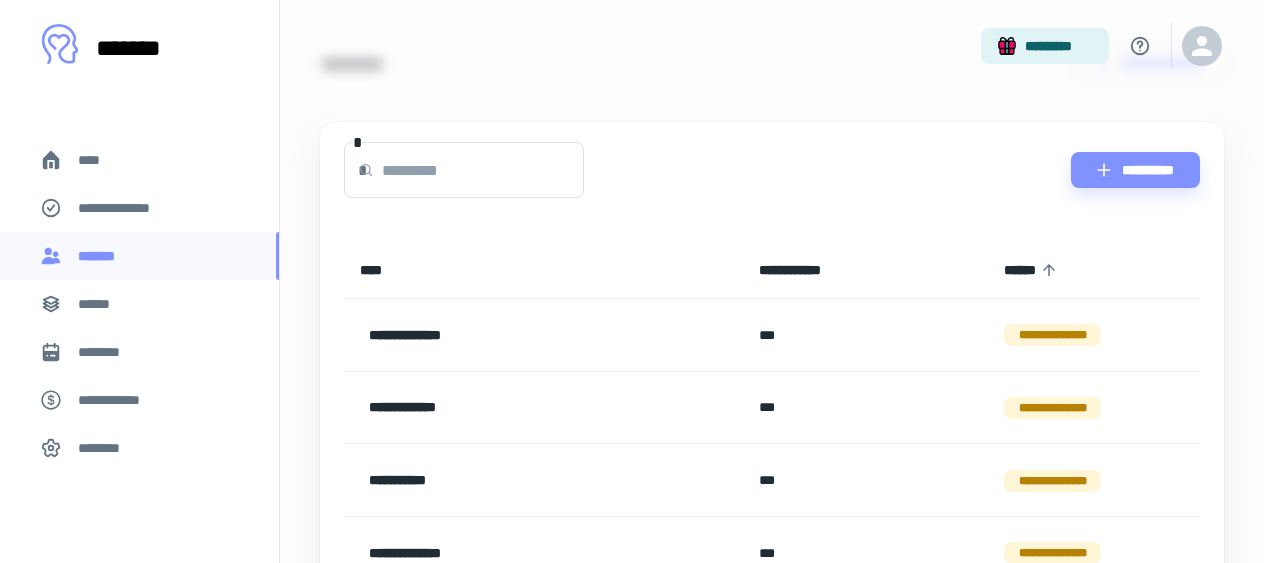 scroll, scrollTop: 0, scrollLeft: 0, axis: both 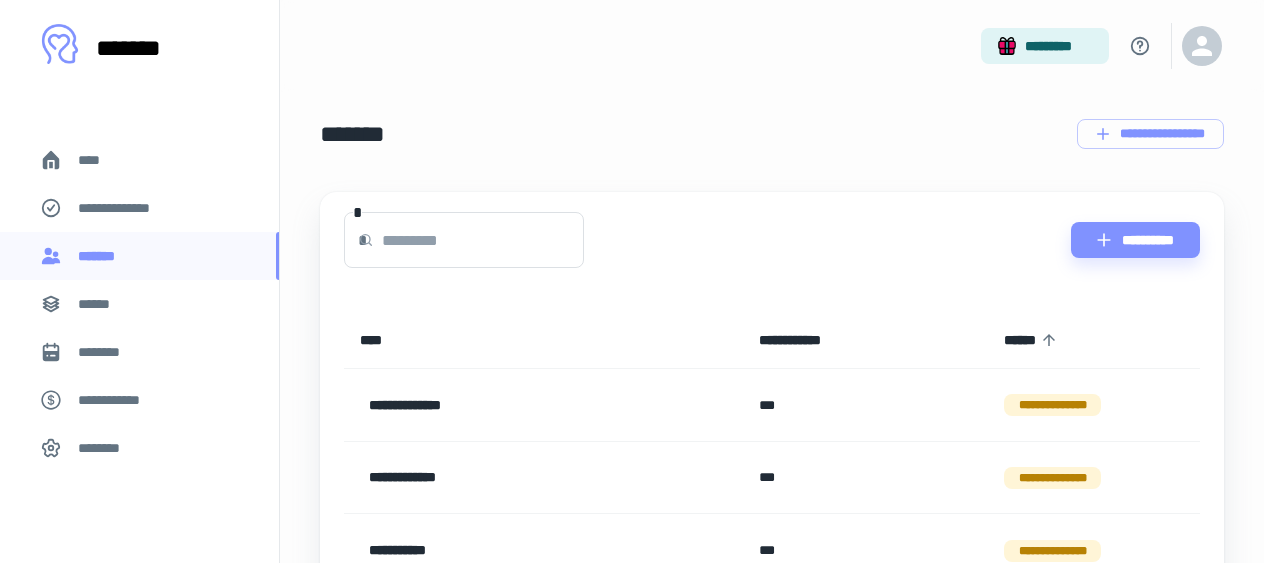 click on "**********" at bounding box center [1039, 340] 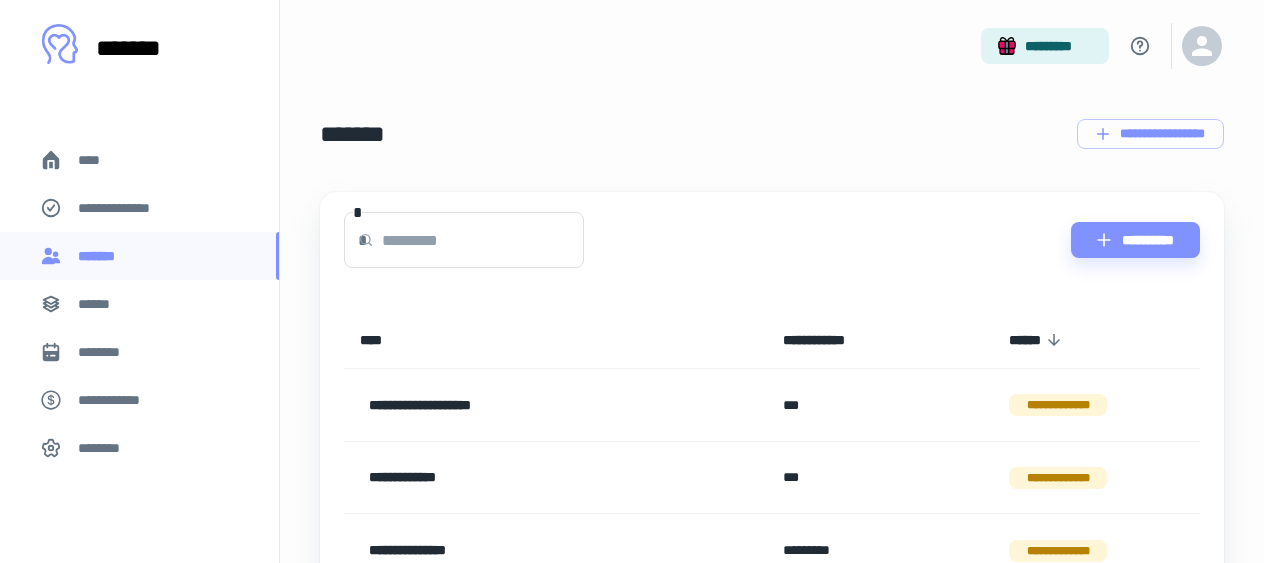 click on "**********" at bounding box center [1044, 340] 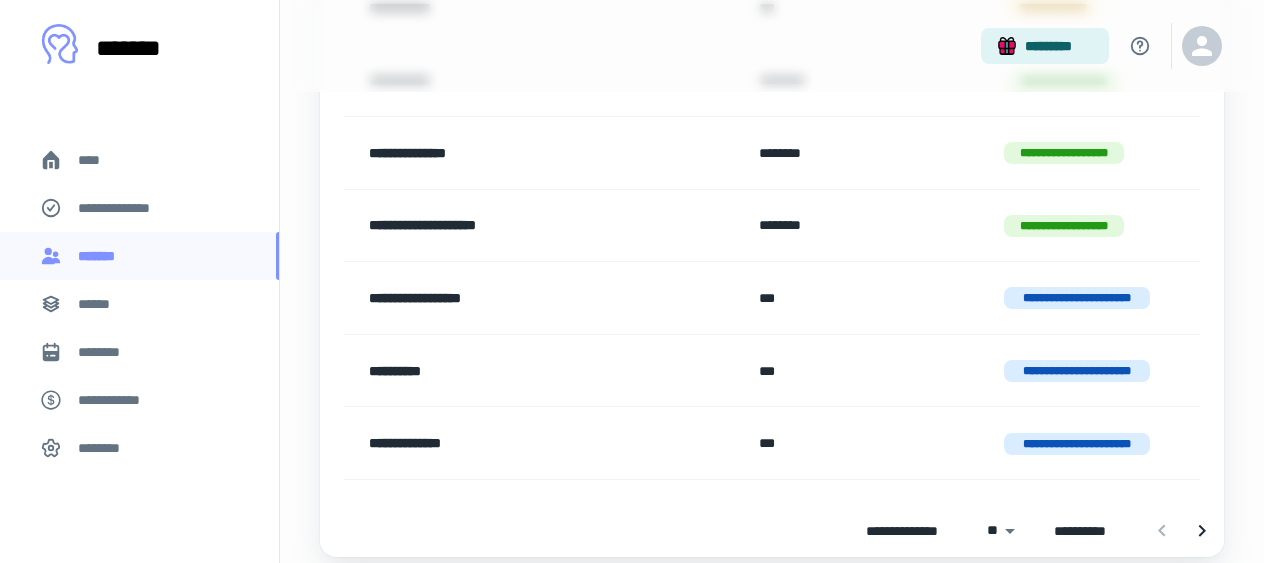 scroll, scrollTop: 1708, scrollLeft: 0, axis: vertical 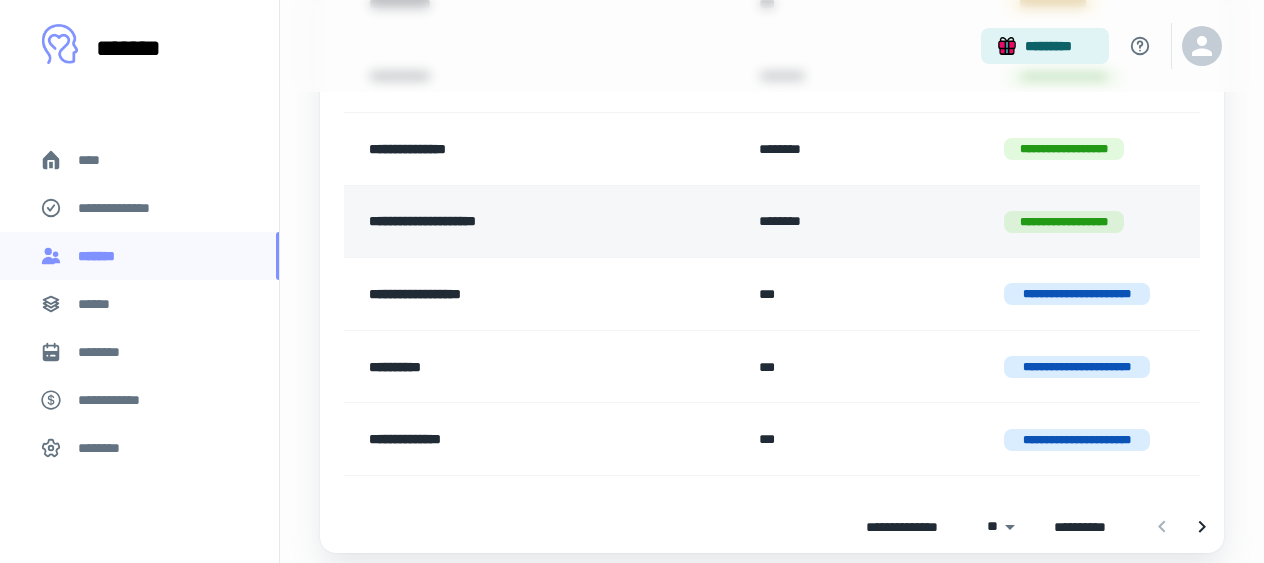 click on "**********" at bounding box center [511, 222] 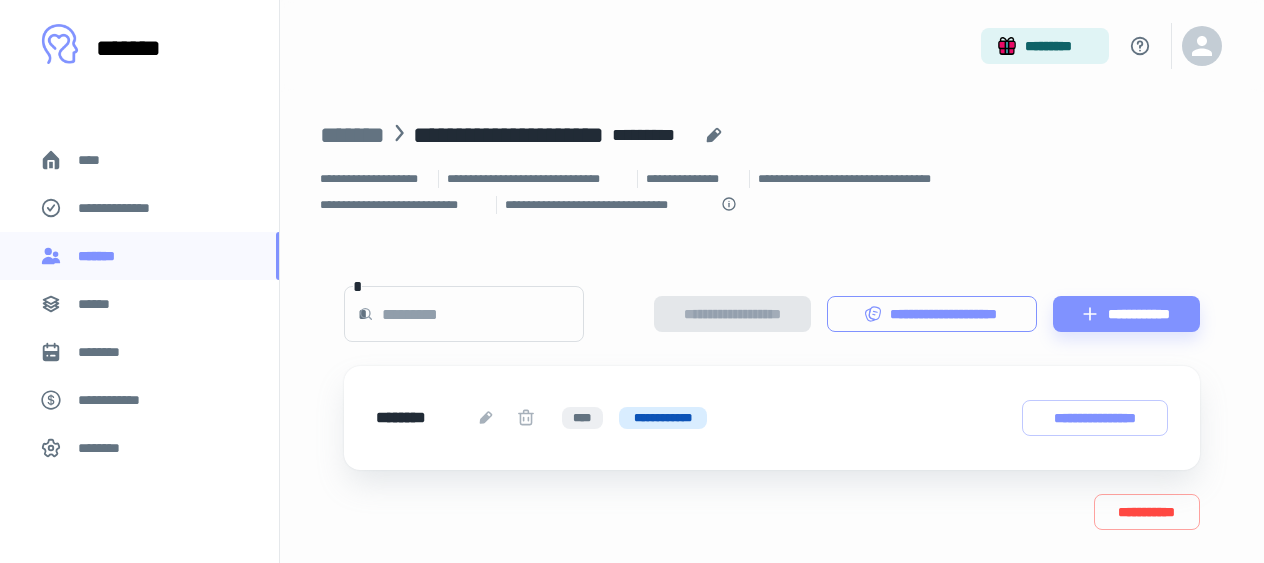 click on "**********" at bounding box center (932, 314) 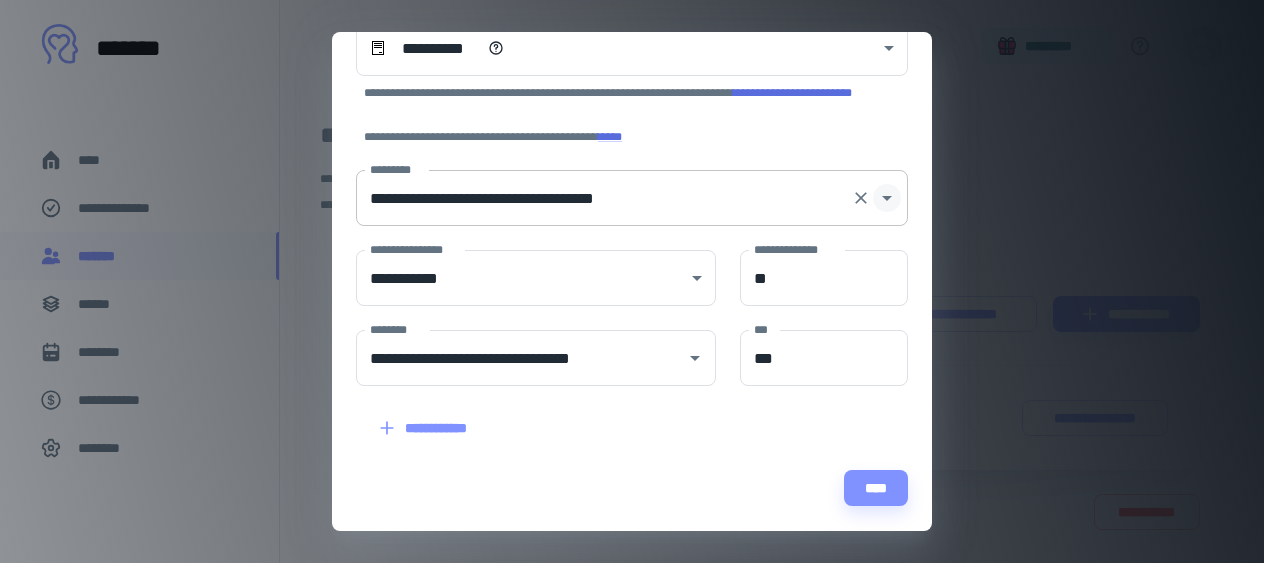 scroll, scrollTop: 109, scrollLeft: 0, axis: vertical 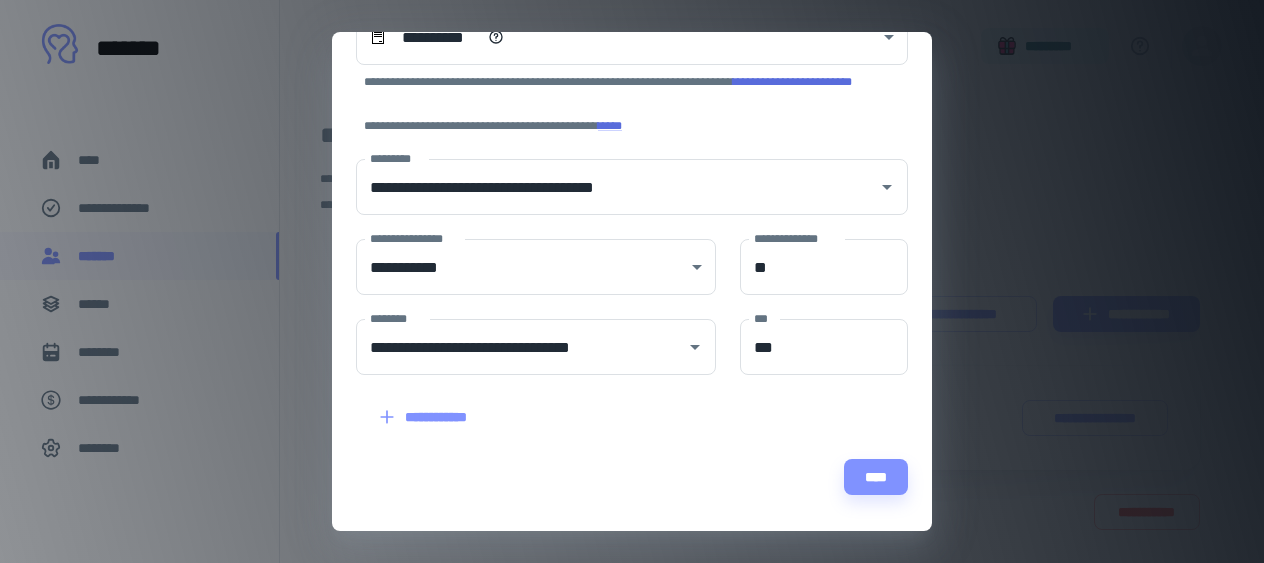 click on "**********" at bounding box center (632, 281) 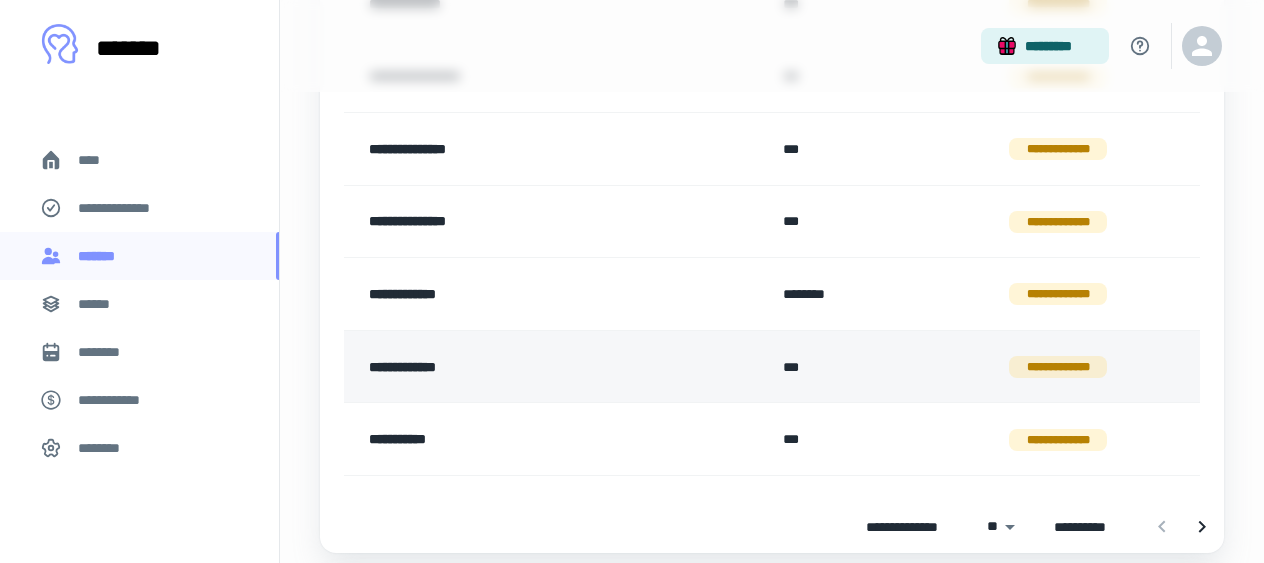 scroll, scrollTop: 1878, scrollLeft: 0, axis: vertical 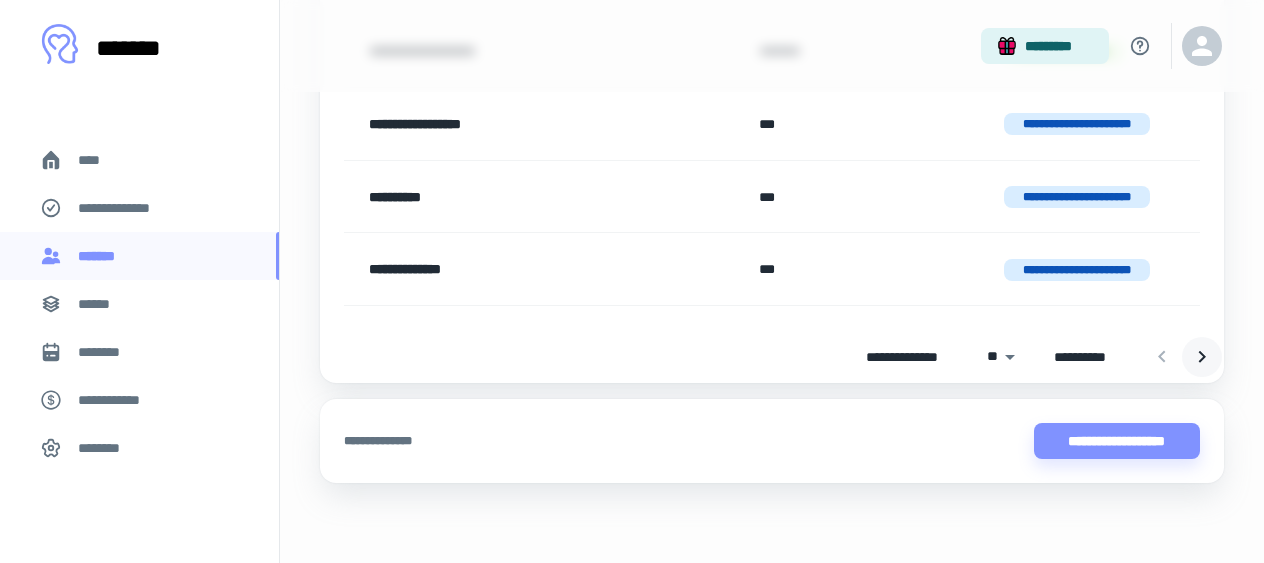 click 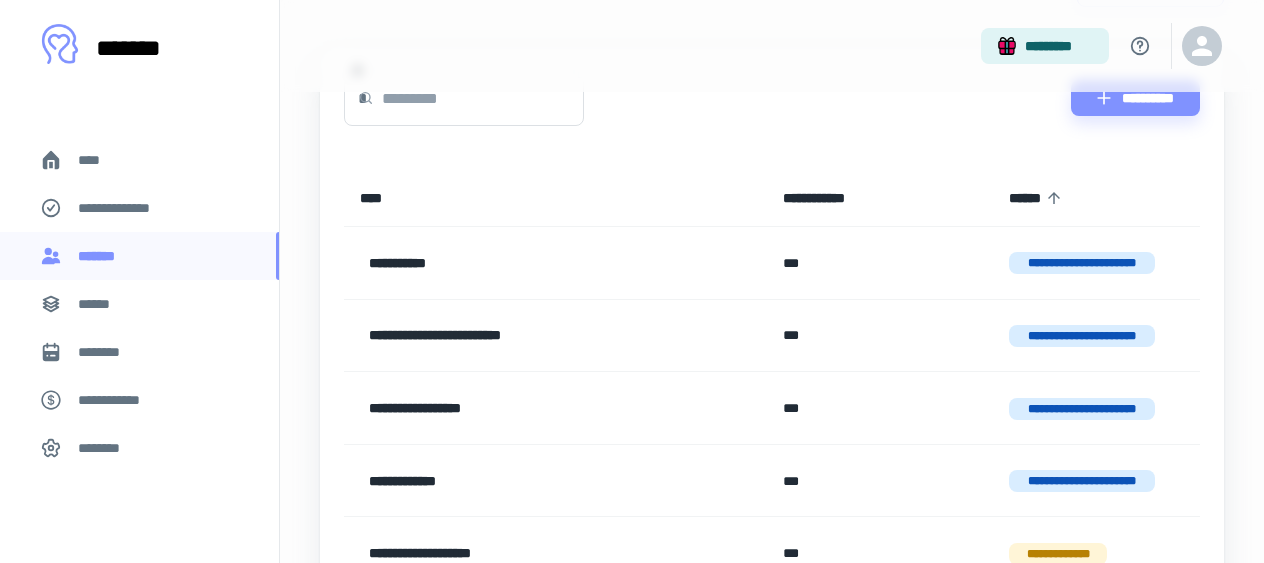 scroll, scrollTop: 141, scrollLeft: 0, axis: vertical 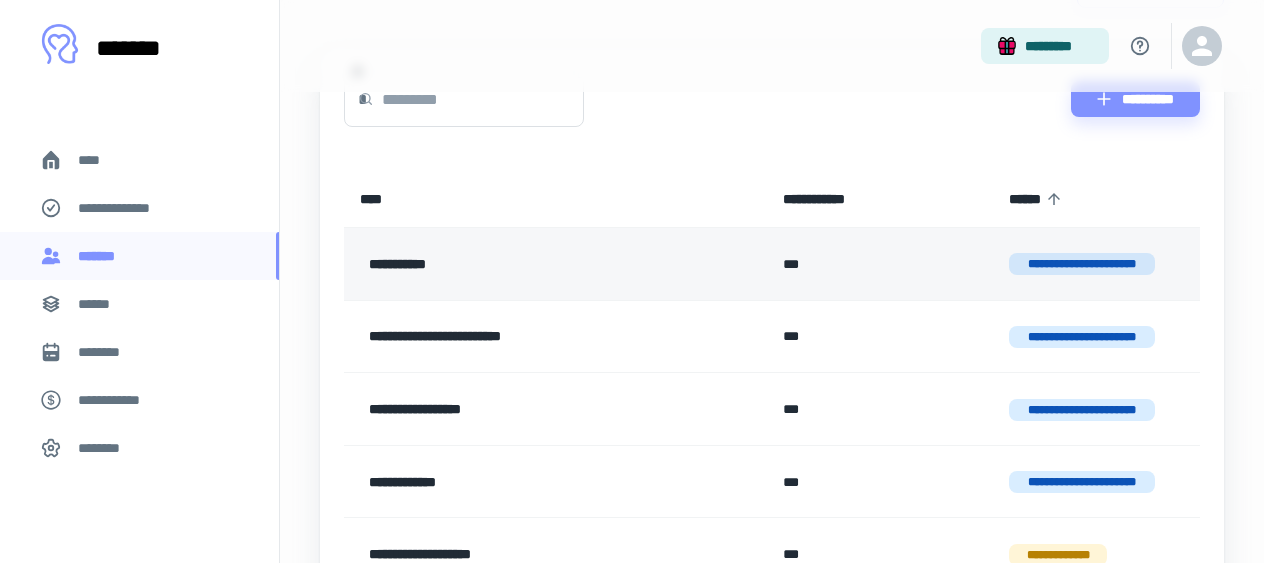 click on "**********" at bounding box center (525, 264) 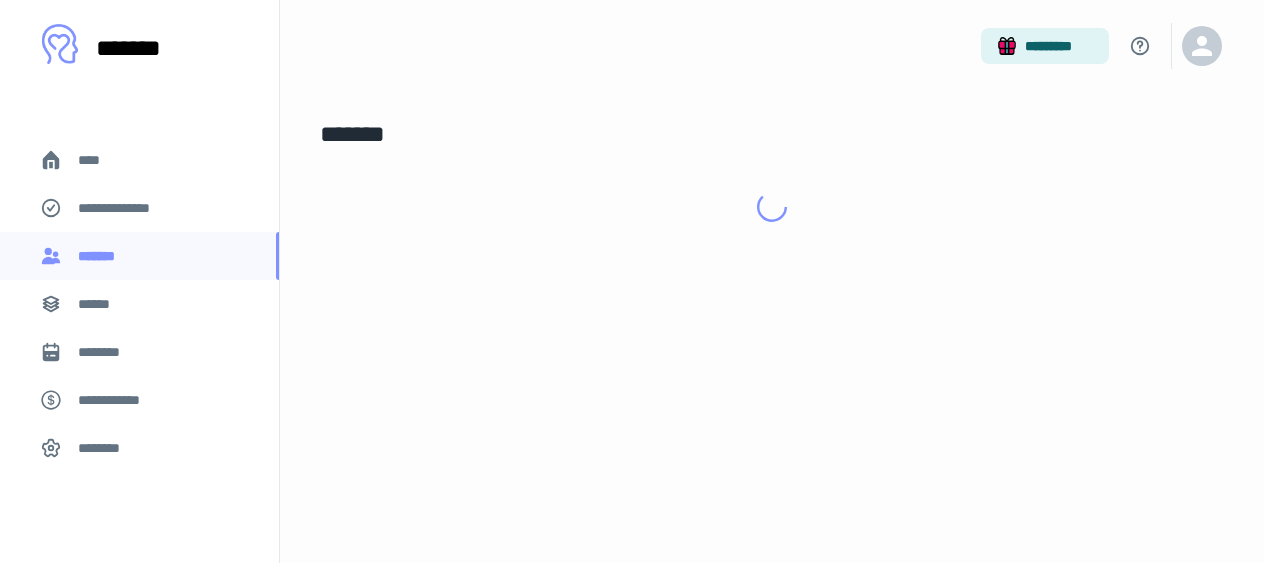 scroll, scrollTop: 0, scrollLeft: 0, axis: both 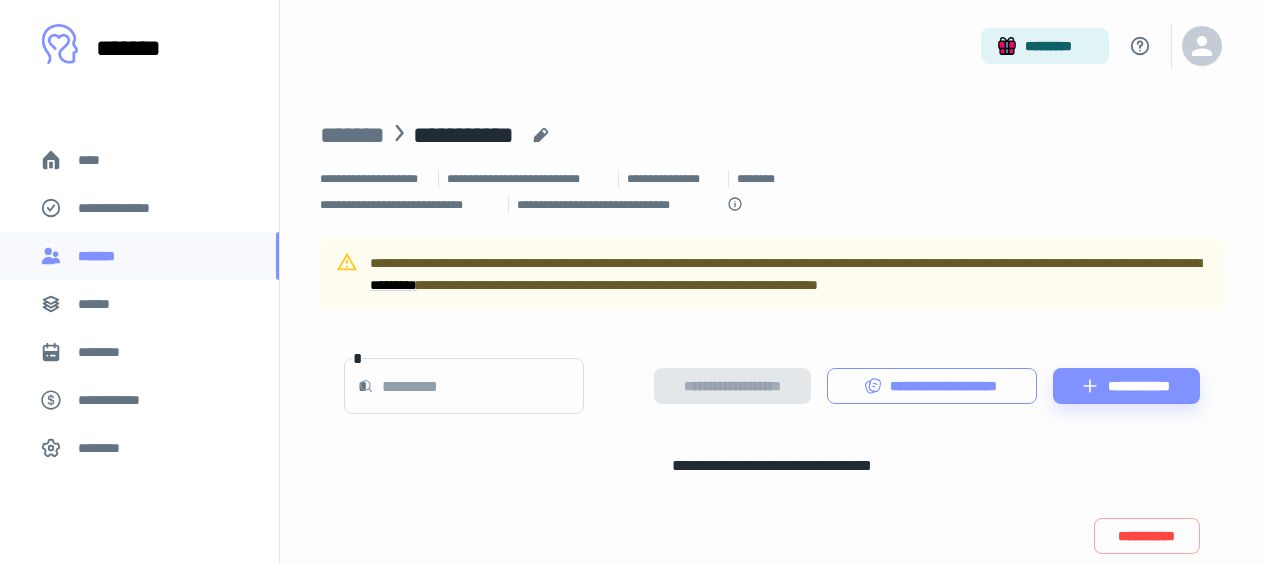click on "**********" at bounding box center [932, 386] 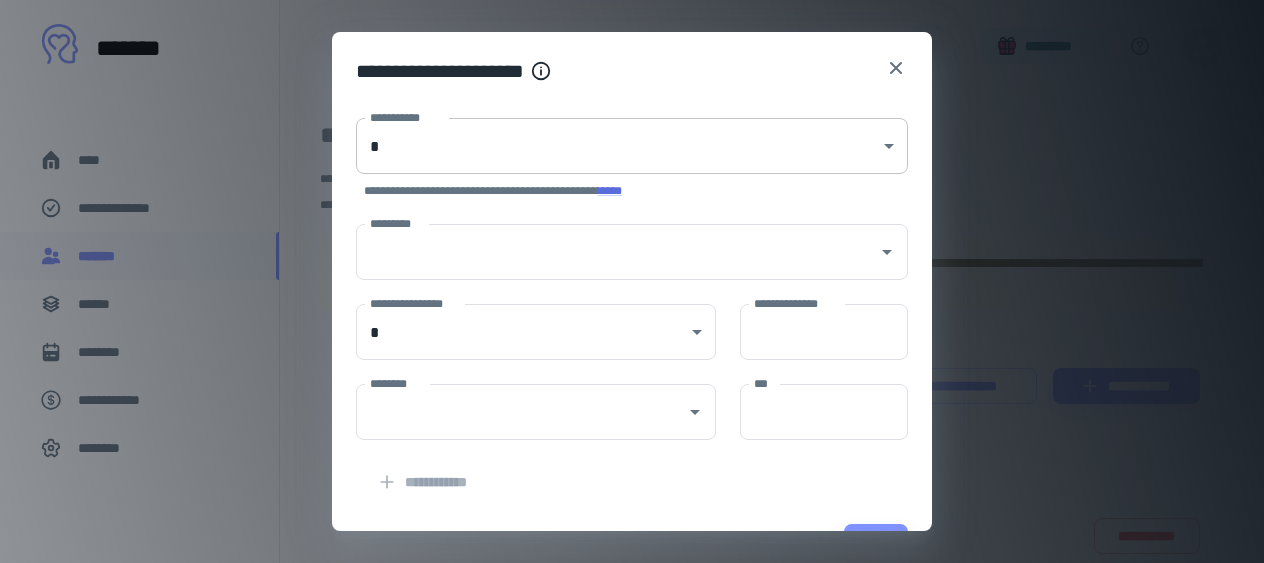 click on "**********" at bounding box center (632, 281) 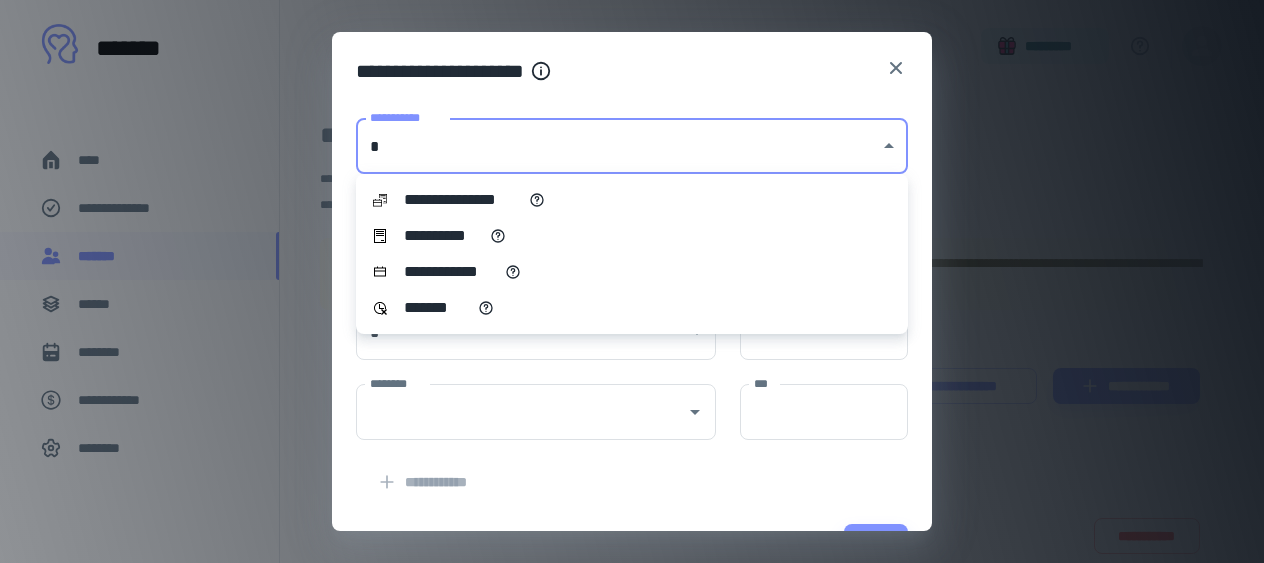 click on "**********" at bounding box center (632, 236) 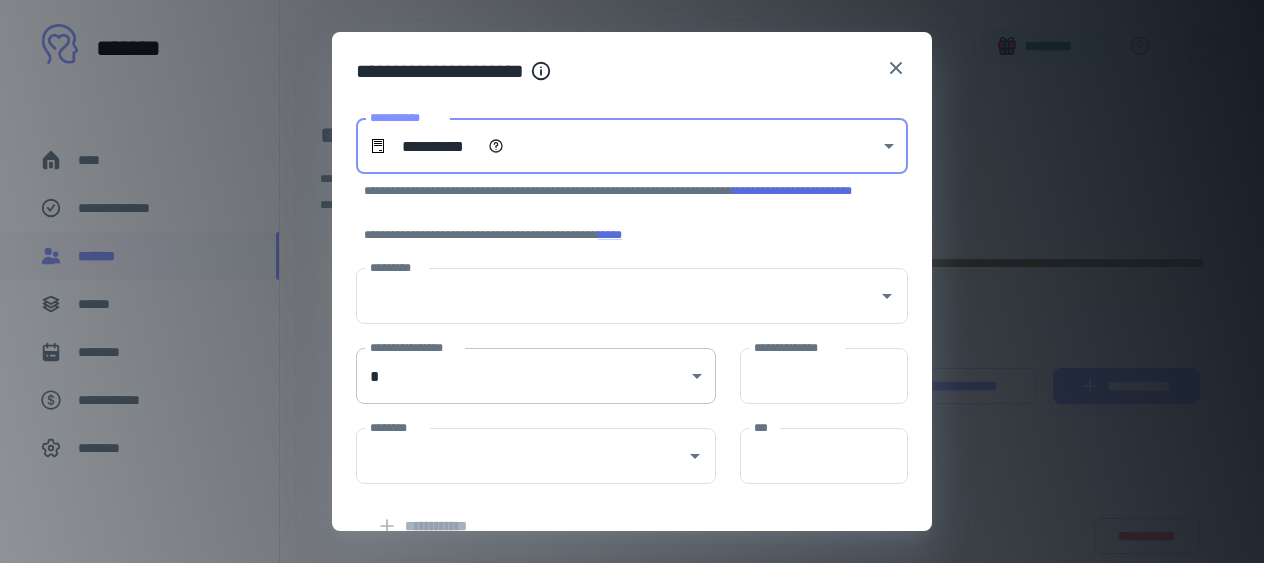 click on "**********" at bounding box center [632, 281] 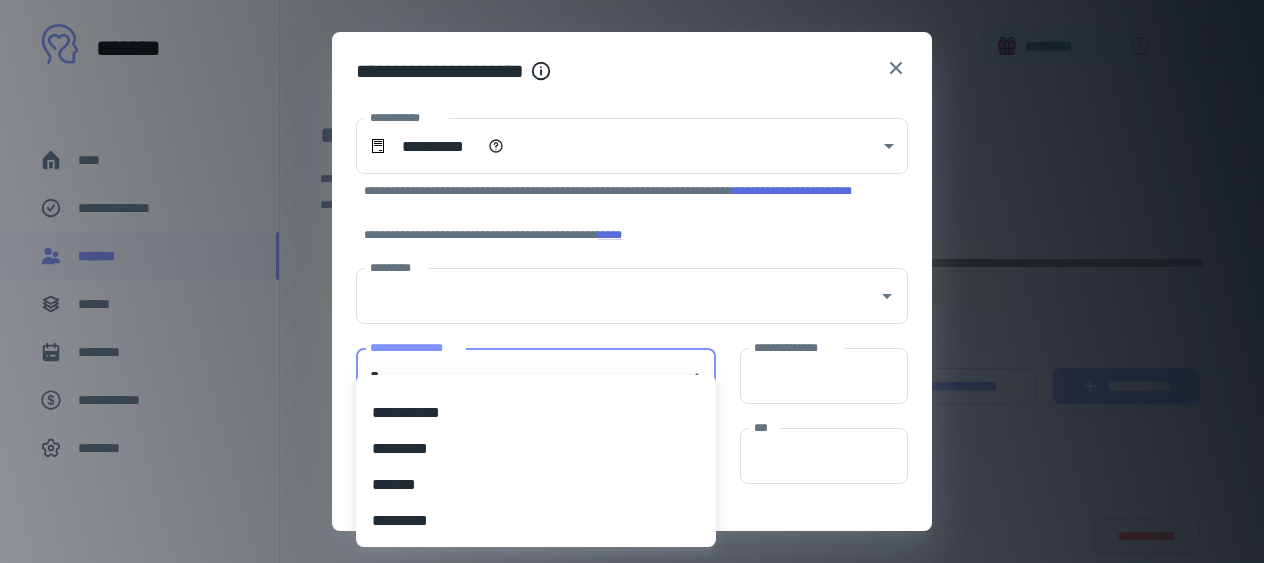 click on "*********" at bounding box center (536, 449) 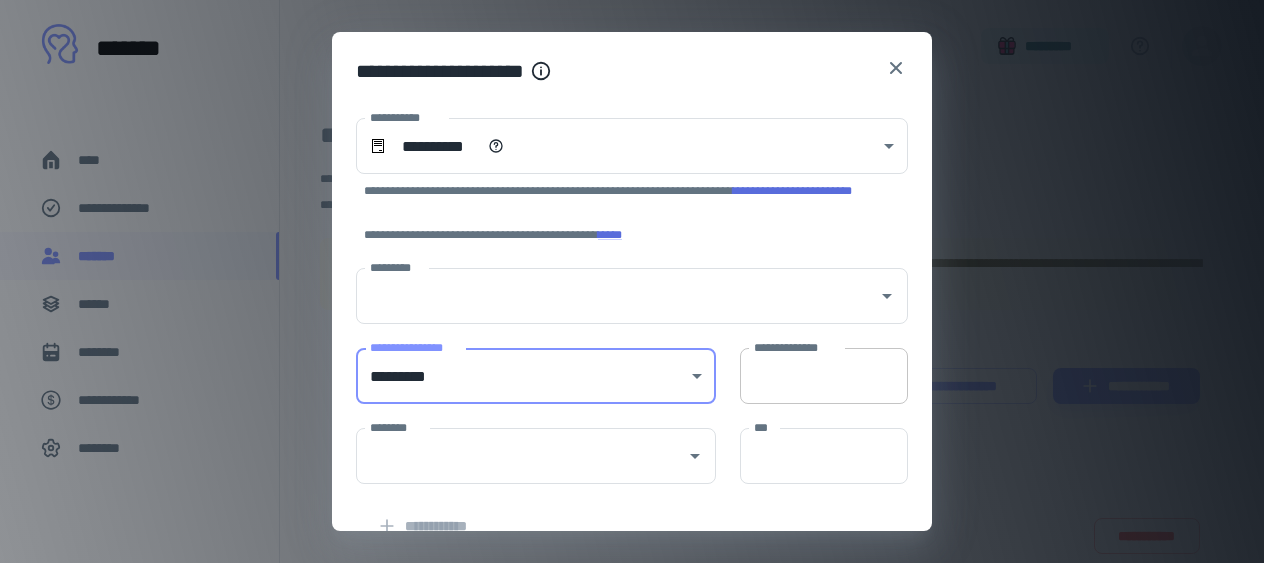 click on "**********" at bounding box center (824, 376) 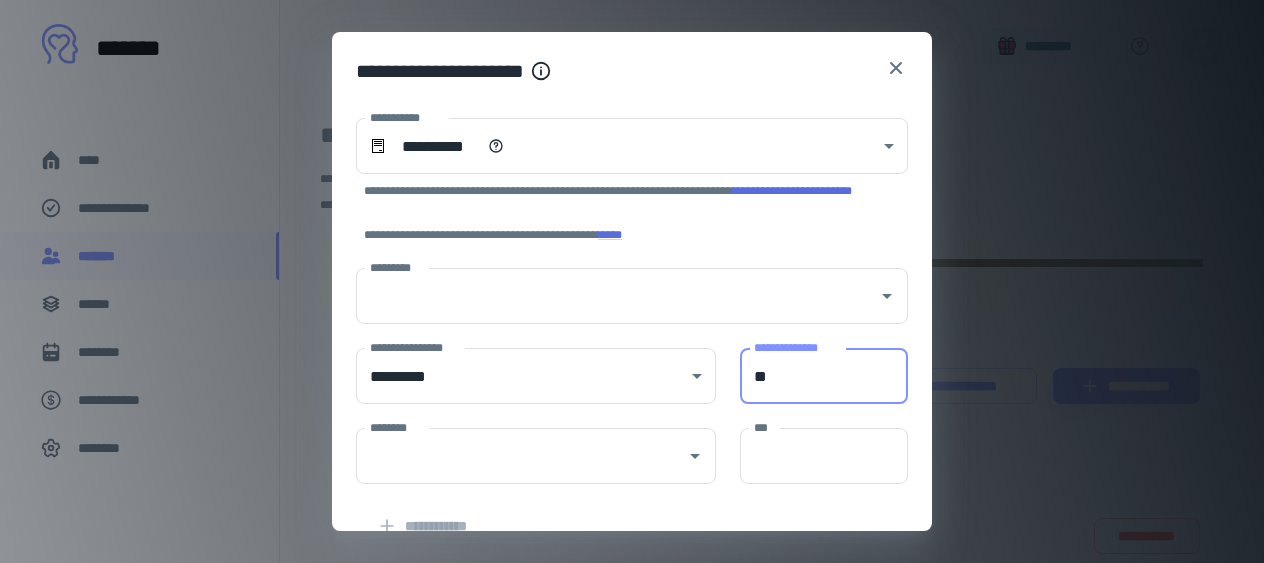 type on "**" 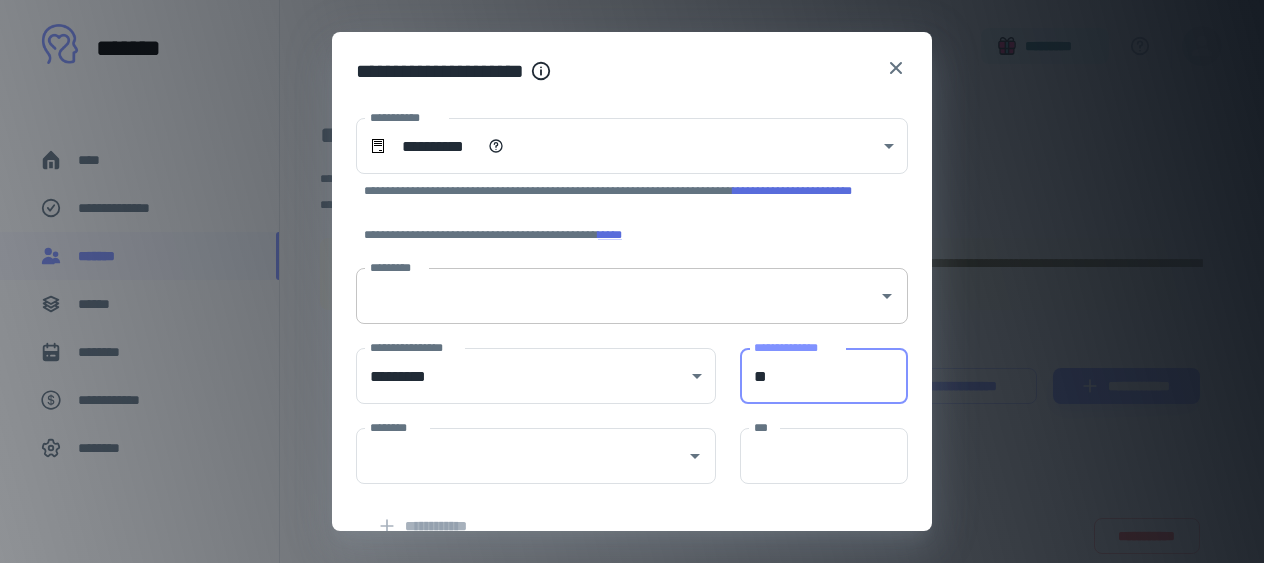 click on "*********" at bounding box center (617, 296) 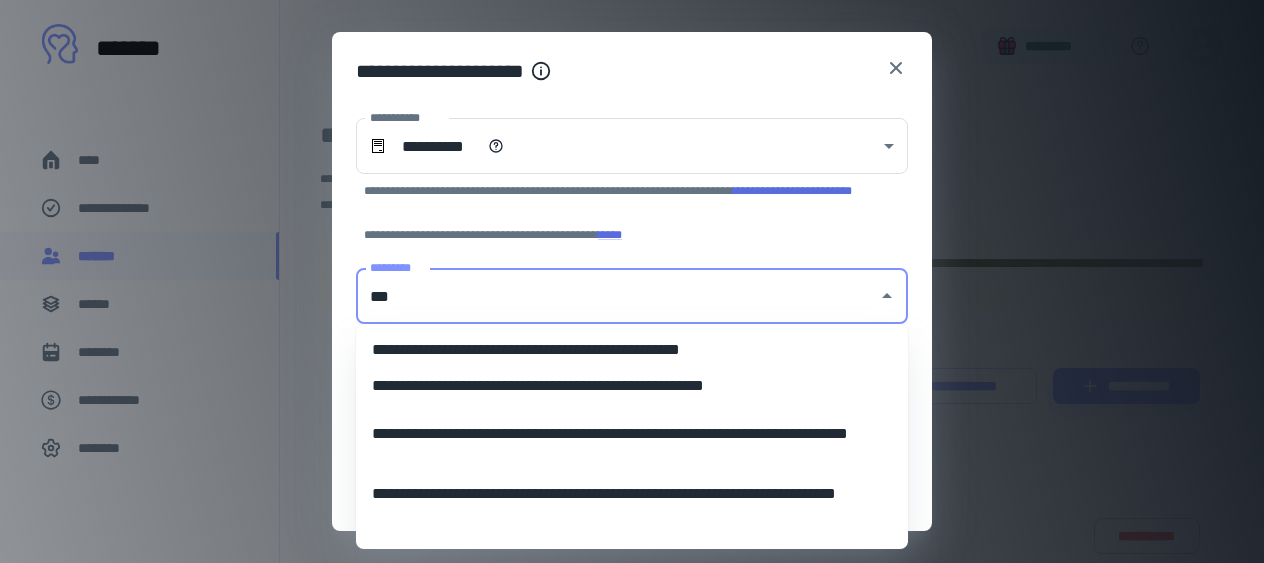 click on "**********" at bounding box center (632, 386) 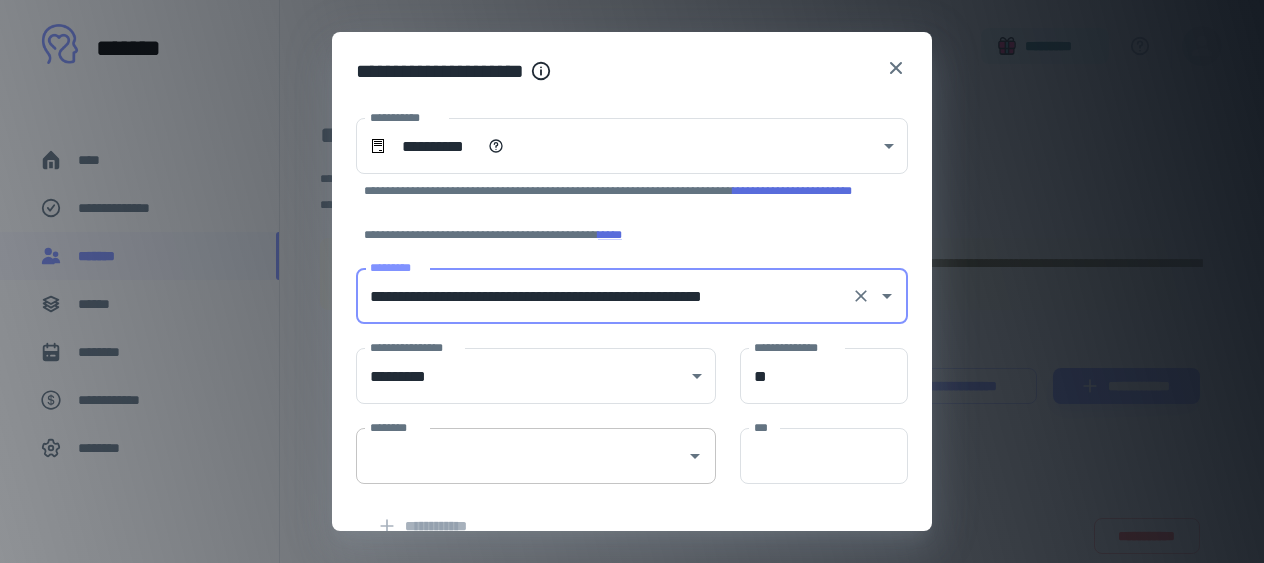 type on "**********" 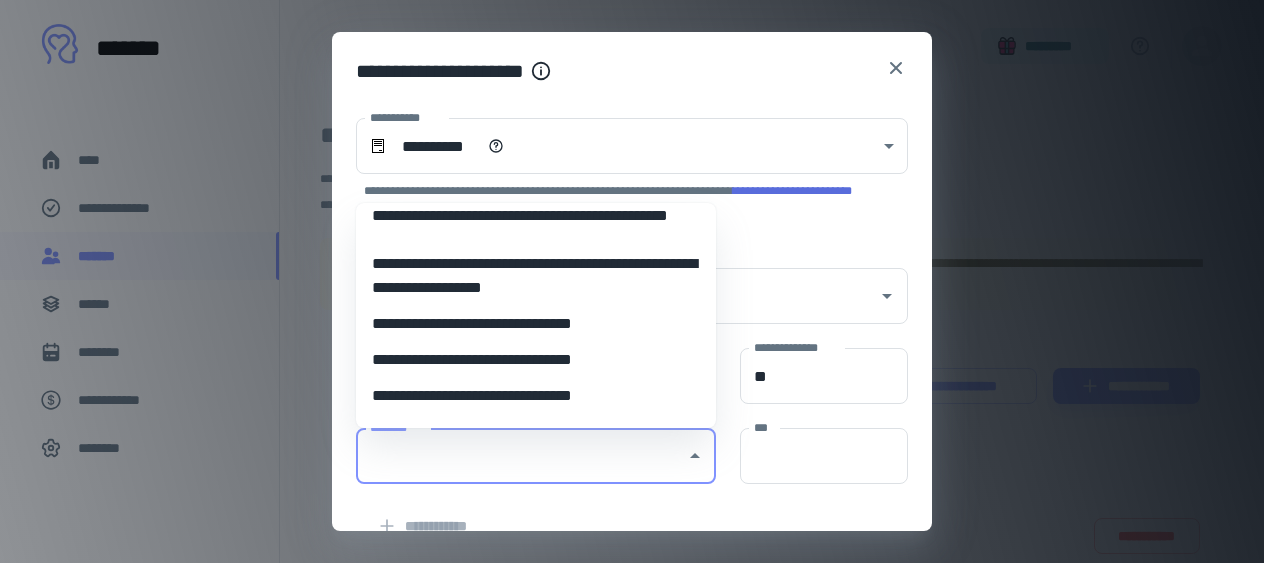 scroll, scrollTop: 52, scrollLeft: 0, axis: vertical 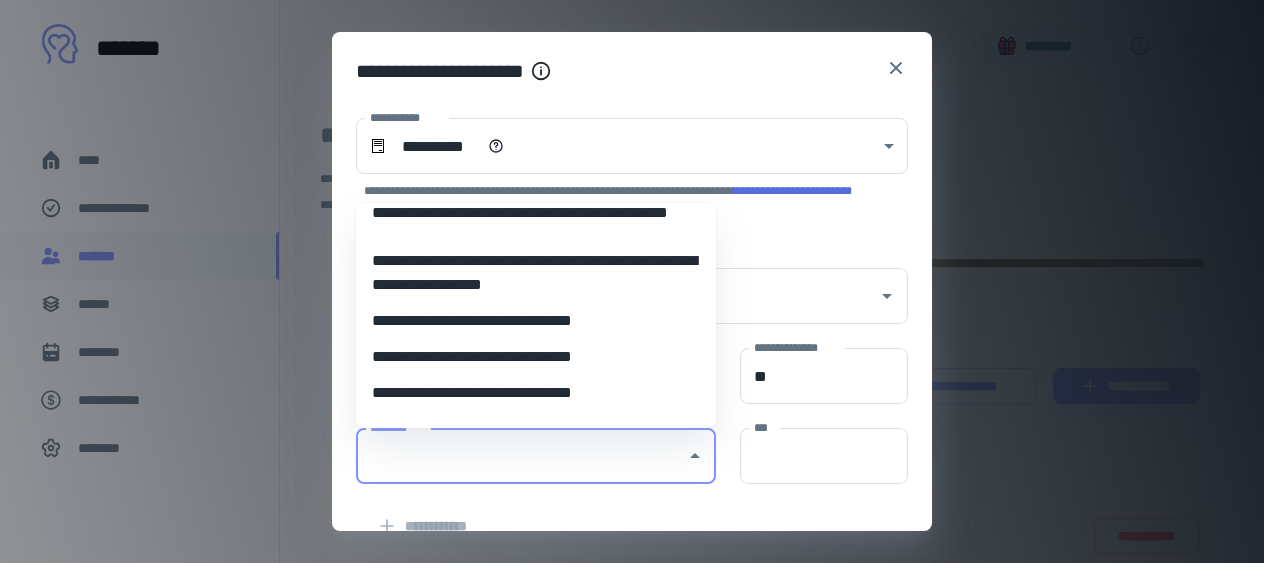 click on "**********" at bounding box center [536, 393] 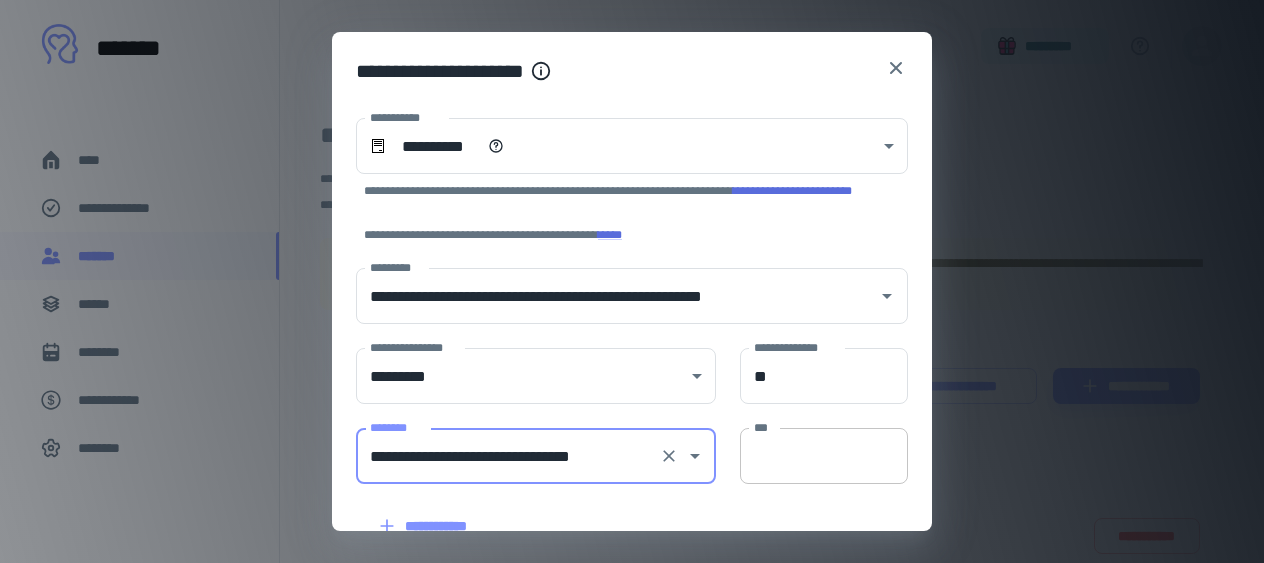 click on "***" at bounding box center (824, 456) 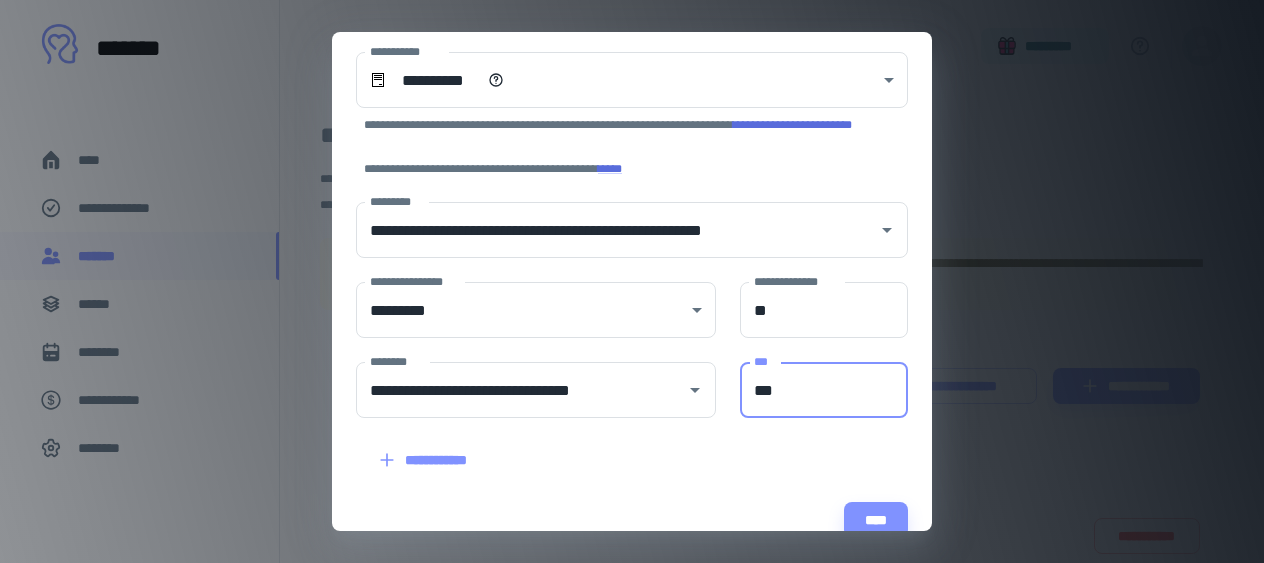 scroll, scrollTop: 109, scrollLeft: 0, axis: vertical 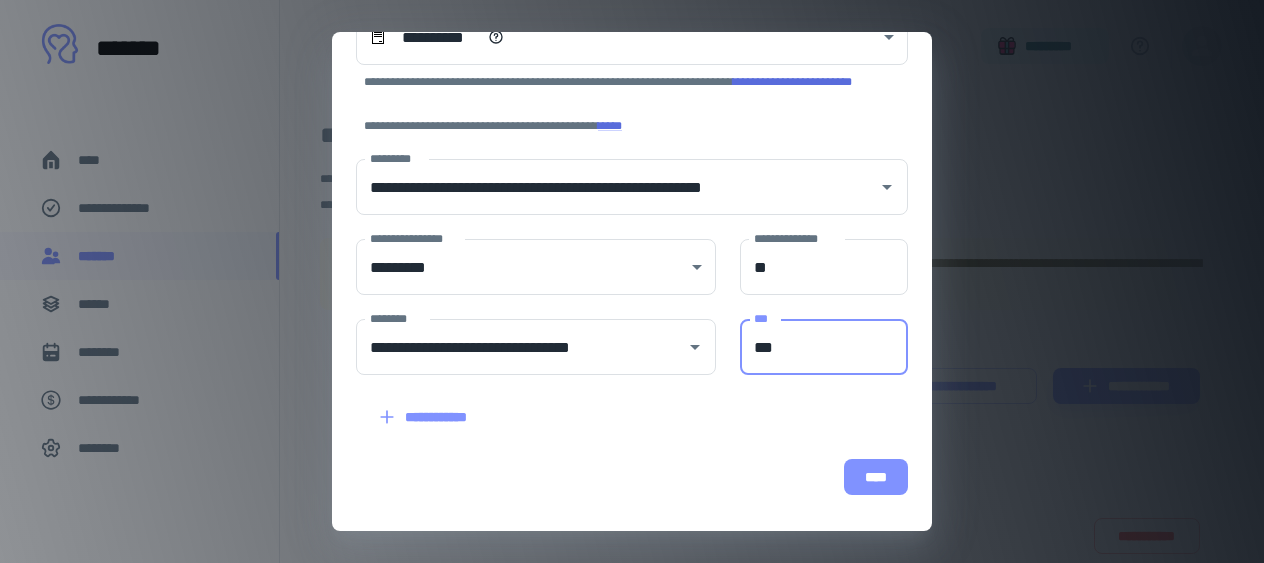 type on "***" 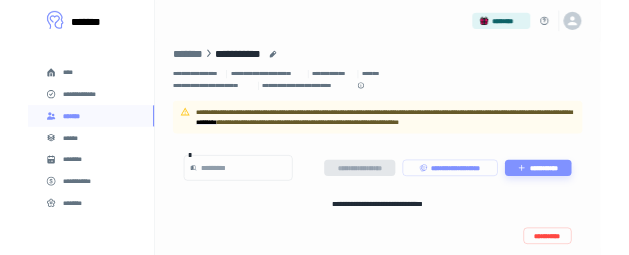 scroll, scrollTop: 0, scrollLeft: 0, axis: both 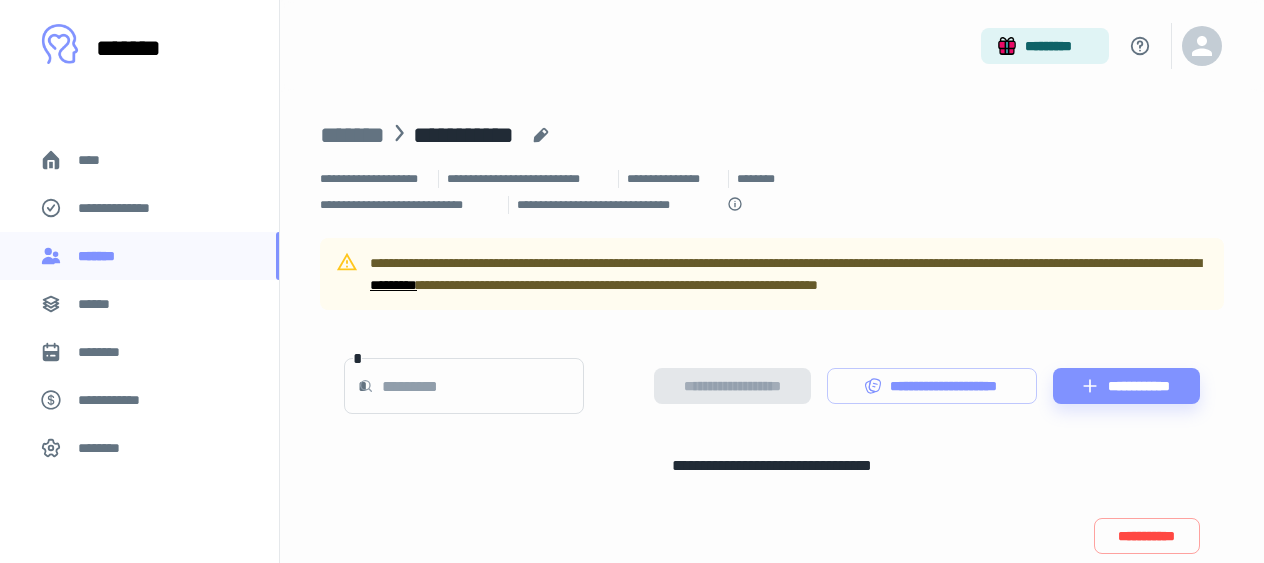 click on "*********" at bounding box center (393, 285) 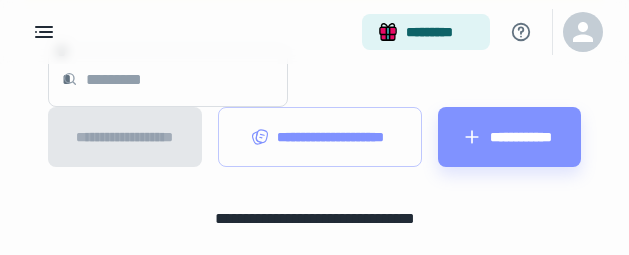 scroll, scrollTop: 176, scrollLeft: 0, axis: vertical 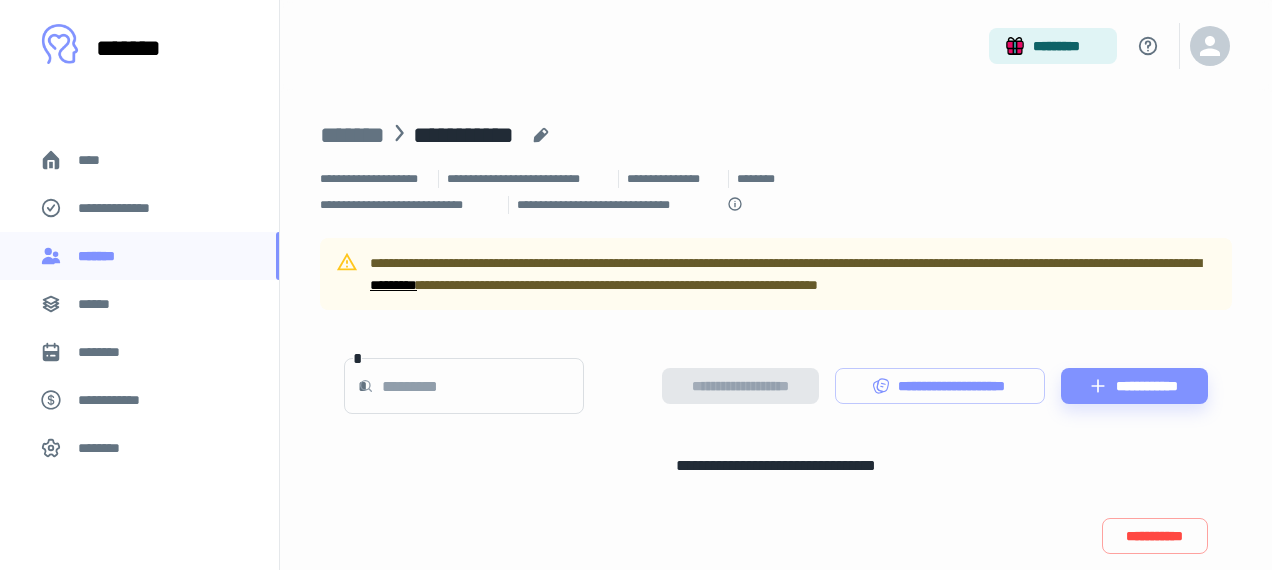 click on "*********" at bounding box center (393, 285) 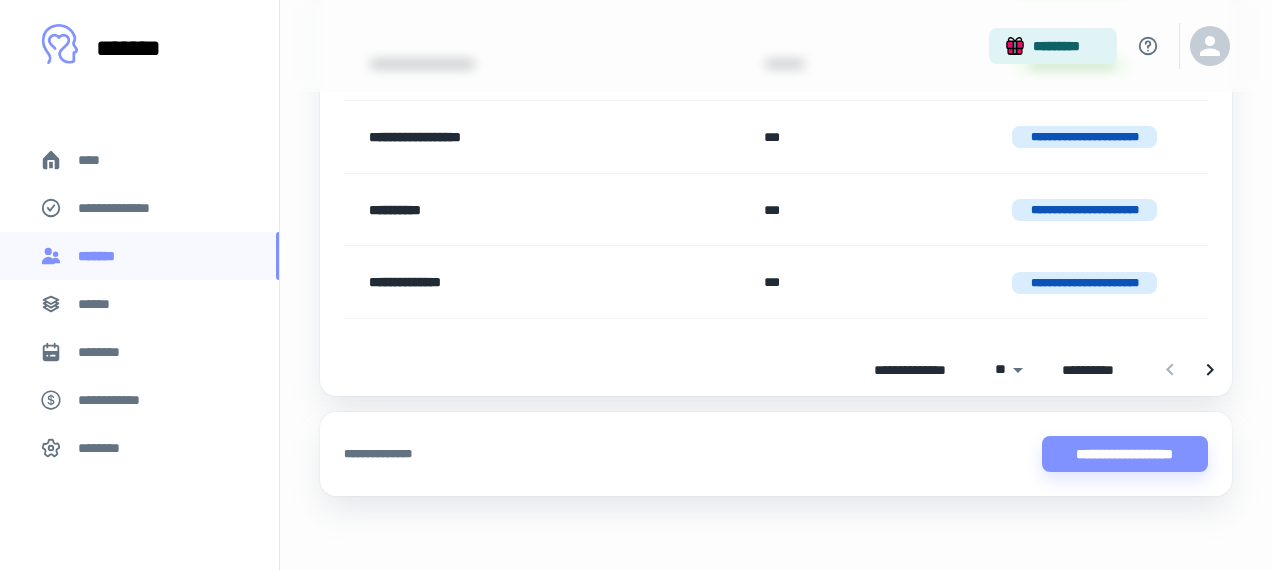 scroll, scrollTop: 1871, scrollLeft: 0, axis: vertical 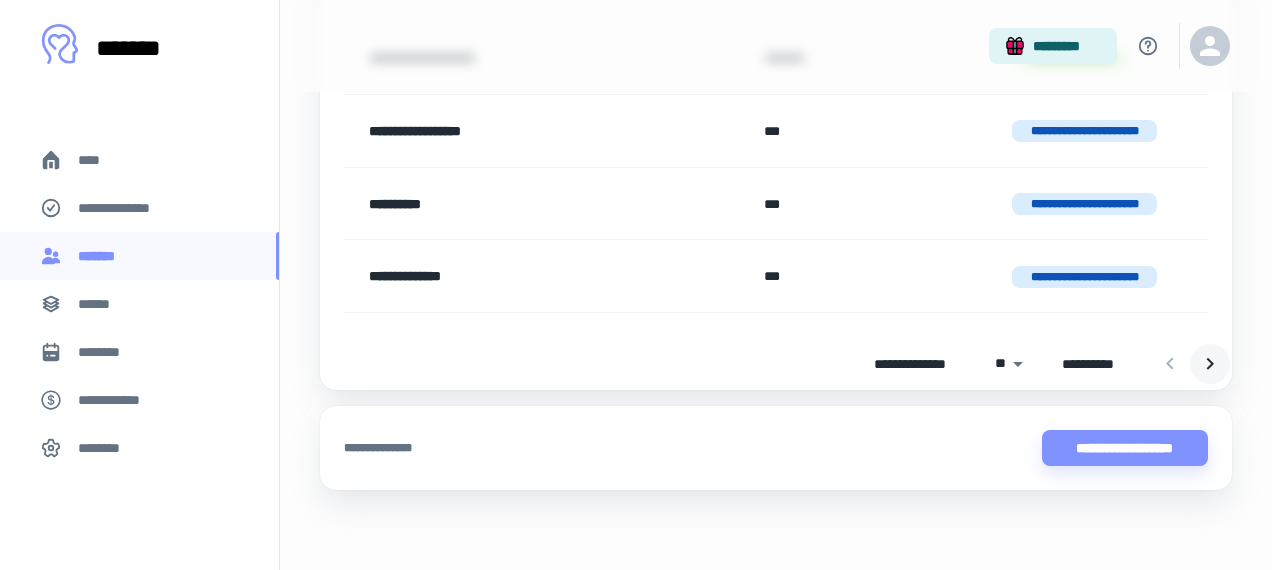 click 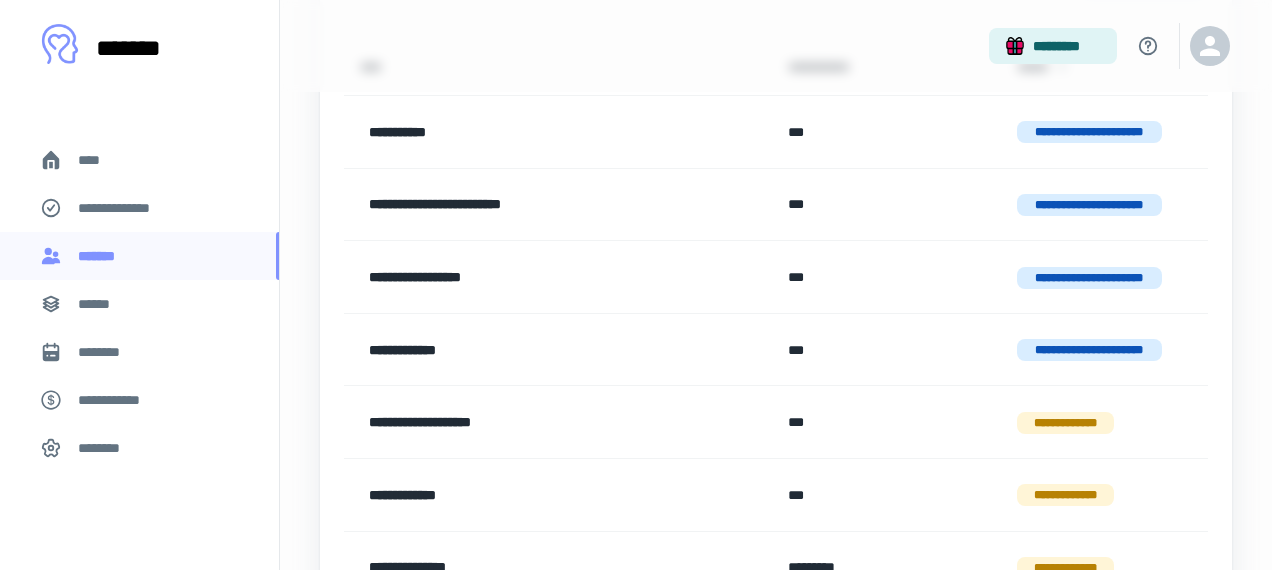 scroll, scrollTop: 269, scrollLeft: 0, axis: vertical 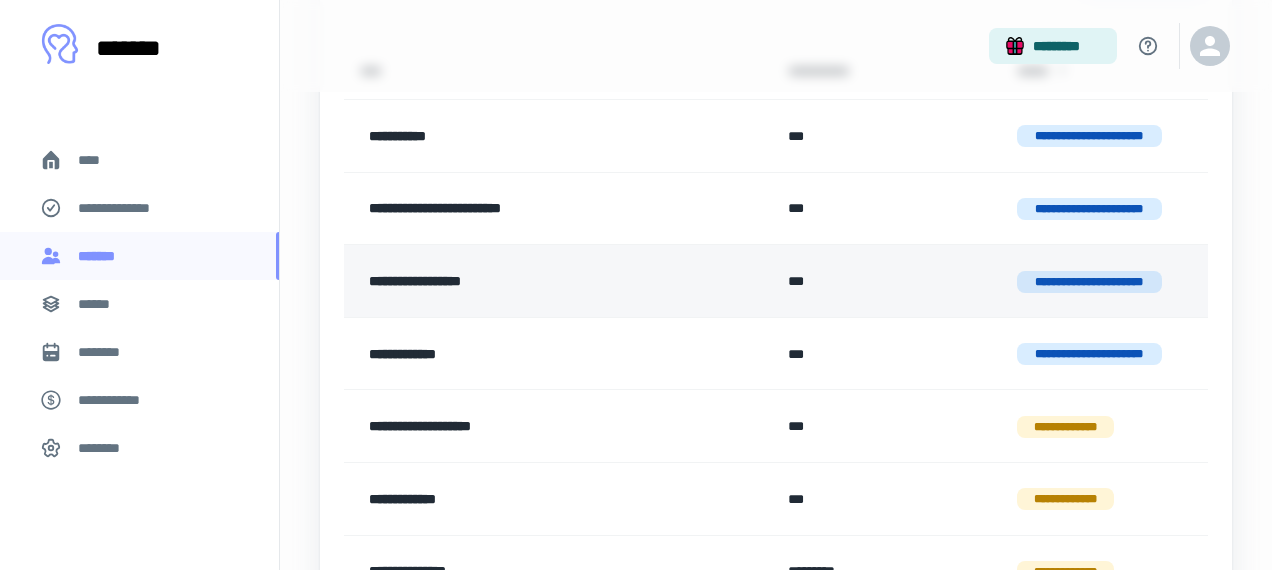 click on "**********" at bounding box center [527, 281] 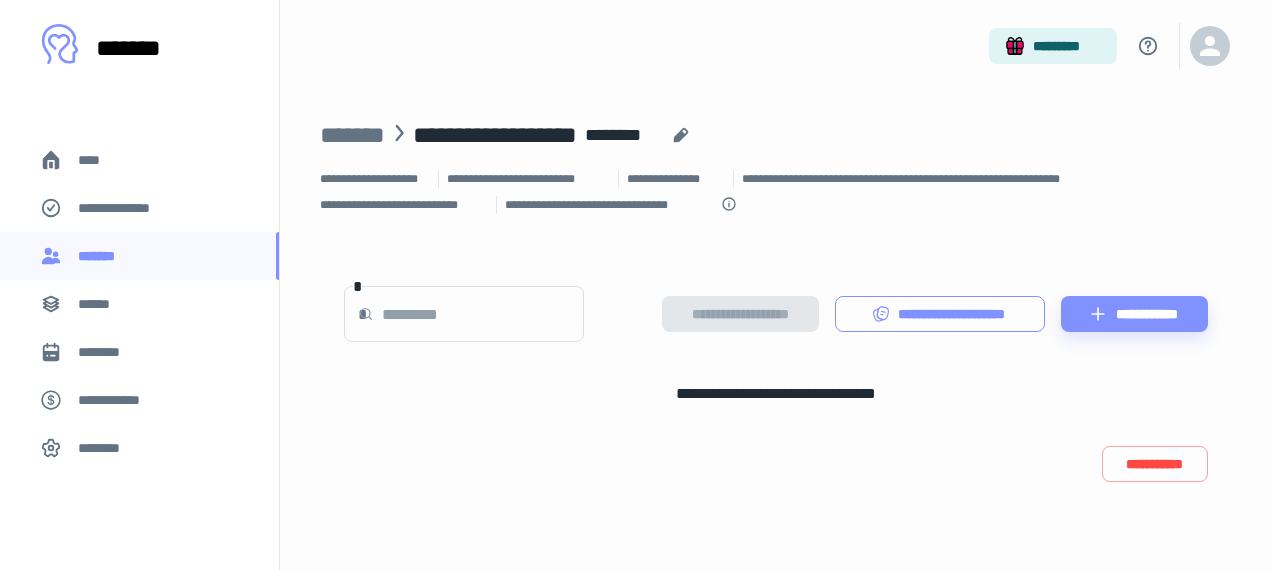 click on "**********" at bounding box center [940, 314] 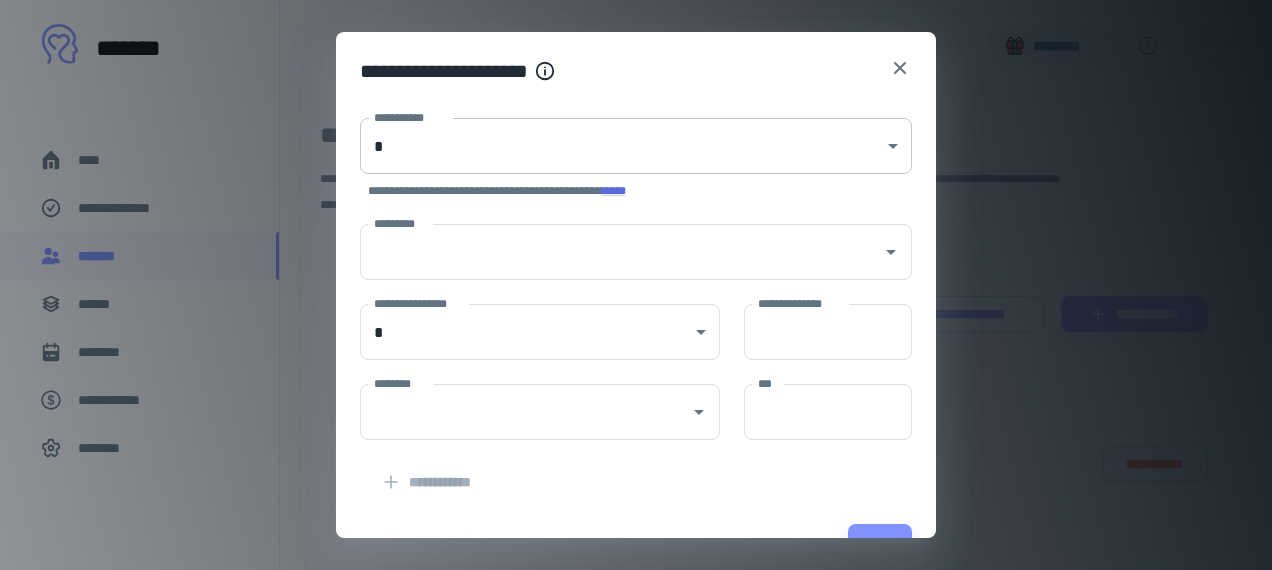 click on "**********" at bounding box center (636, 285) 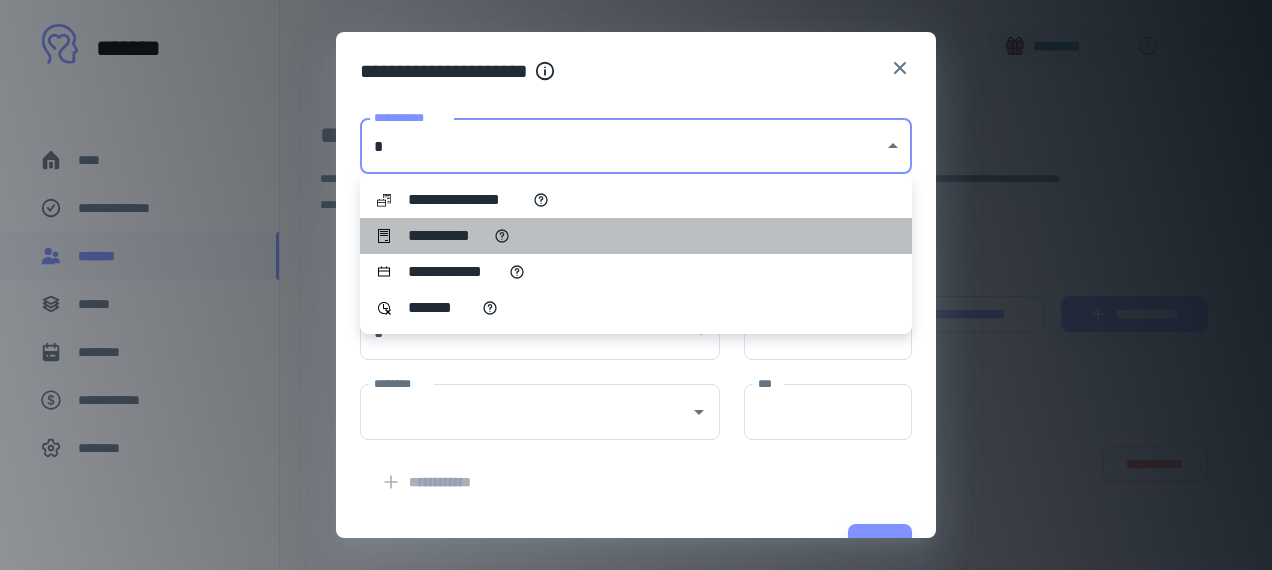 click on "**********" at bounding box center (636, 236) 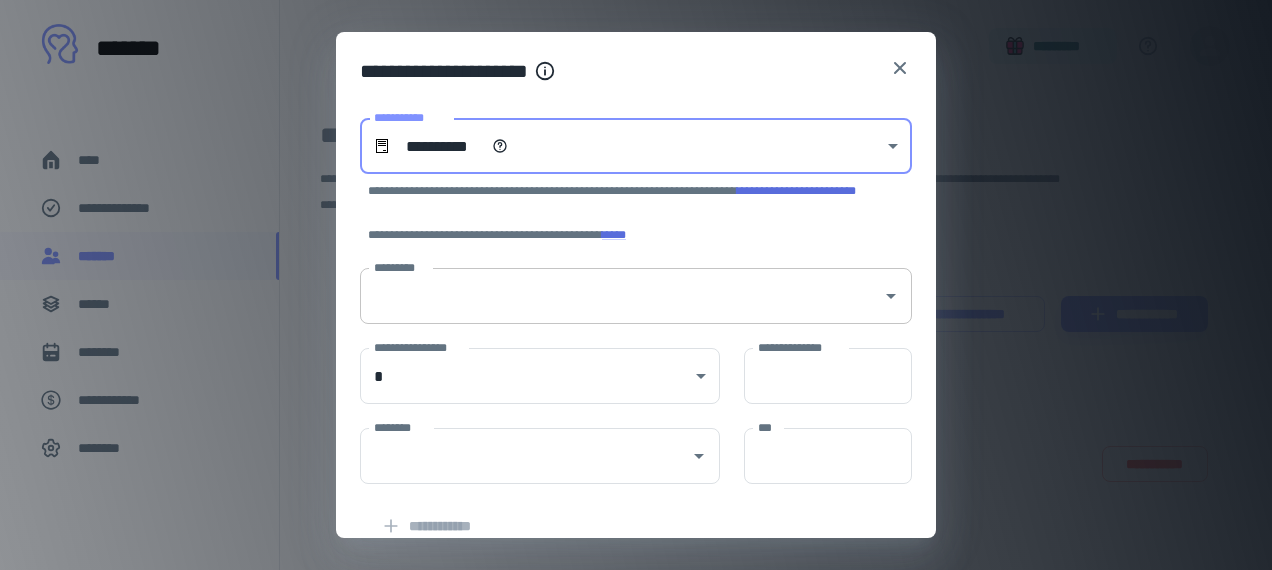 click on "*********" at bounding box center [621, 296] 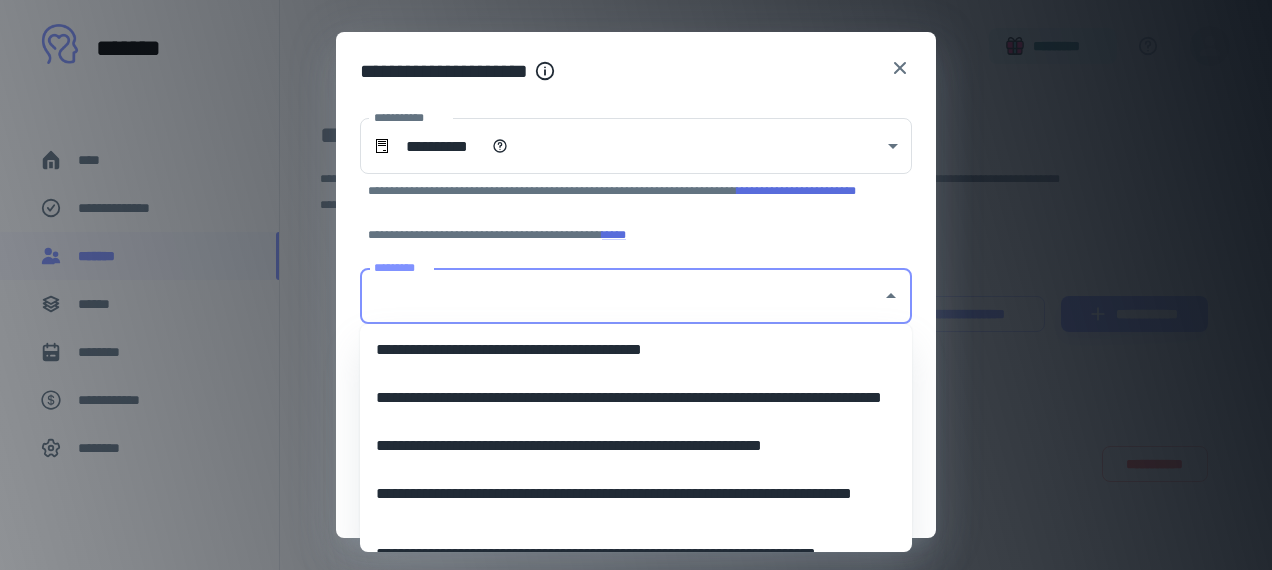 click on "*********" at bounding box center (621, 296) 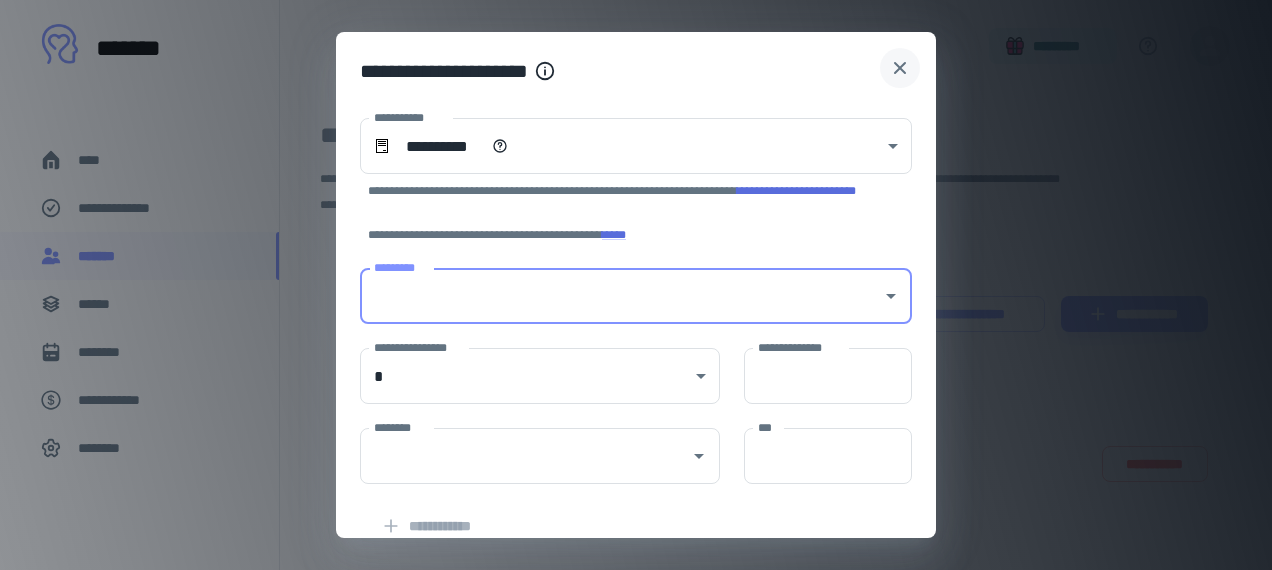 click 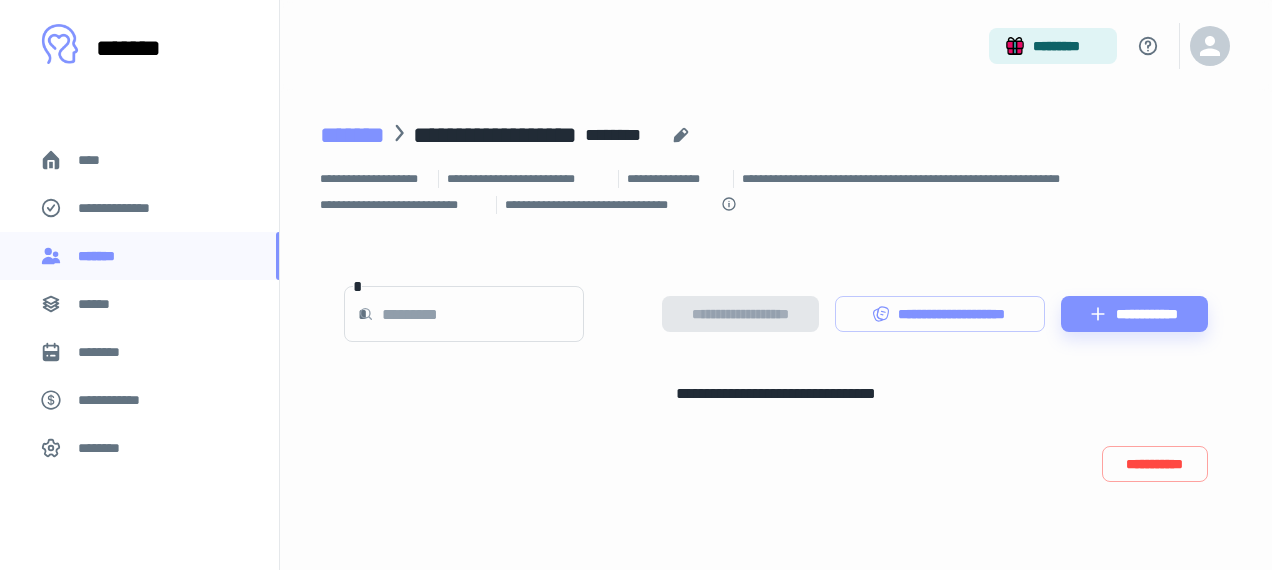 click on "*******" at bounding box center (352, 135) 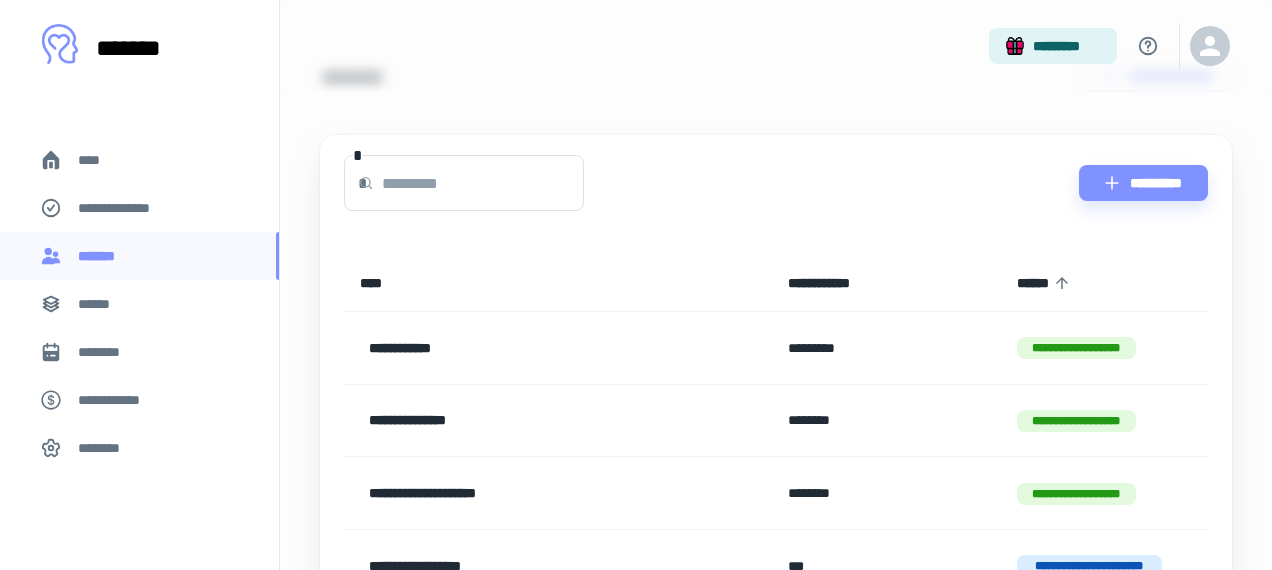 scroll, scrollTop: 0, scrollLeft: 0, axis: both 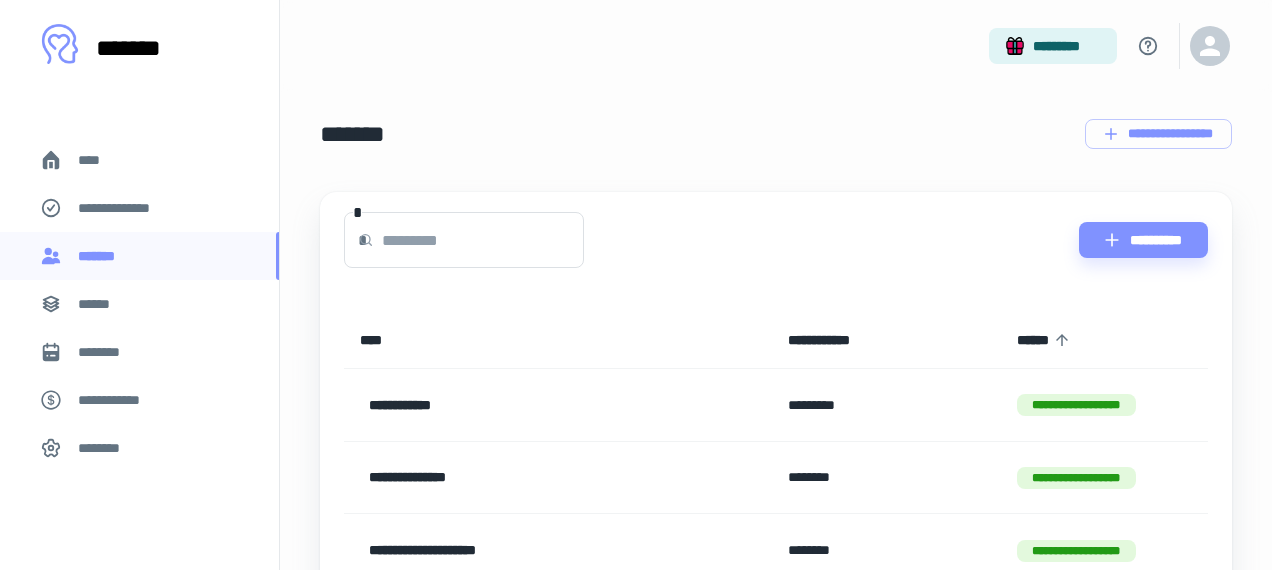 click at bounding box center (483, 240) 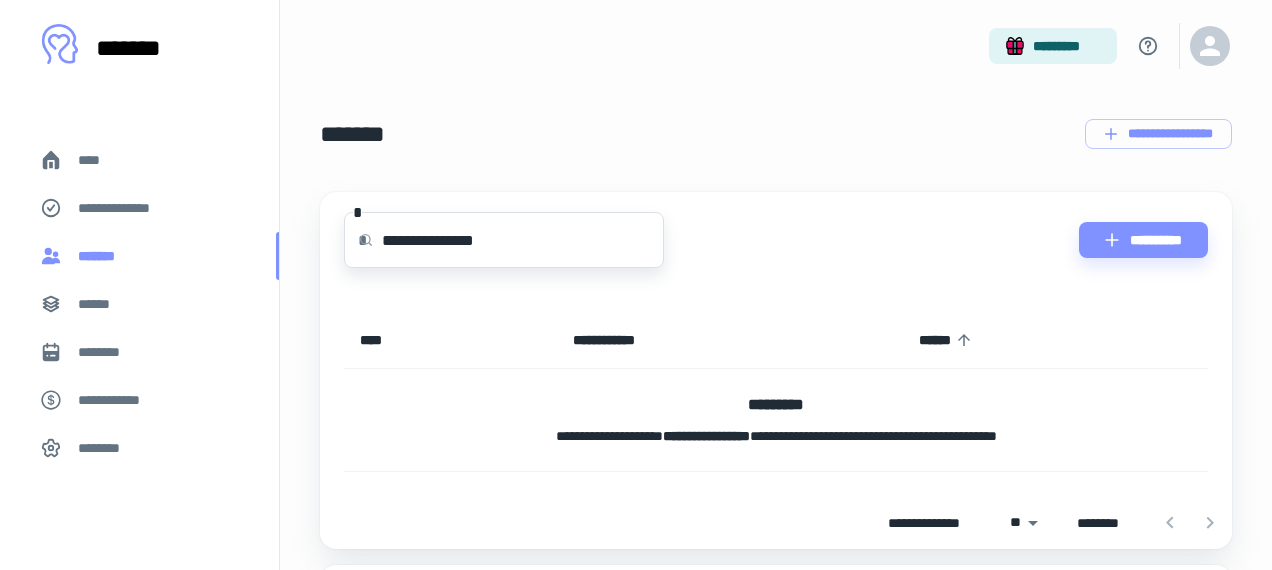 type on "**********" 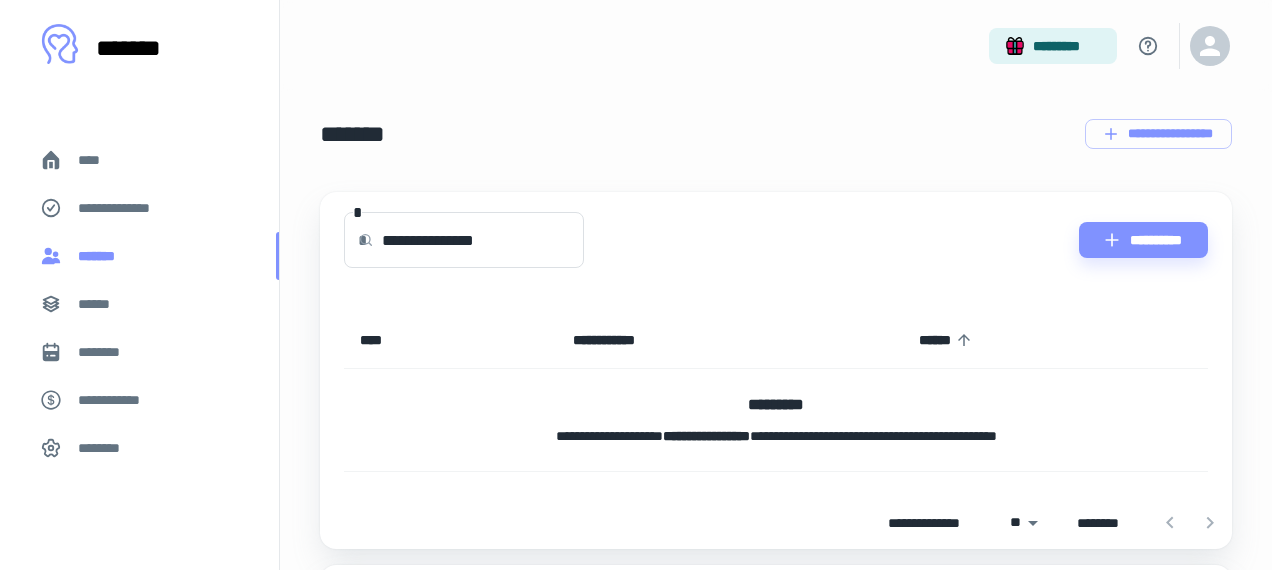 click on "*******" at bounding box center (139, 256) 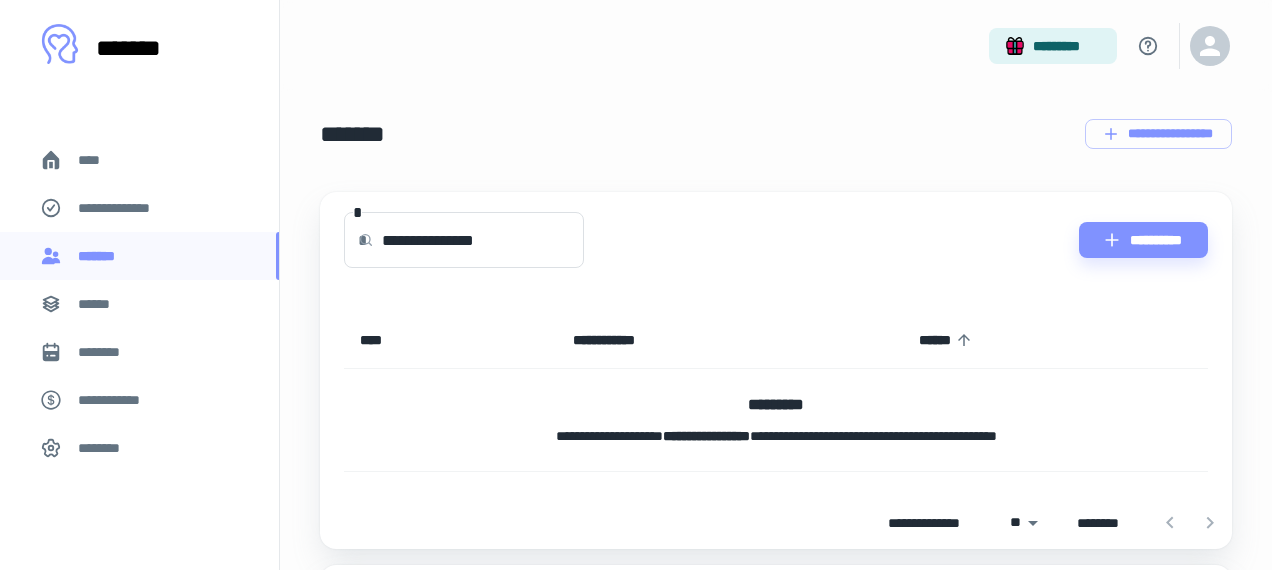 click on "****" at bounding box center (139, 160) 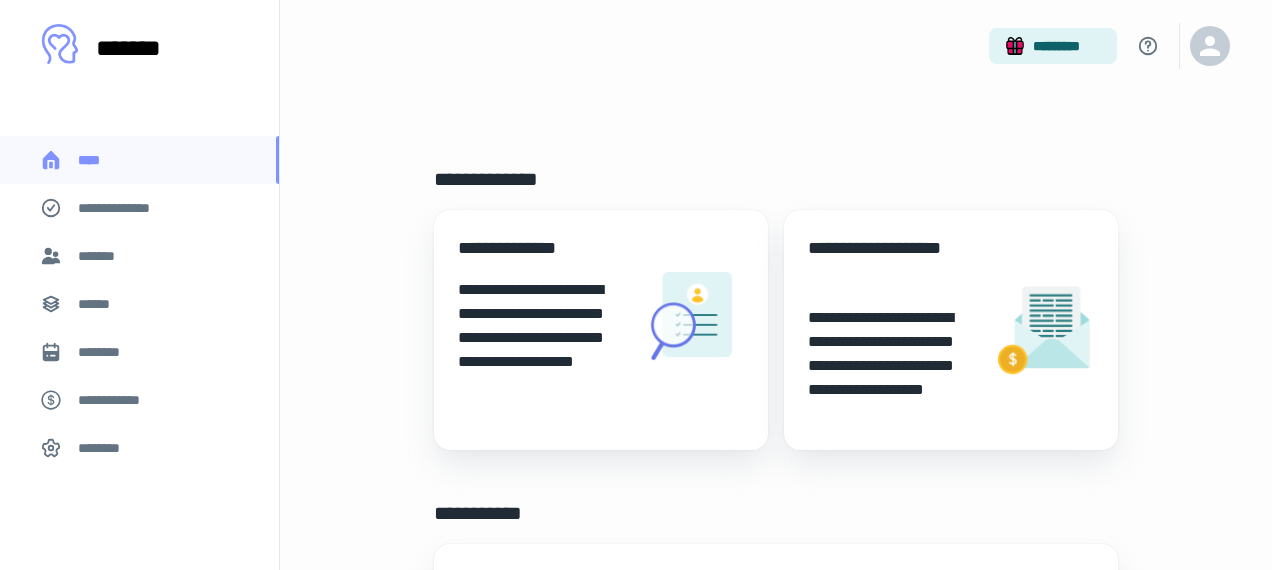 click on "*******" at bounding box center (139, 256) 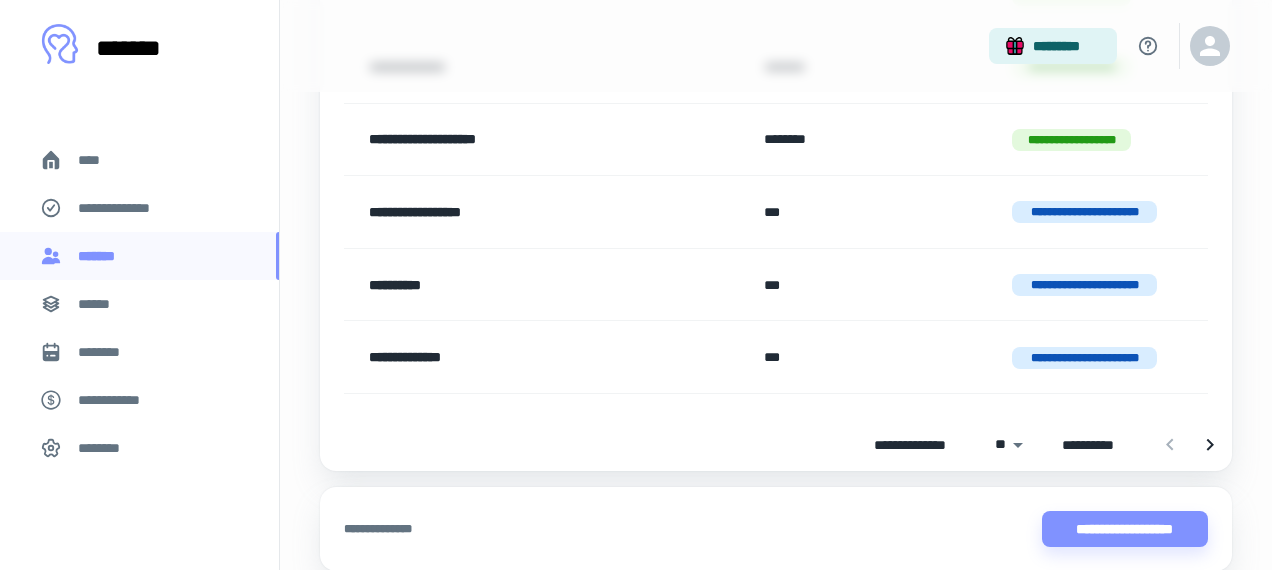 scroll, scrollTop: 1793, scrollLeft: 0, axis: vertical 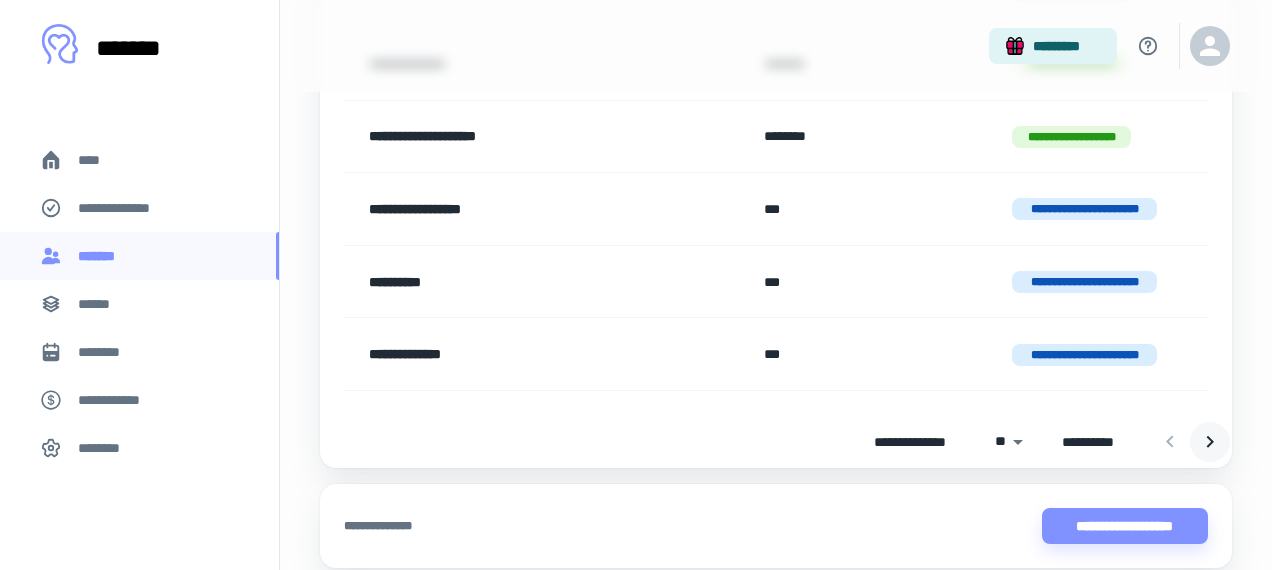 click 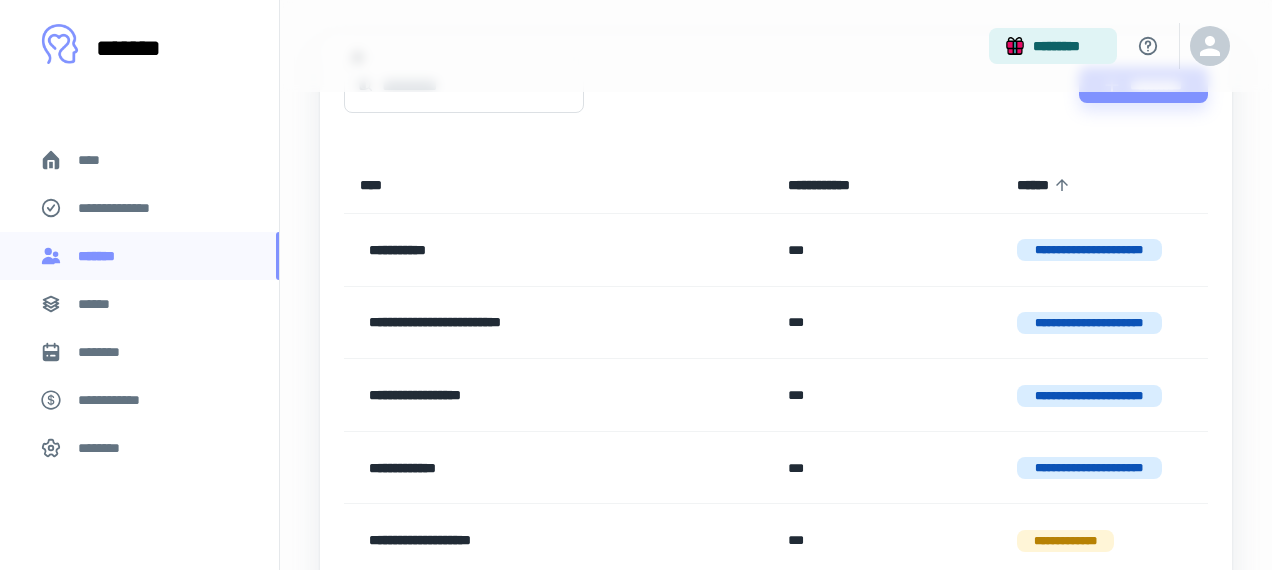 scroll, scrollTop: 156, scrollLeft: 0, axis: vertical 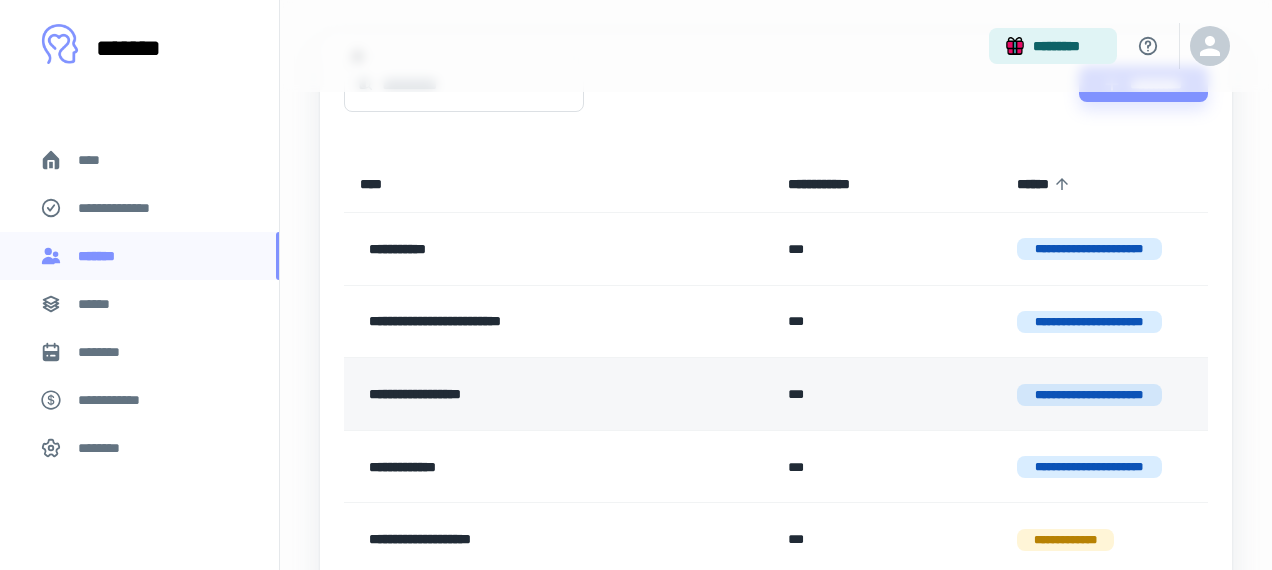 click on "**********" at bounding box center (527, 394) 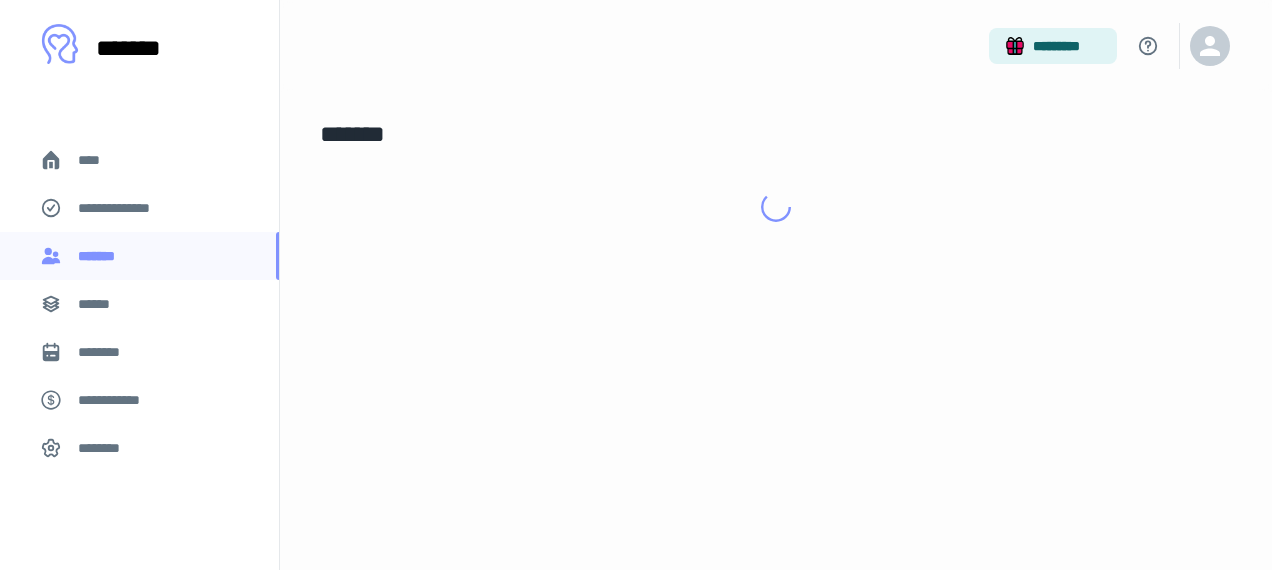 scroll, scrollTop: 0, scrollLeft: 0, axis: both 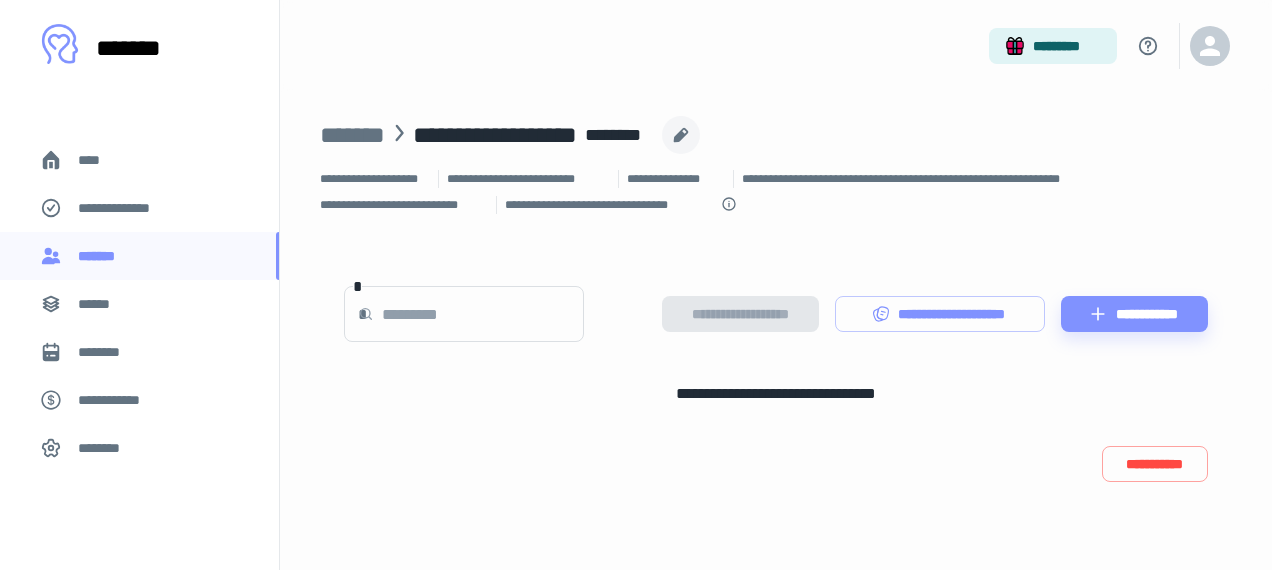 click 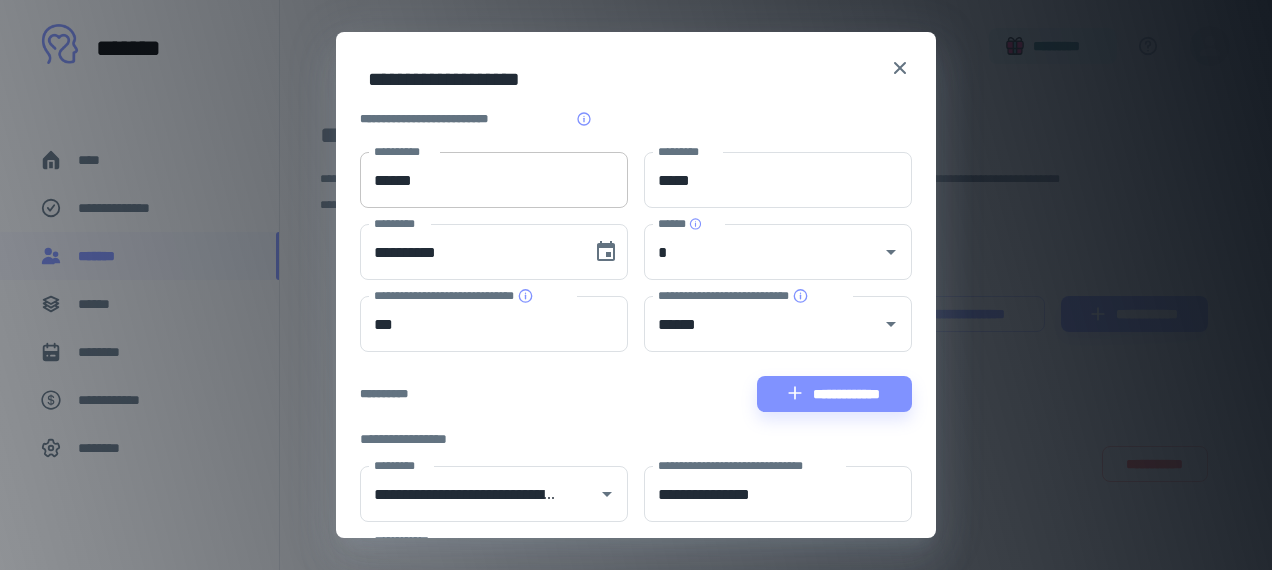 click on "******" at bounding box center [494, 180] 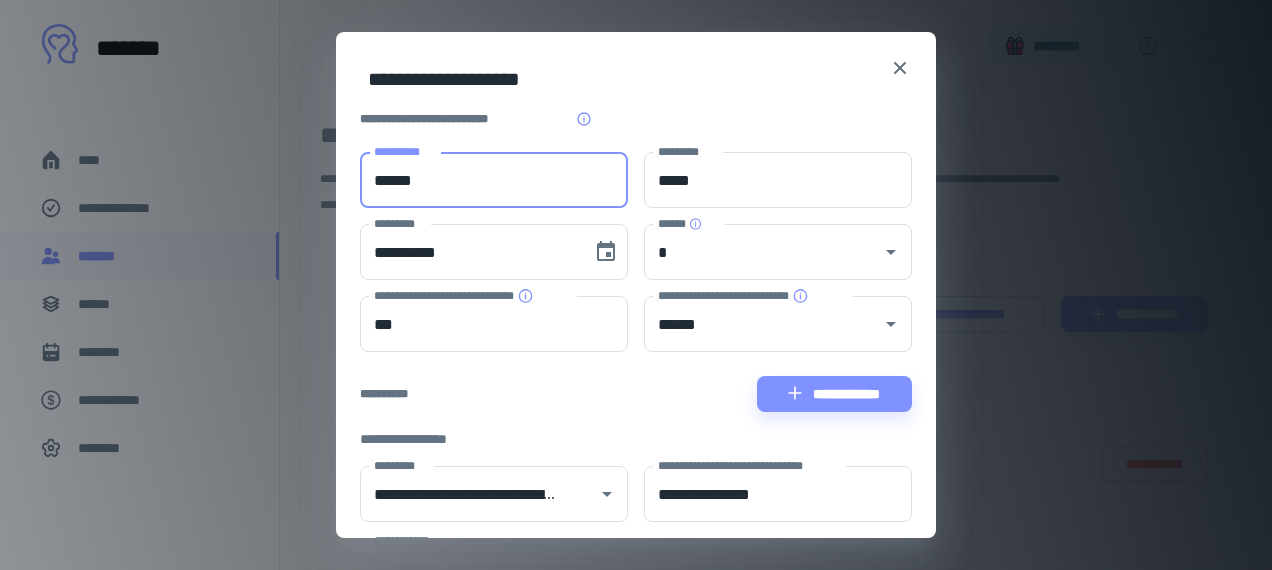 drag, startPoint x: 462, startPoint y: 173, endPoint x: 343, endPoint y: 183, distance: 119.419426 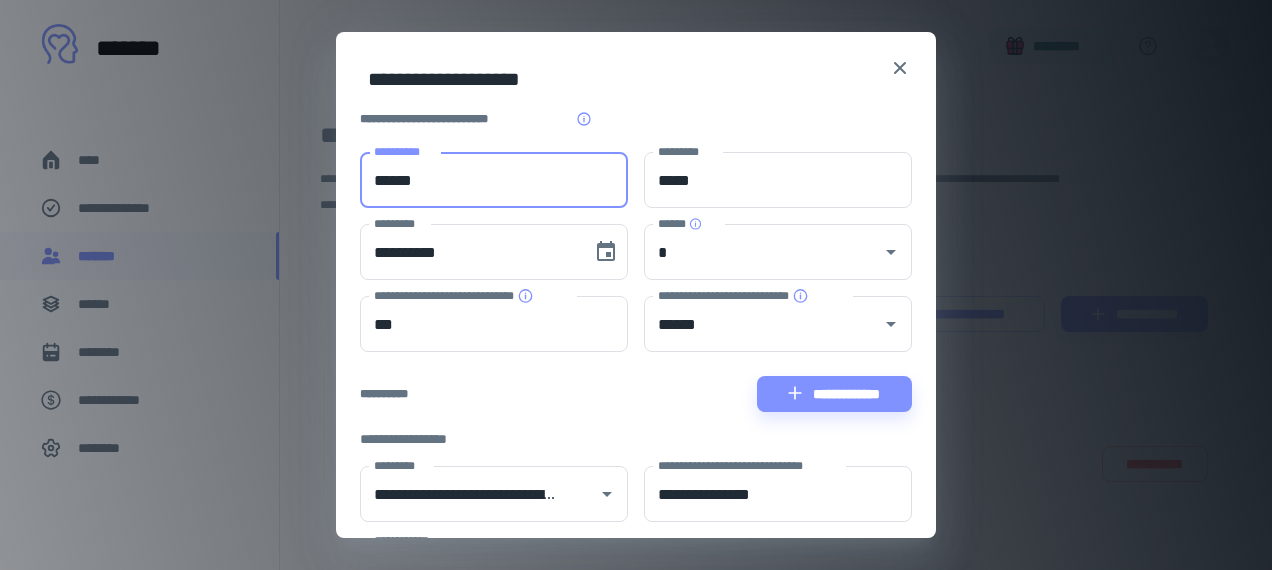 click on "**********" at bounding box center (636, 324) 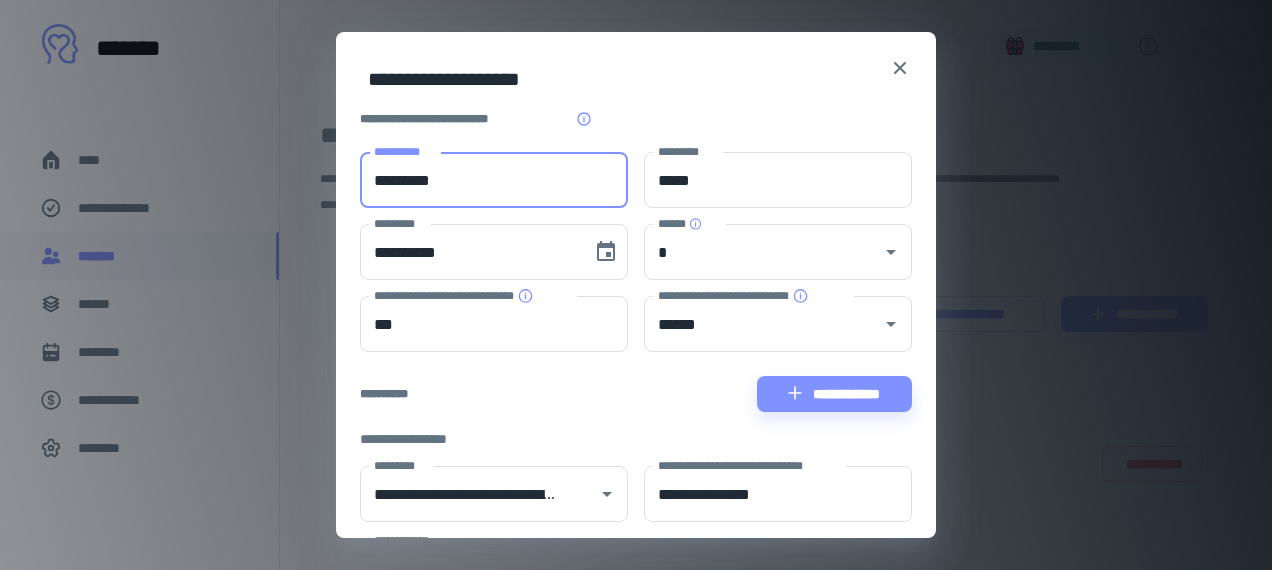 type on "*********" 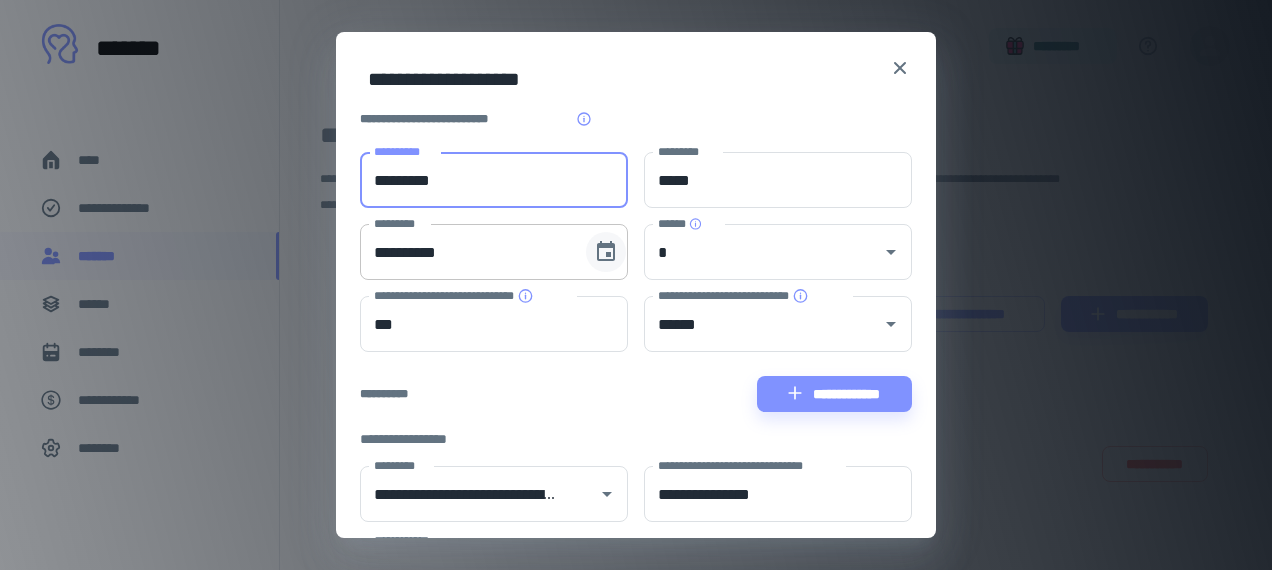 click 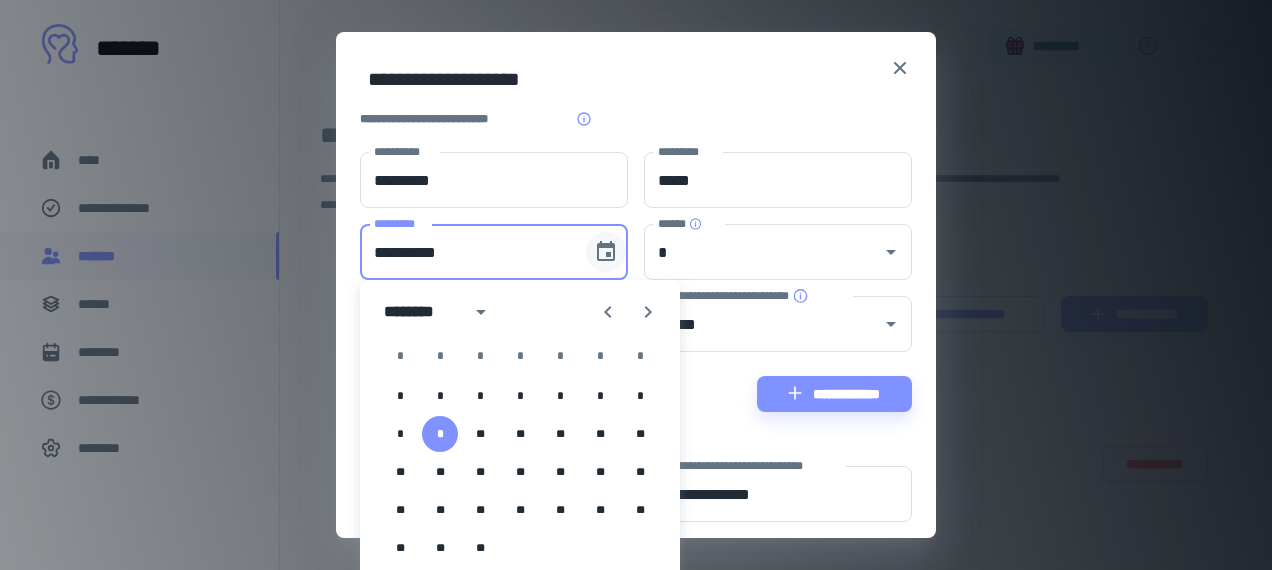 type 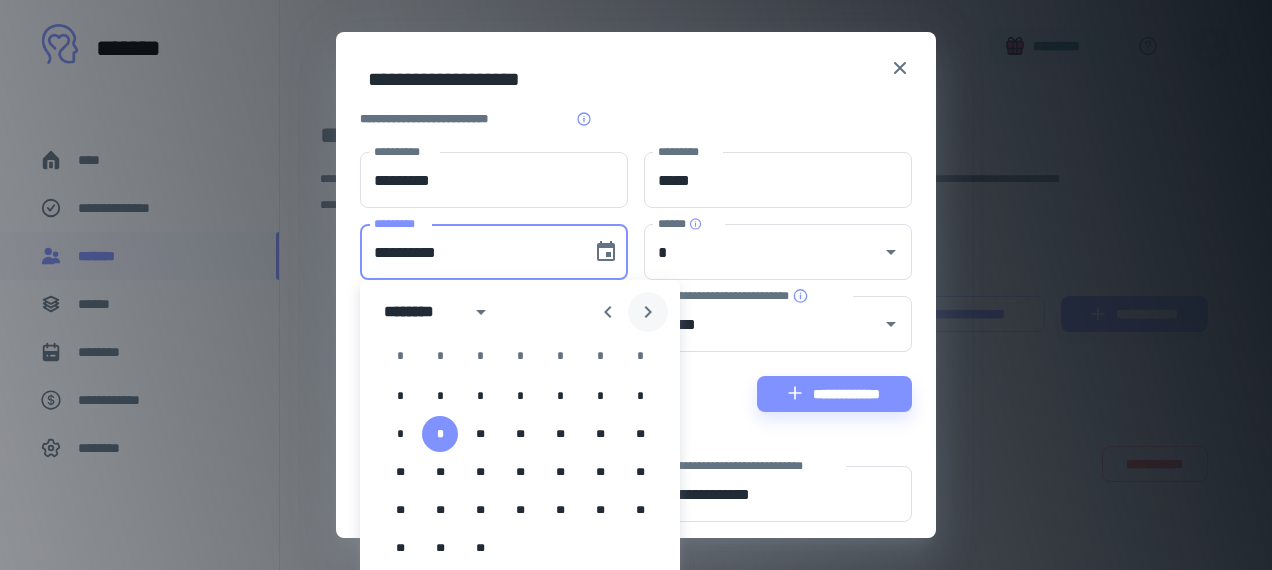 click 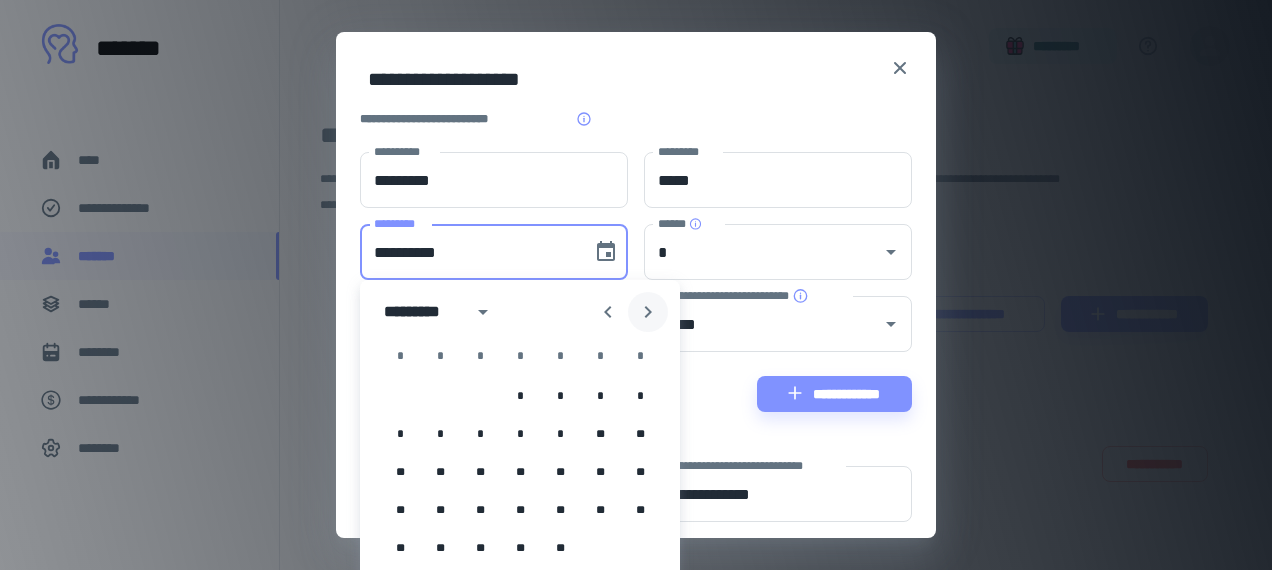 click 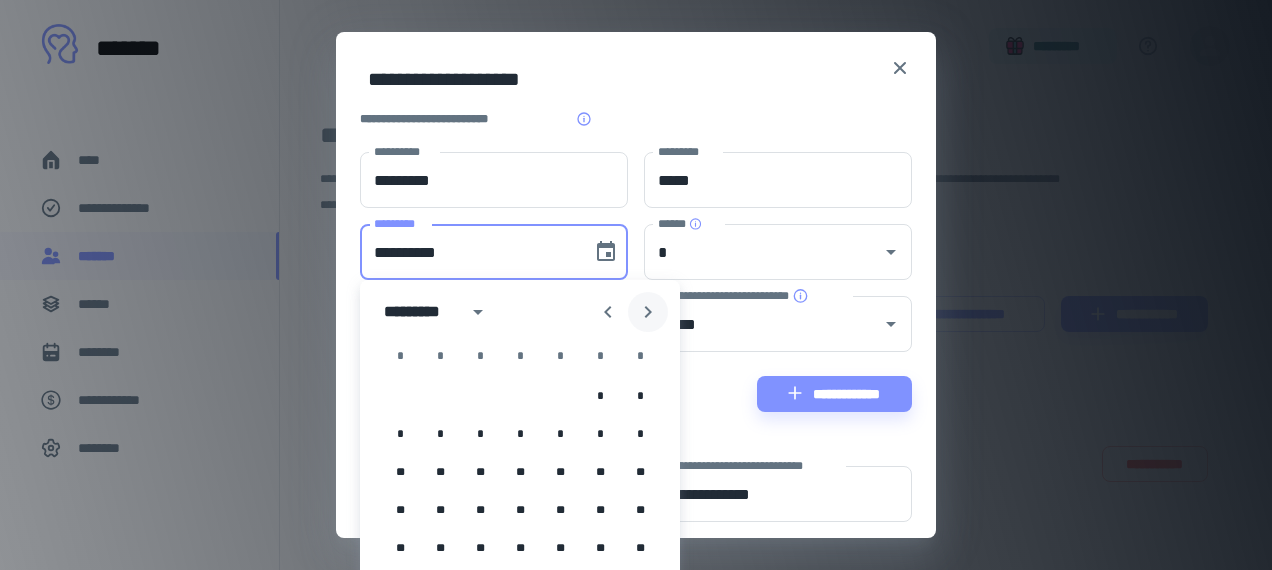 click 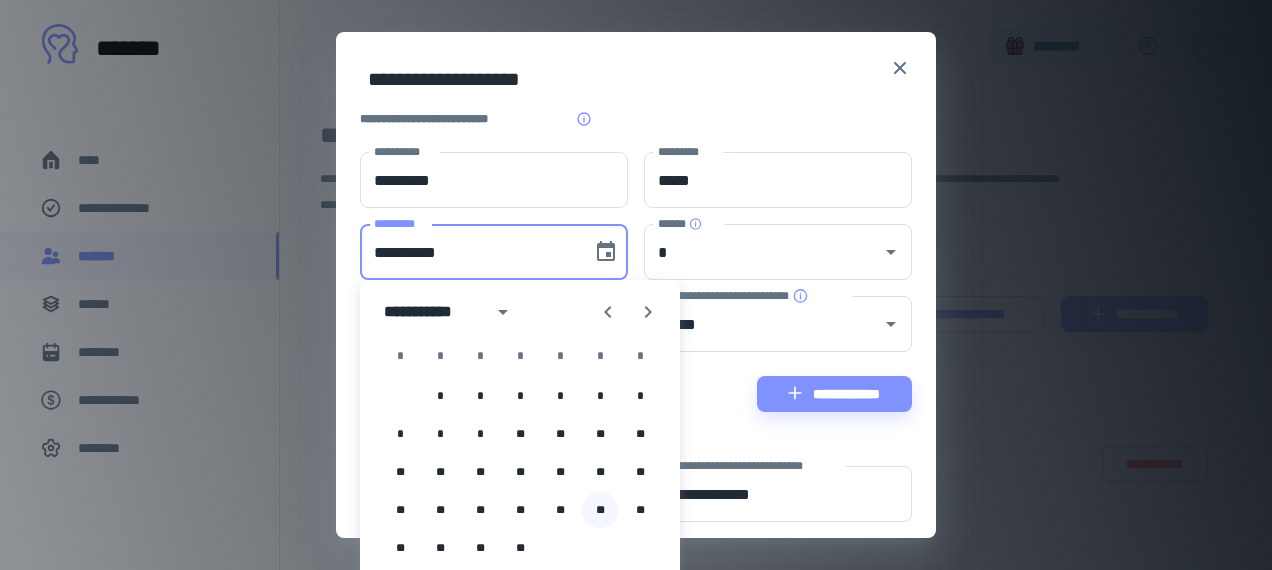 click on "**" at bounding box center [600, 510] 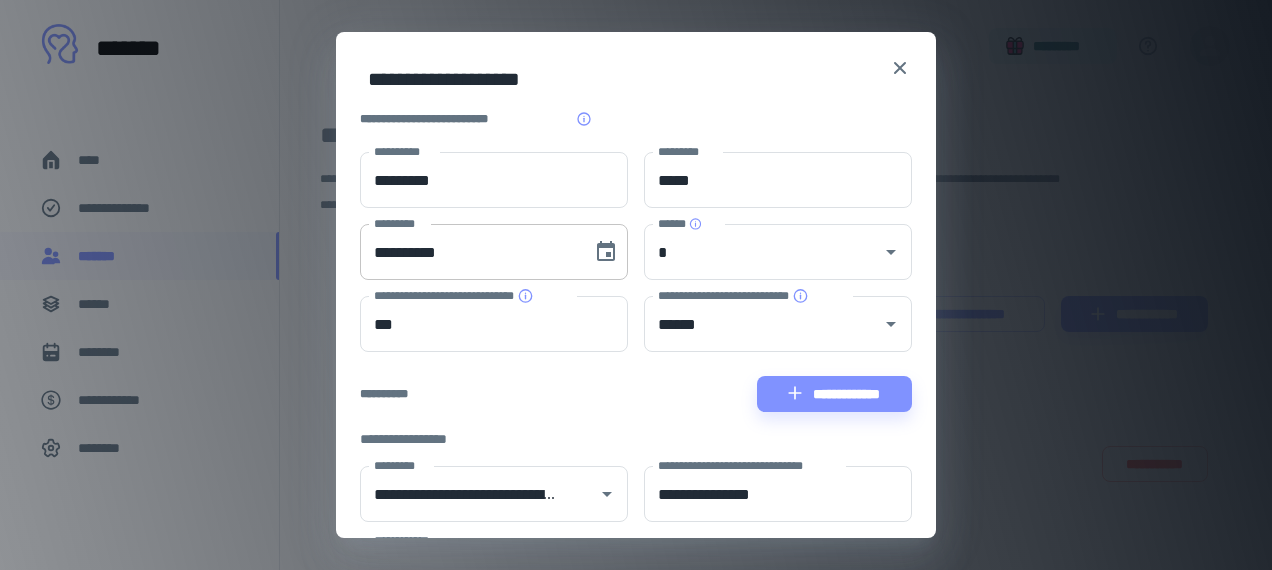 click on "**********" at bounding box center (469, 252) 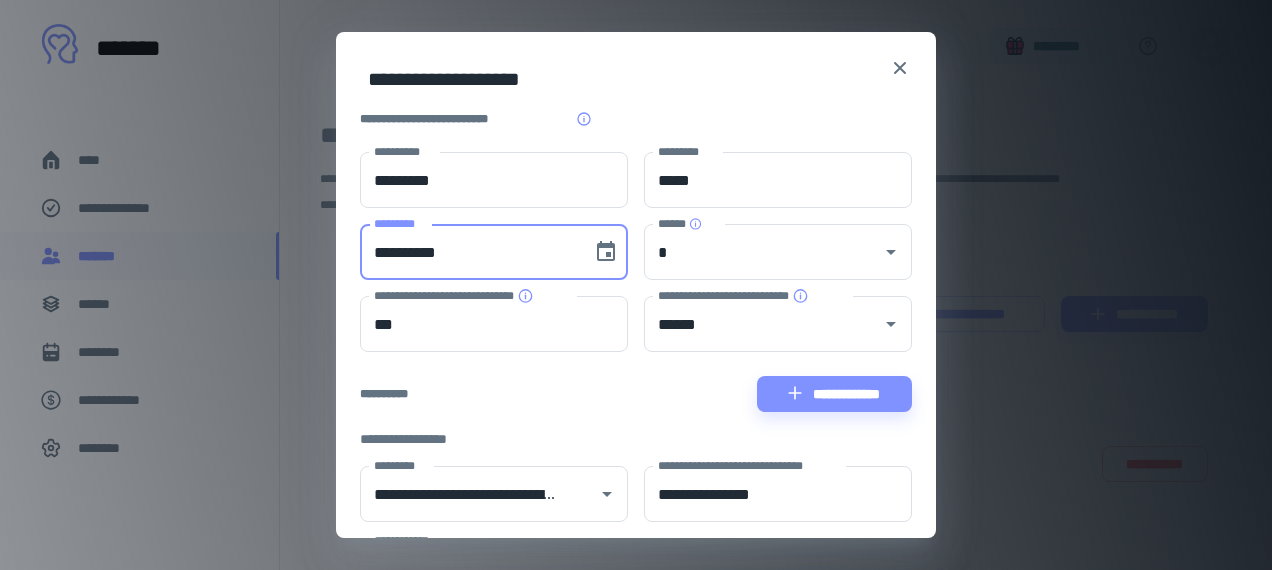 click on "**********" at bounding box center [469, 252] 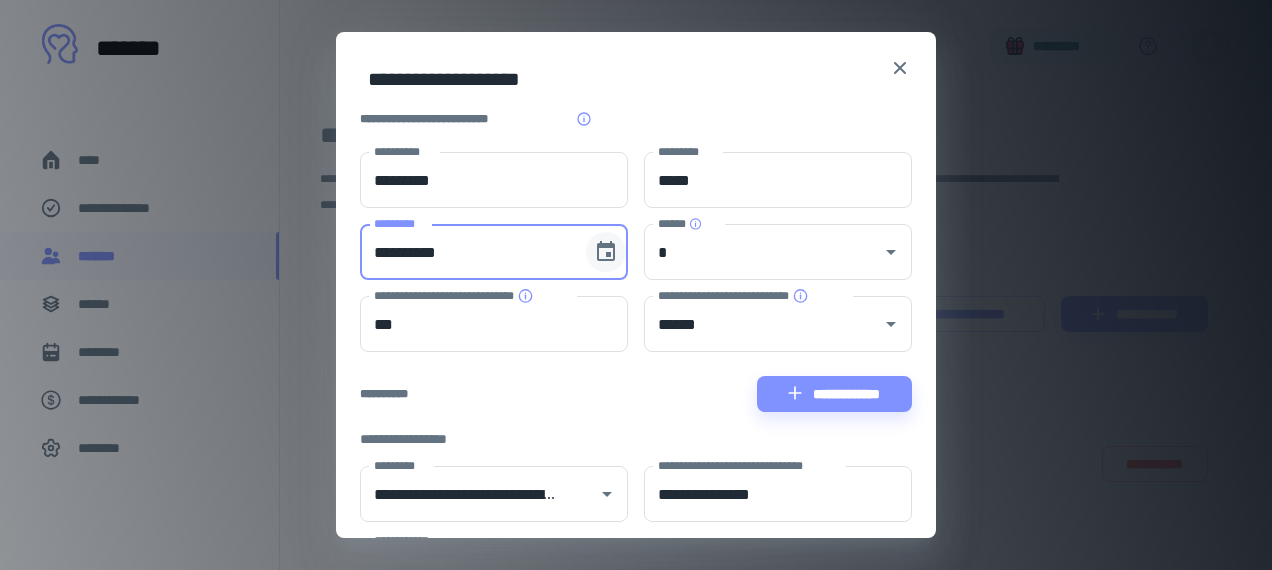 click 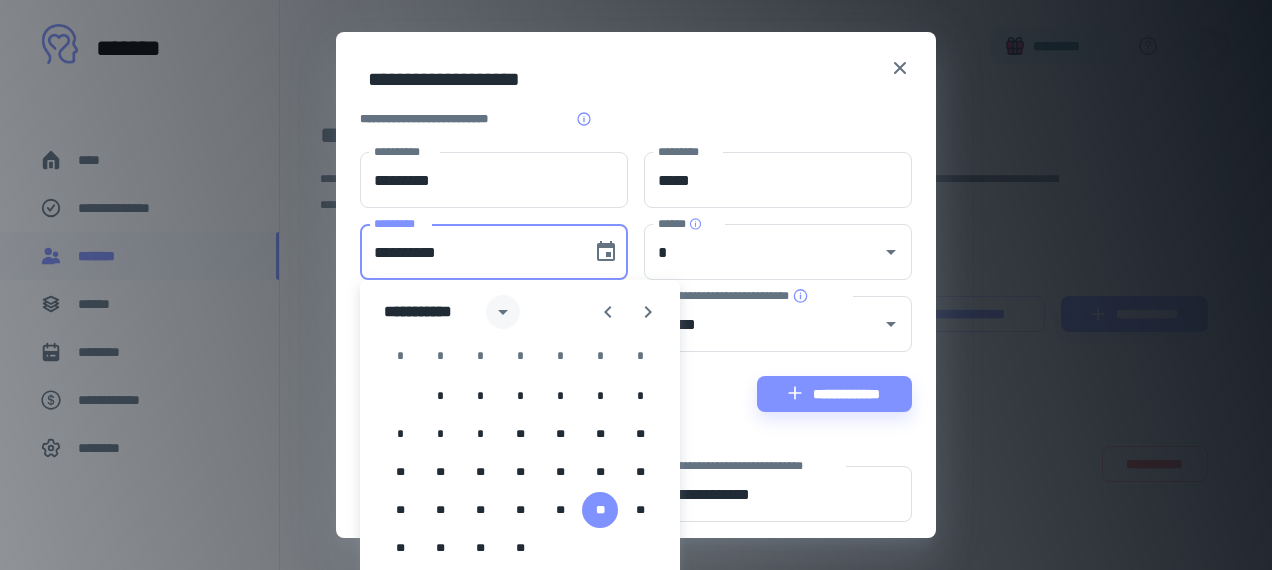 click 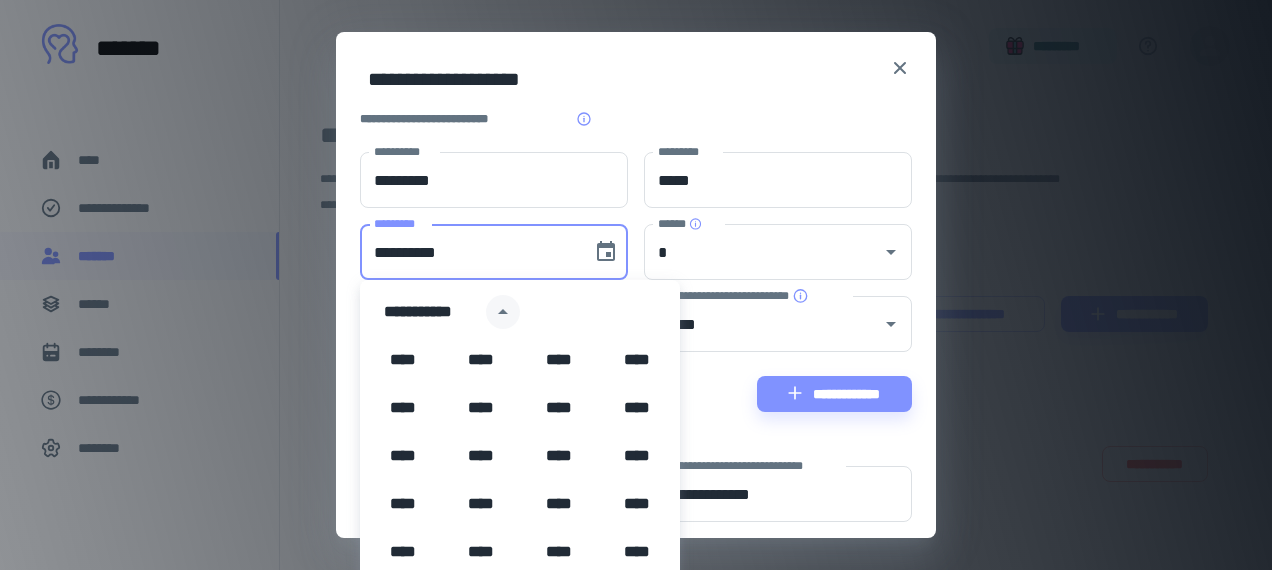 scroll, scrollTop: 940, scrollLeft: 0, axis: vertical 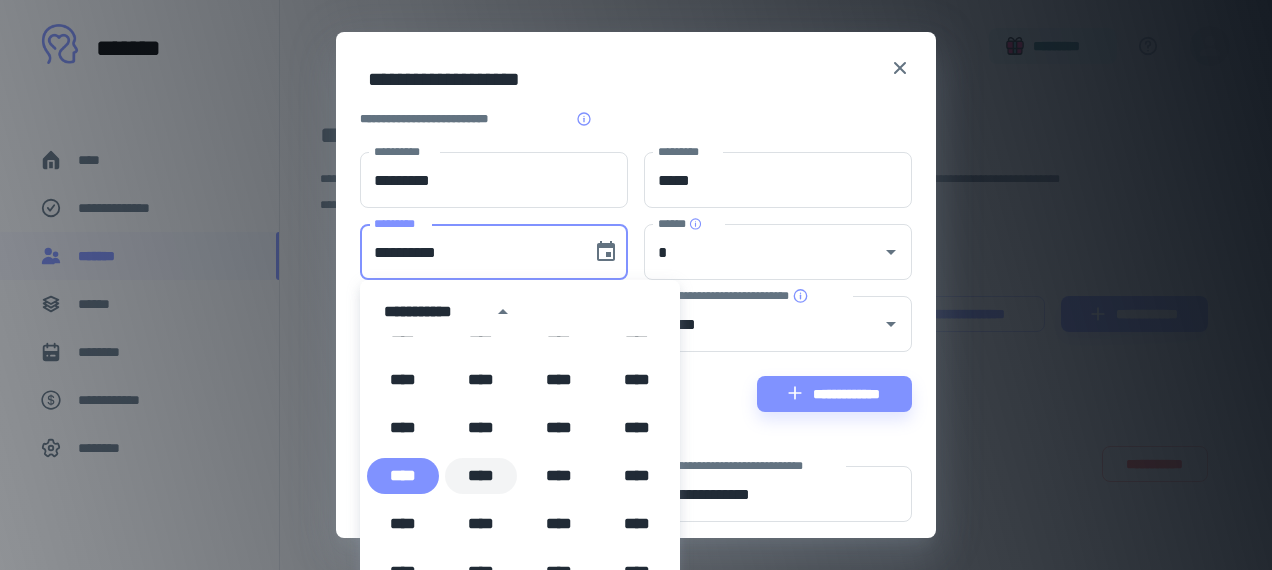 click on "****" at bounding box center (481, 476) 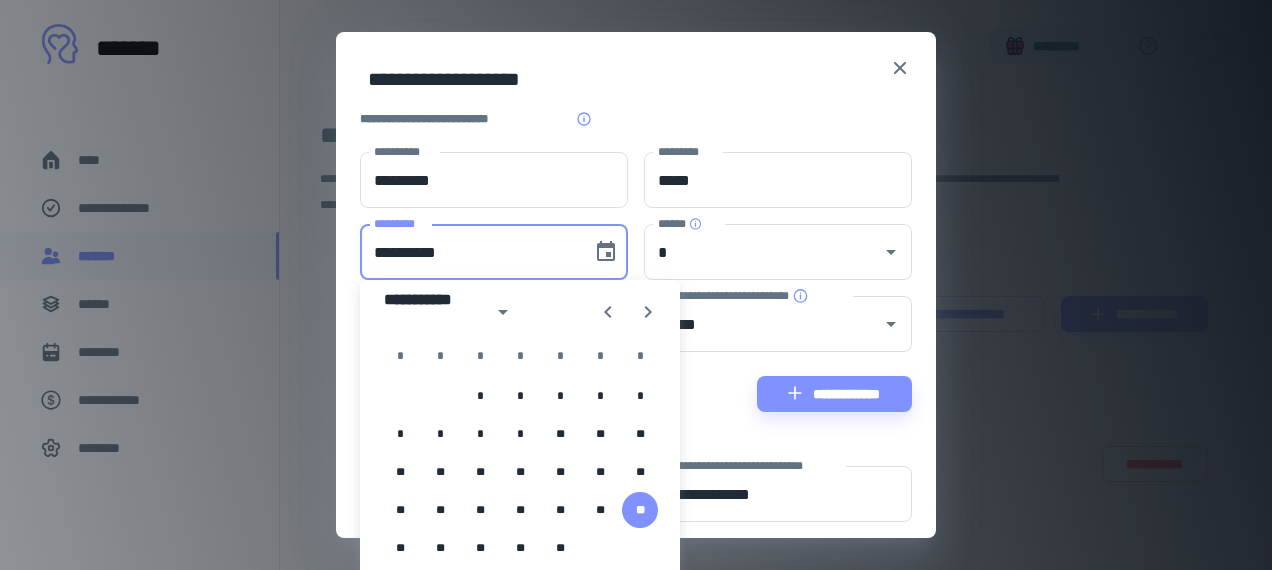 type on "**********" 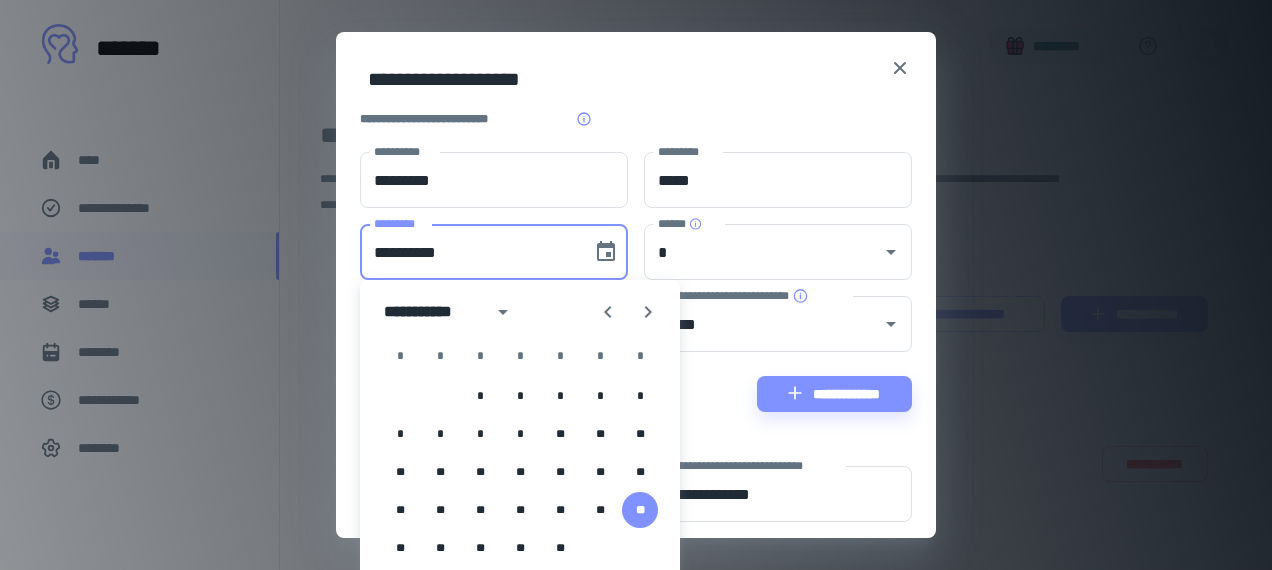 click on "**********" at bounding box center [636, 252] 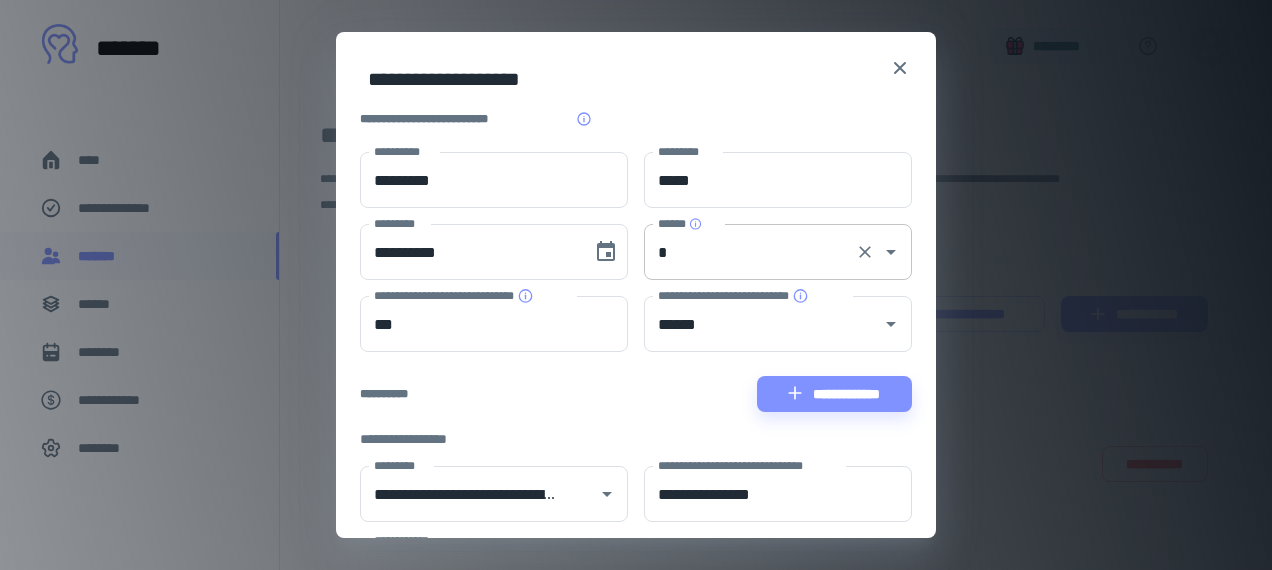 scroll, scrollTop: 0, scrollLeft: 0, axis: both 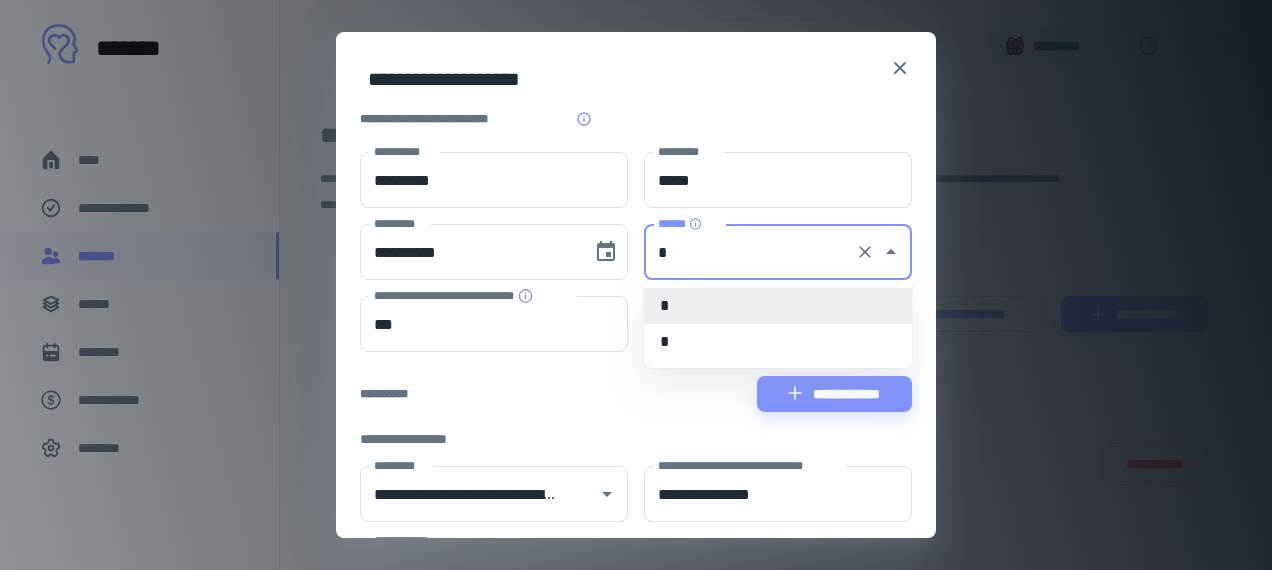 click on "*" at bounding box center [750, 252] 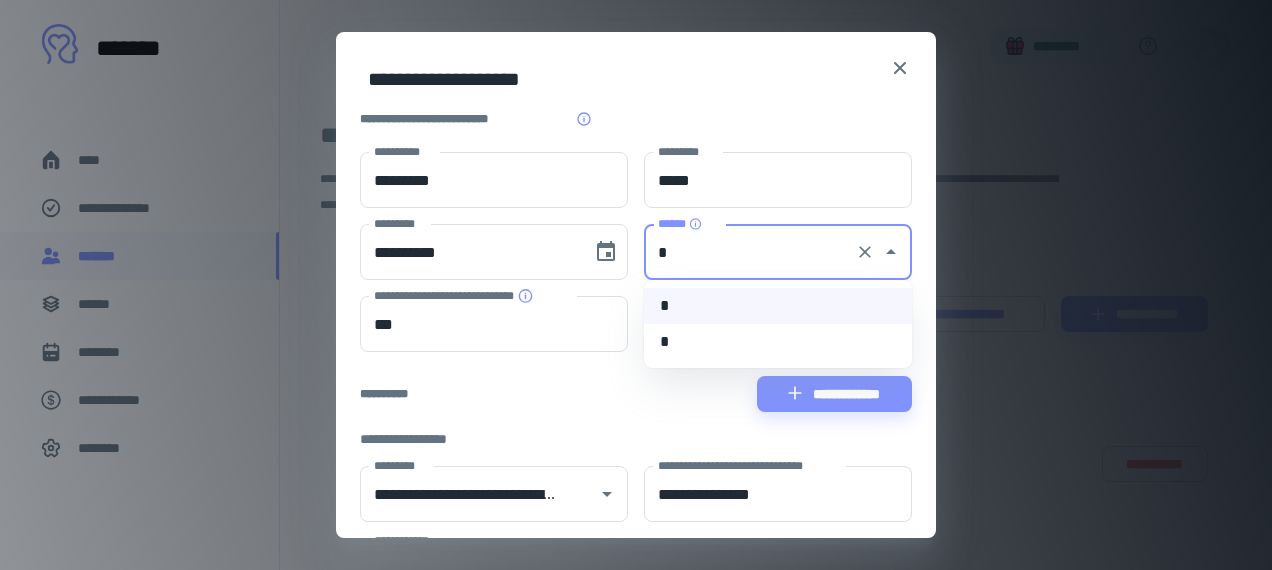 click on "*" at bounding box center [778, 342] 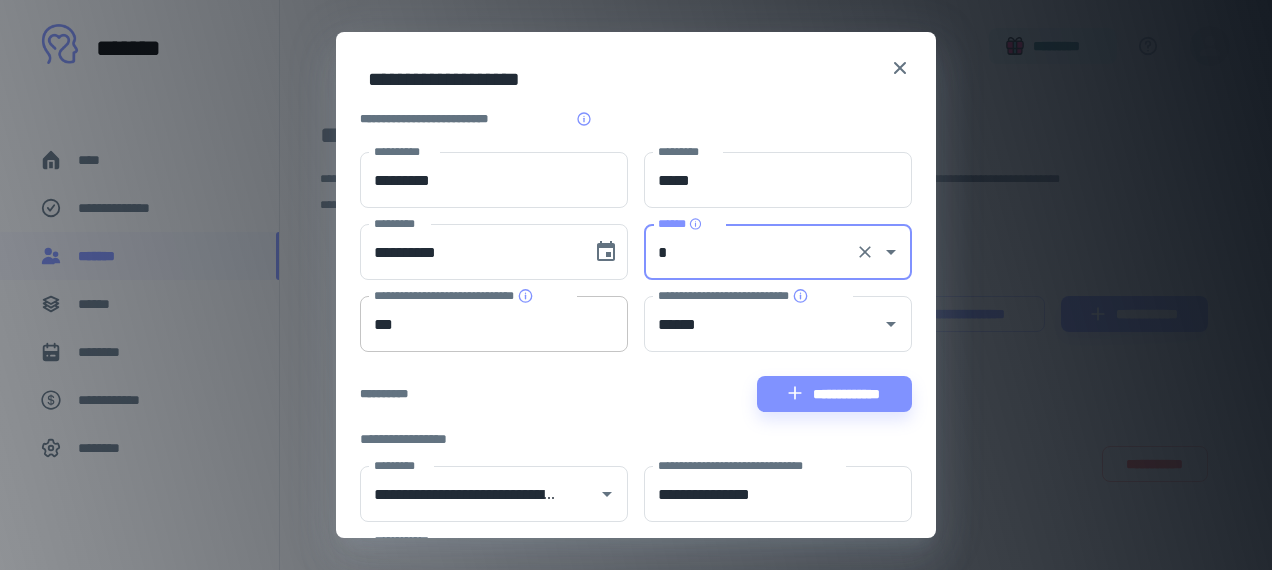 click on "***" at bounding box center [494, 324] 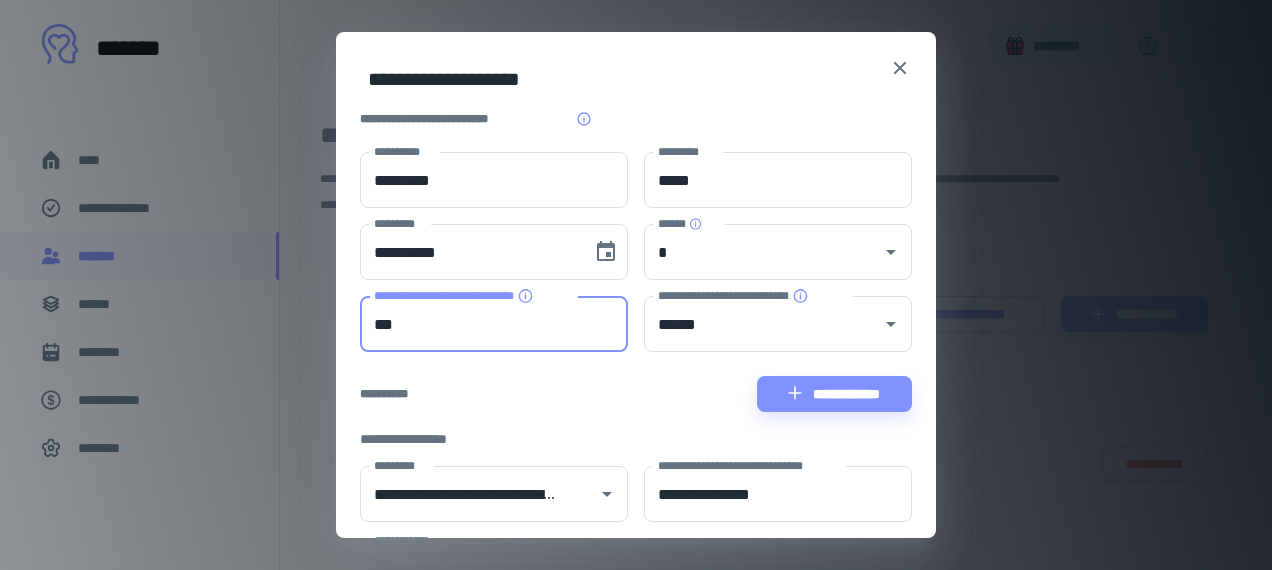 click on "***" at bounding box center (494, 324) 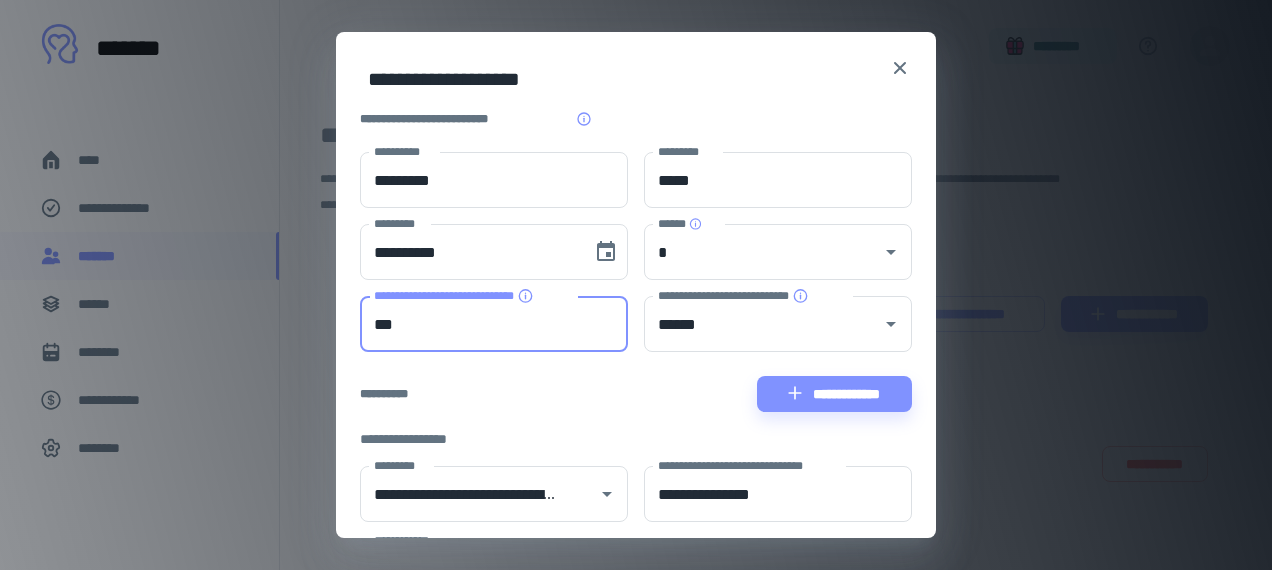 click on "***" at bounding box center (494, 324) 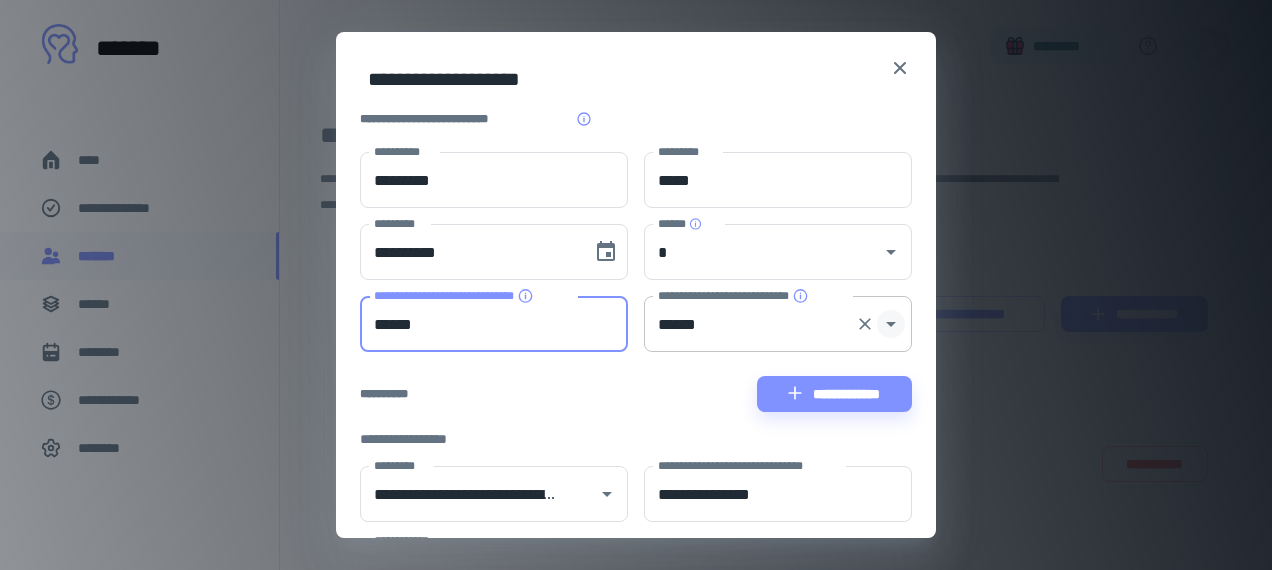 click 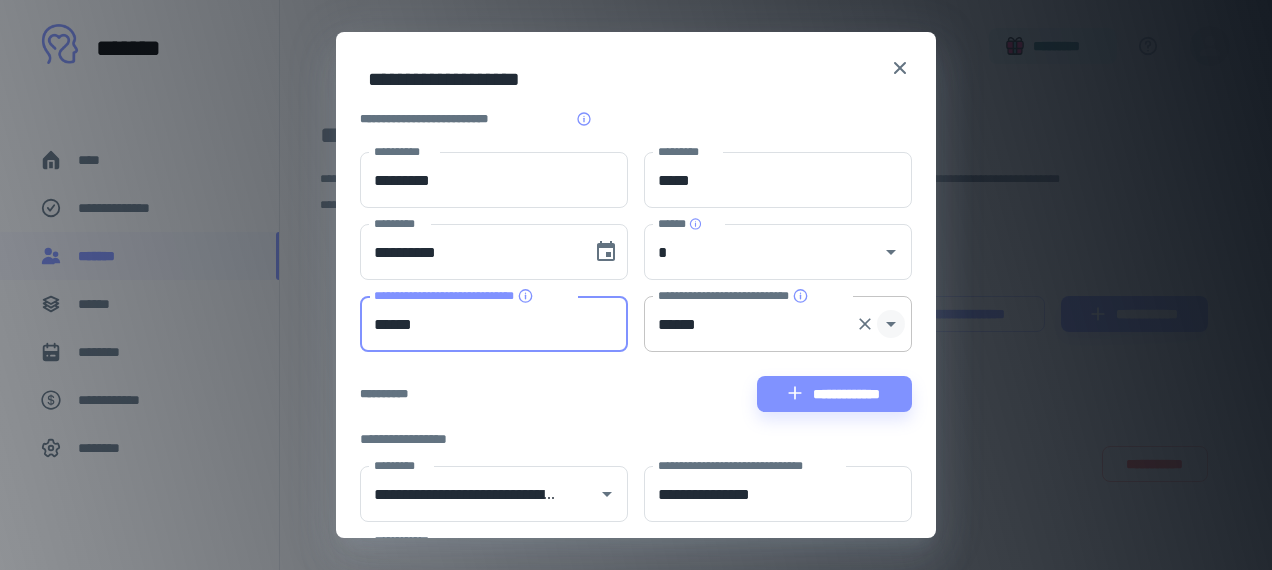 type on "******" 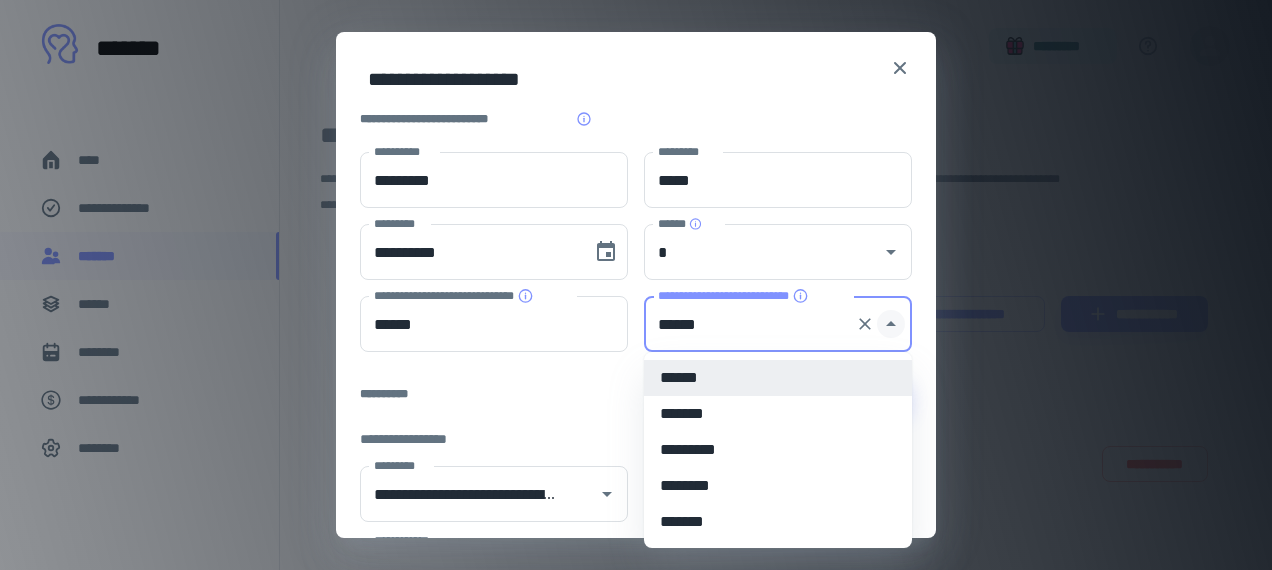 click 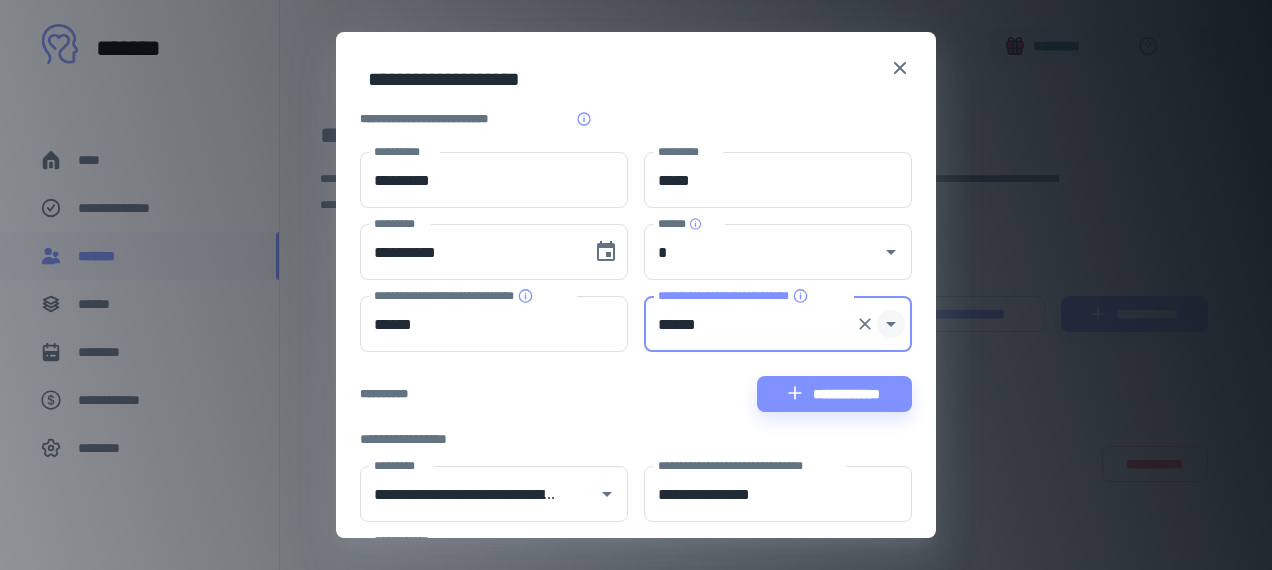click 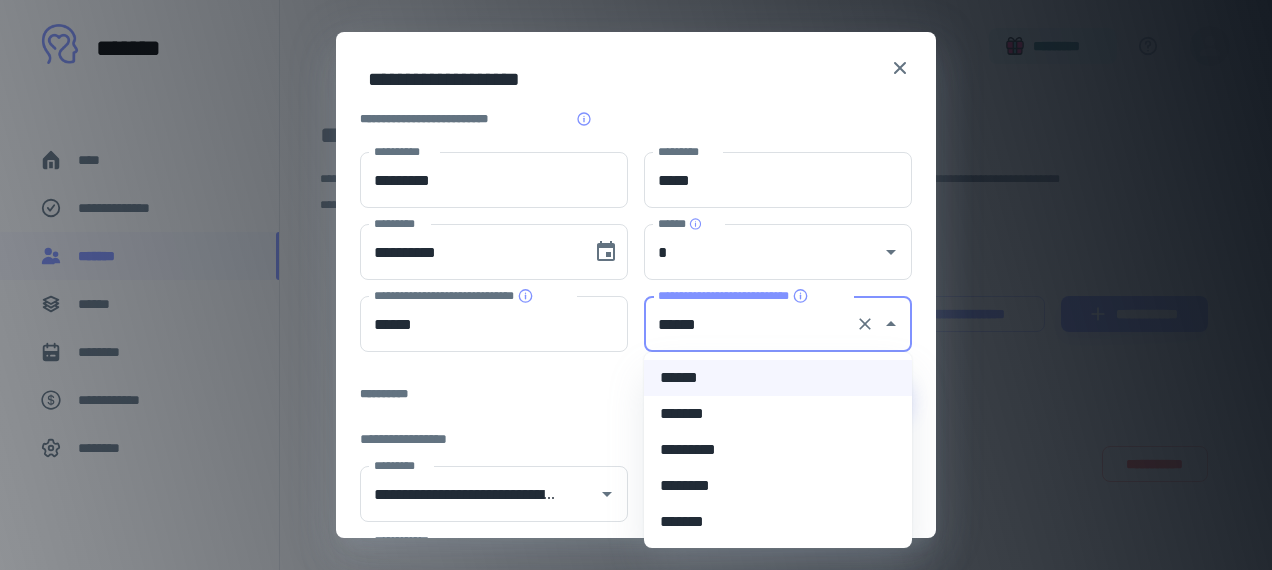 click on "*******" at bounding box center [778, 414] 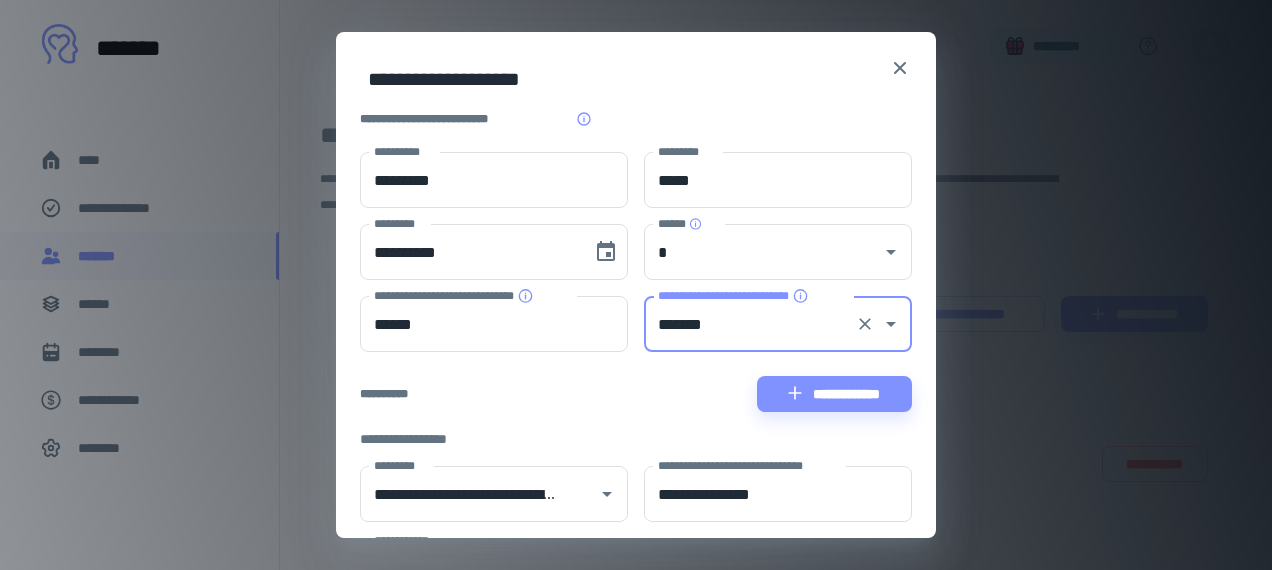 click on "**********" at bounding box center [636, 394] 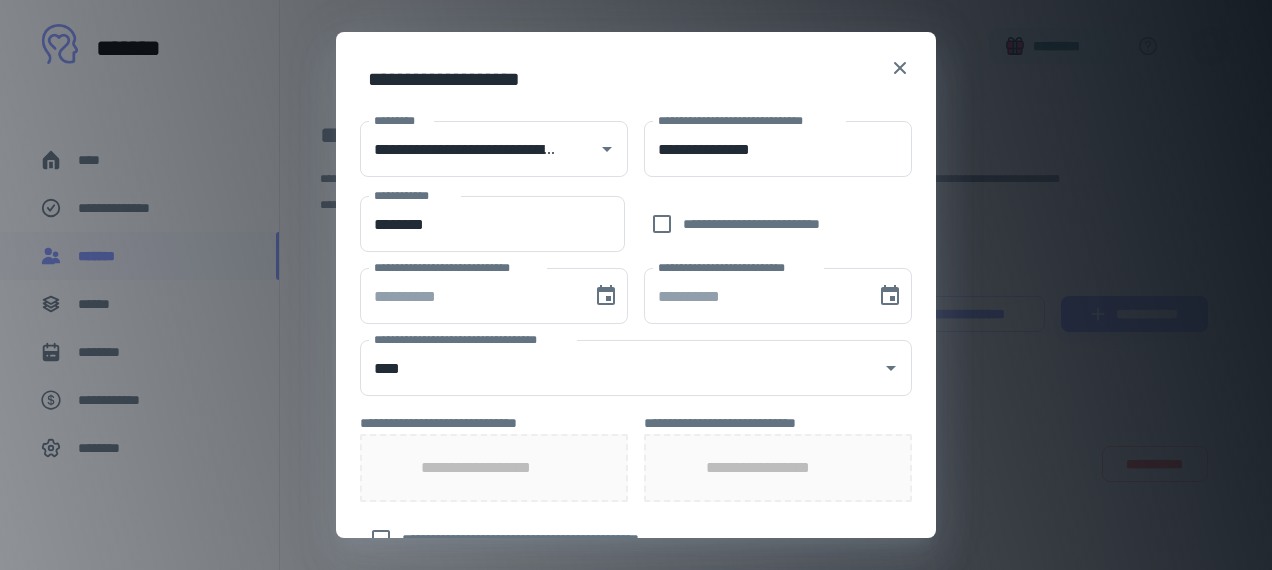 scroll, scrollTop: 360, scrollLeft: 0, axis: vertical 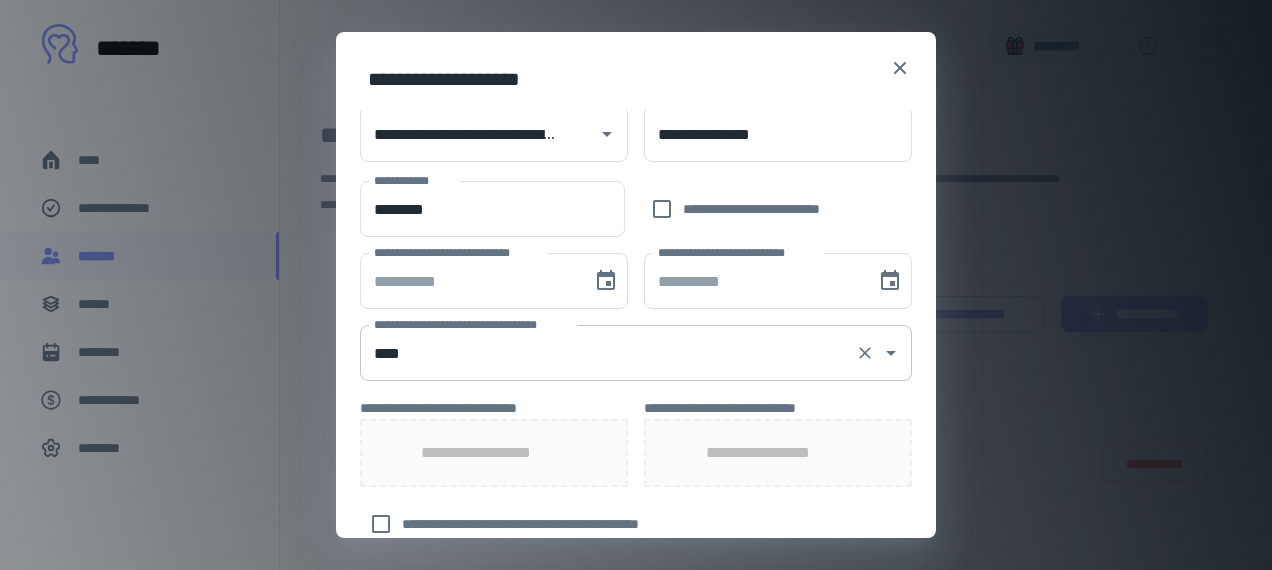 click on "****" at bounding box center (608, 353) 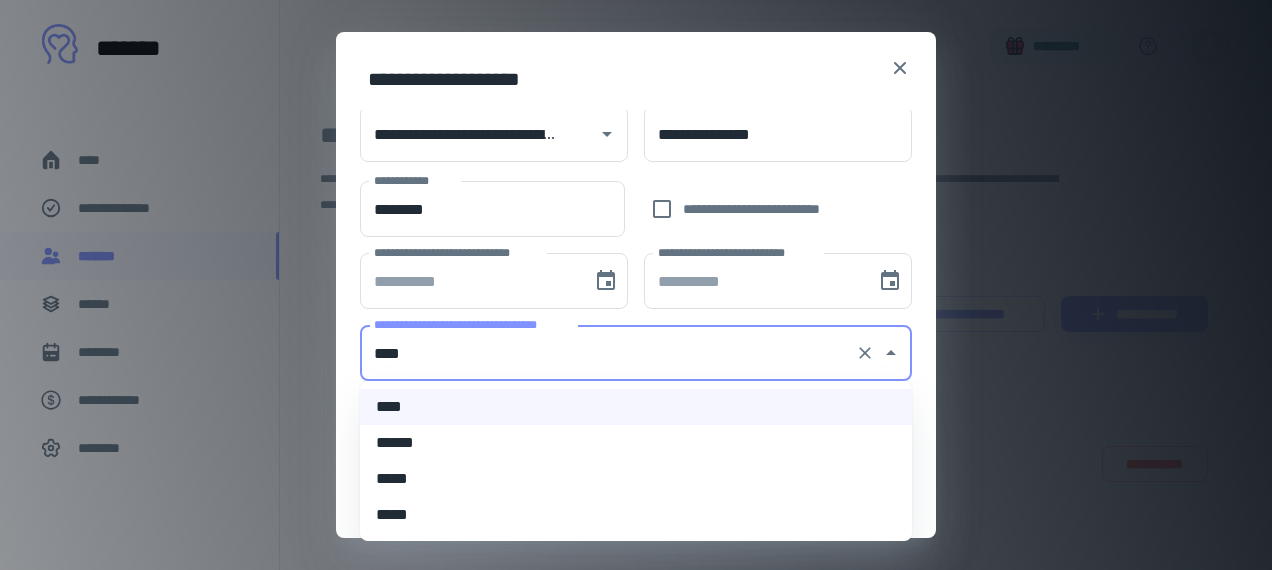 click on "******" at bounding box center (636, 443) 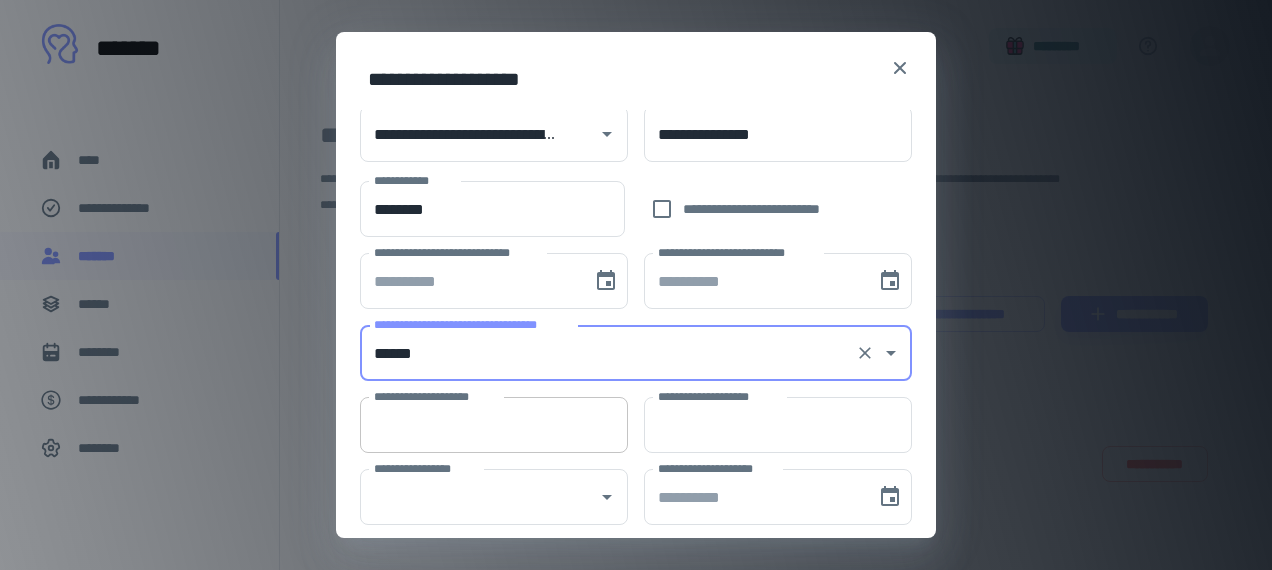 click on "**********" at bounding box center (494, 425) 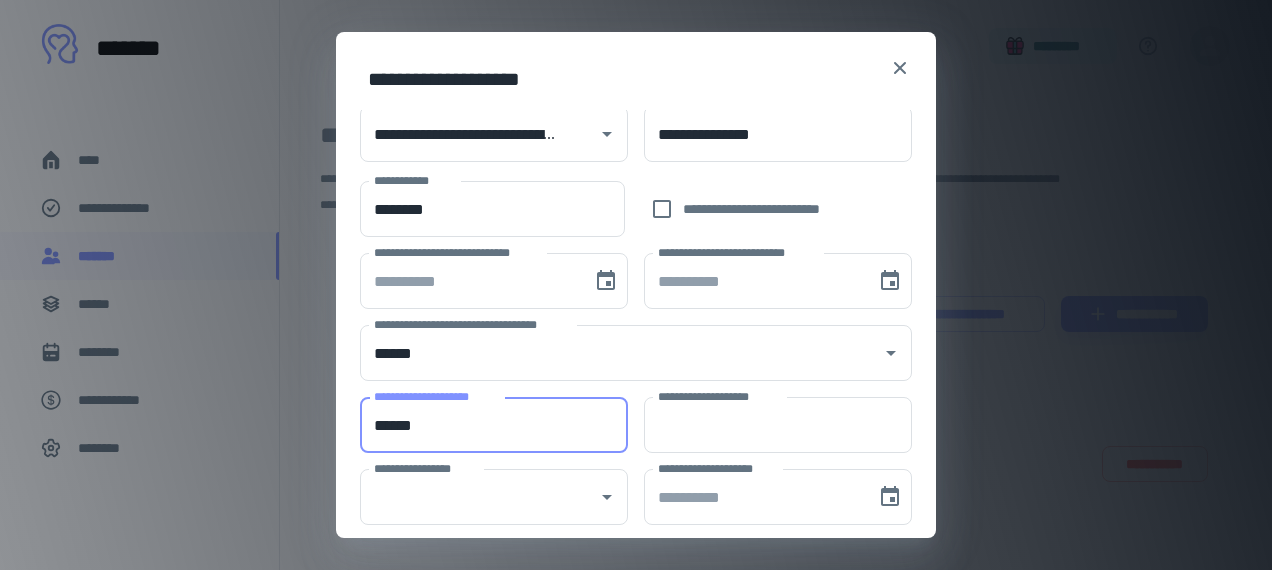 type on "******" 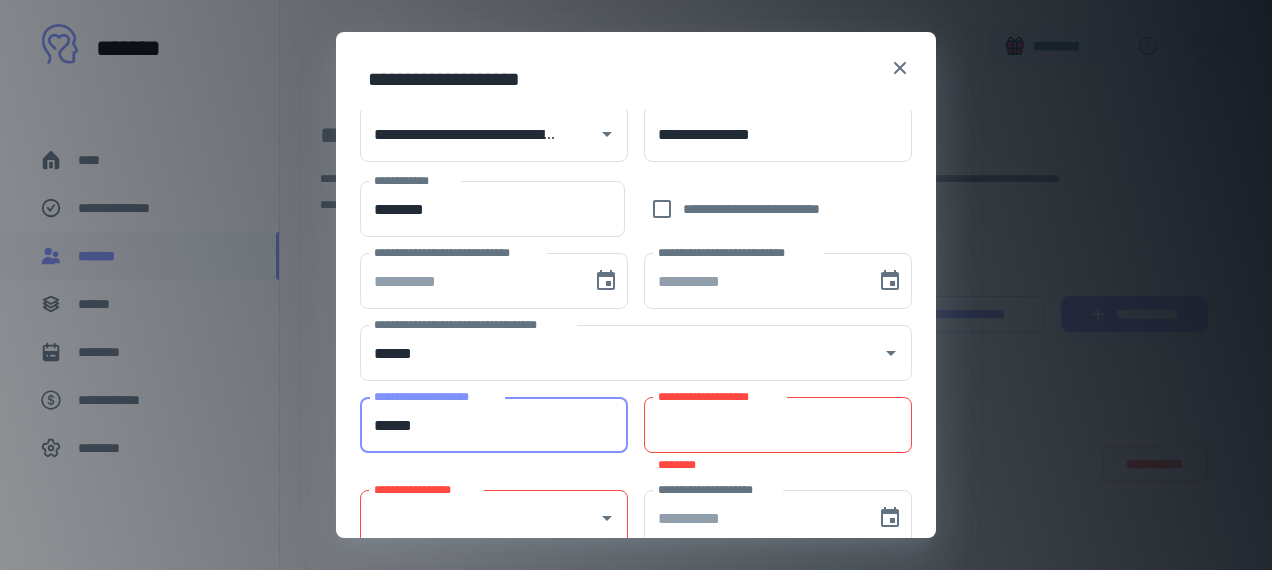 click on "**********" at bounding box center [778, 425] 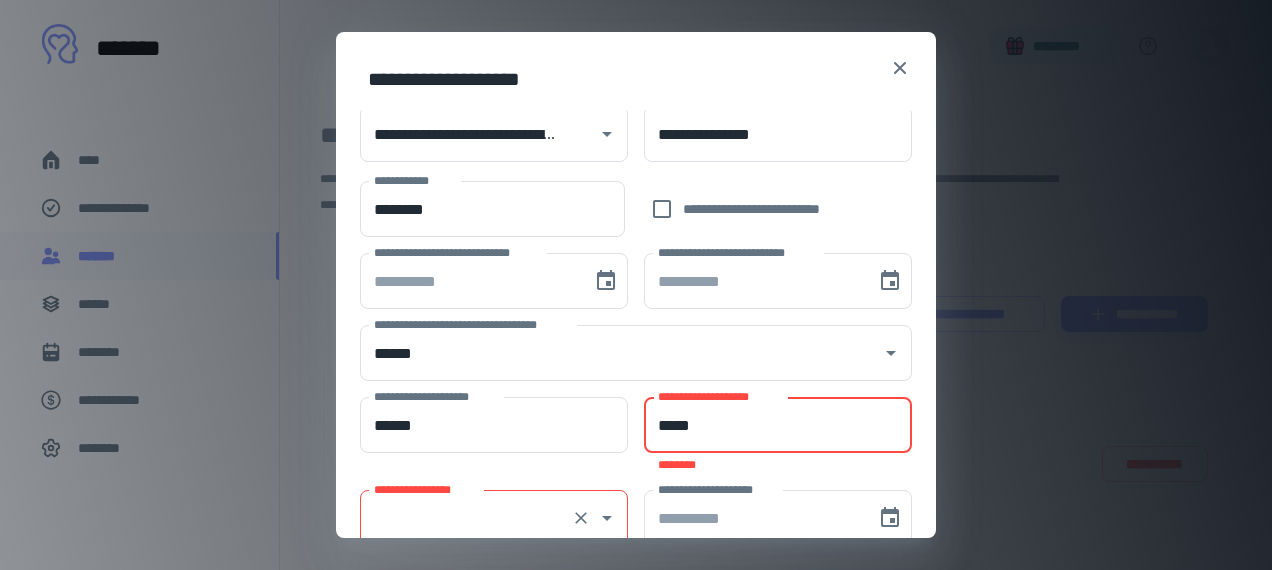 type on "*****" 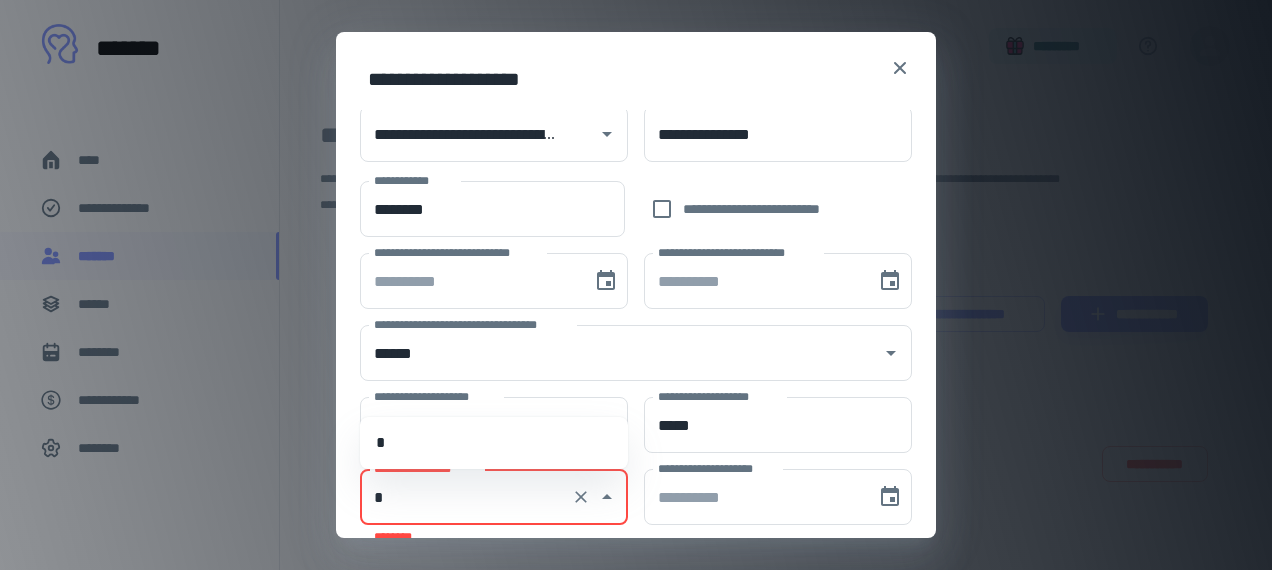 click on "*" at bounding box center (494, 443) 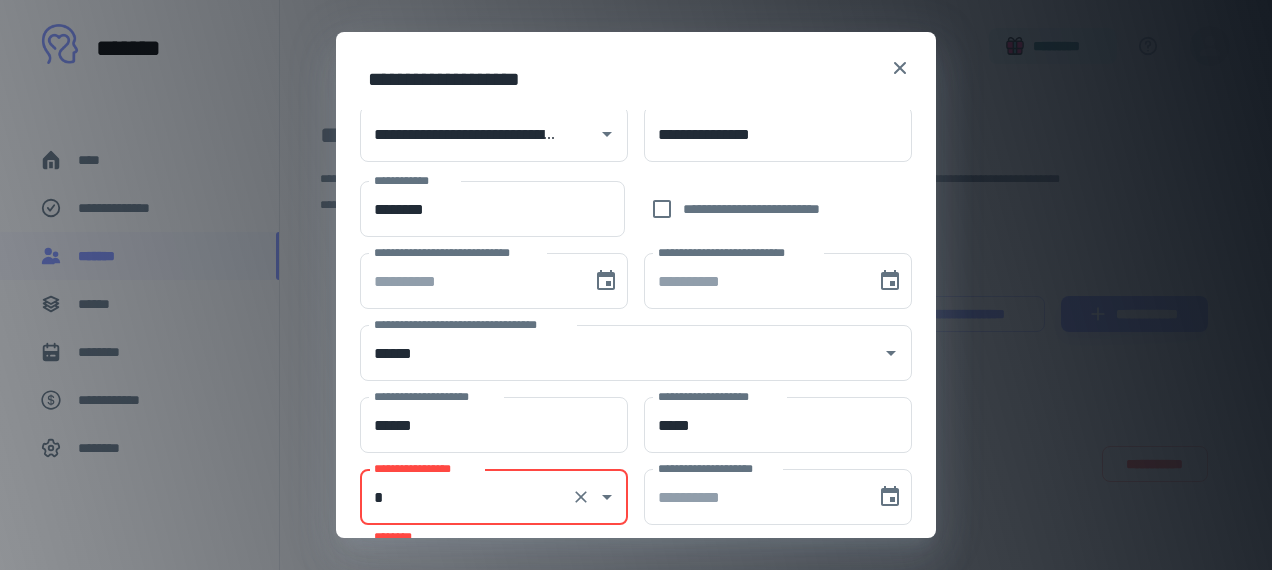 type on "*" 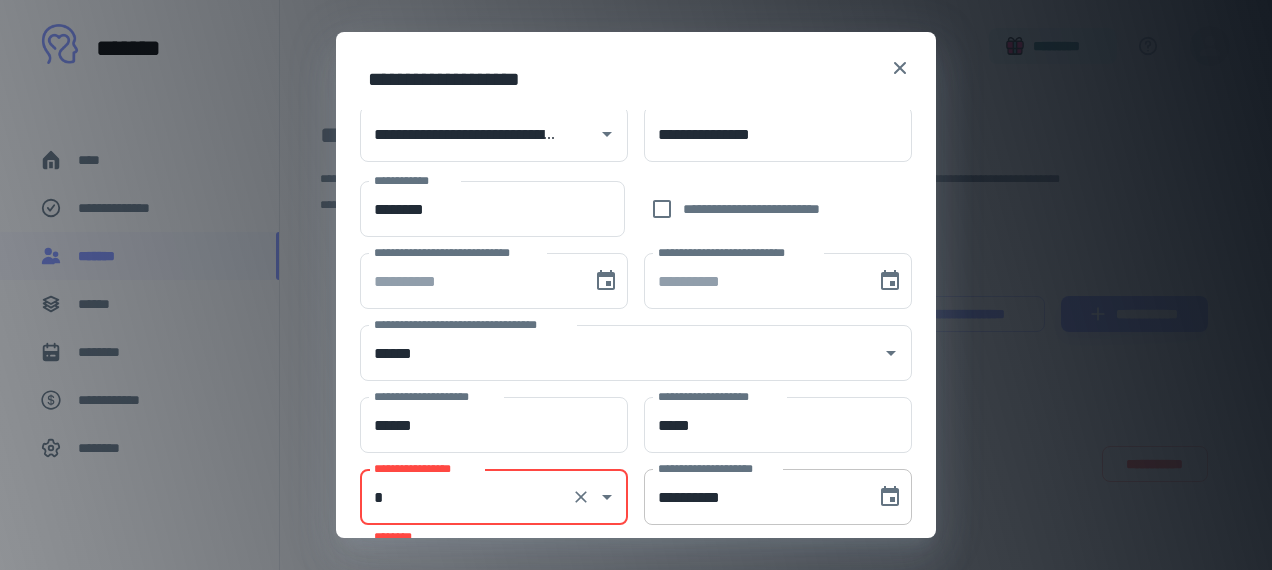 click on "**********" at bounding box center (753, 497) 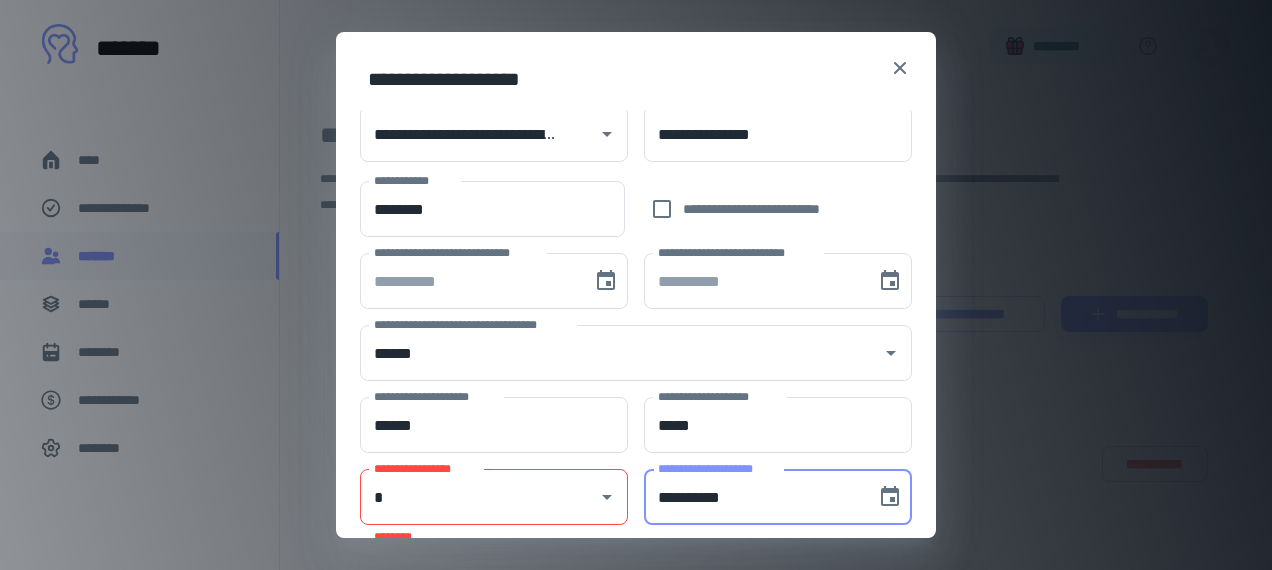 type on "**********" 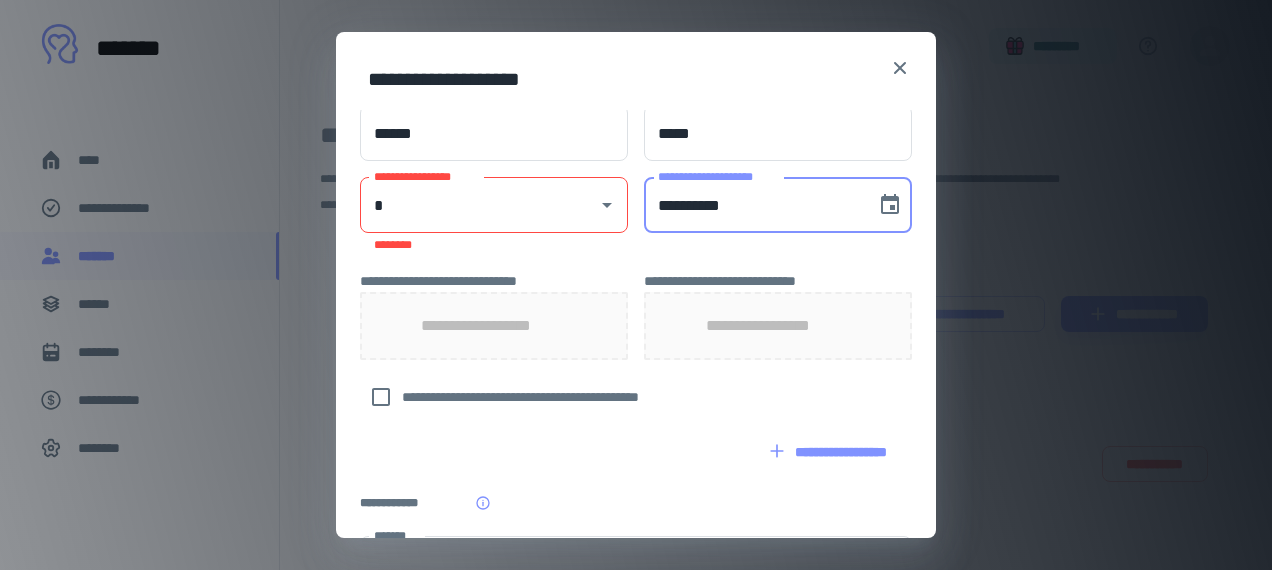 scroll, scrollTop: 655, scrollLeft: 0, axis: vertical 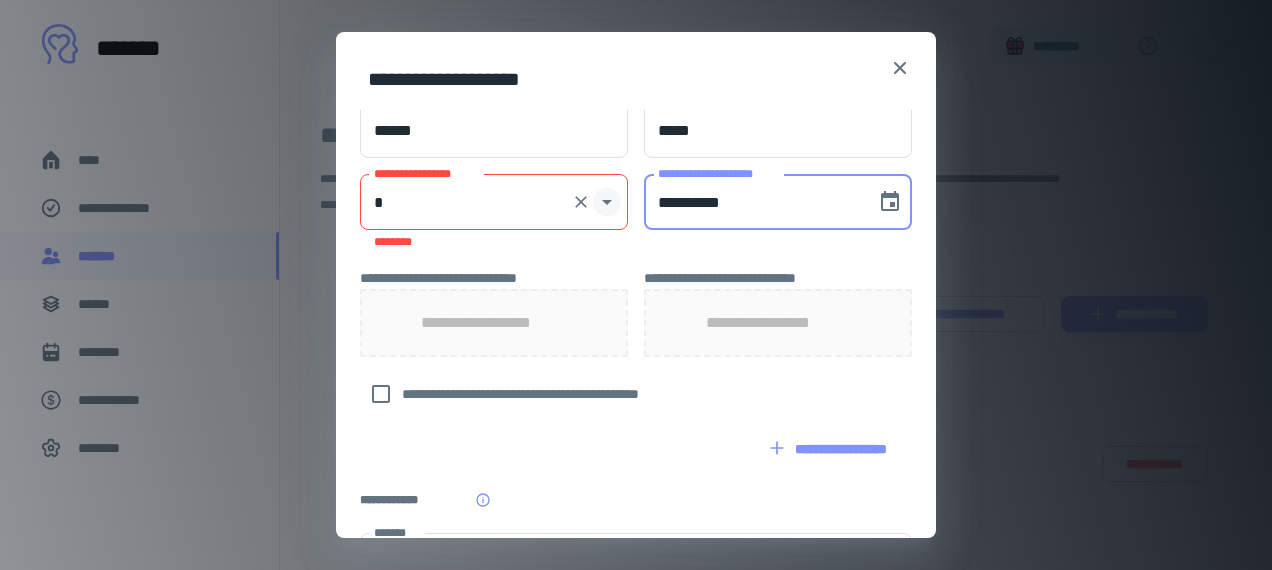click 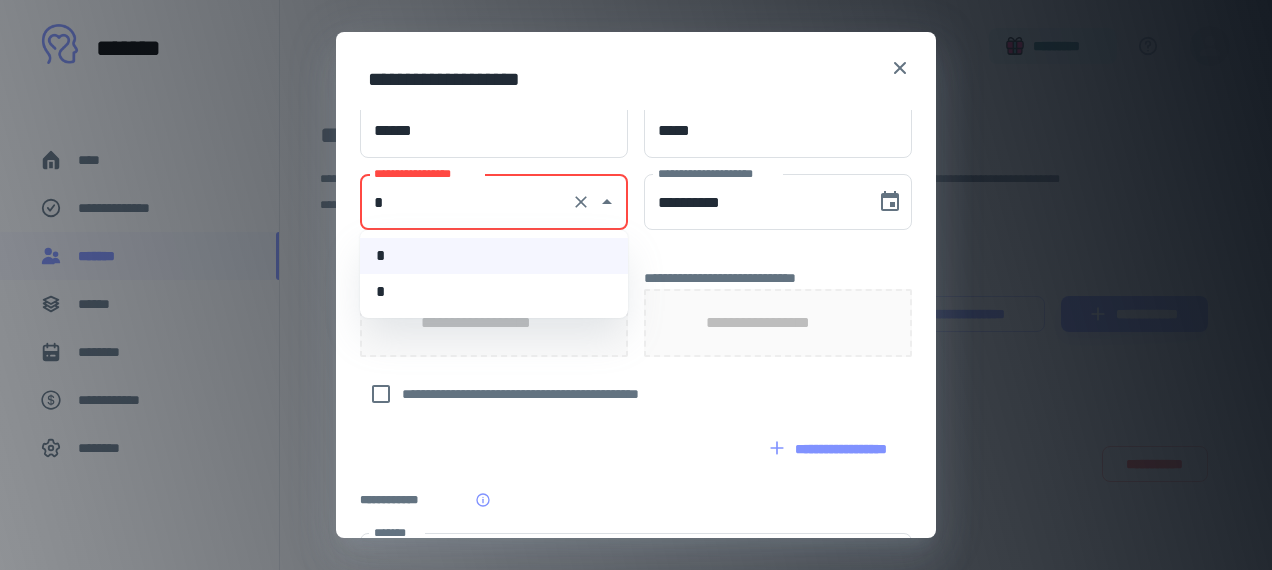 click on "*" at bounding box center (494, 292) 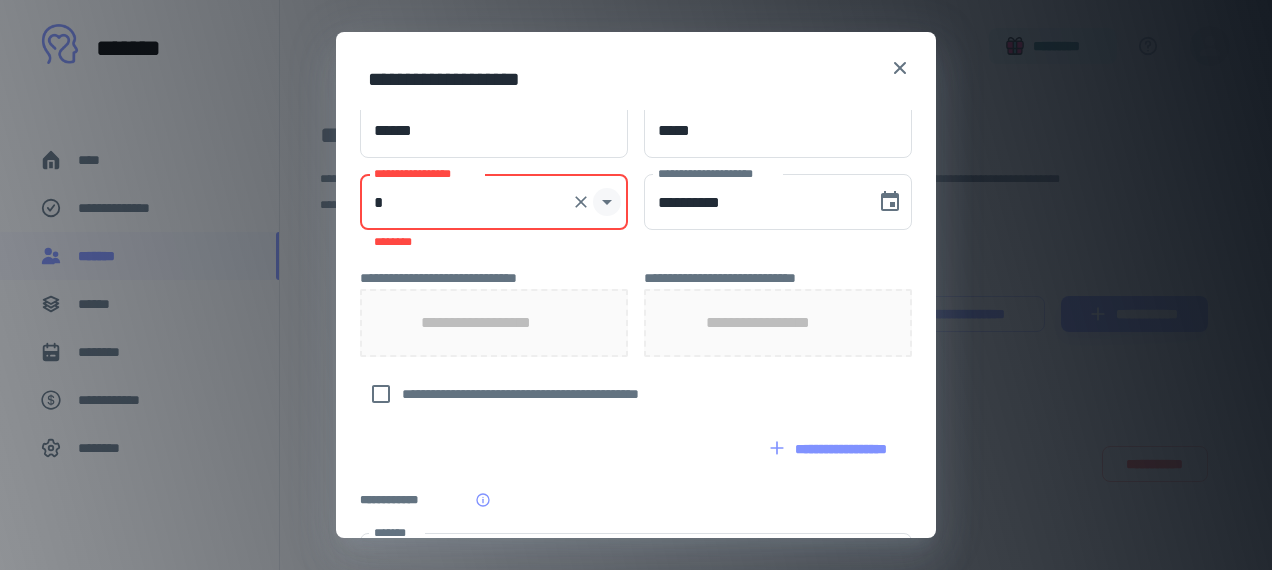 click 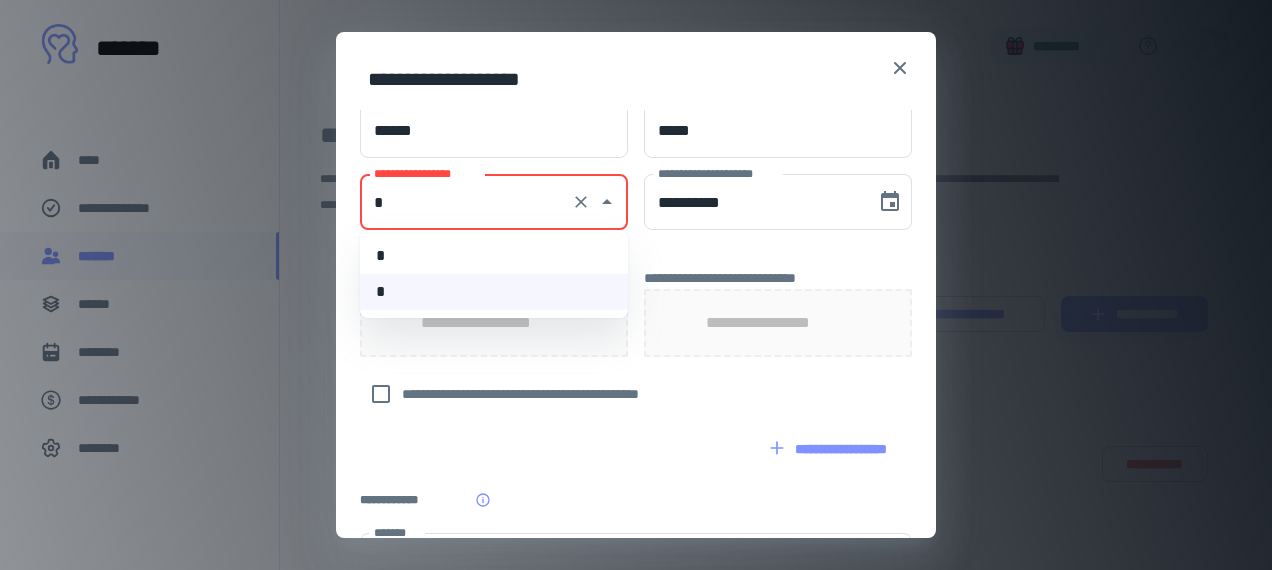 click on "*" at bounding box center [494, 256] 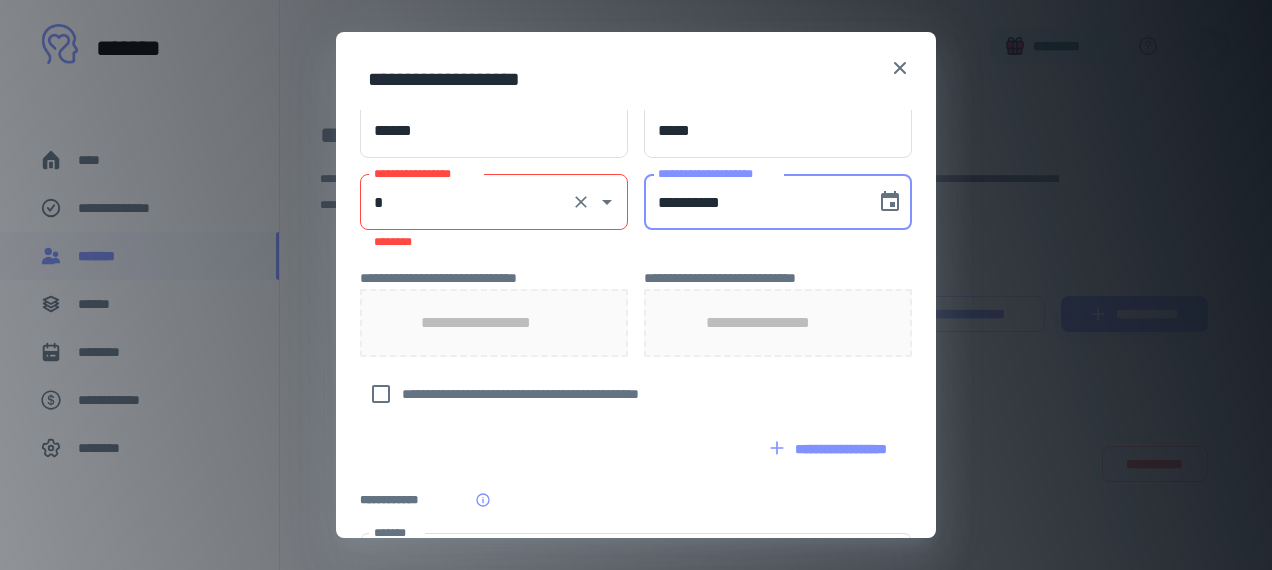 click on "*" at bounding box center [466, 202] 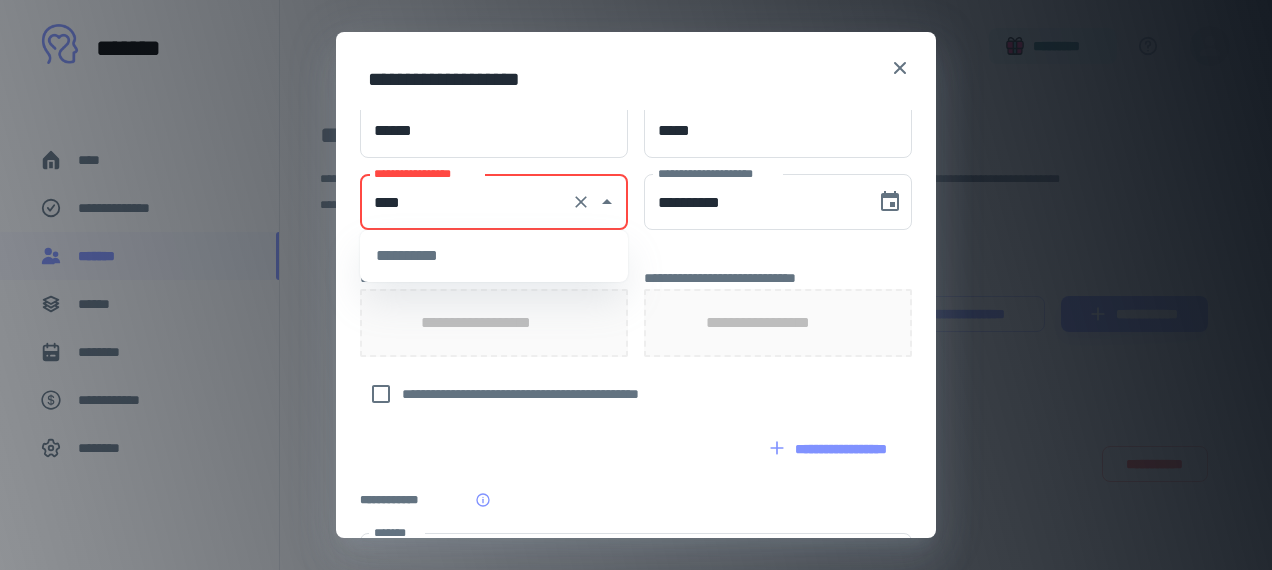 type on "*" 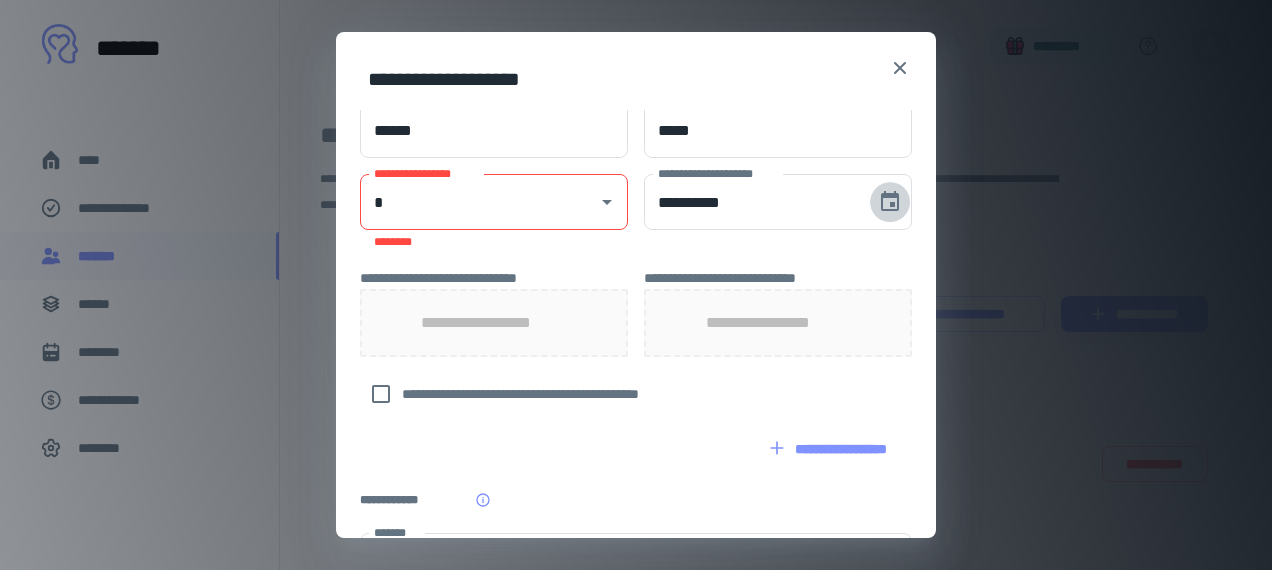 type 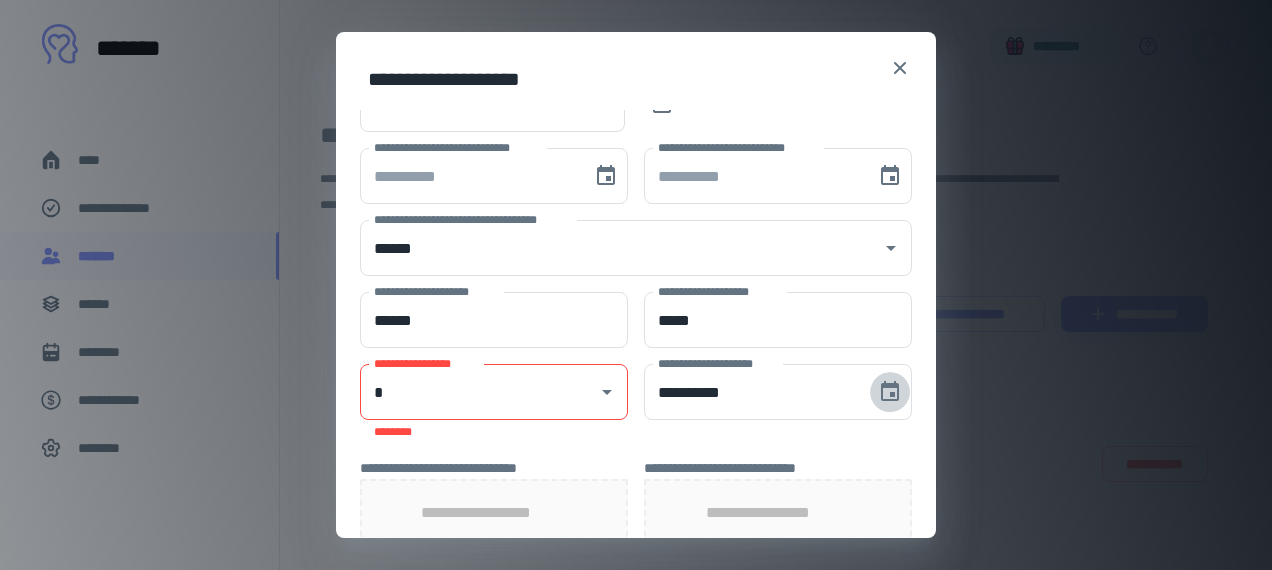 scroll, scrollTop: 464, scrollLeft: 0, axis: vertical 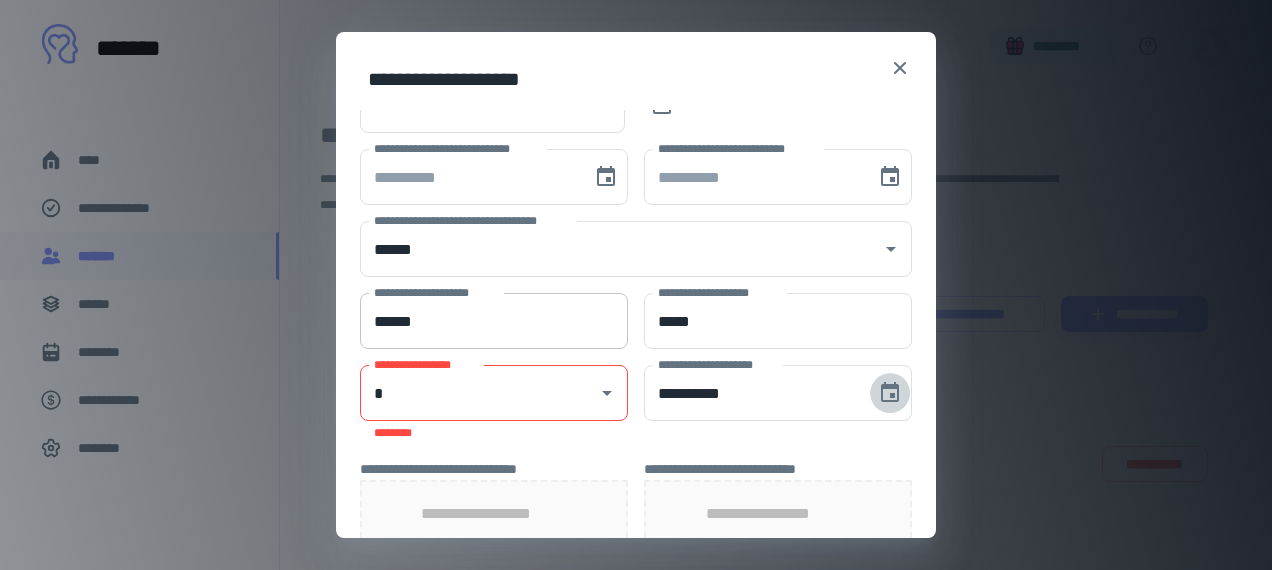 click on "******" at bounding box center (494, 321) 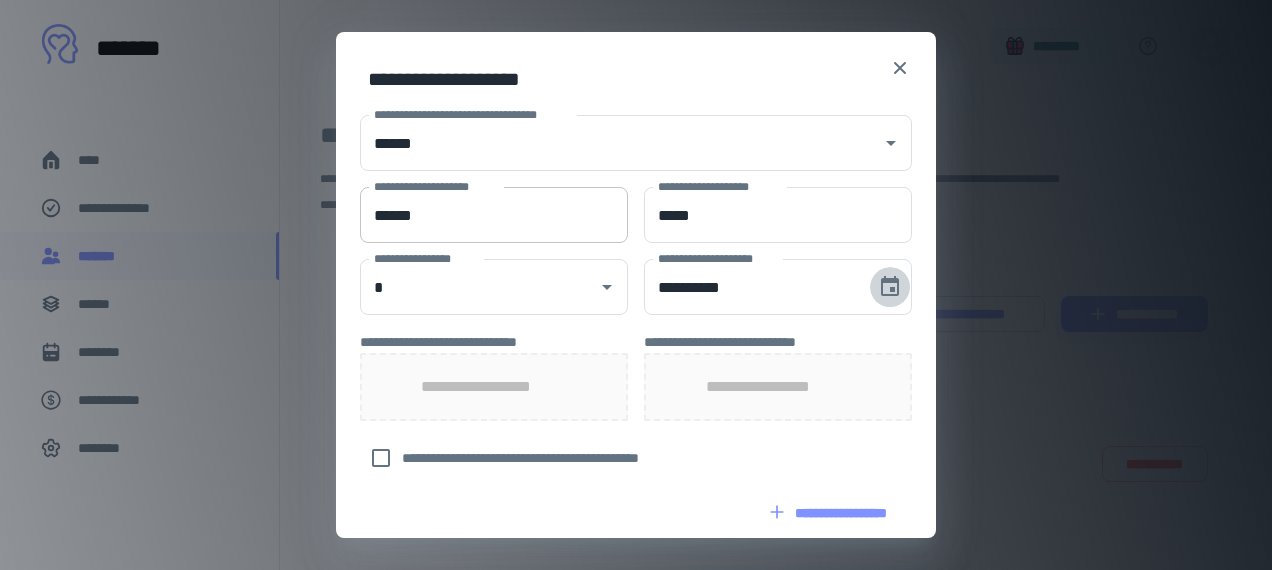 scroll, scrollTop: 574, scrollLeft: 0, axis: vertical 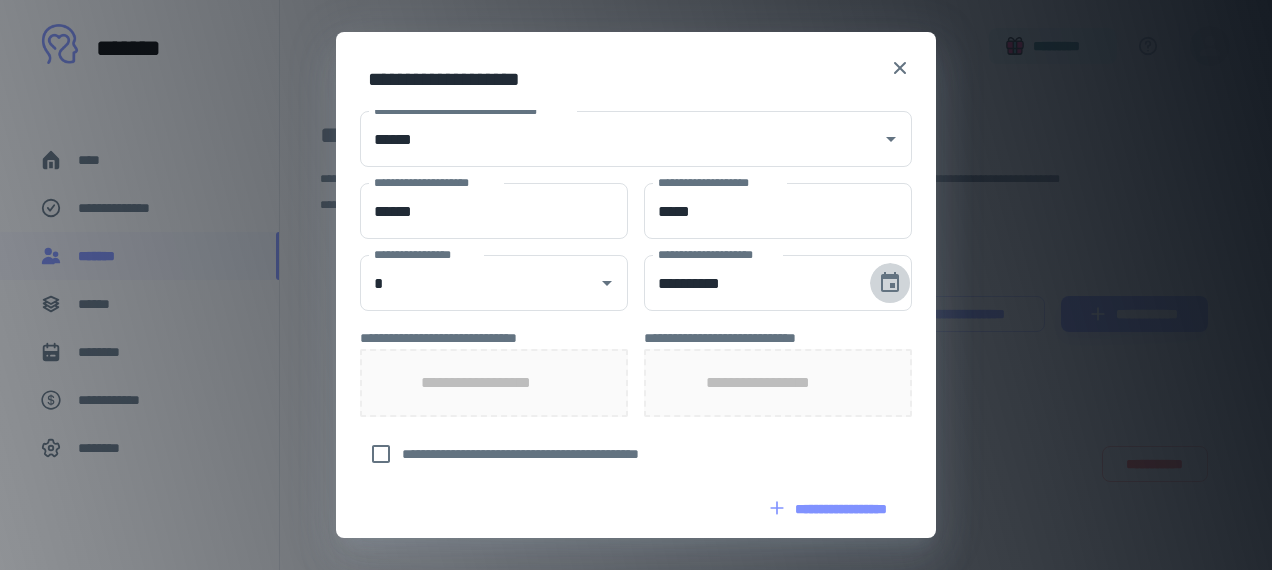 click on "**********" at bounding box center [494, 383] 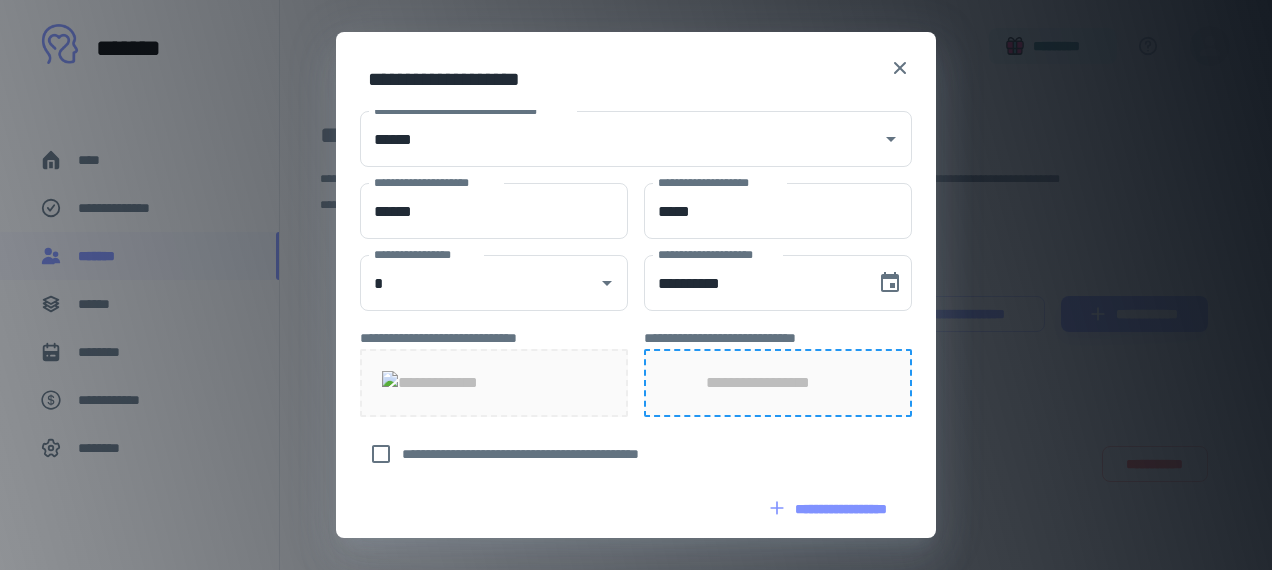 click on "**********" at bounding box center (777, 383) 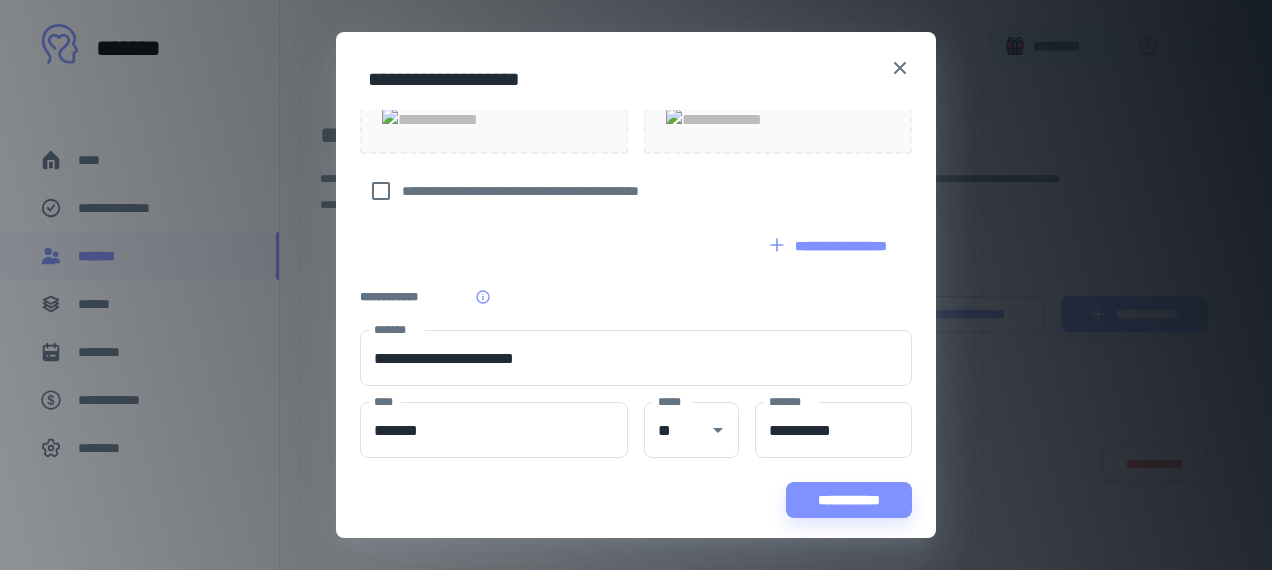 scroll, scrollTop: 1110, scrollLeft: 0, axis: vertical 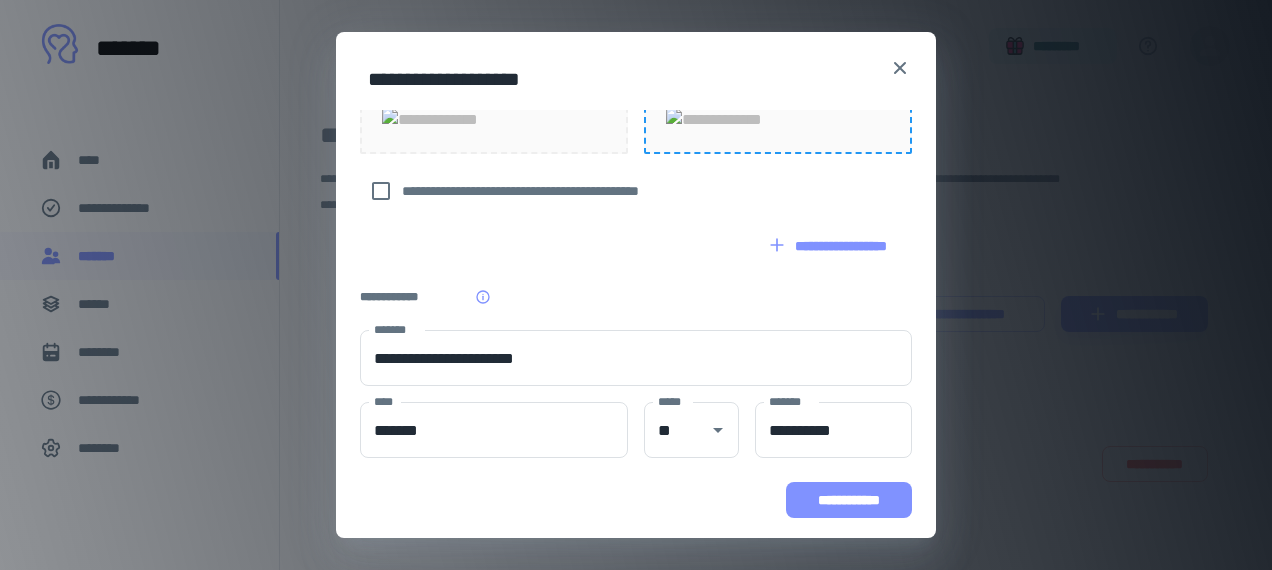 click on "**********" at bounding box center (849, 500) 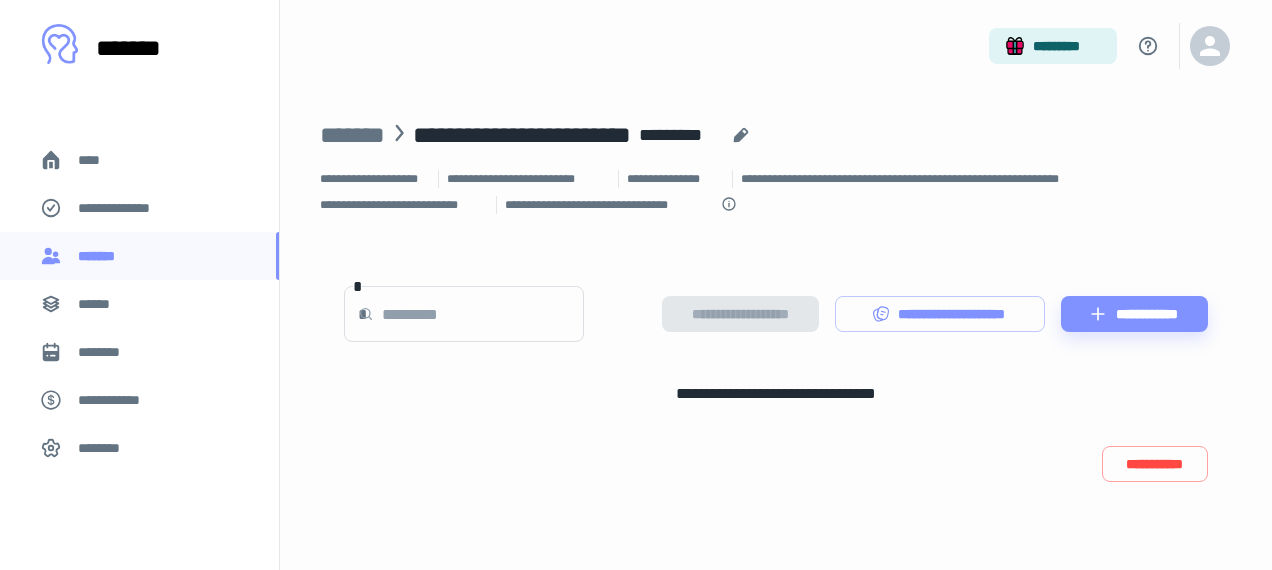 click on "**********" at bounding box center [776, 314] 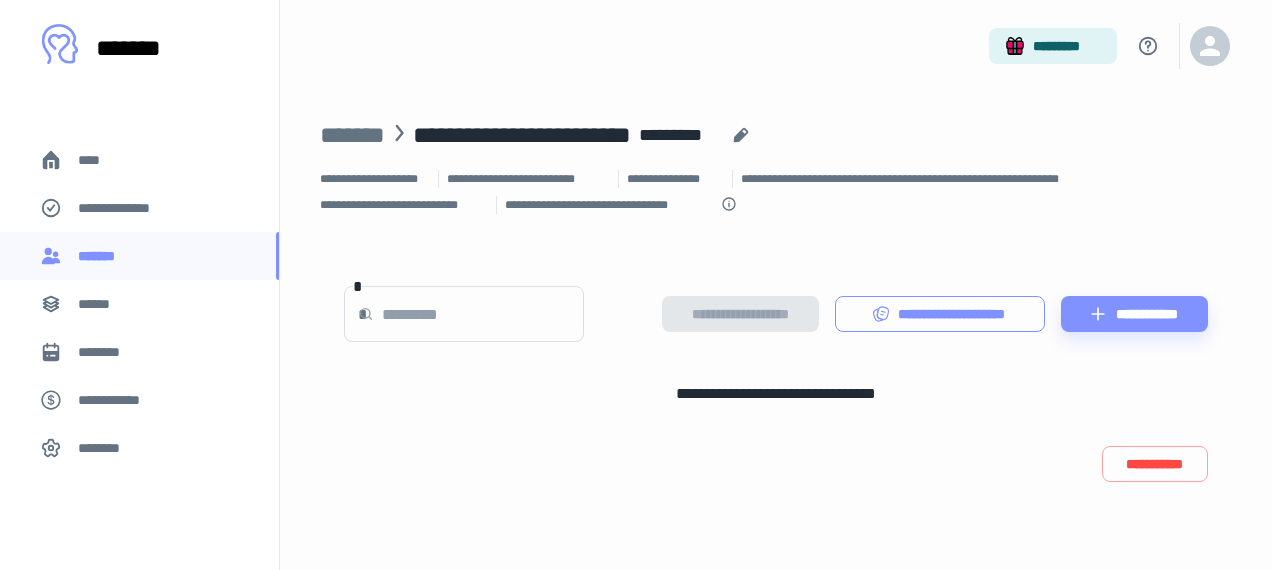 click on "**********" at bounding box center (940, 314) 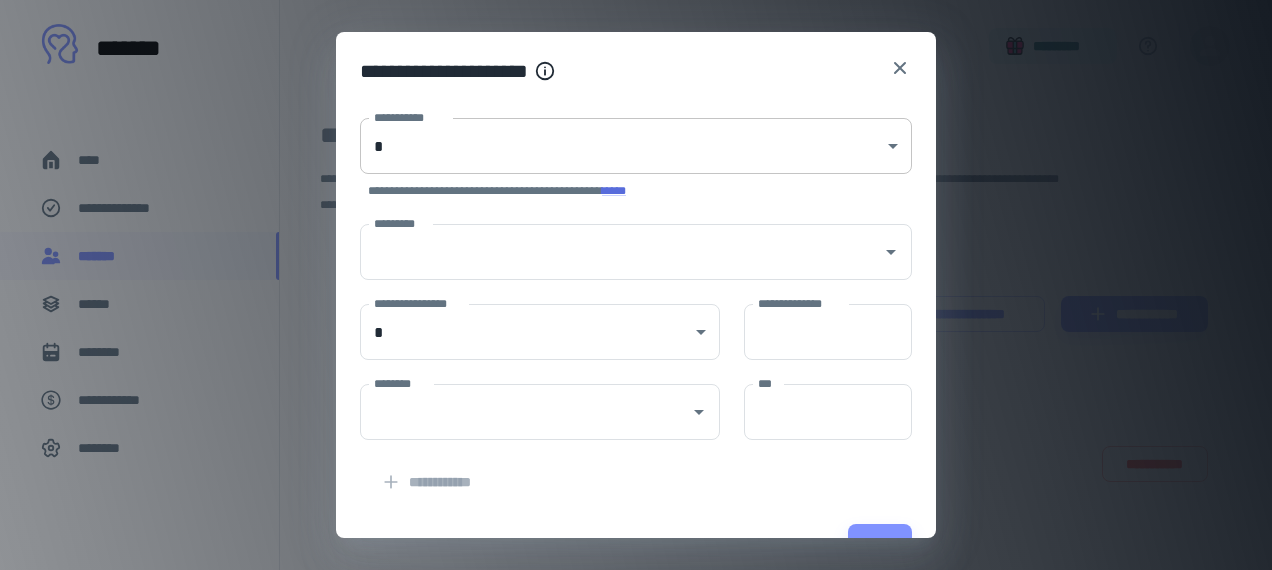 click on "**********" at bounding box center [636, 285] 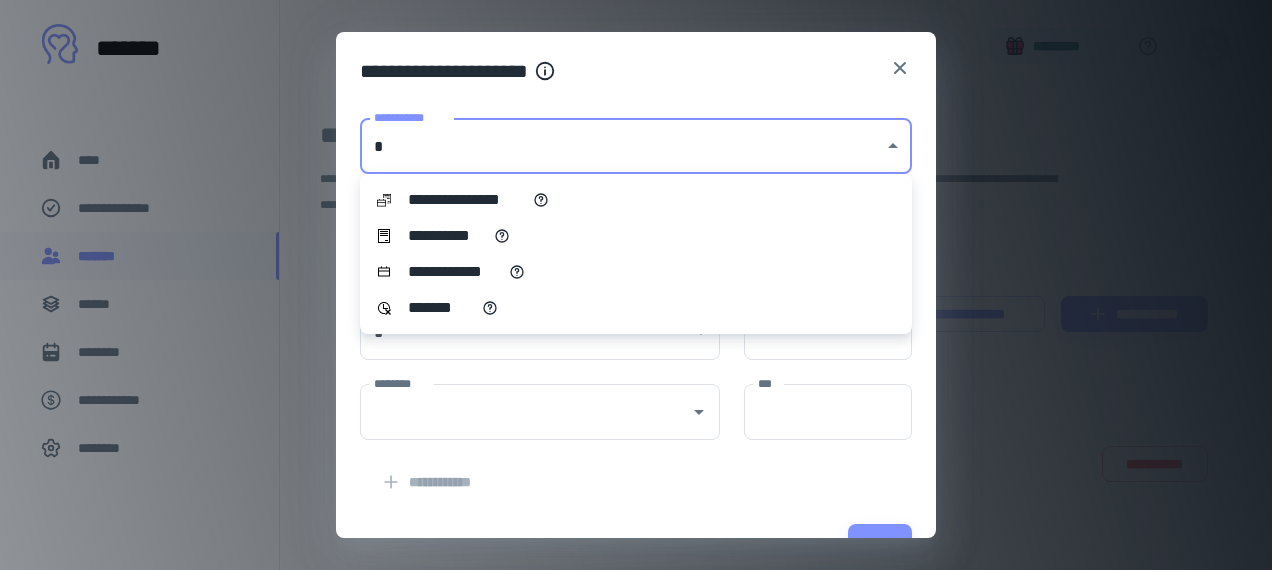 click on "**********" at bounding box center (636, 236) 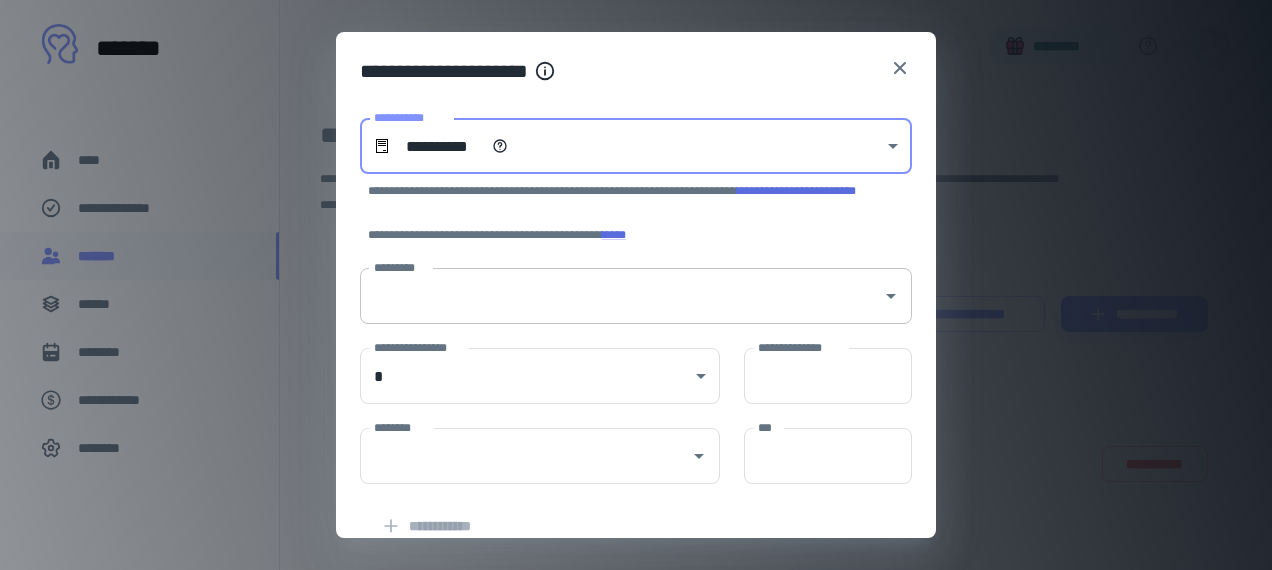 click on "*********" at bounding box center [621, 296] 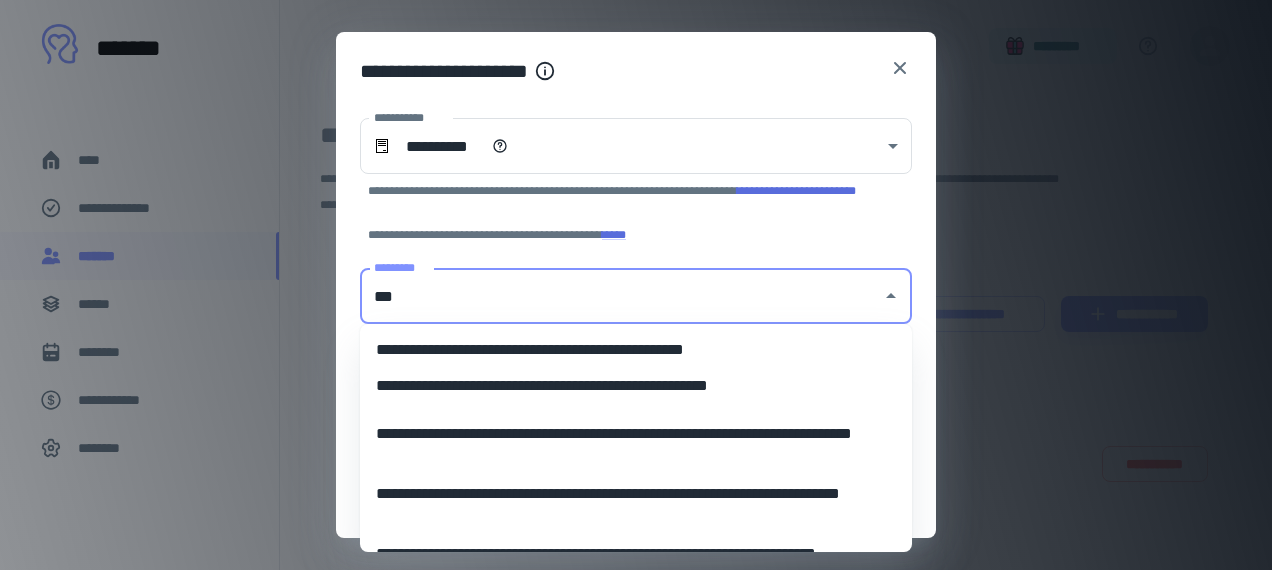 click on "**********" at bounding box center (636, 386) 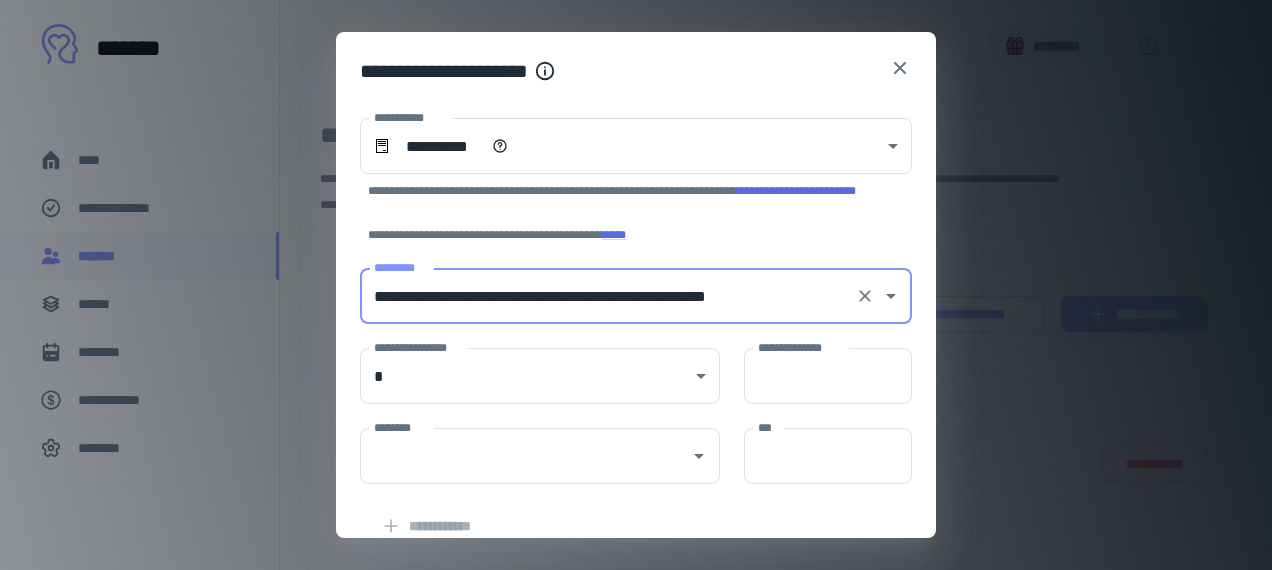 type on "**********" 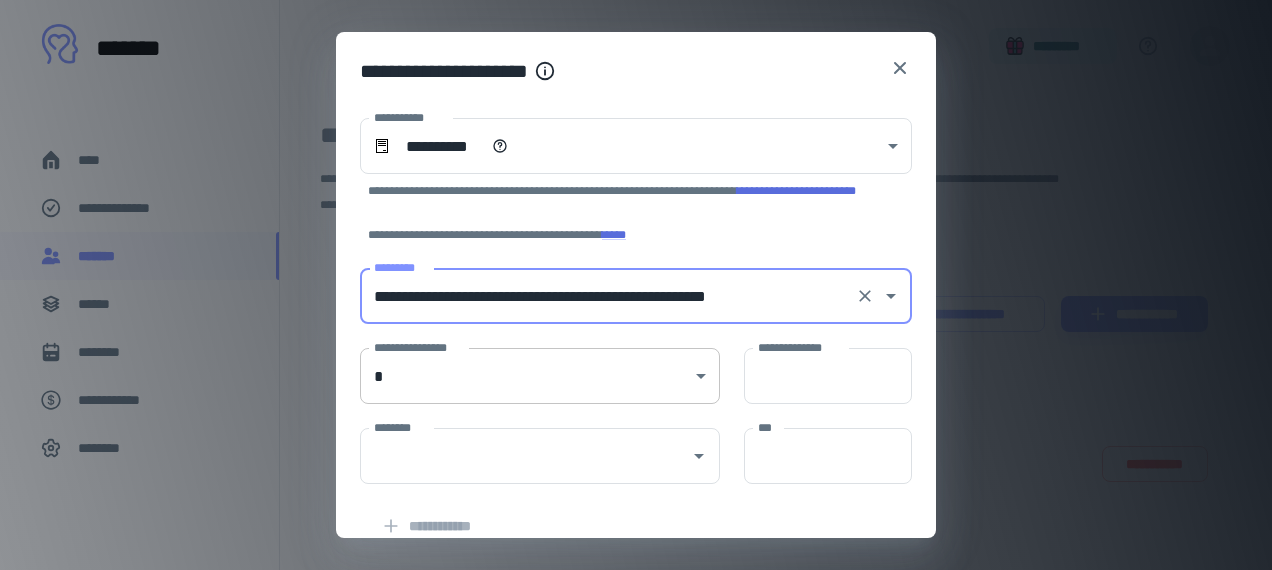 click on "**********" at bounding box center [636, 285] 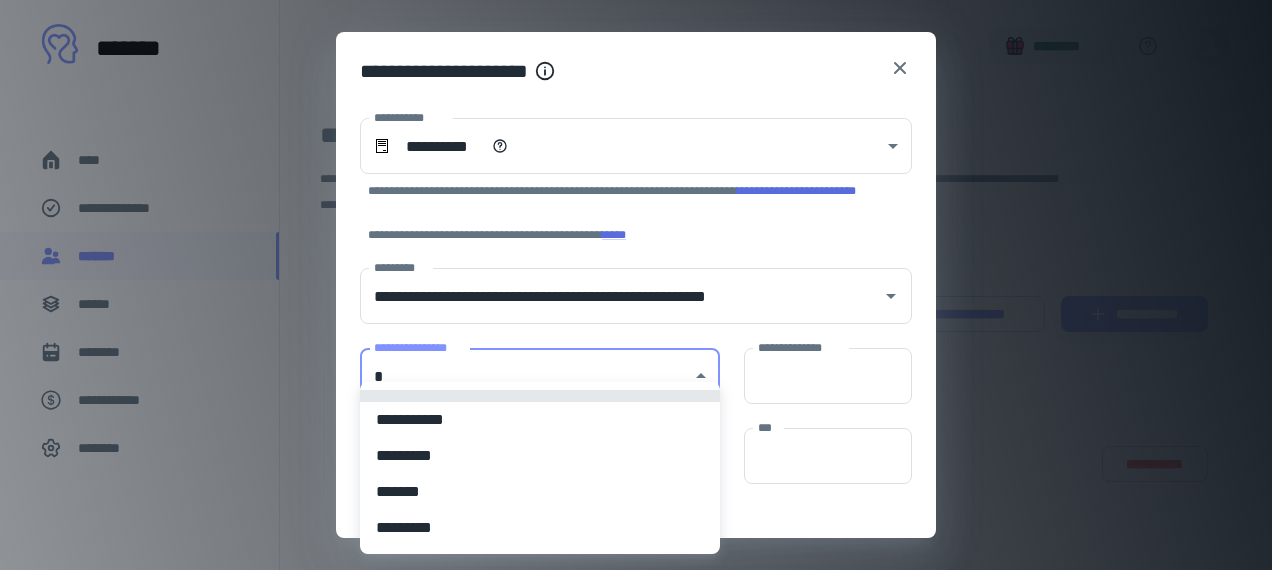 click on "*********" at bounding box center (540, 456) 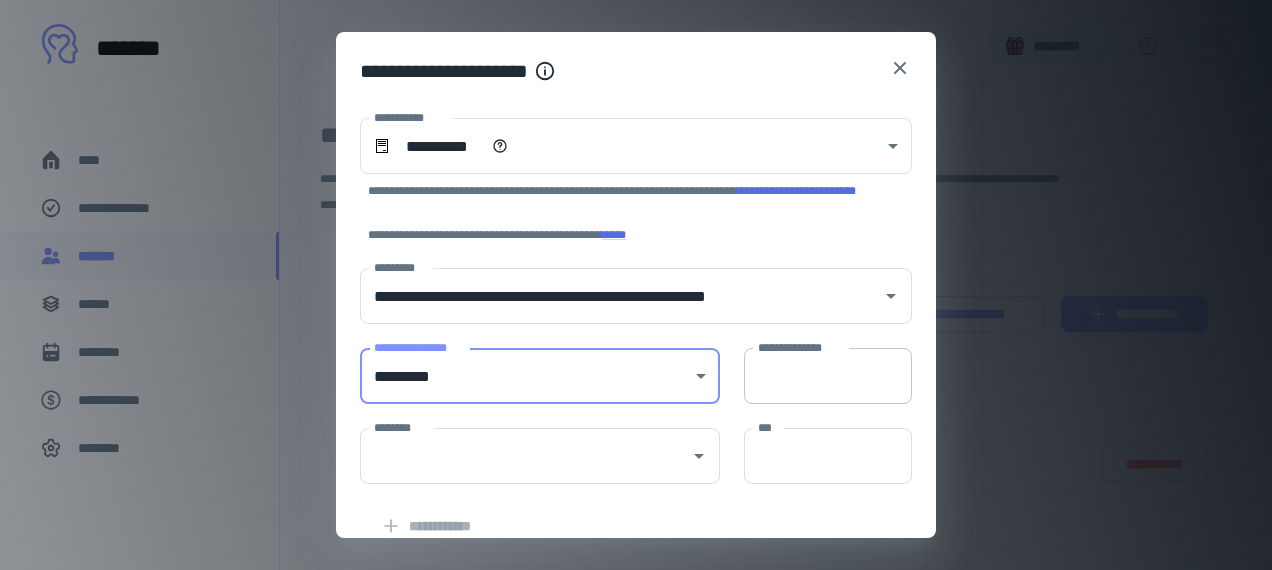 click on "**********" at bounding box center (828, 376) 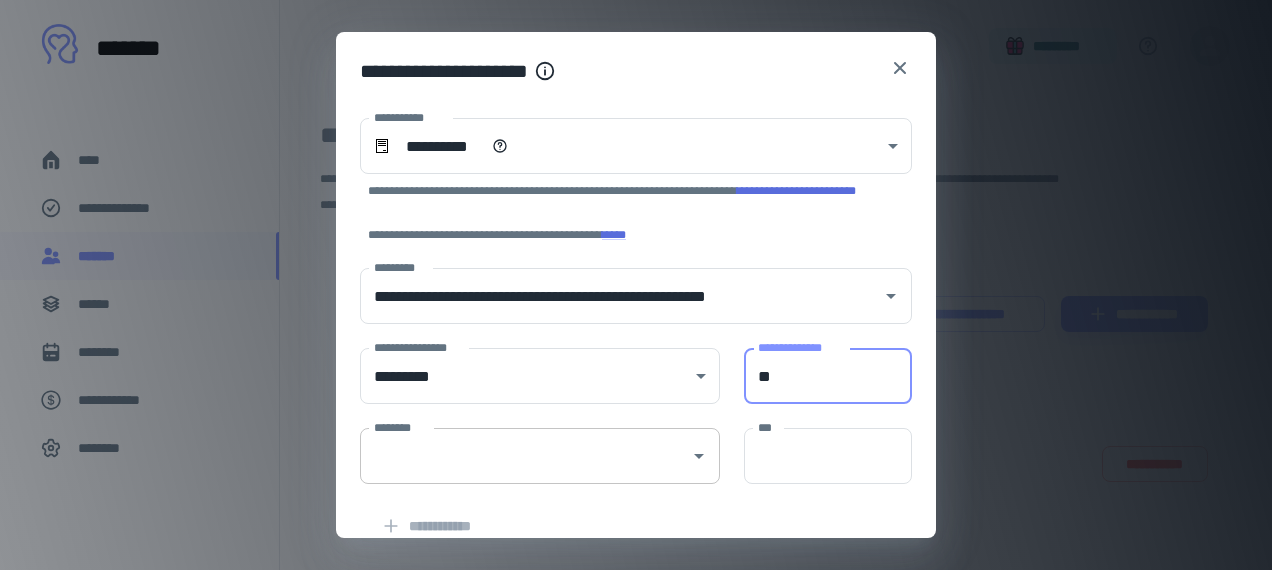 click on "********" at bounding box center (540, 456) 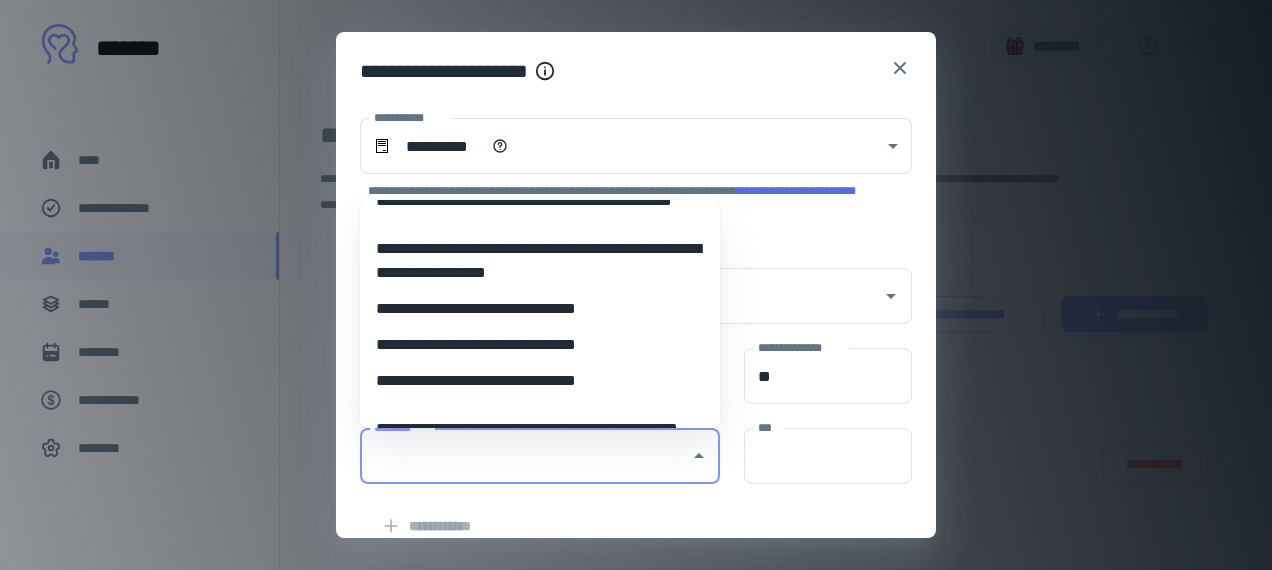 scroll, scrollTop: 98, scrollLeft: 0, axis: vertical 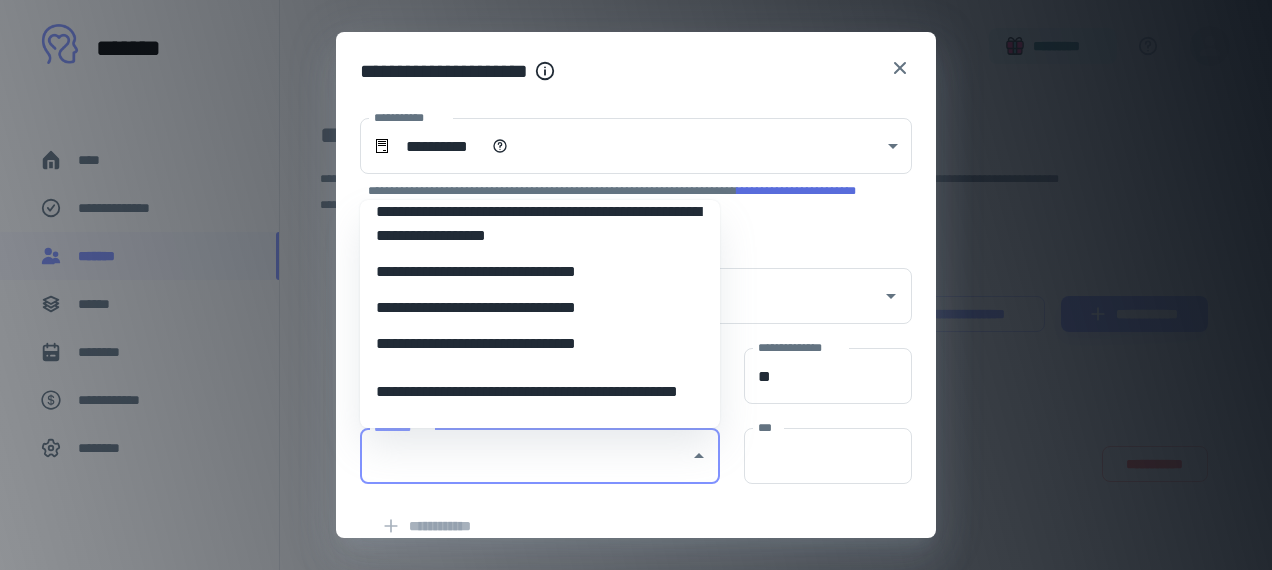 click on "**********" at bounding box center (540, 344) 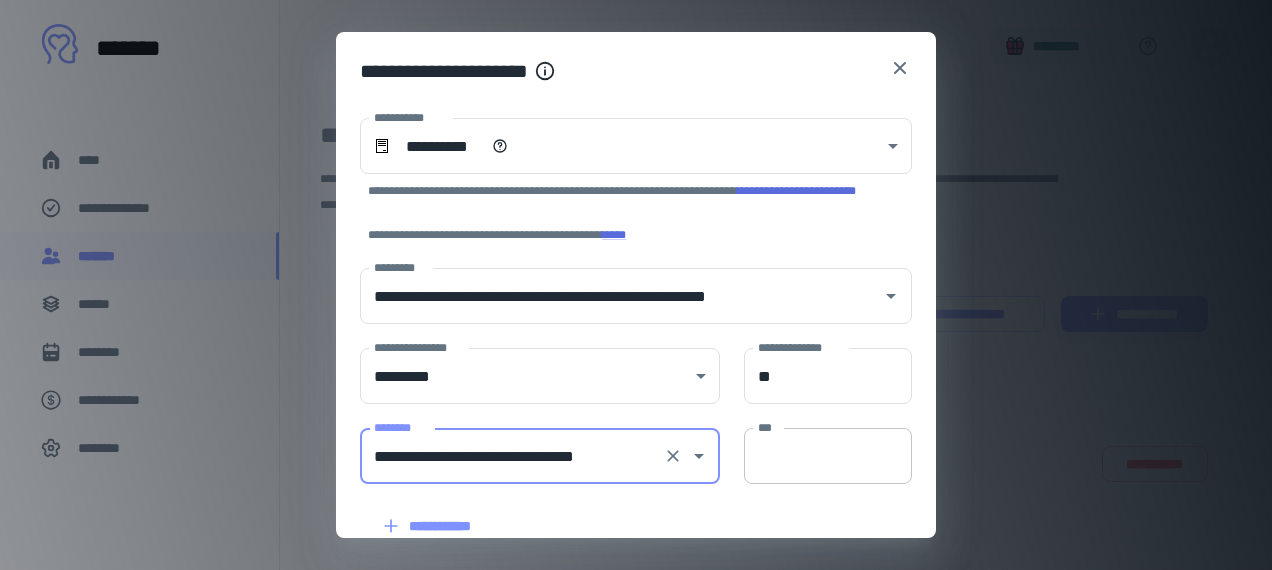 click on "***" at bounding box center [828, 456] 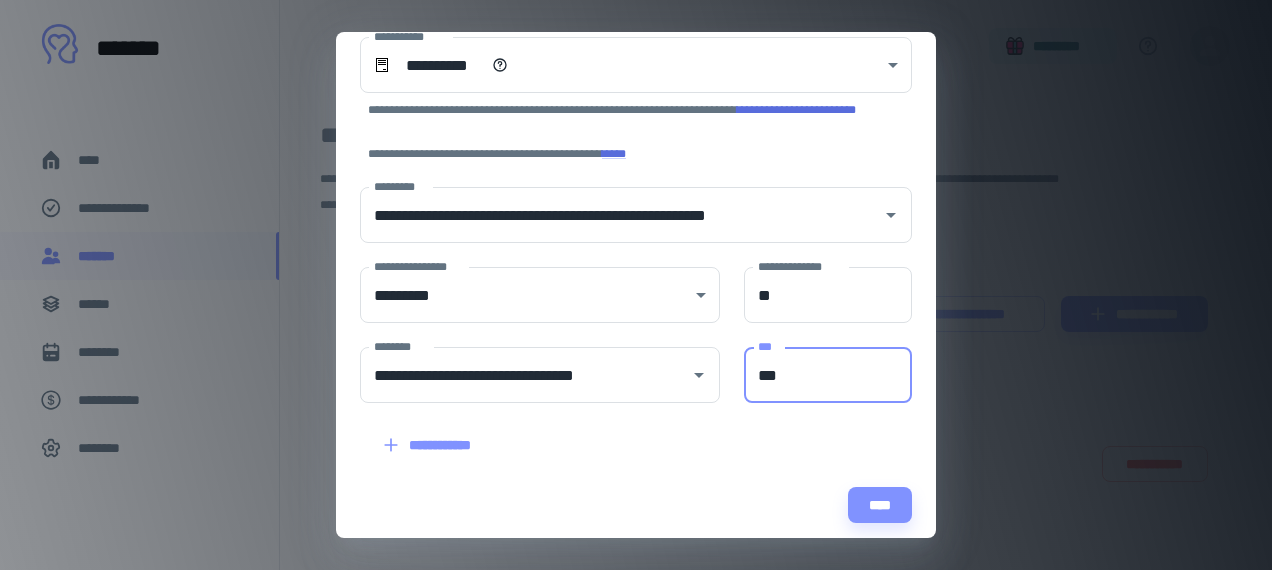 scroll, scrollTop: 85, scrollLeft: 0, axis: vertical 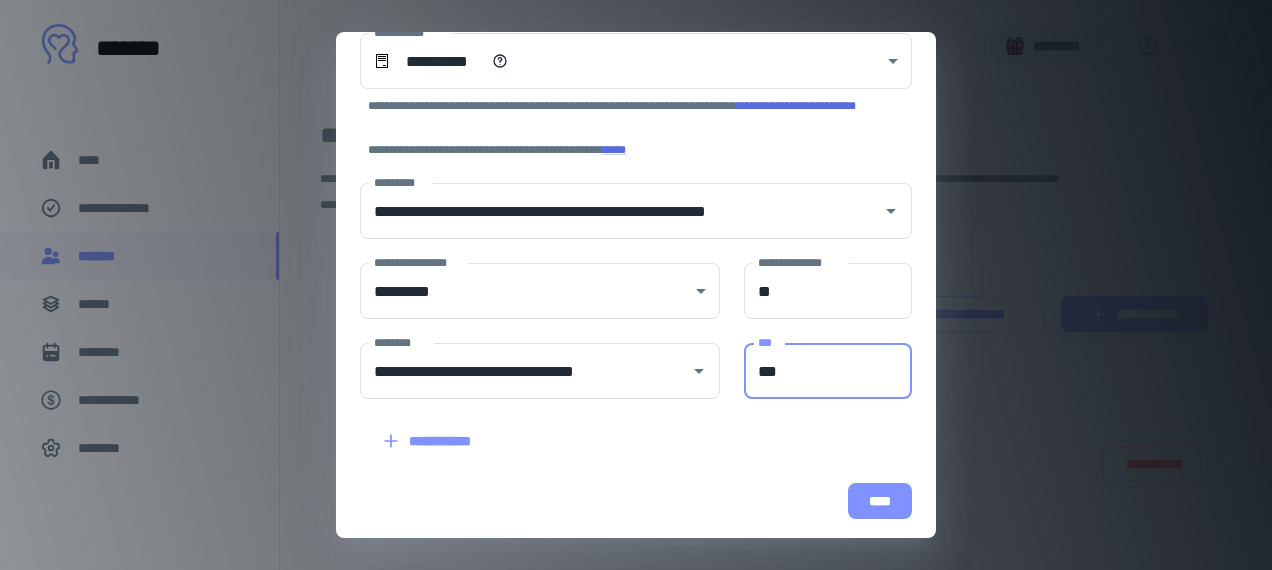 type on "***" 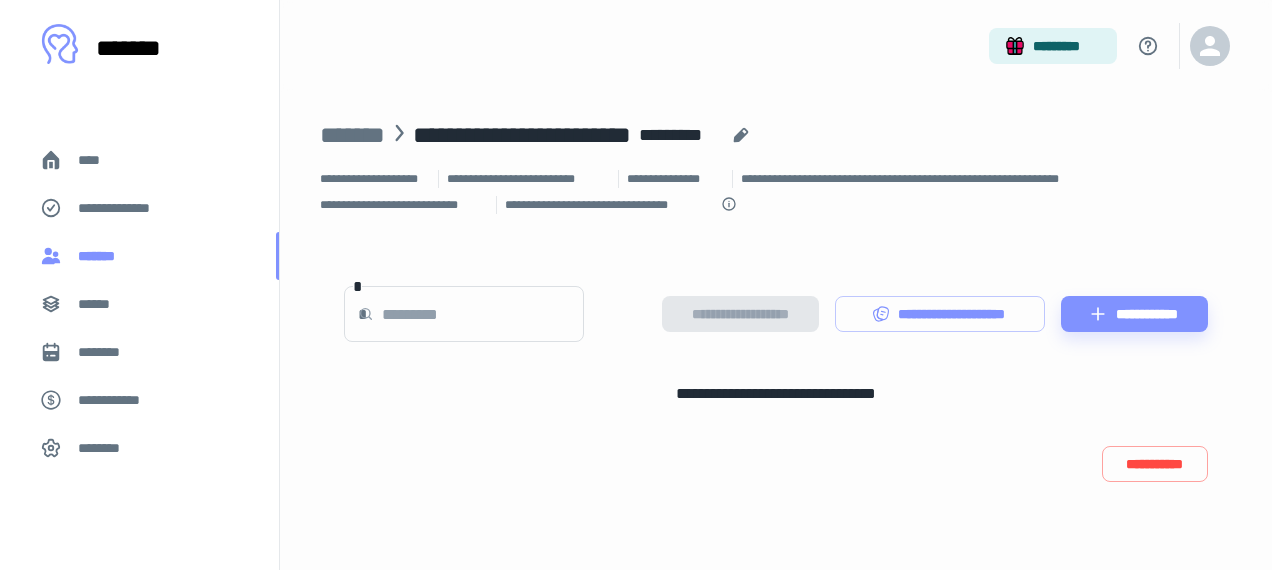 click on "*******" at bounding box center (139, 256) 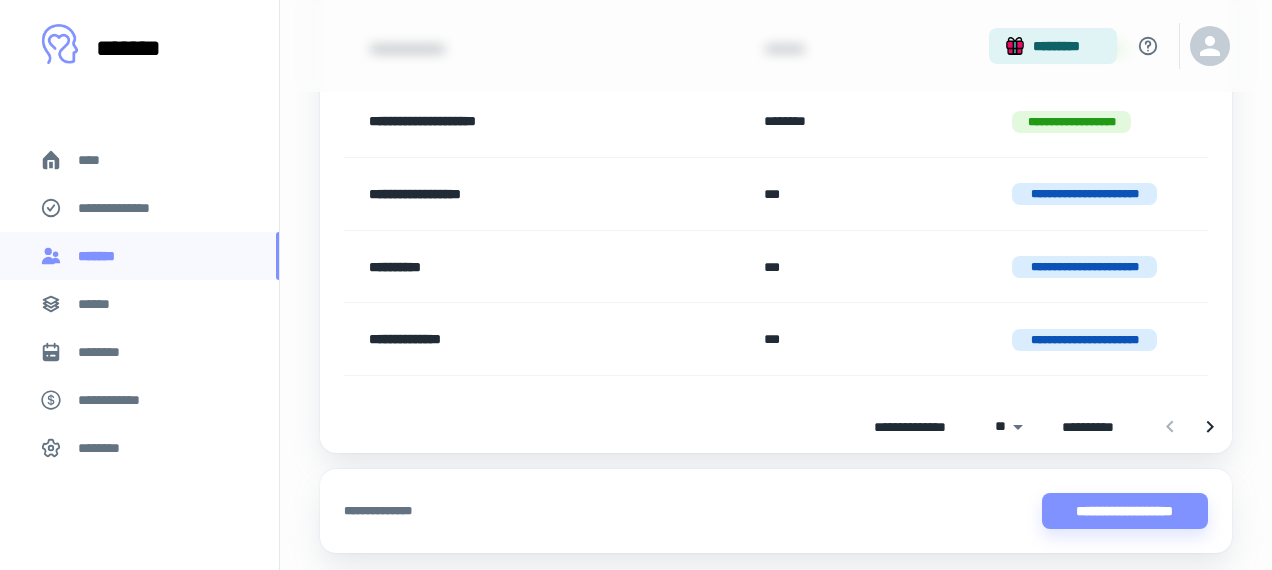 scroll, scrollTop: 1821, scrollLeft: 0, axis: vertical 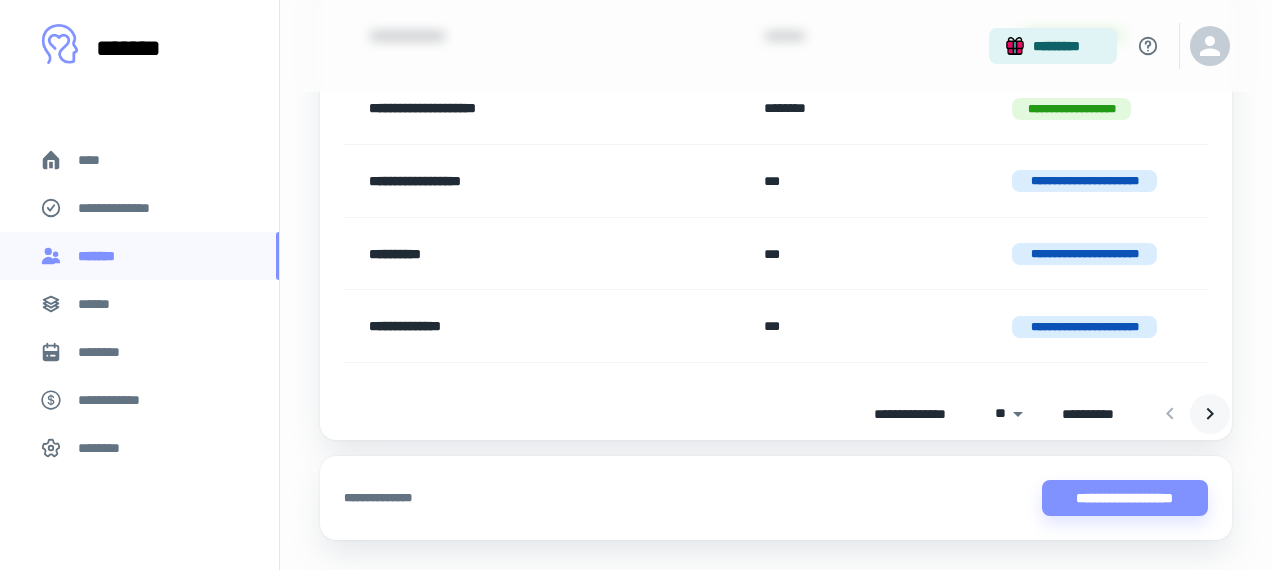click 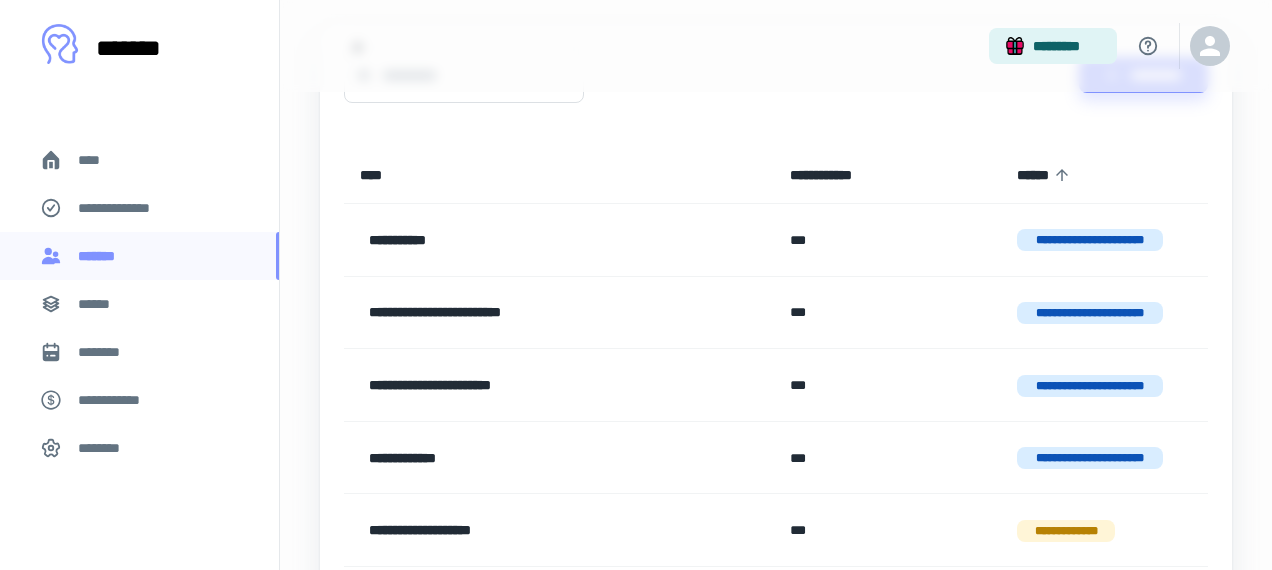 scroll, scrollTop: 161, scrollLeft: 0, axis: vertical 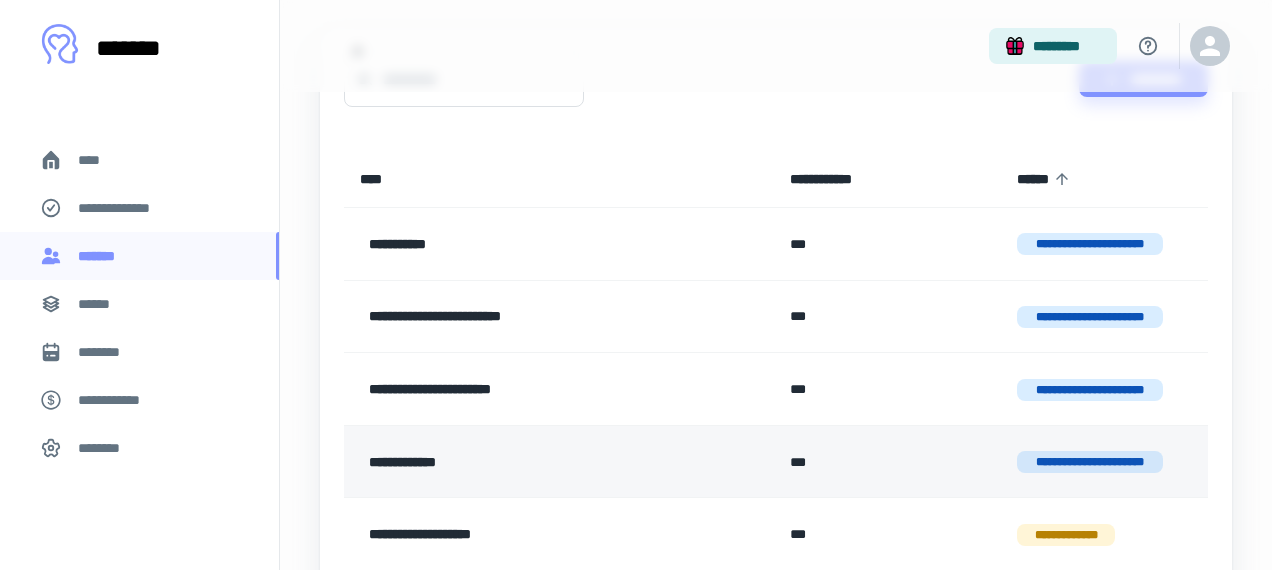 click on "**********" at bounding box center [529, 462] 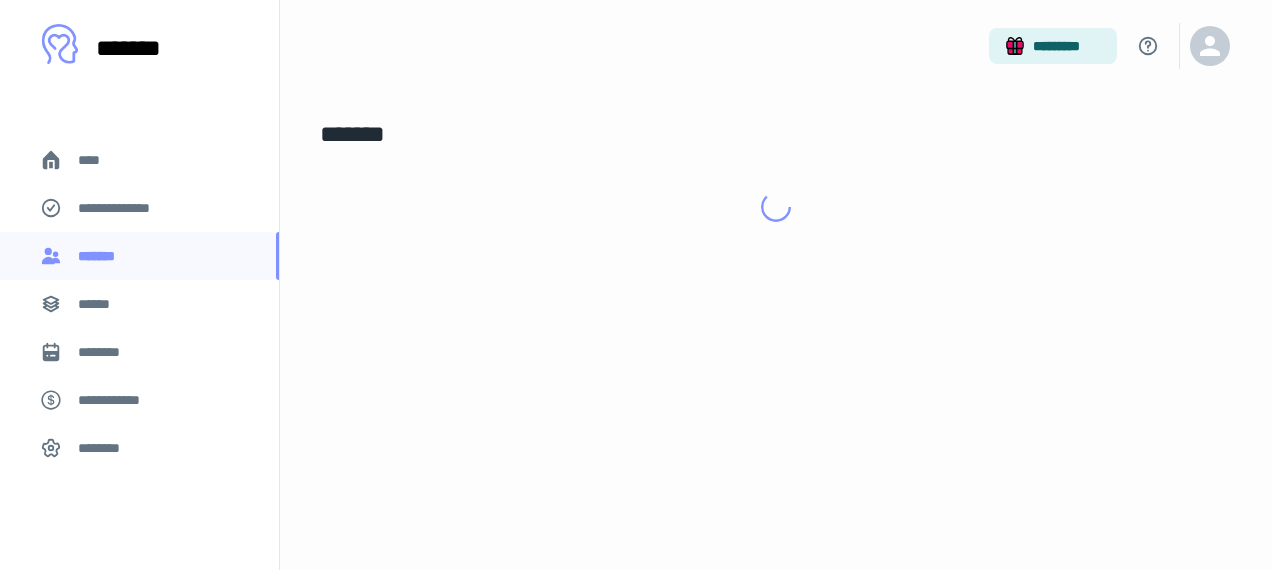scroll, scrollTop: 0, scrollLeft: 0, axis: both 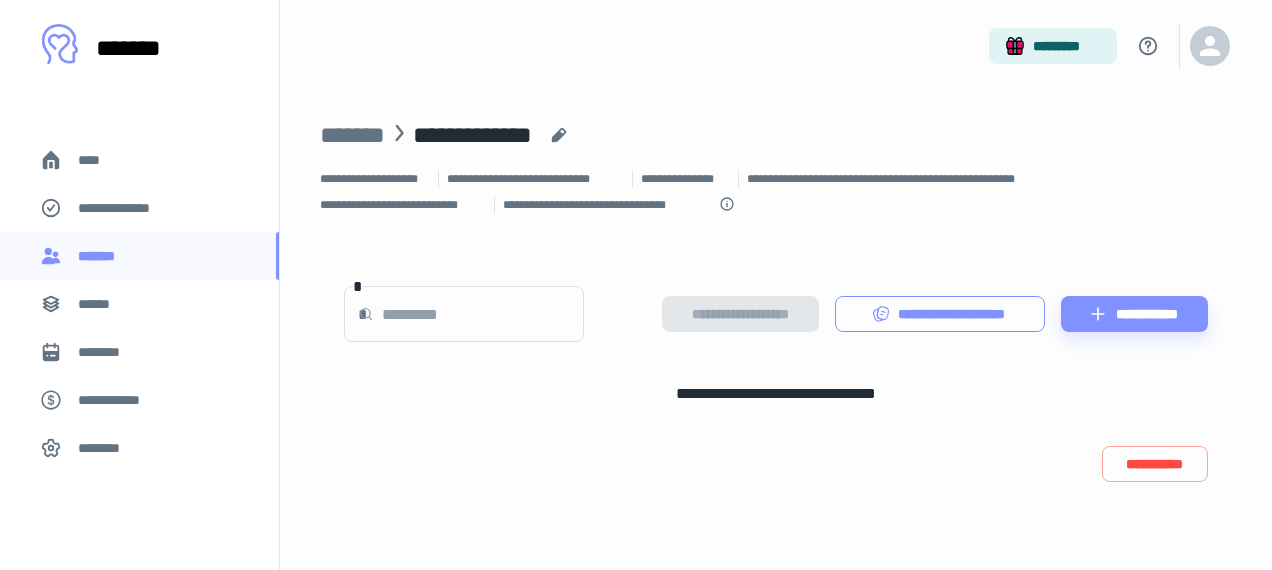 click on "**********" at bounding box center [940, 314] 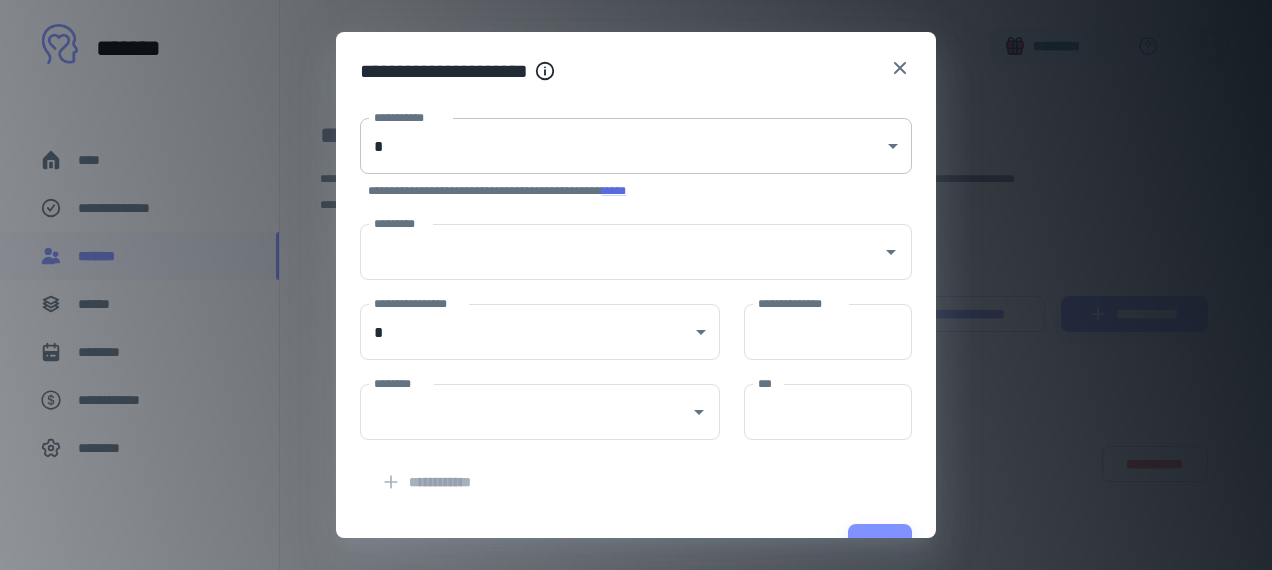 click on "**********" at bounding box center [636, 285] 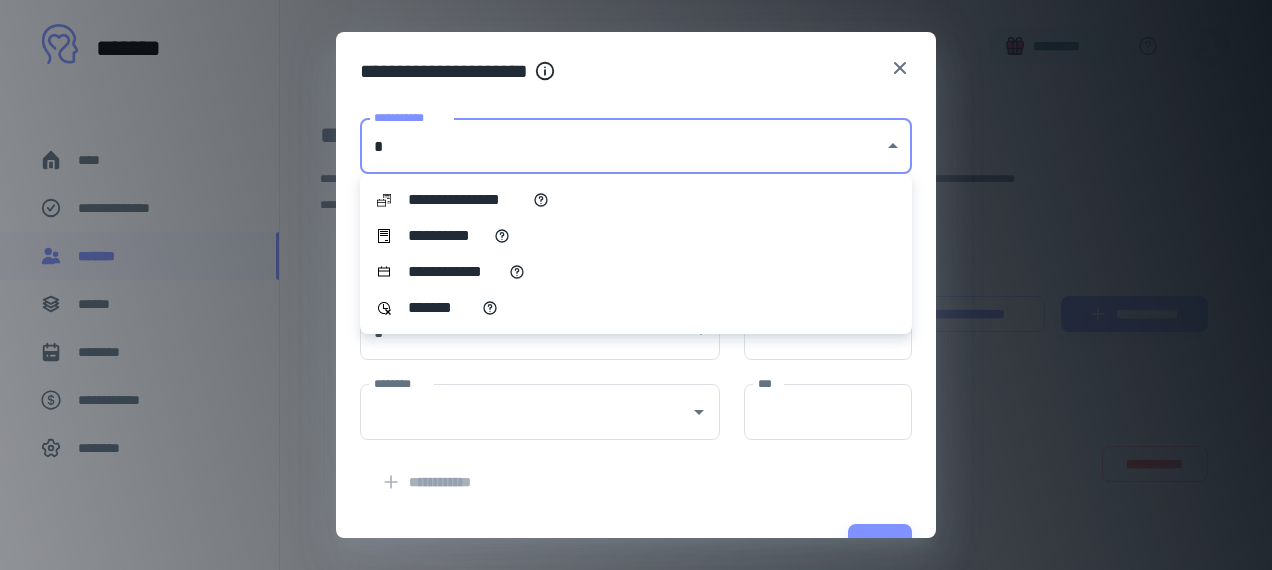 click on "**********" at bounding box center (636, 236) 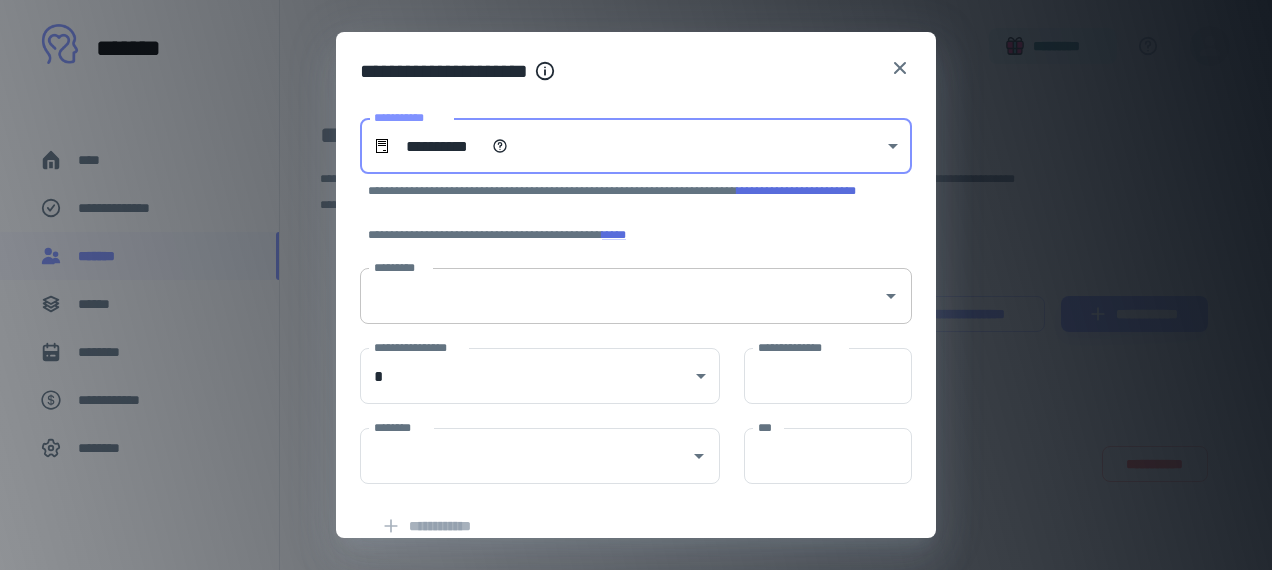 click on "*********" at bounding box center [621, 296] 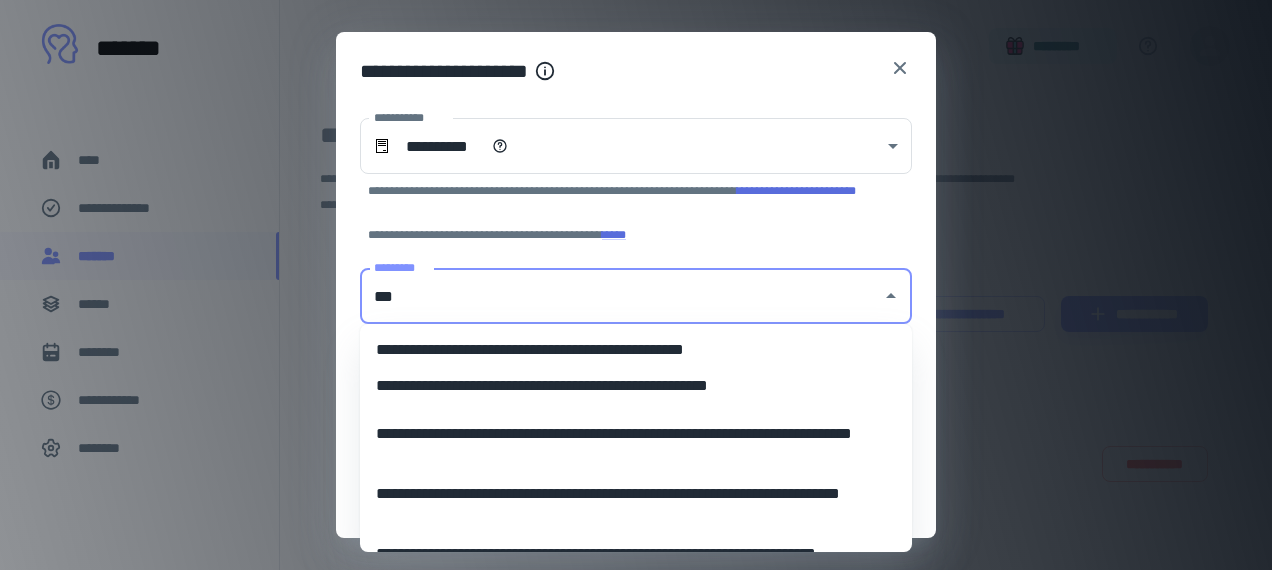 click on "**********" at bounding box center (636, 386) 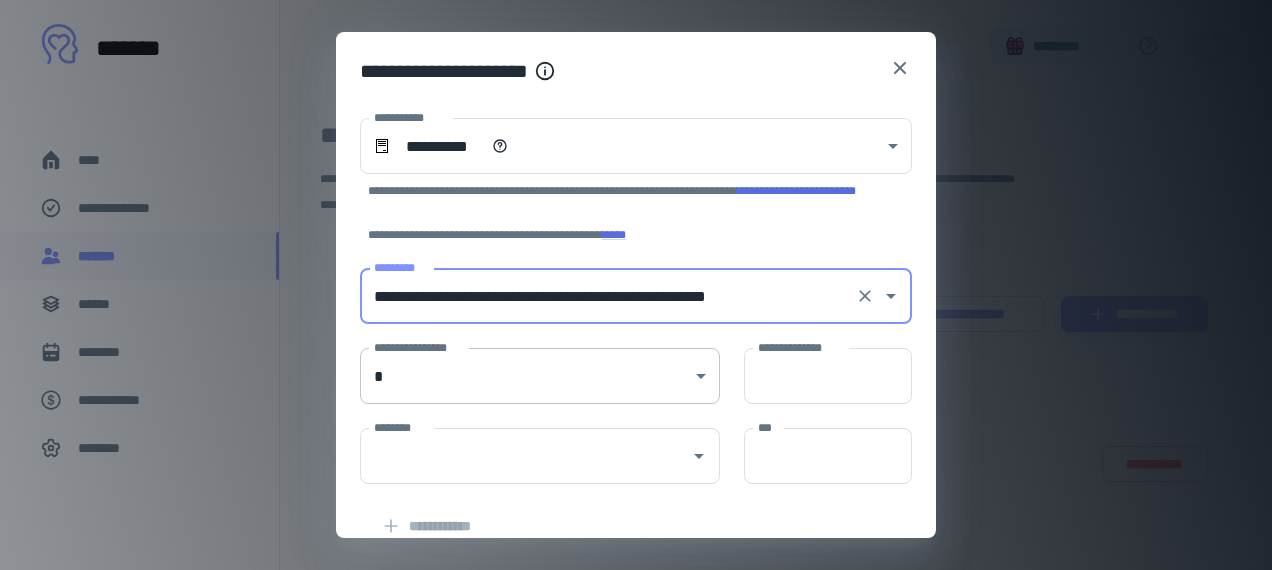 type on "**********" 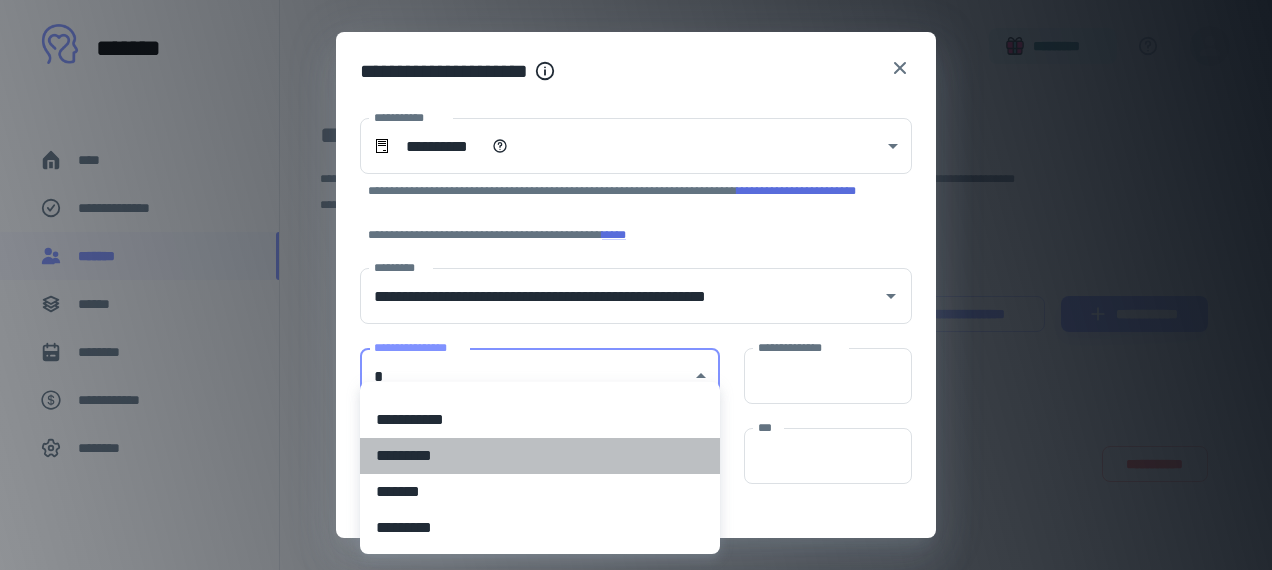 click on "*********" at bounding box center (540, 456) 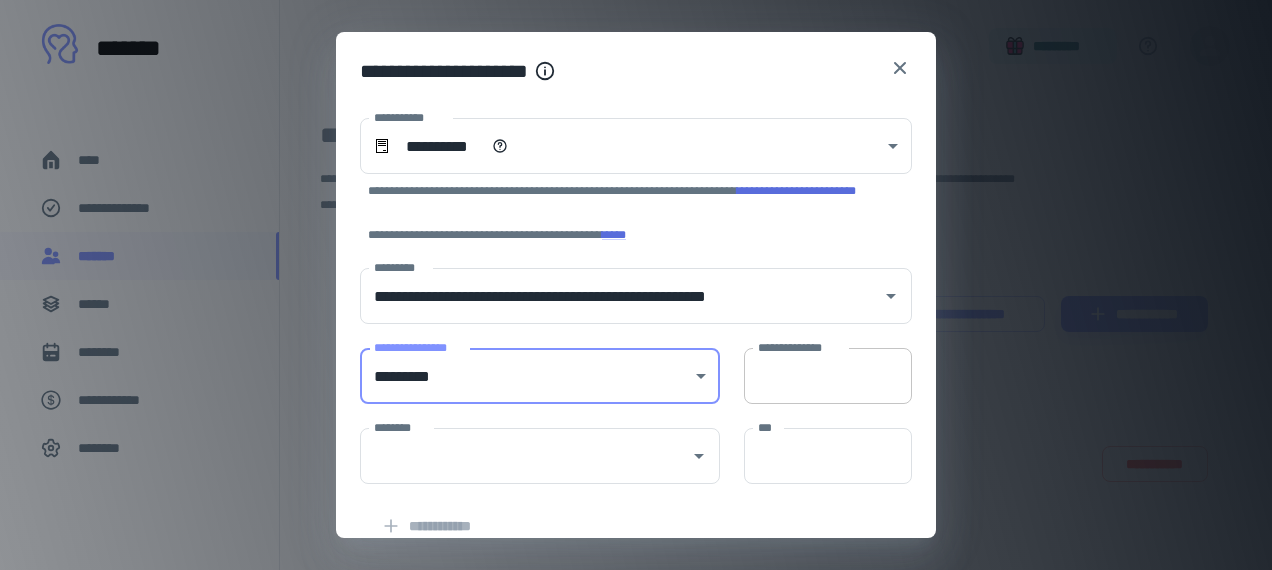 click on "**********" at bounding box center (828, 376) 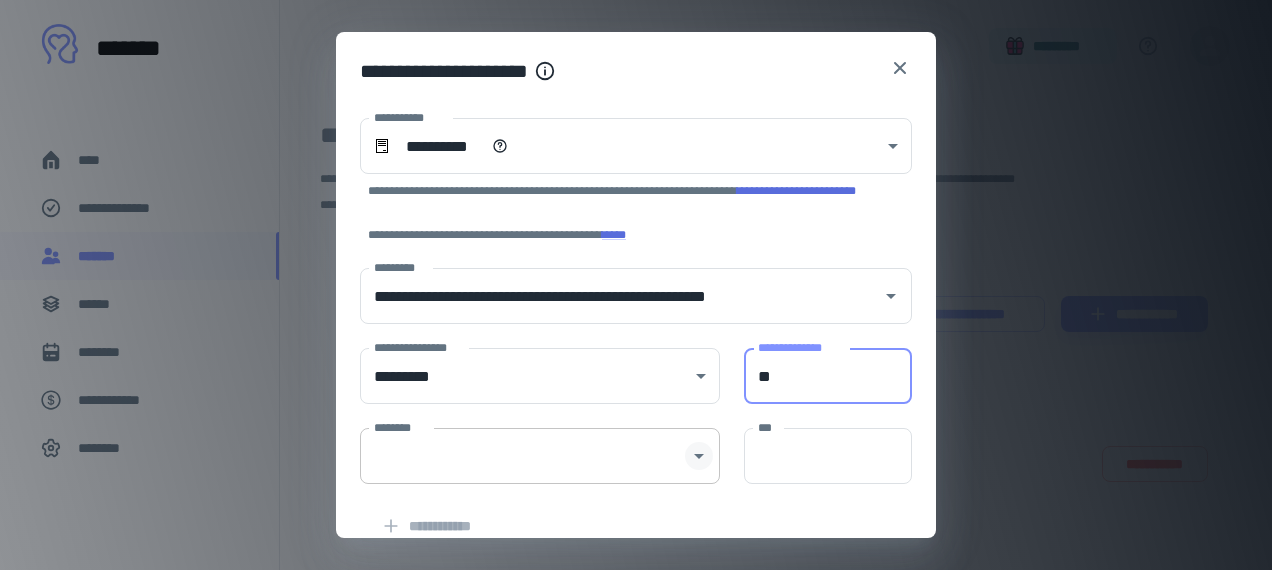 click 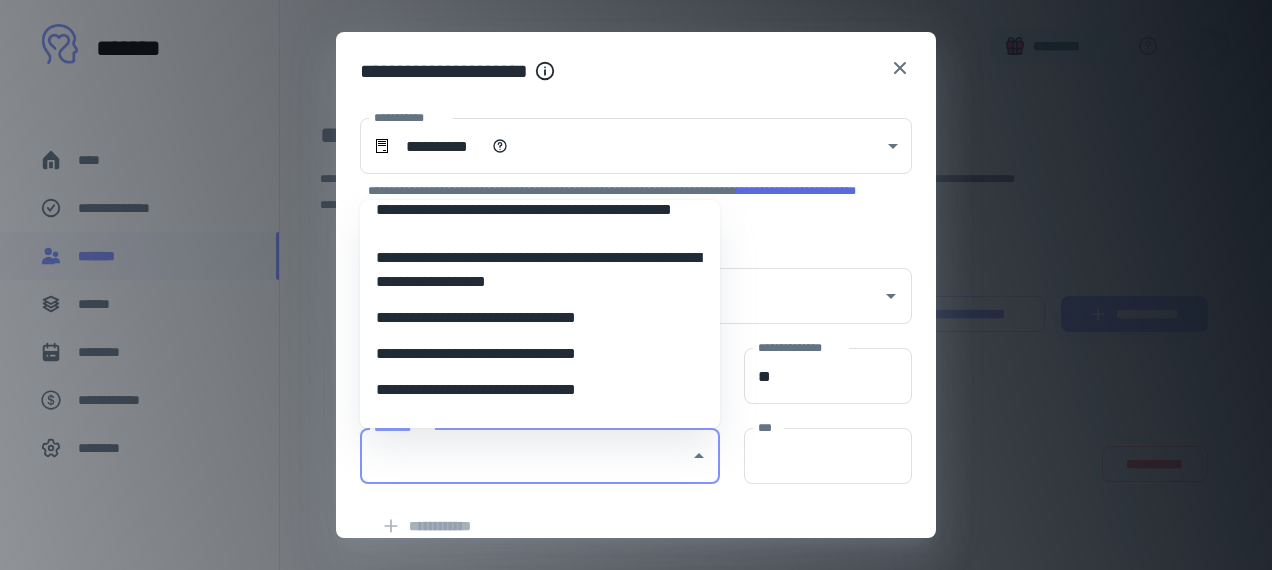 scroll, scrollTop: 55, scrollLeft: 0, axis: vertical 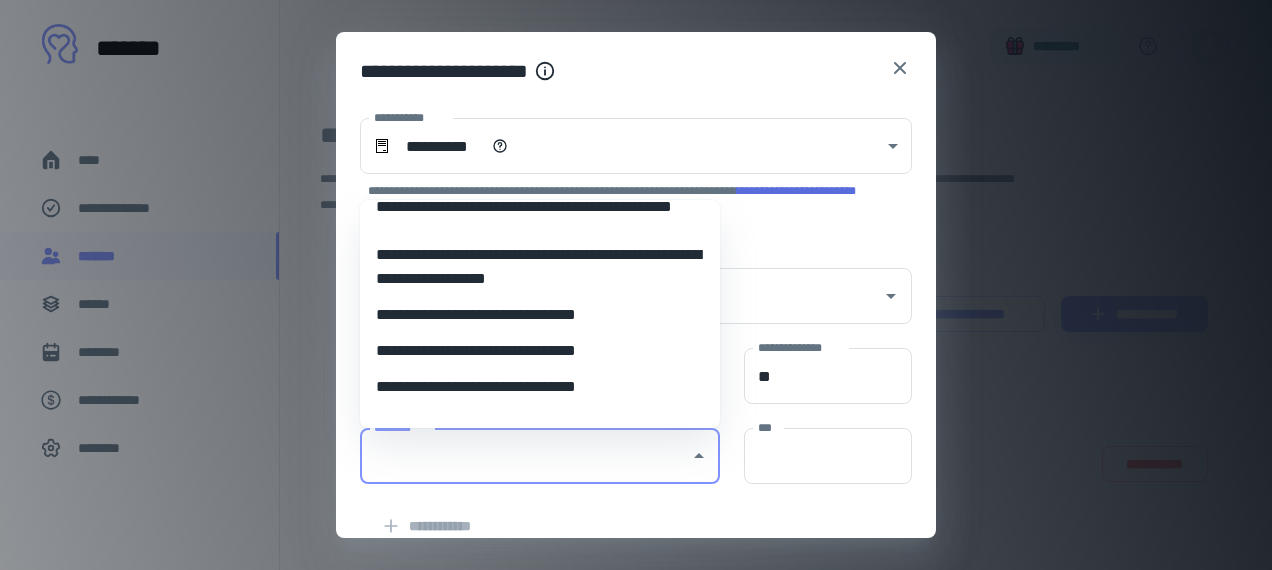 click on "**********" at bounding box center (540, 387) 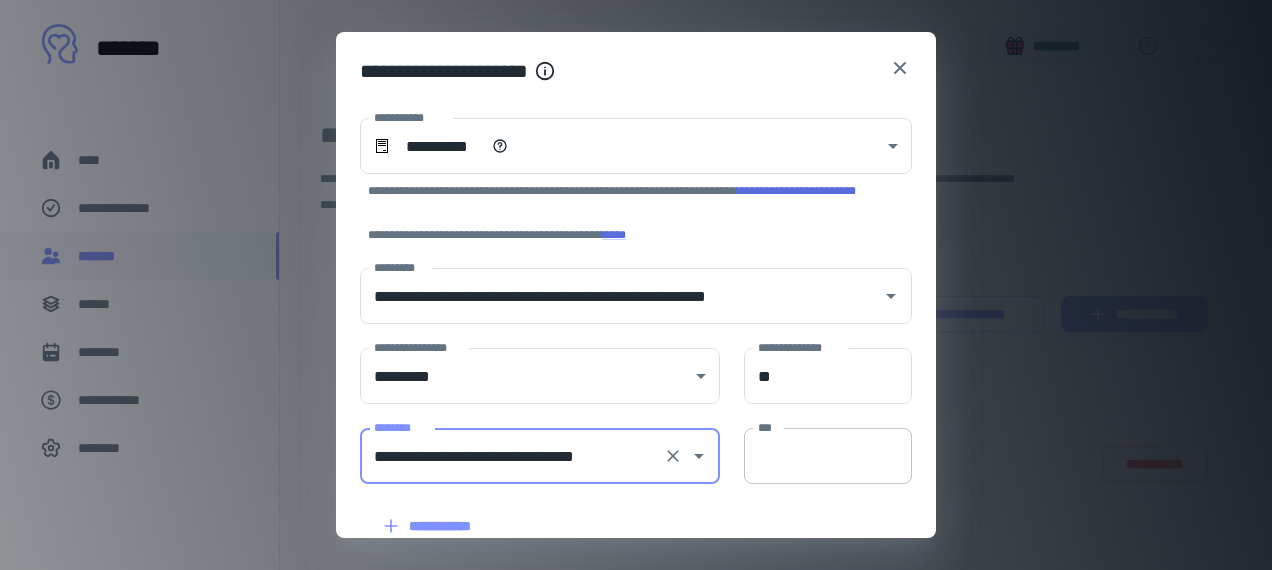 click on "***" at bounding box center (828, 456) 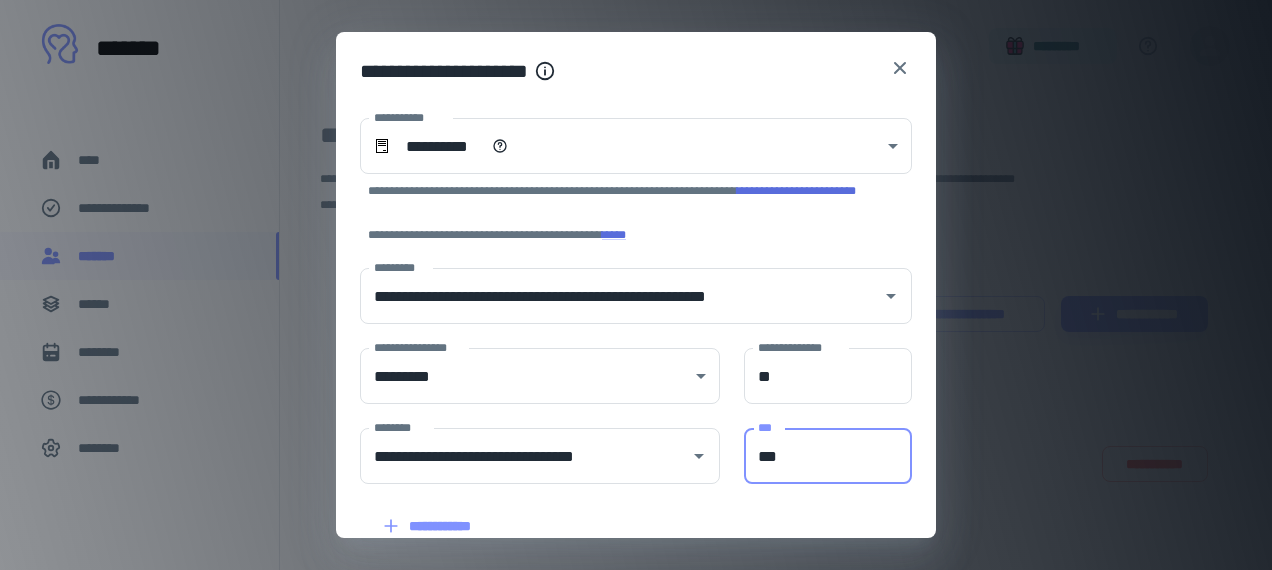 scroll, scrollTop: 102, scrollLeft: 0, axis: vertical 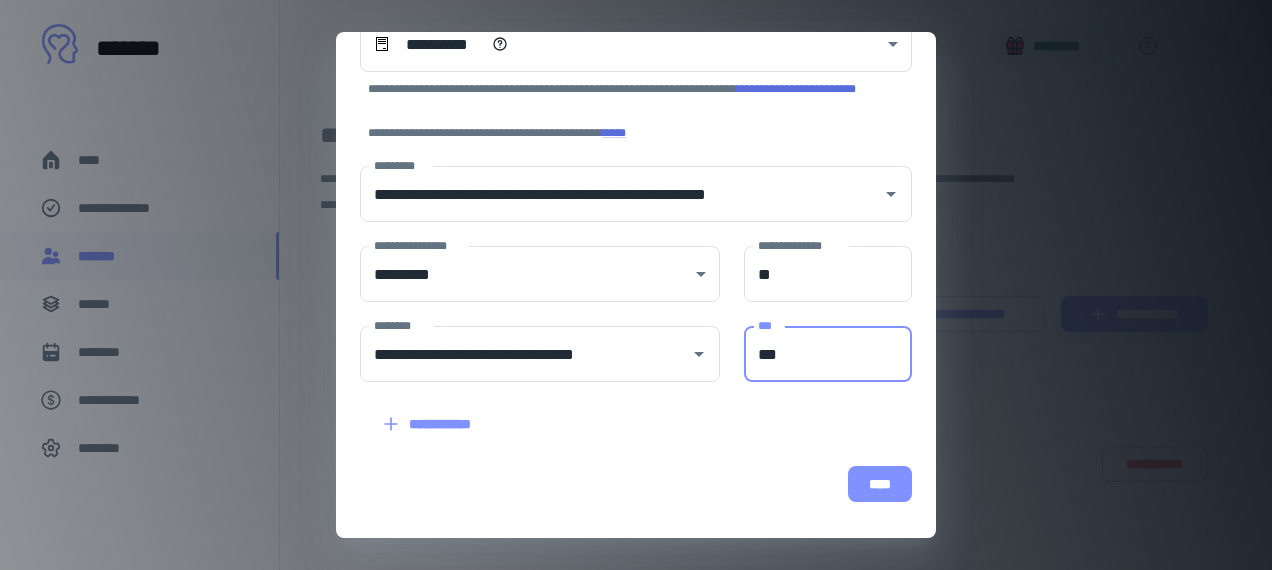 type on "***" 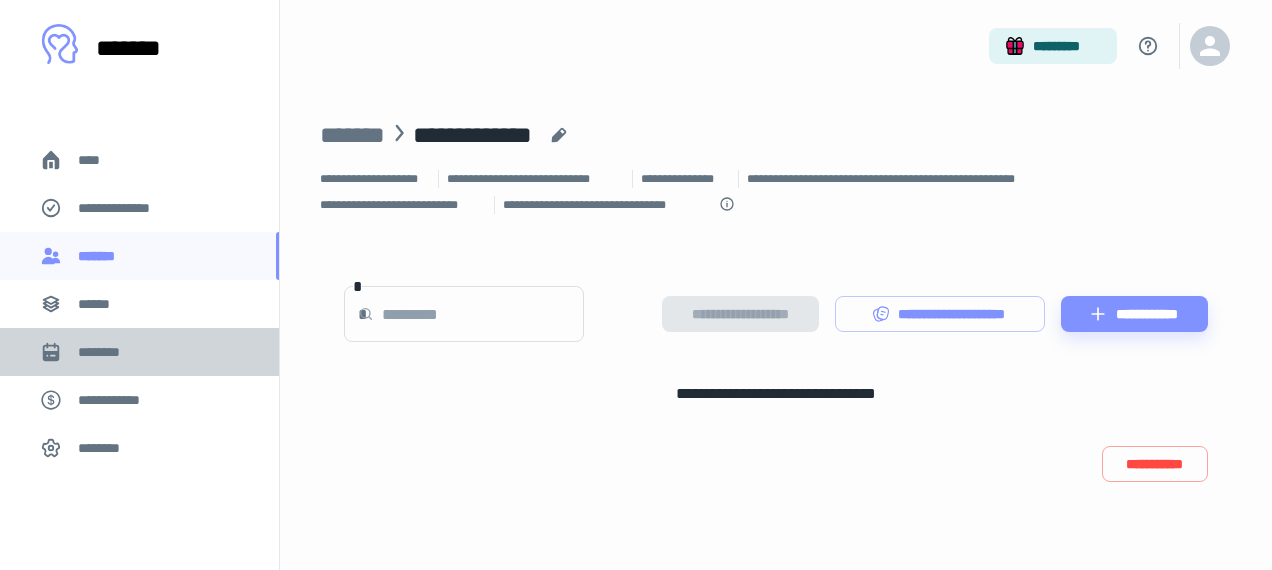 click on "********" at bounding box center [107, 352] 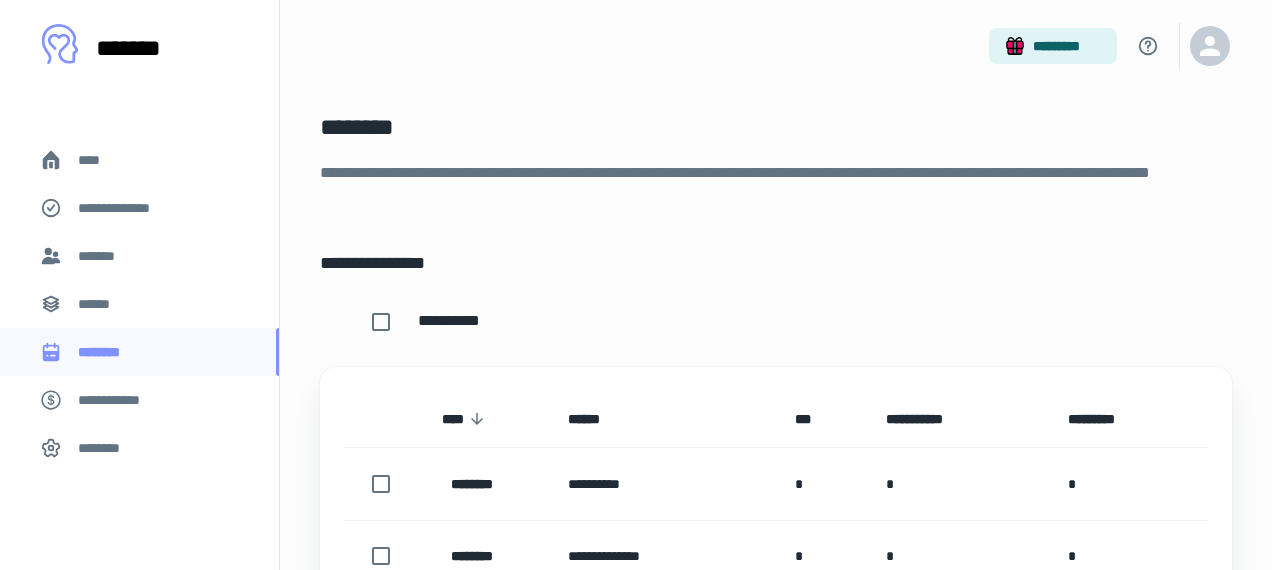 scroll, scrollTop: 0, scrollLeft: 0, axis: both 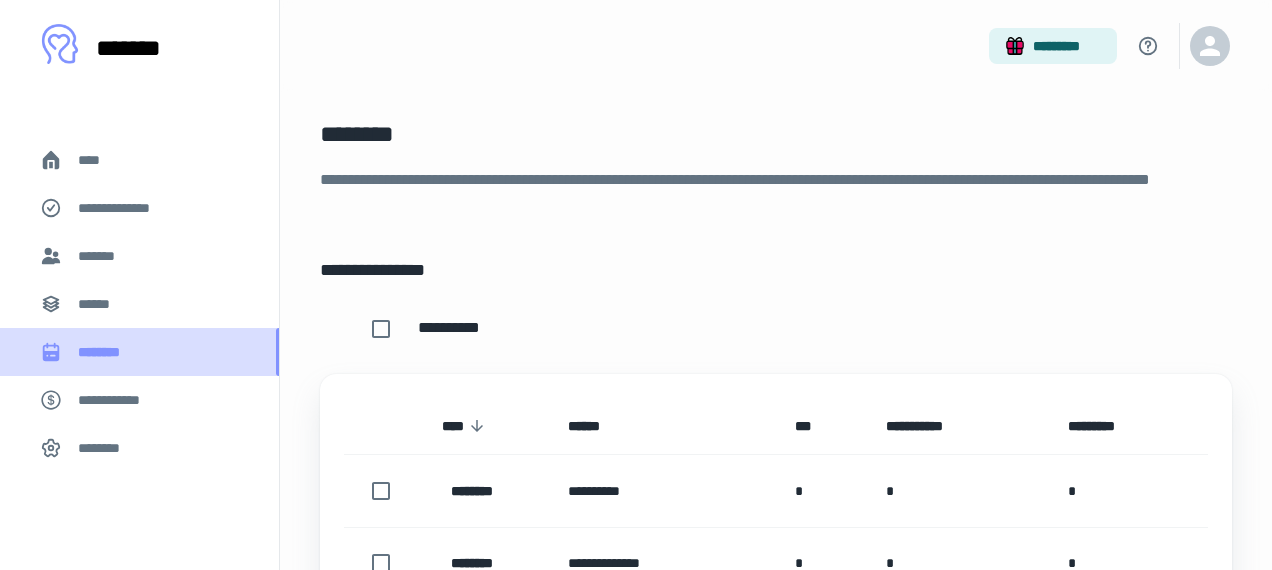 click on "********" at bounding box center [107, 352] 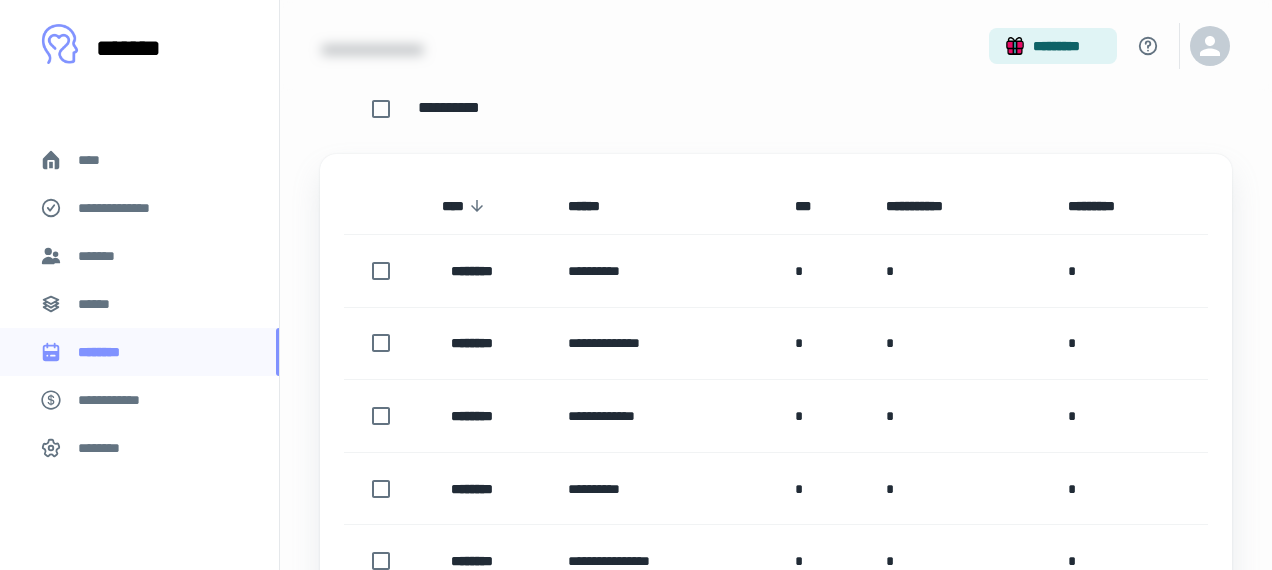 scroll, scrollTop: 222, scrollLeft: 0, axis: vertical 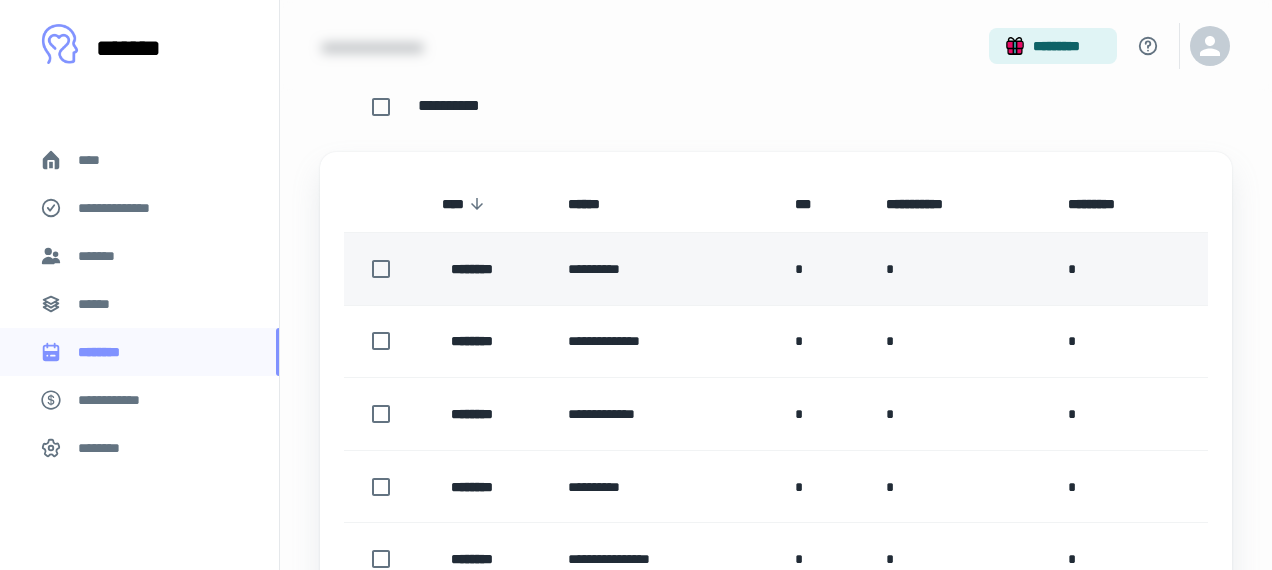 click on "********" at bounding box center [482, 269] 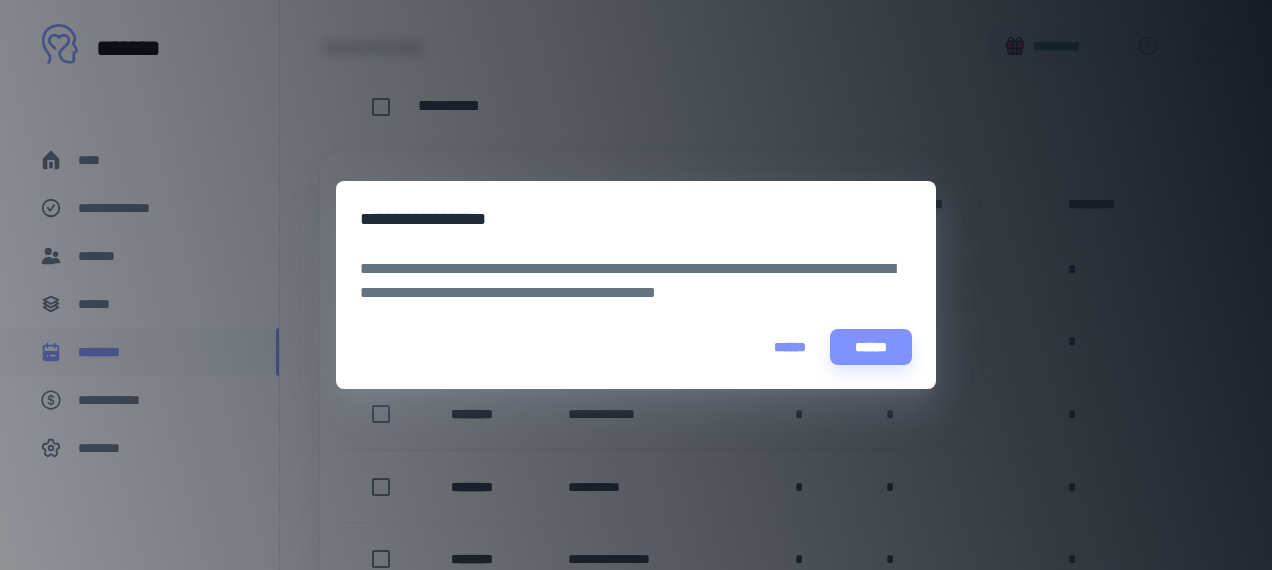 click on "******" at bounding box center [790, 347] 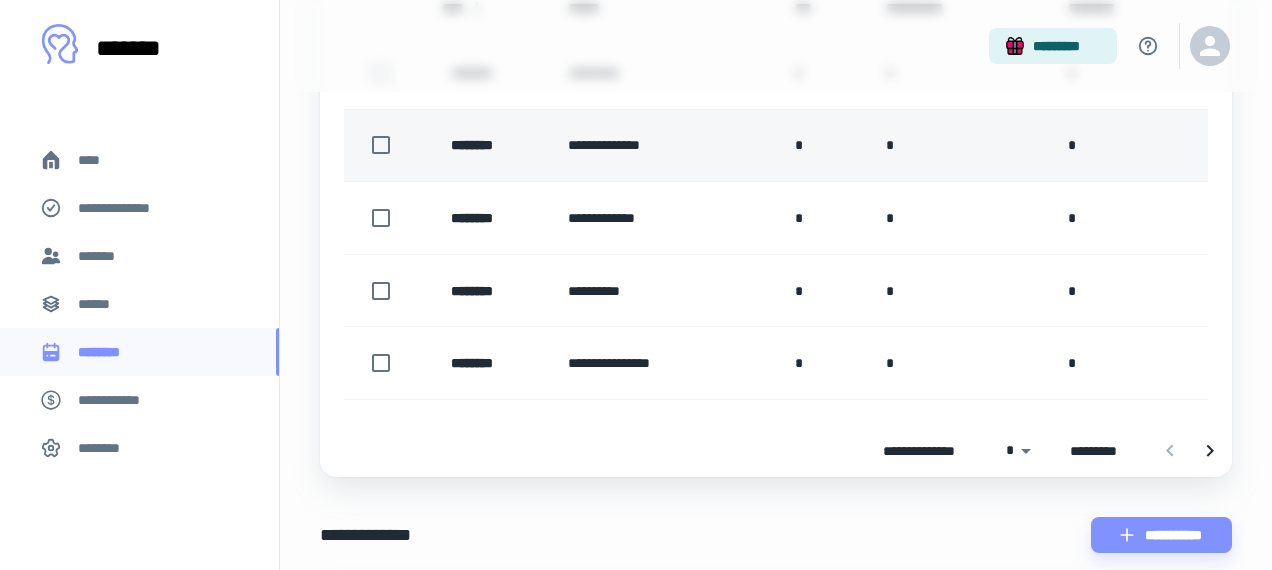 scroll, scrollTop: 420, scrollLeft: 0, axis: vertical 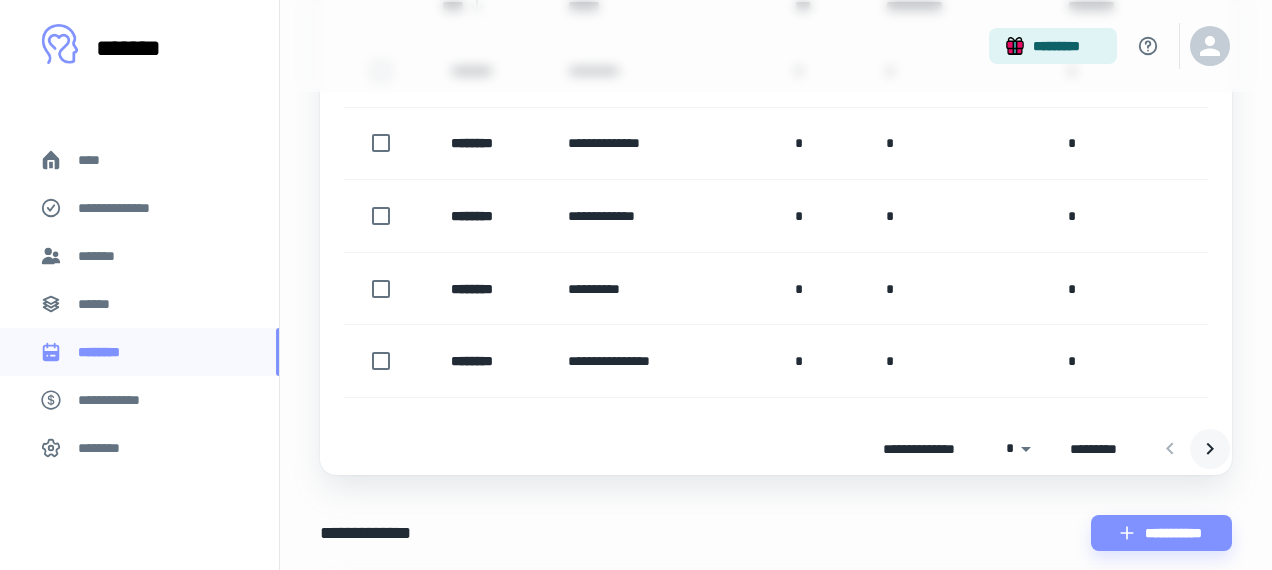 click 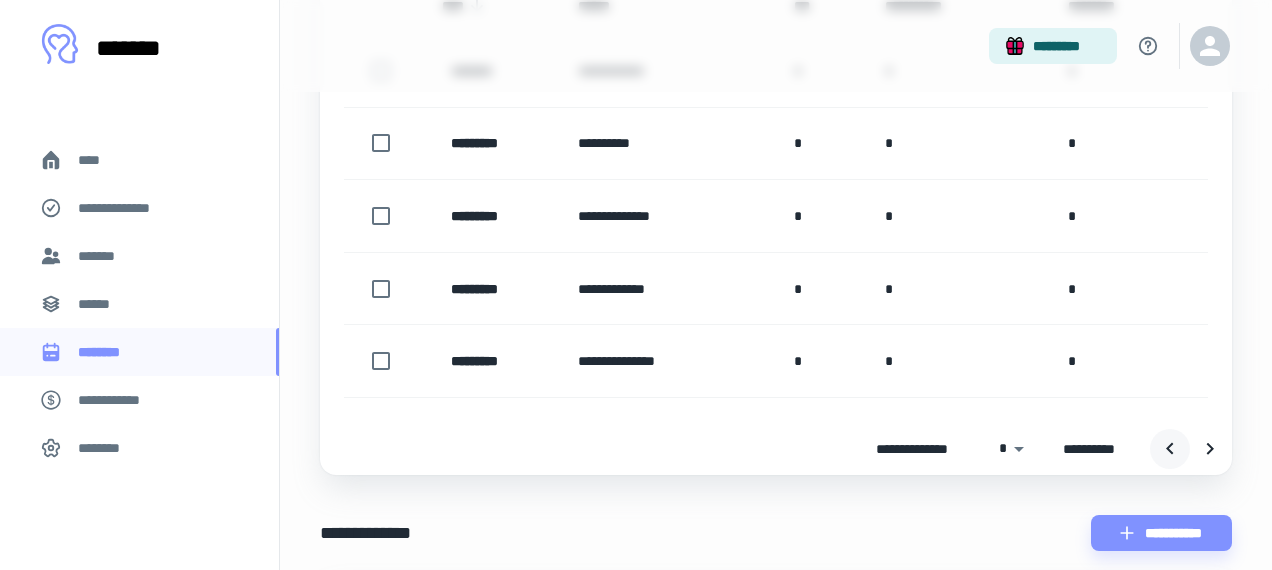 click 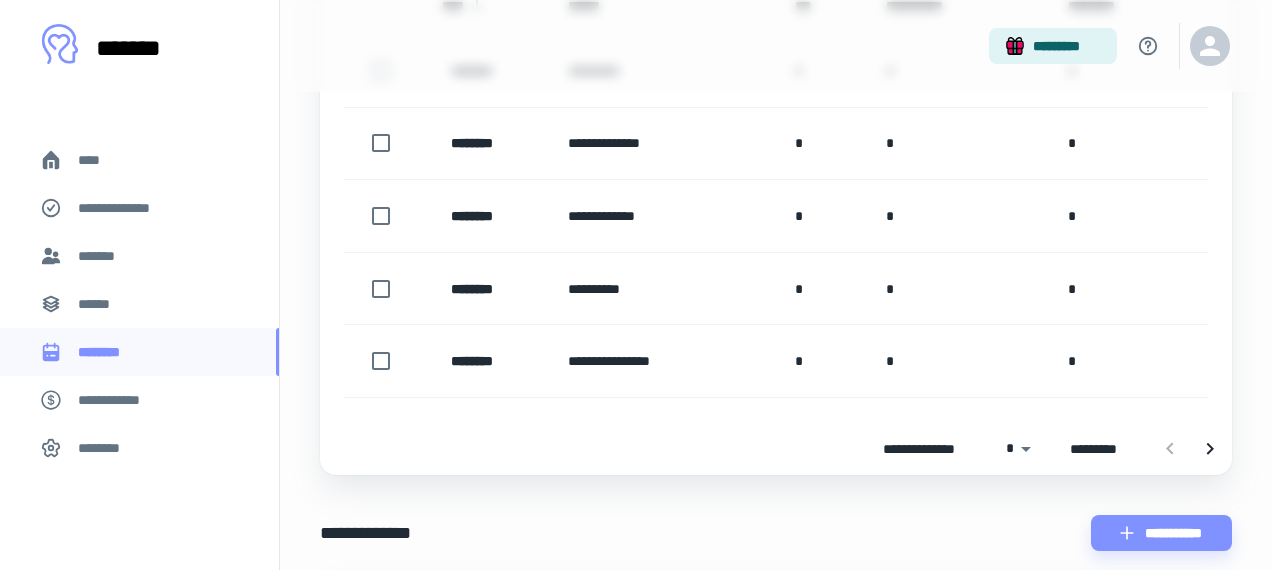 click on "*******" at bounding box center [139, 256] 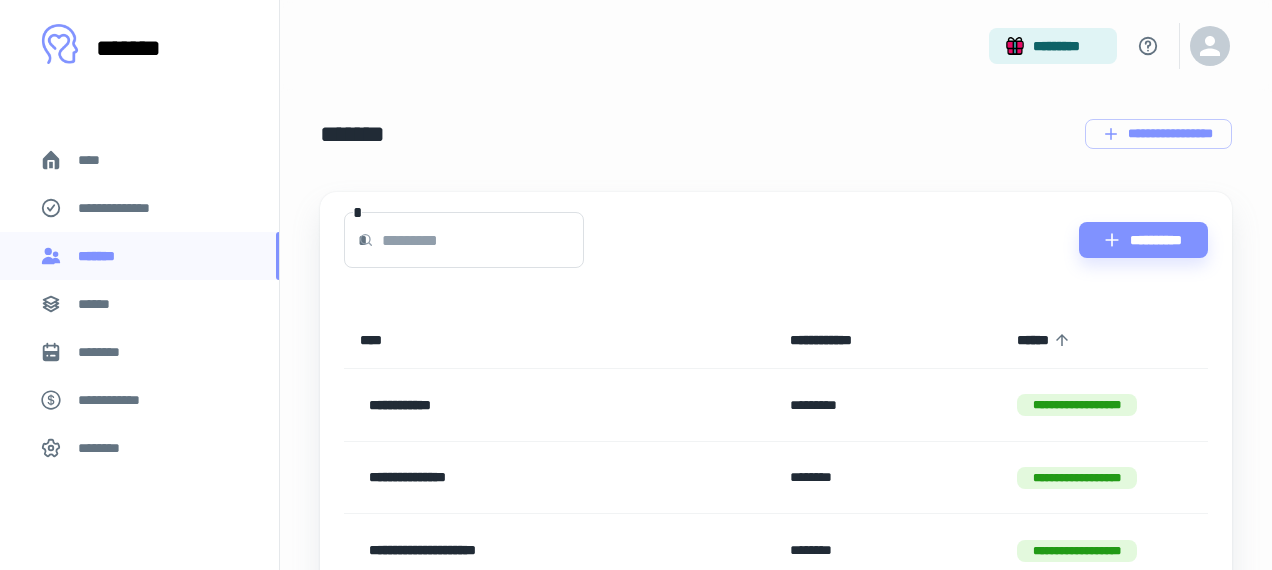 click at bounding box center (483, 240) 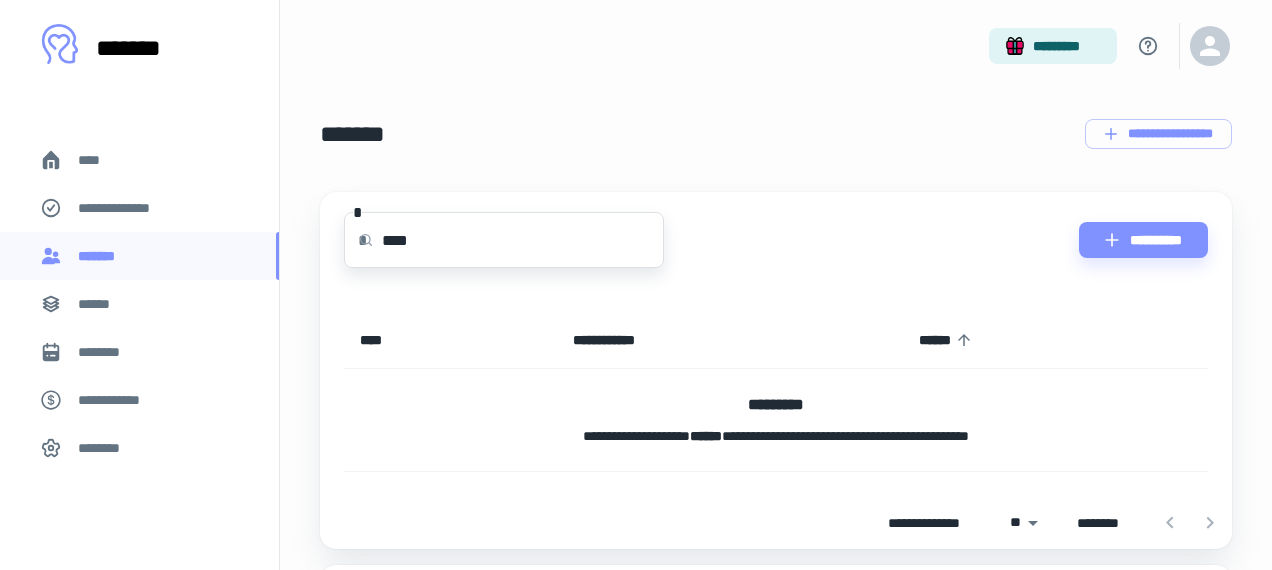 type on "***" 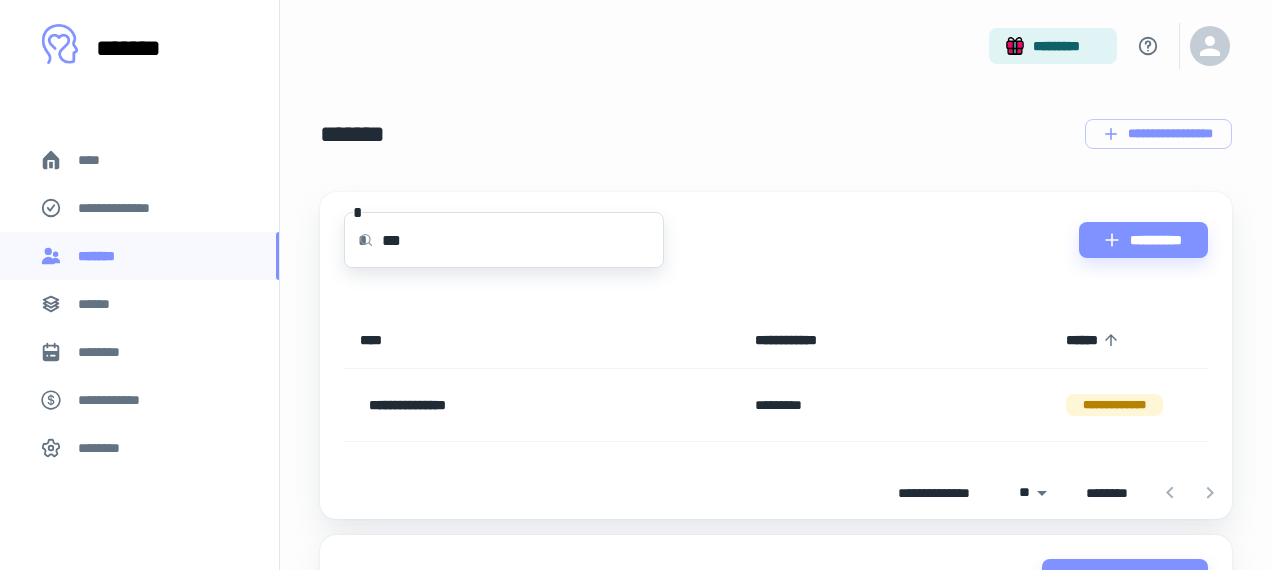 click on "**********" at bounding box center [506, 405] 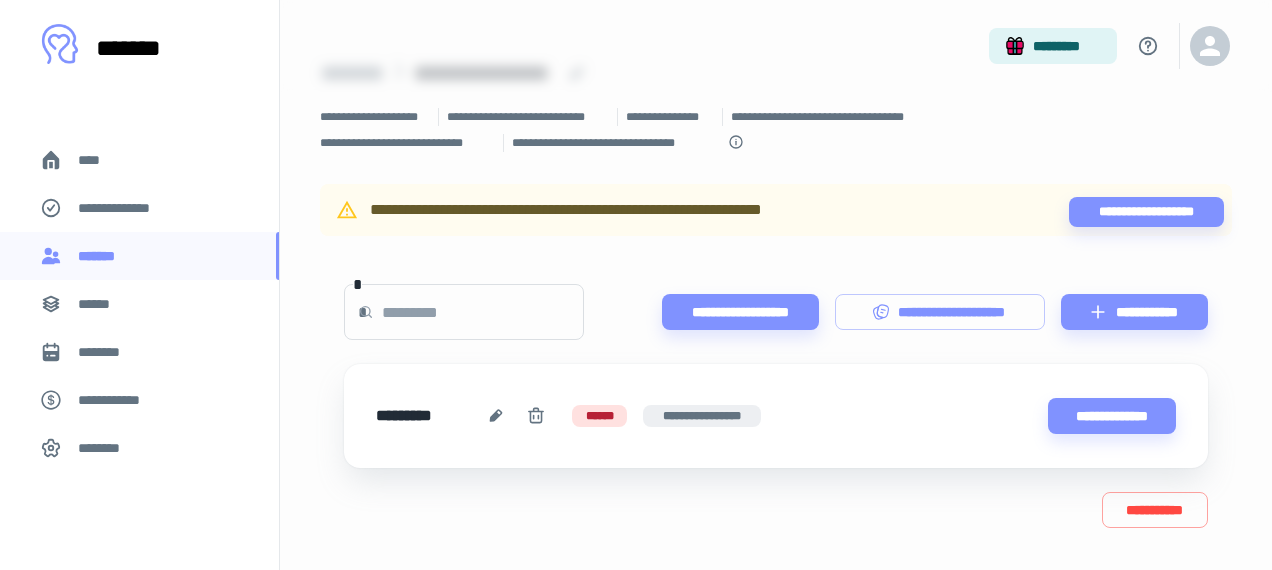 scroll, scrollTop: 69, scrollLeft: 0, axis: vertical 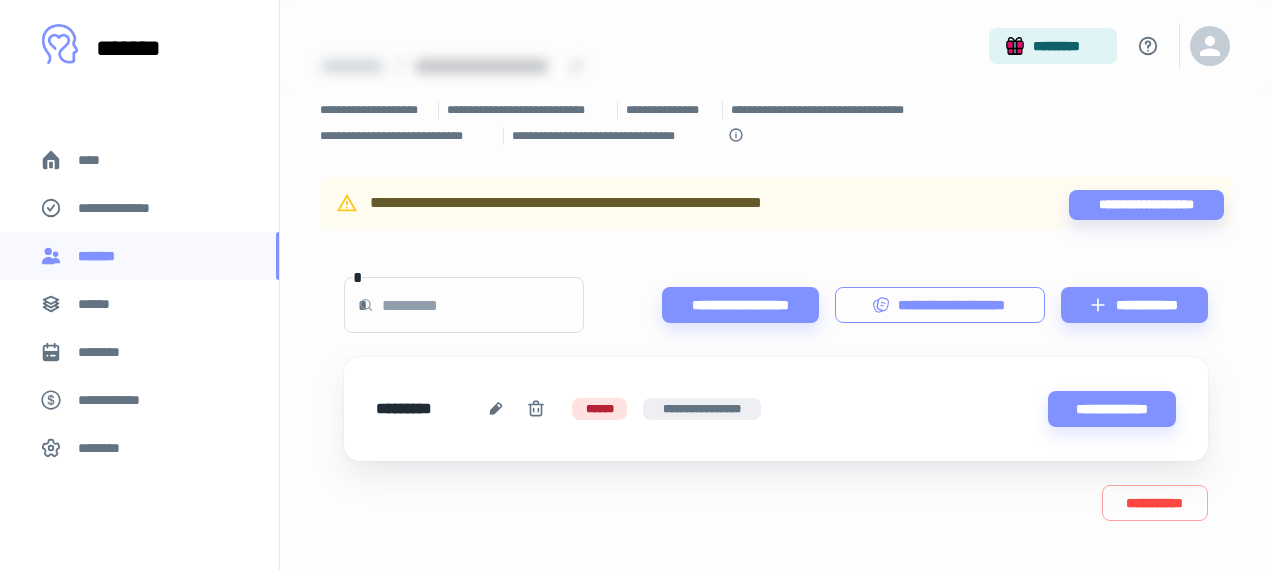click on "**********" at bounding box center [940, 305] 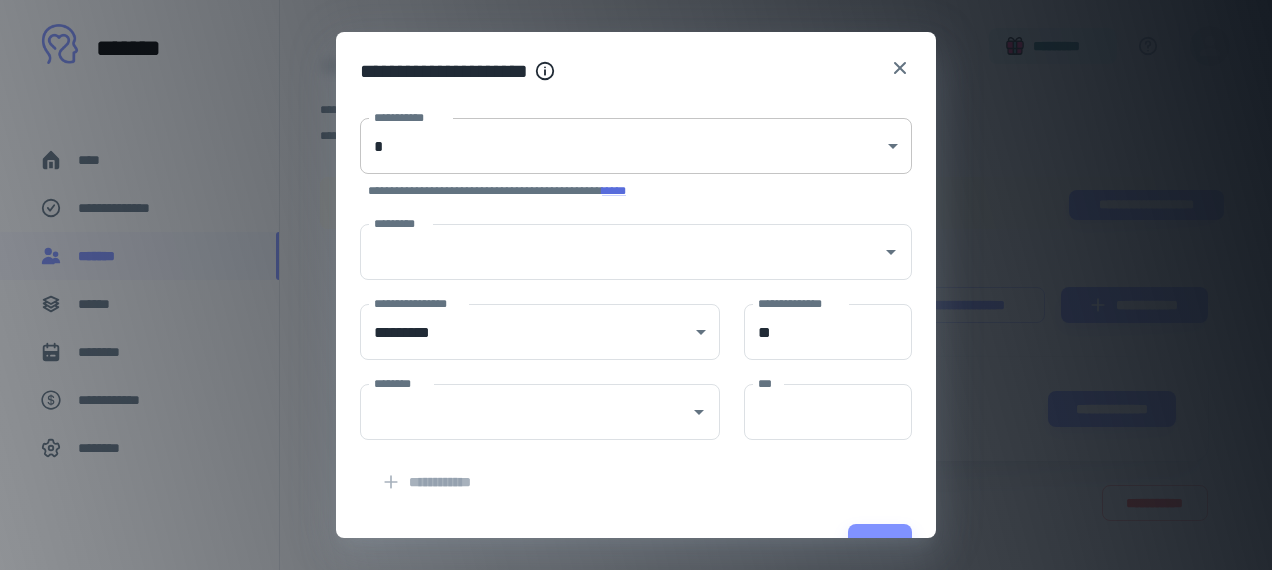 click on "**********" at bounding box center (636, 216) 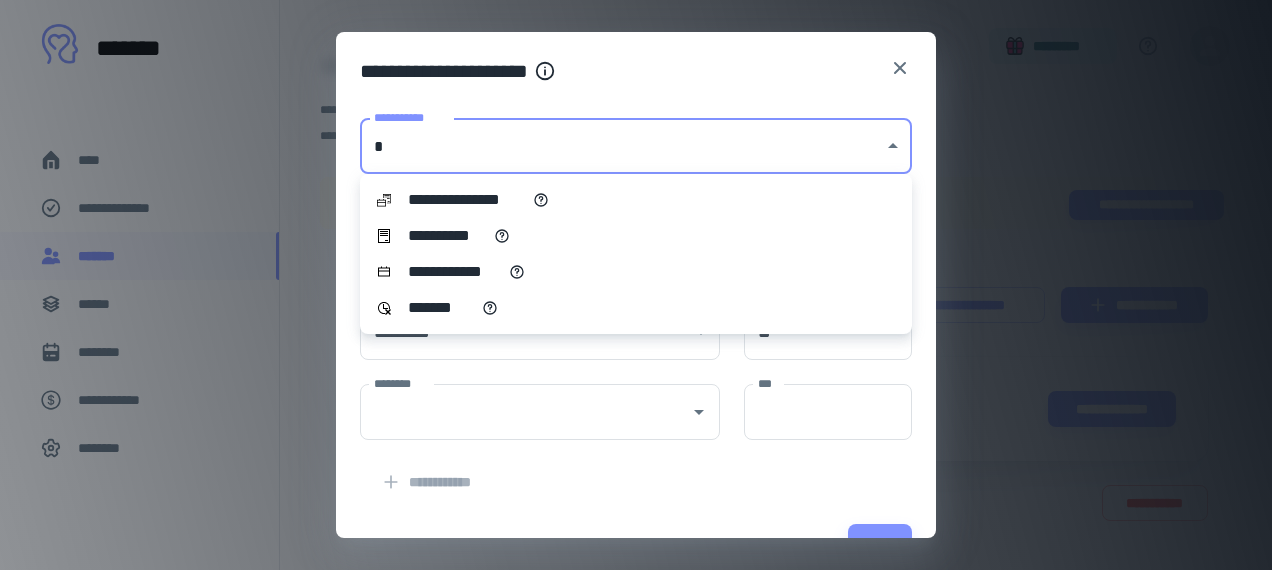 click on "**********" at bounding box center (636, 236) 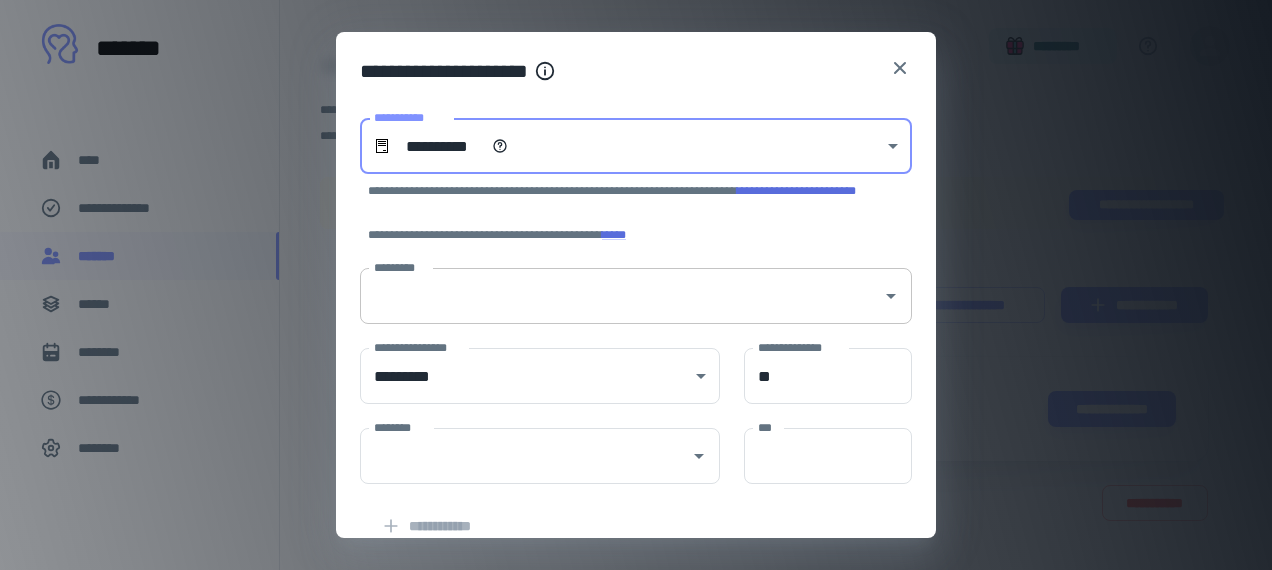 click on "*********" at bounding box center (636, 296) 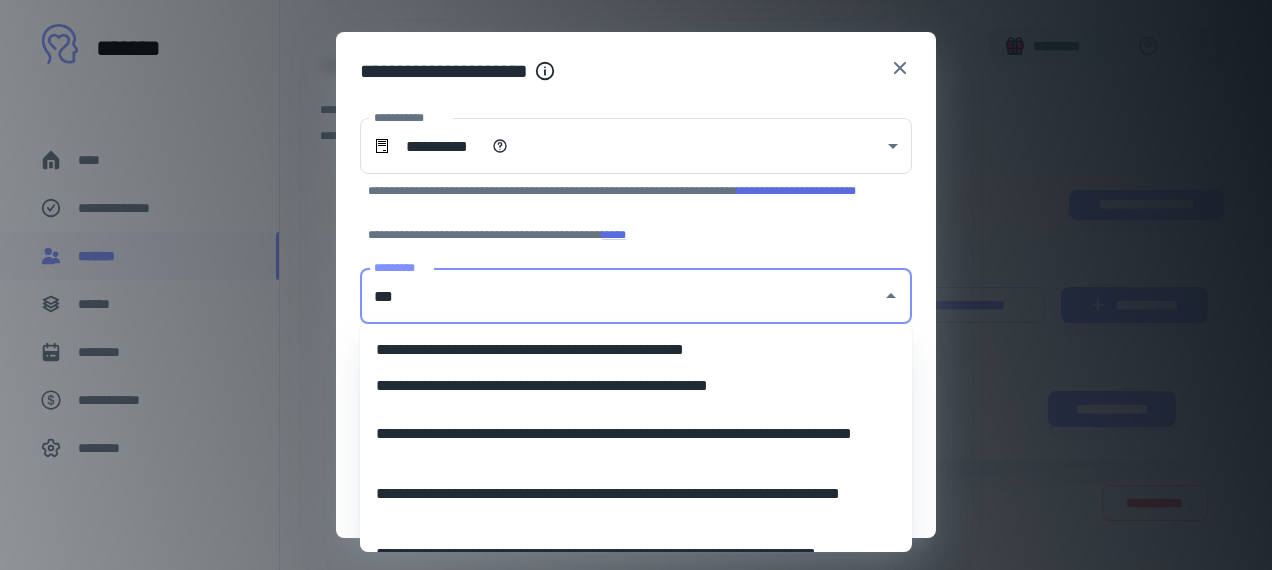 click on "**********" at bounding box center (636, 386) 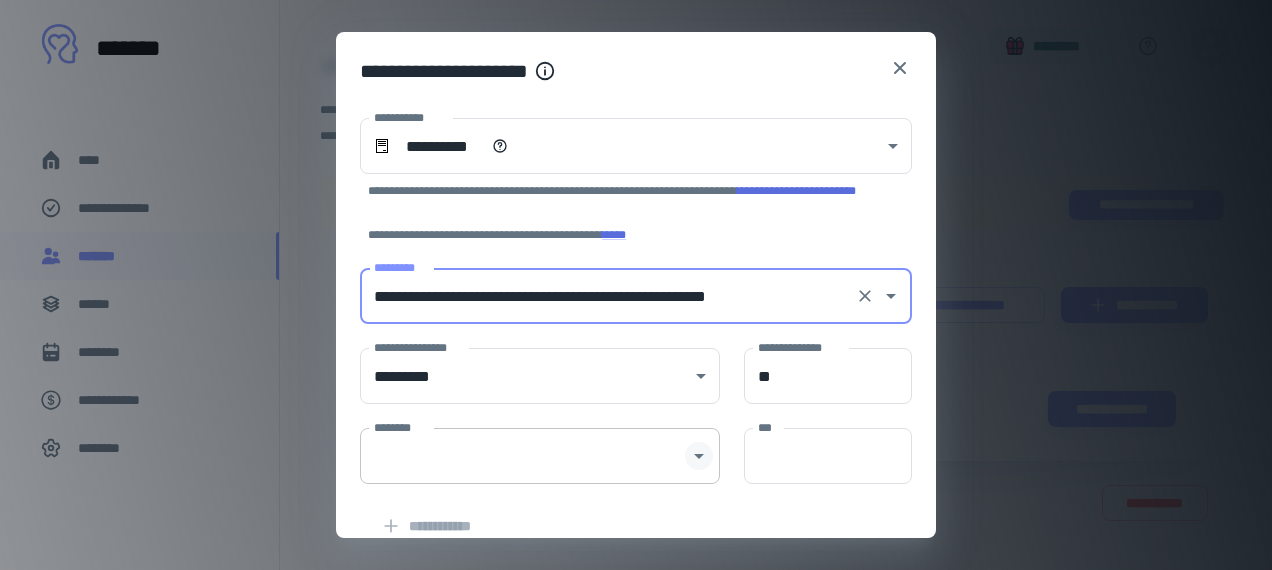 click 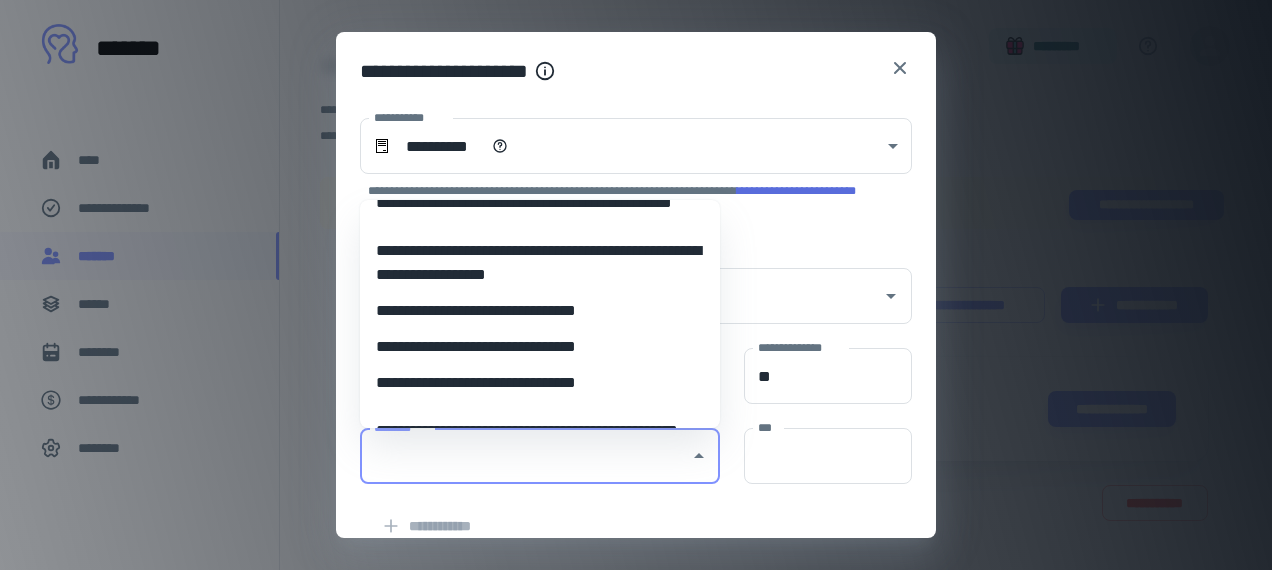 scroll, scrollTop: 108, scrollLeft: 0, axis: vertical 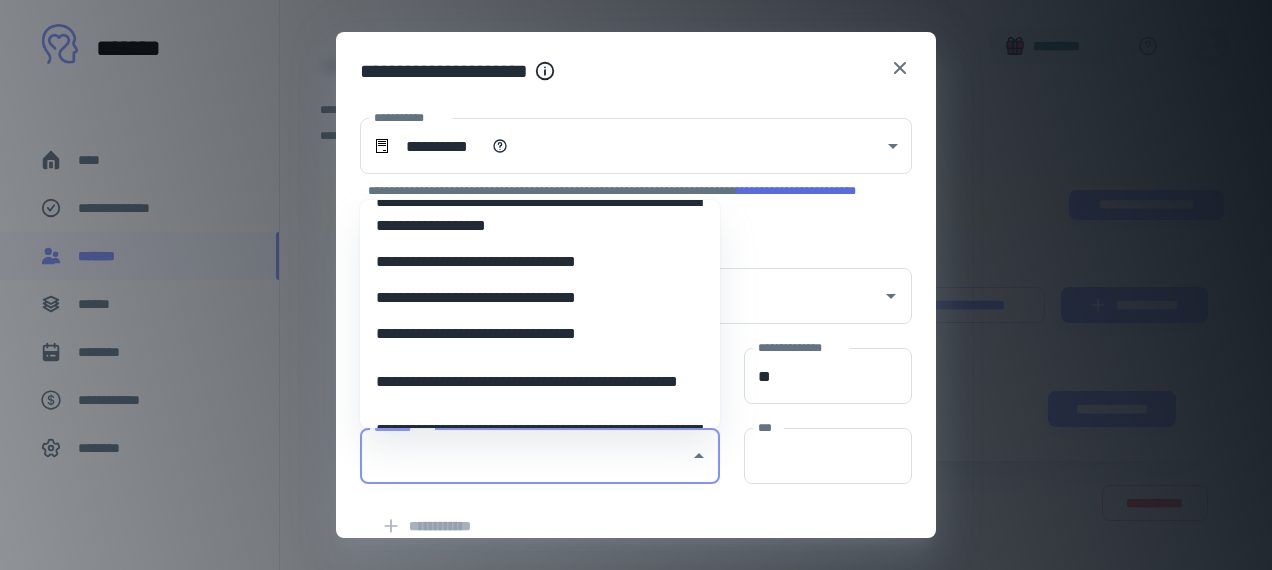 click on "**********" at bounding box center [540, 334] 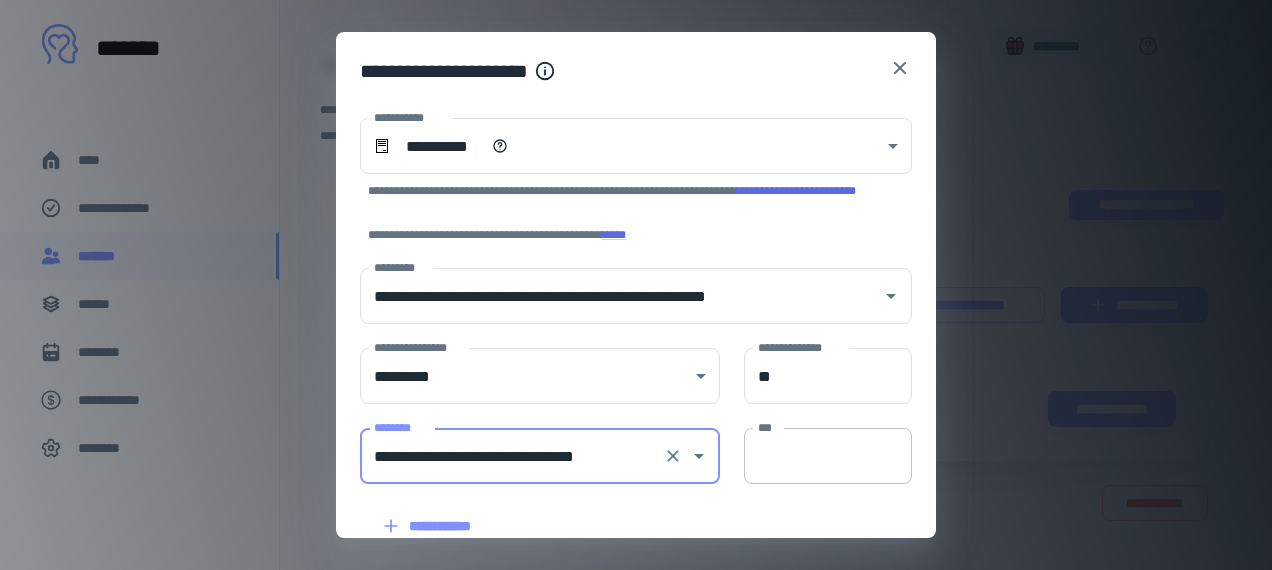 click on "***" at bounding box center (828, 456) 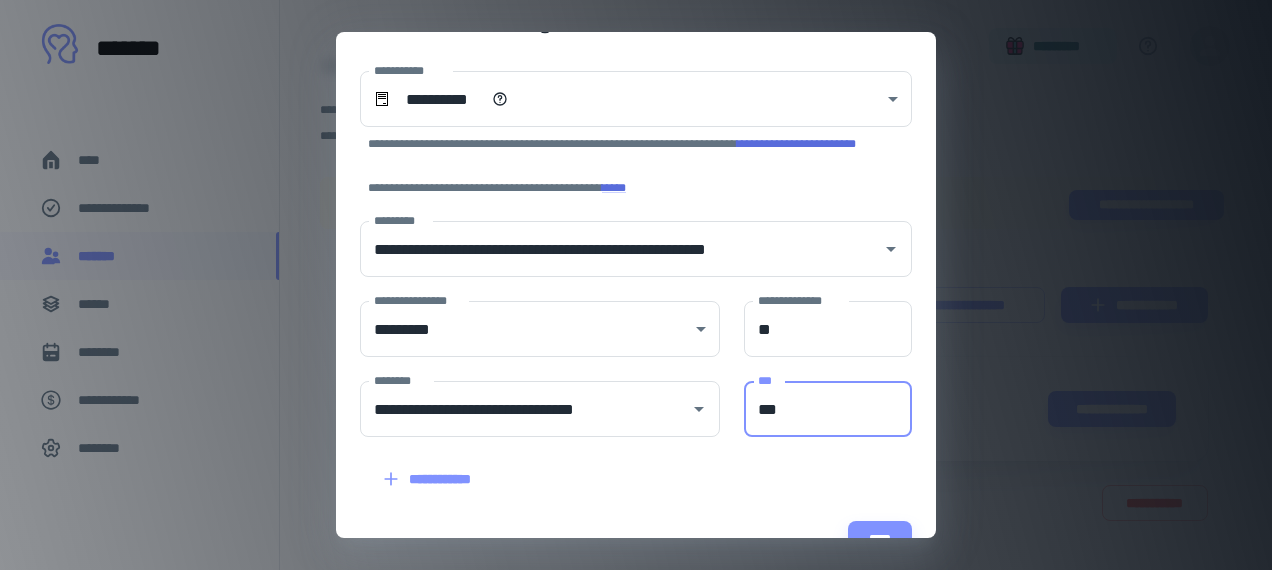 scroll, scrollTop: 102, scrollLeft: 0, axis: vertical 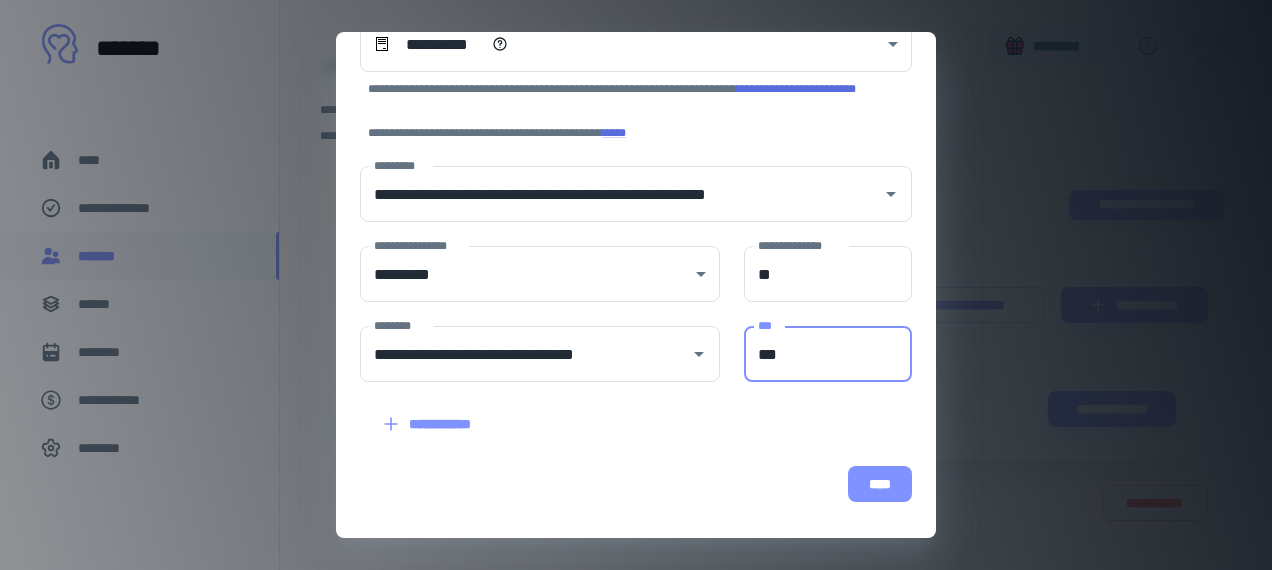 type on "***" 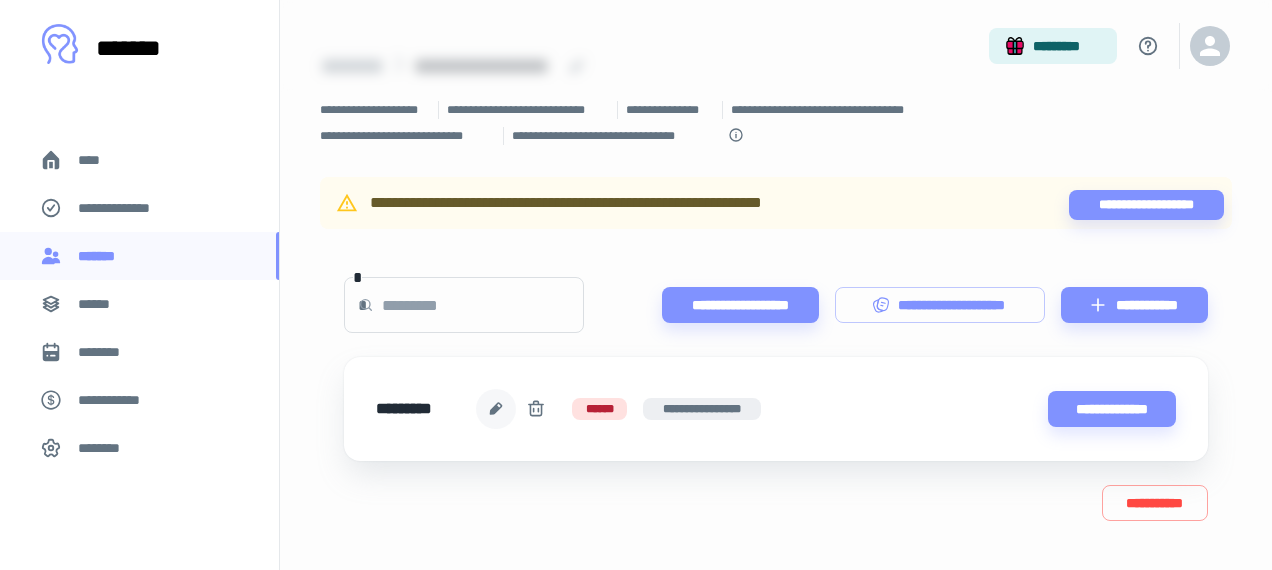 click 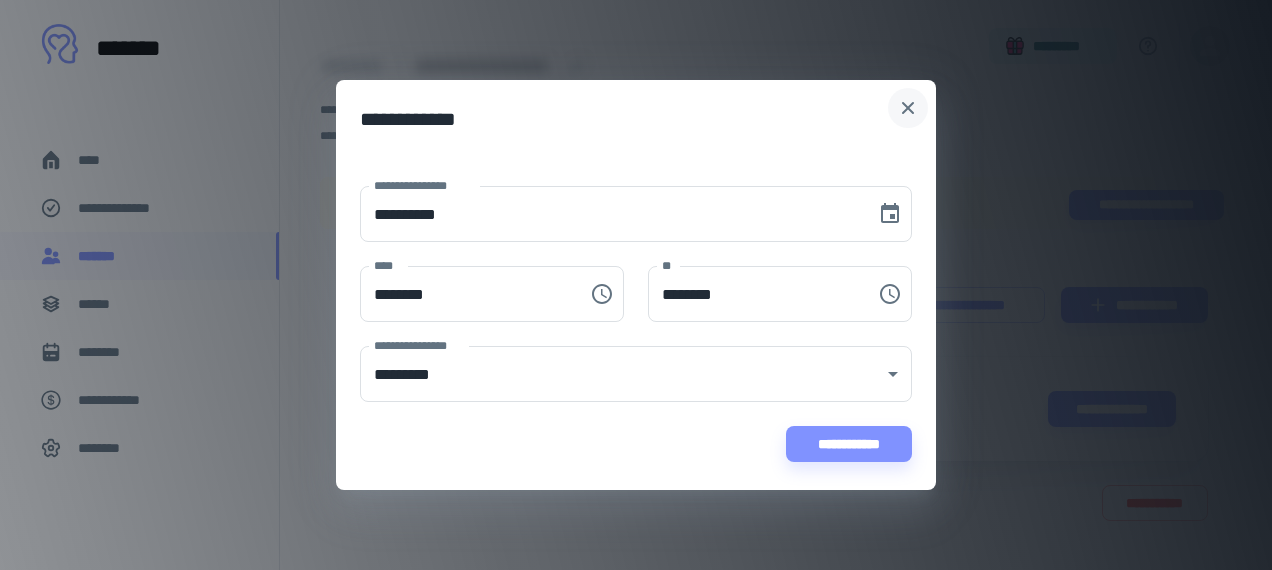 click 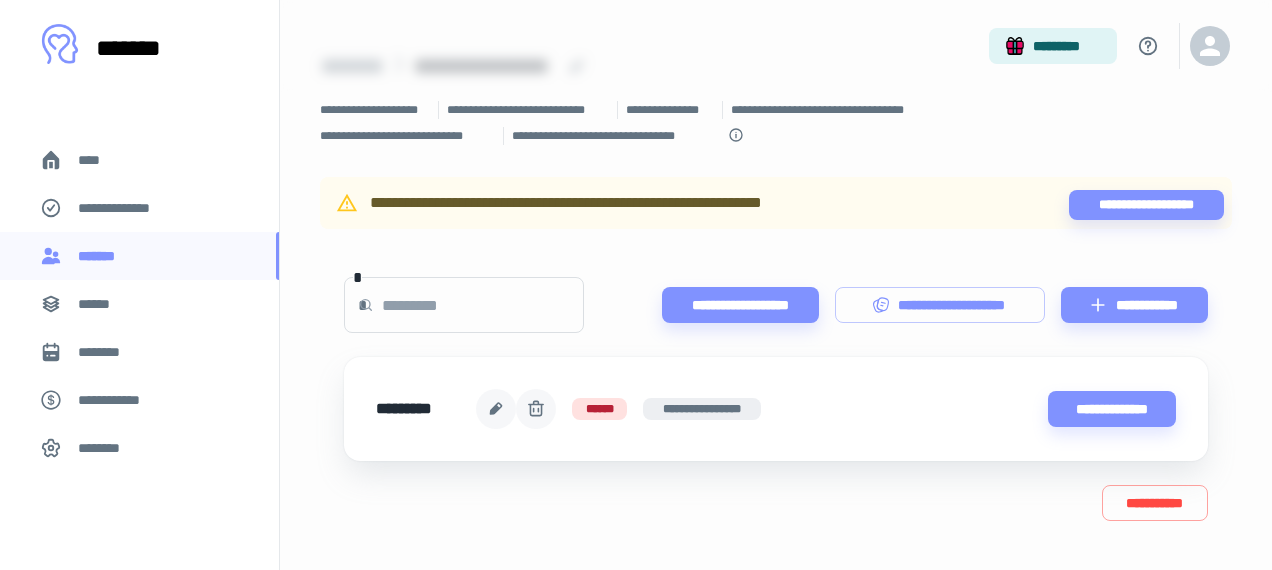 click 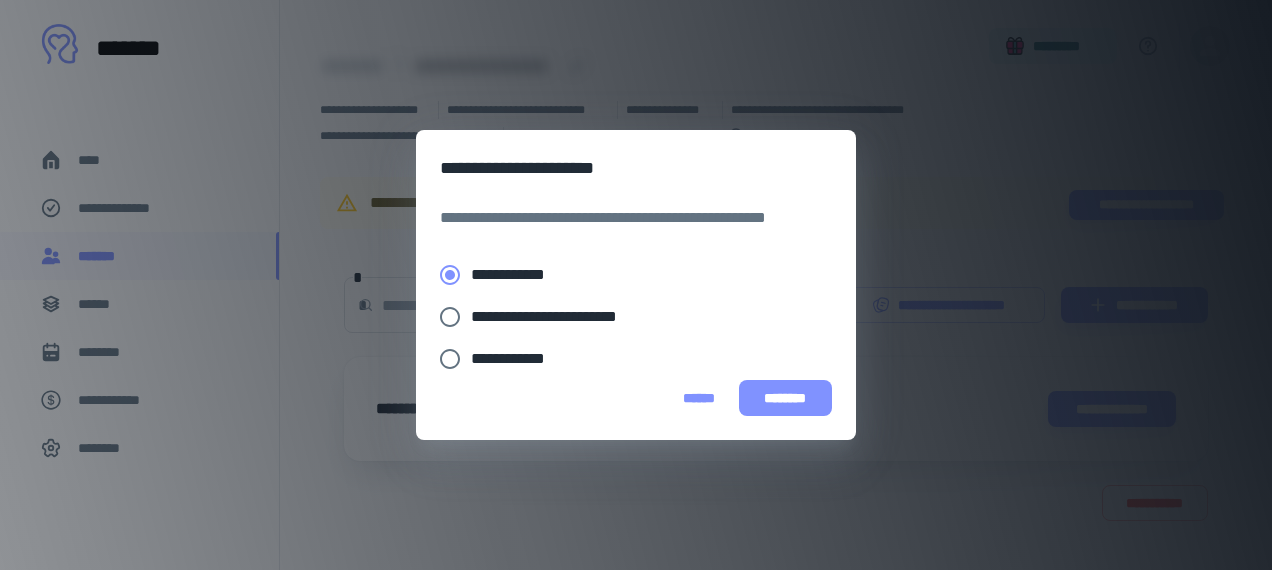 click on "********" at bounding box center (785, 398) 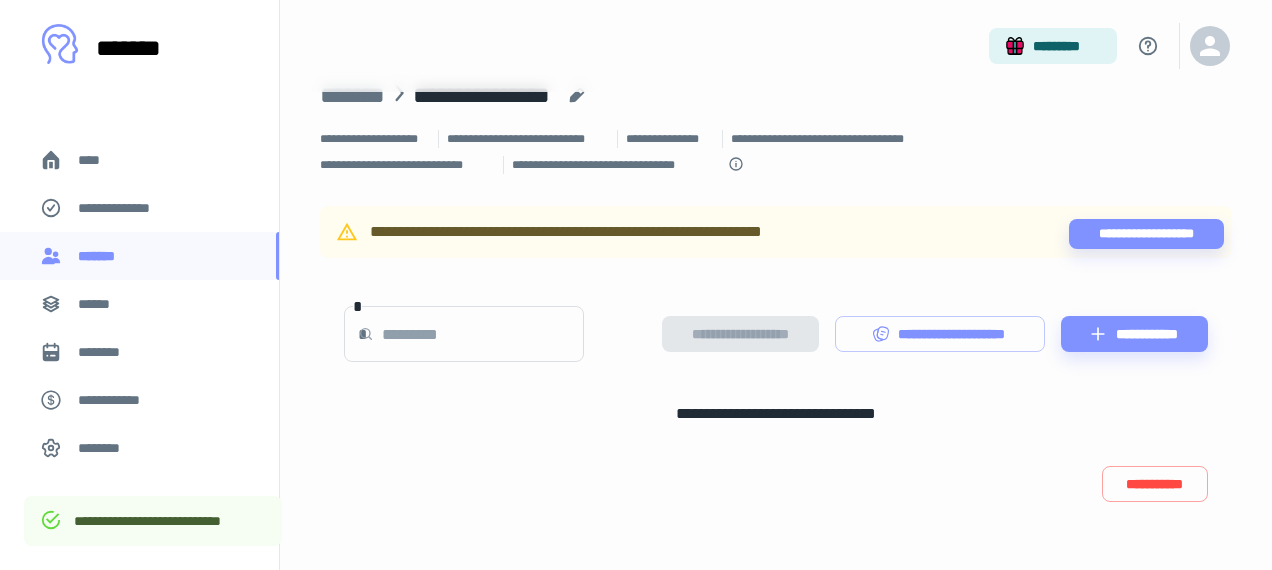 scroll, scrollTop: 34, scrollLeft: 0, axis: vertical 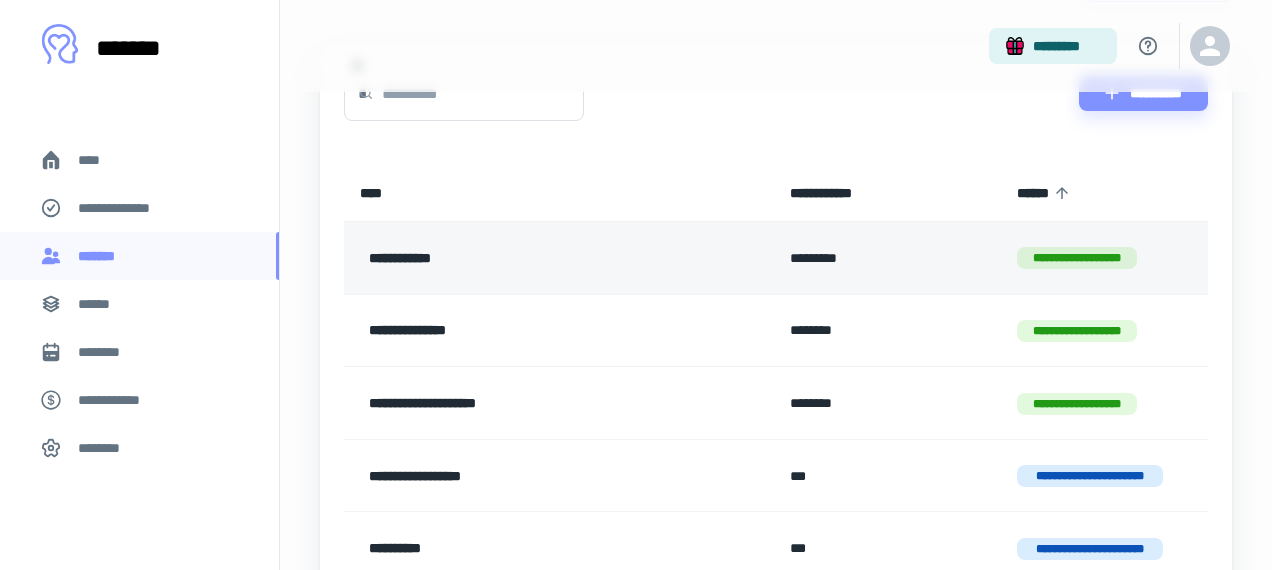 click on "**********" at bounding box center (529, 258) 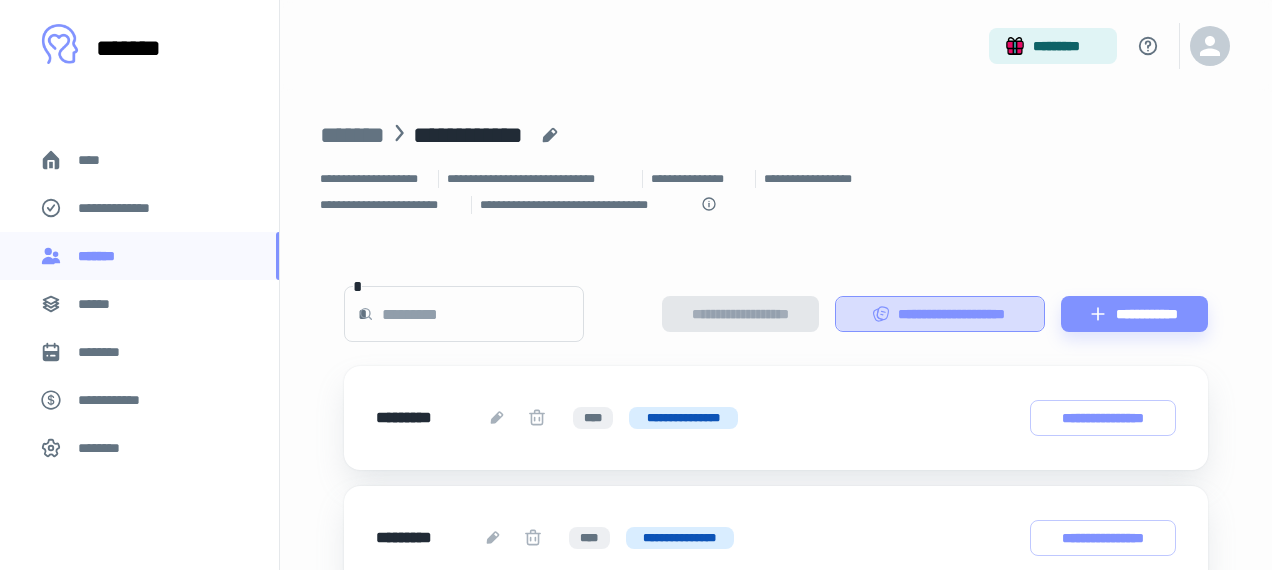click on "**********" at bounding box center [940, 314] 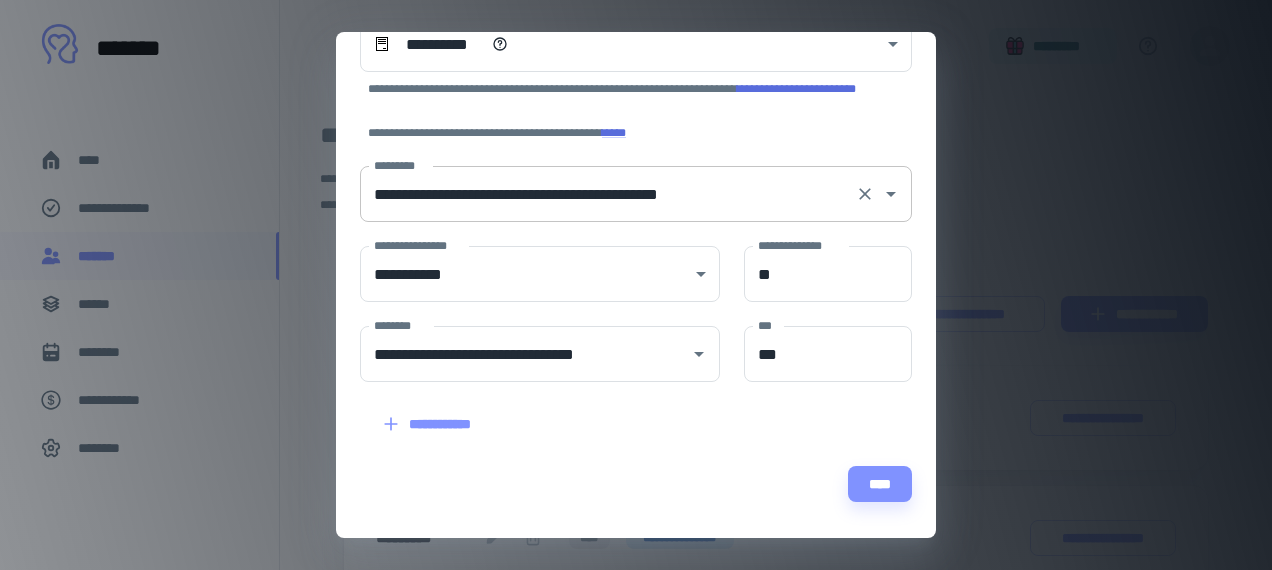 scroll, scrollTop: 0, scrollLeft: 0, axis: both 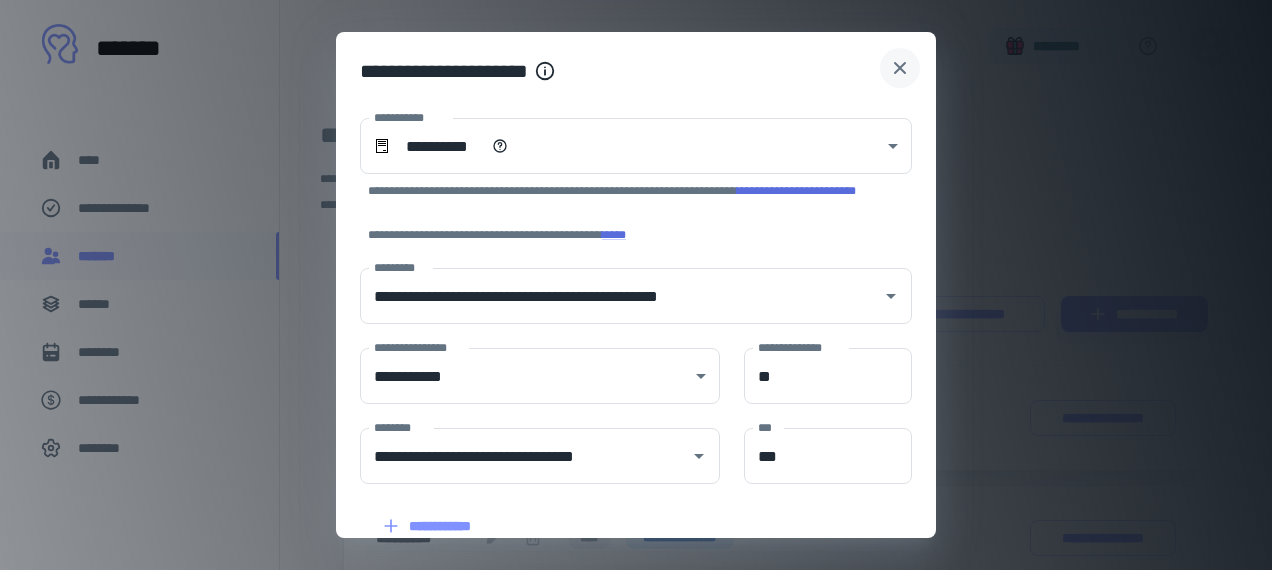 click 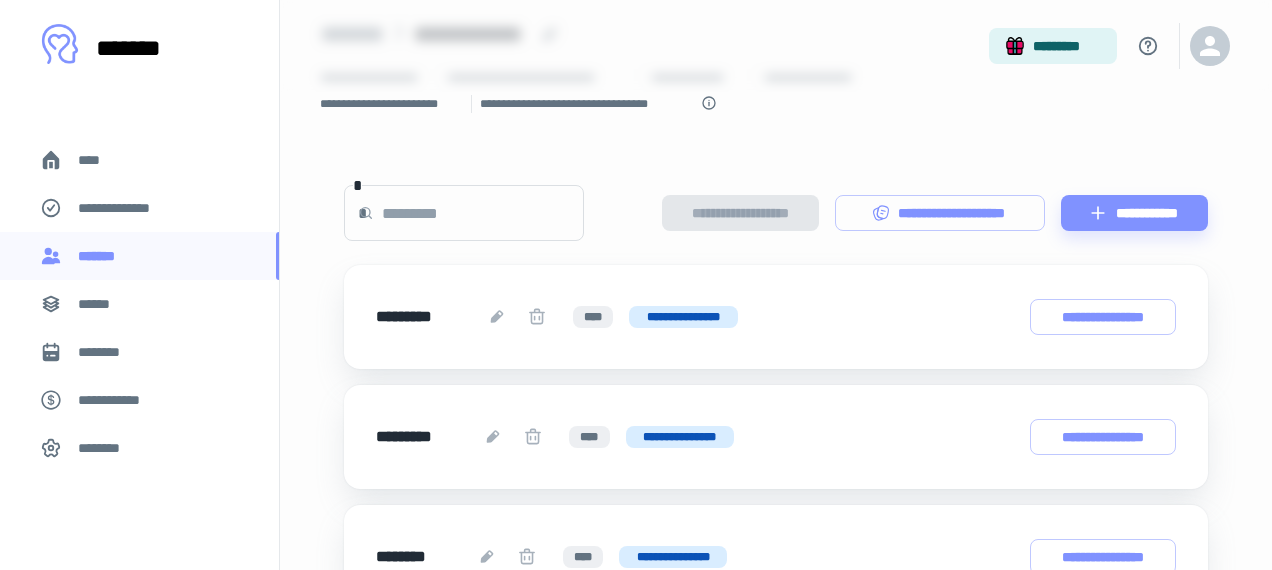 scroll, scrollTop: 0, scrollLeft: 0, axis: both 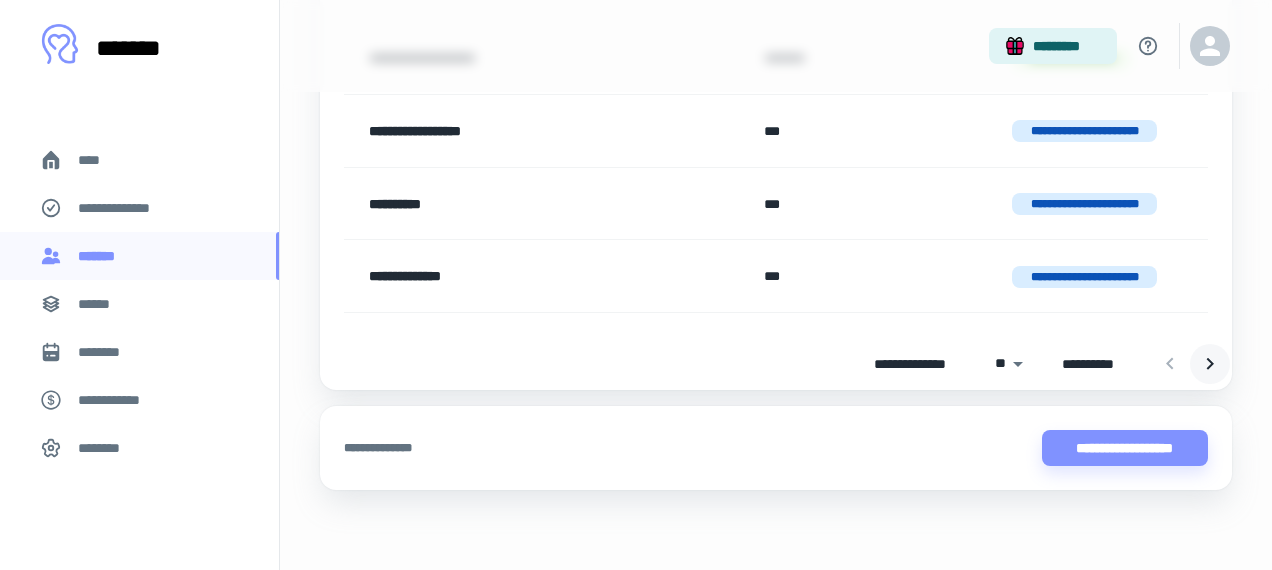 click 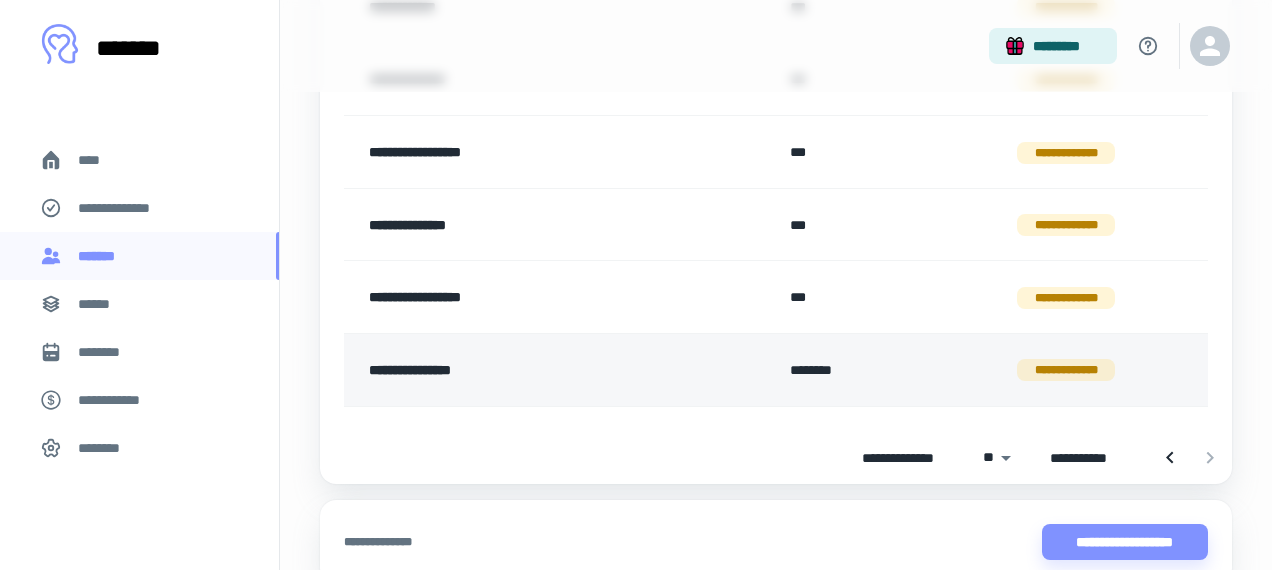 scroll, scrollTop: 777, scrollLeft: 0, axis: vertical 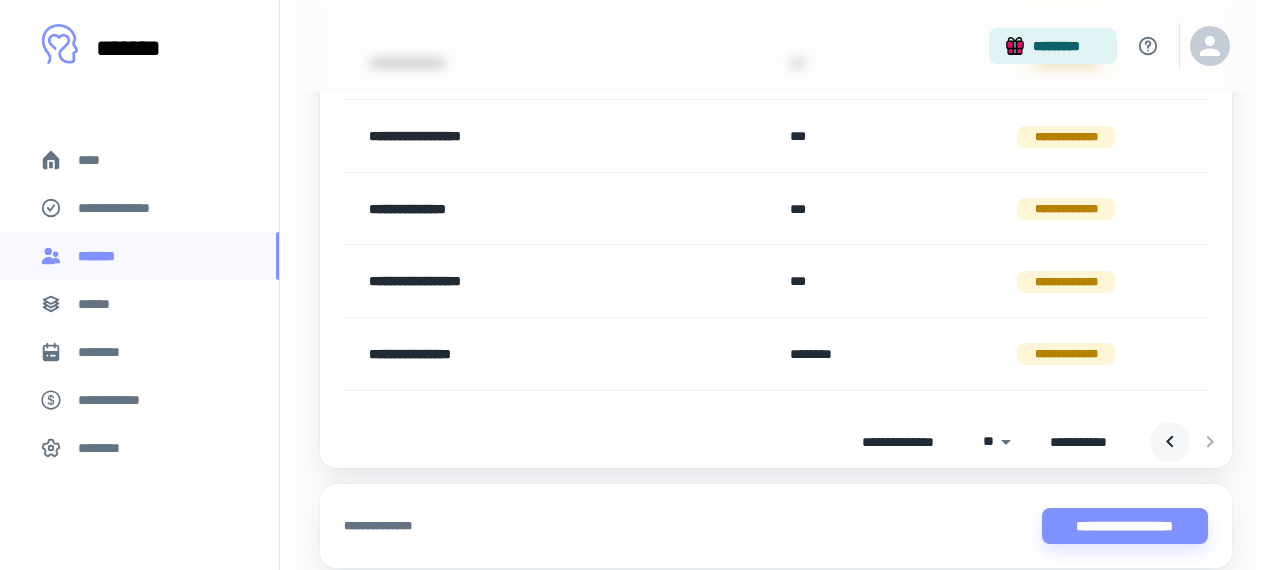 click 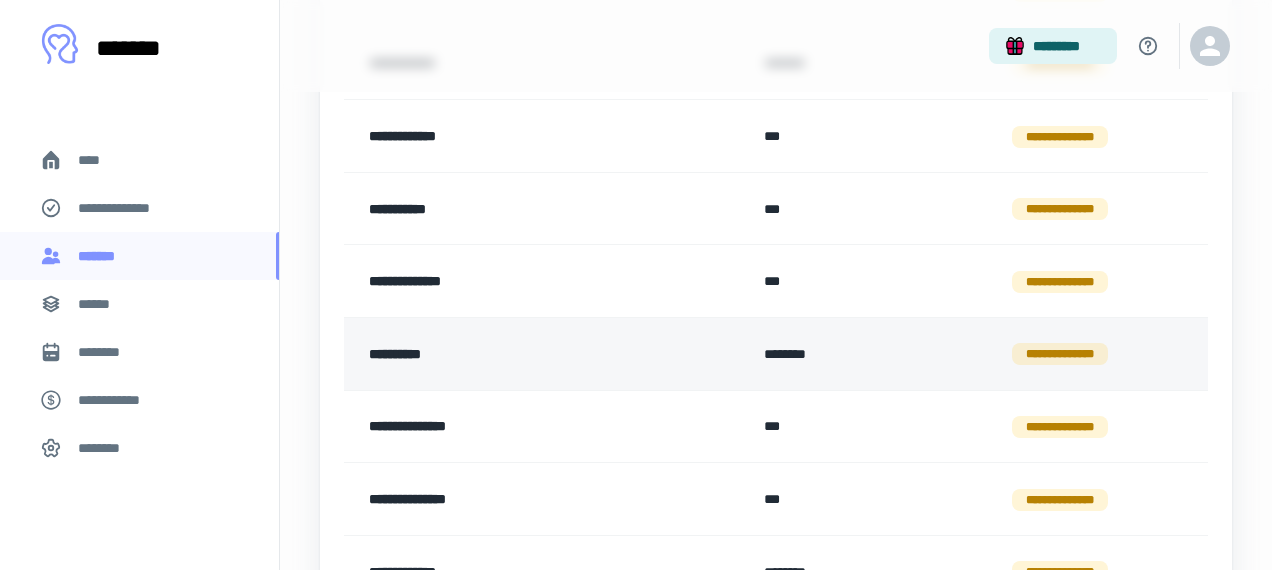 click on "**********" at bounding box center [513, 354] 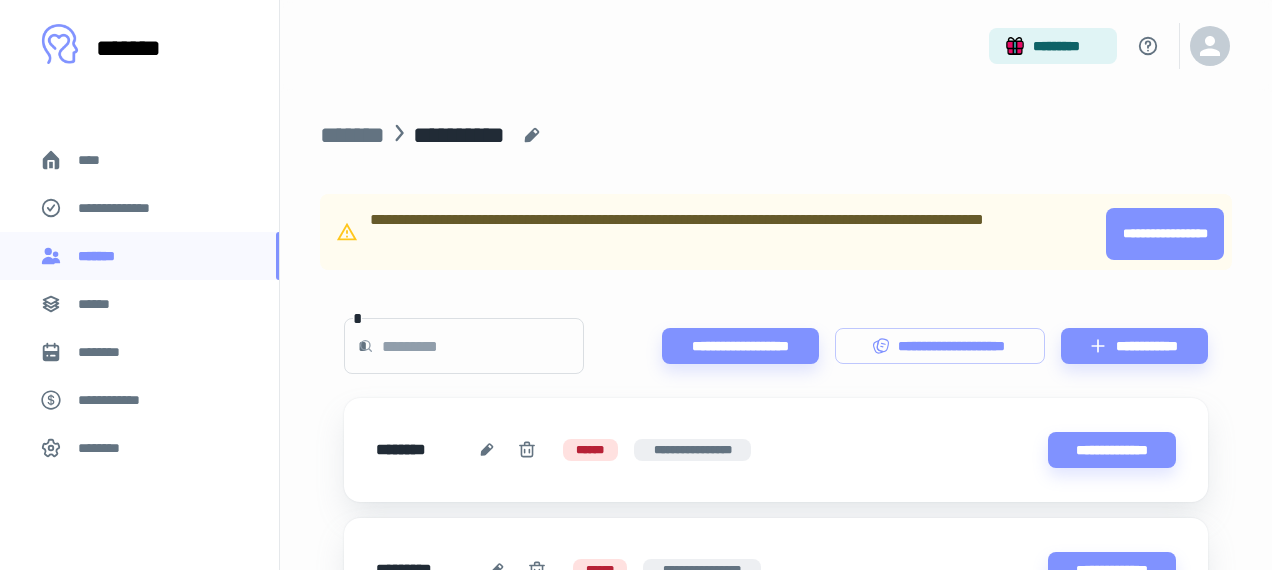 click on "**********" at bounding box center [1165, 234] 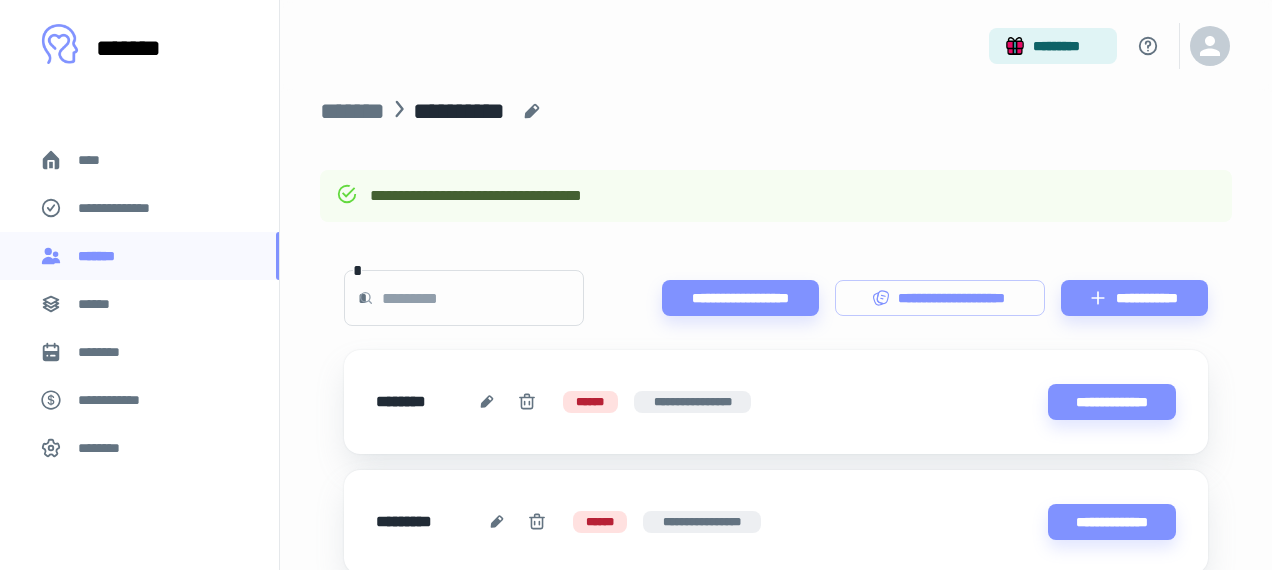 scroll, scrollTop: 31, scrollLeft: 0, axis: vertical 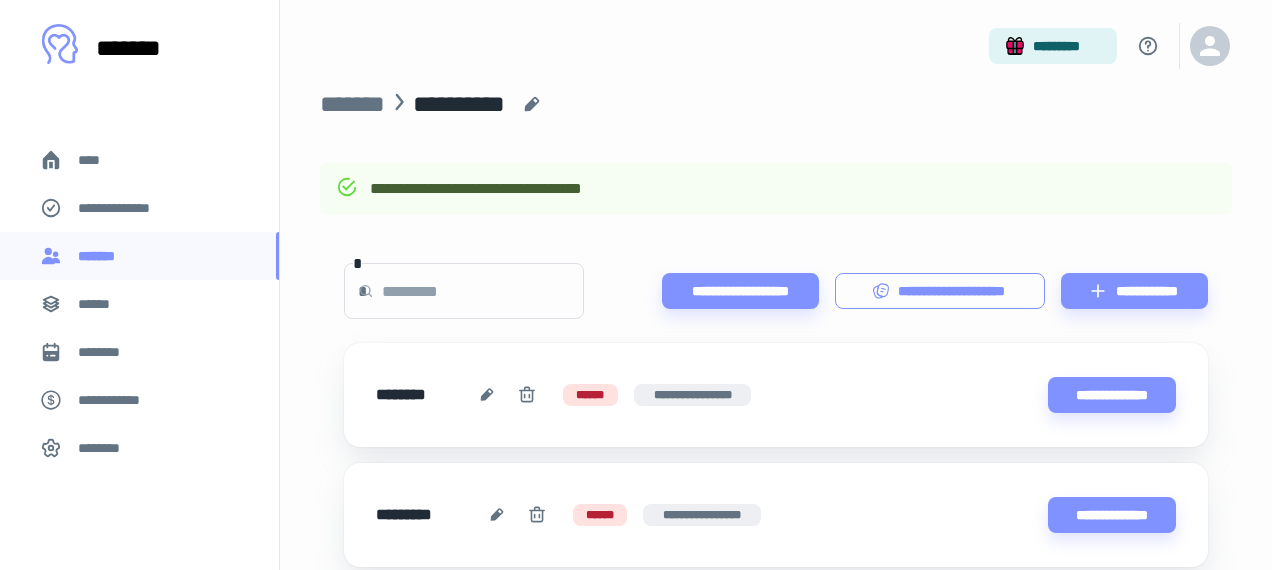 click on "**********" at bounding box center [940, 291] 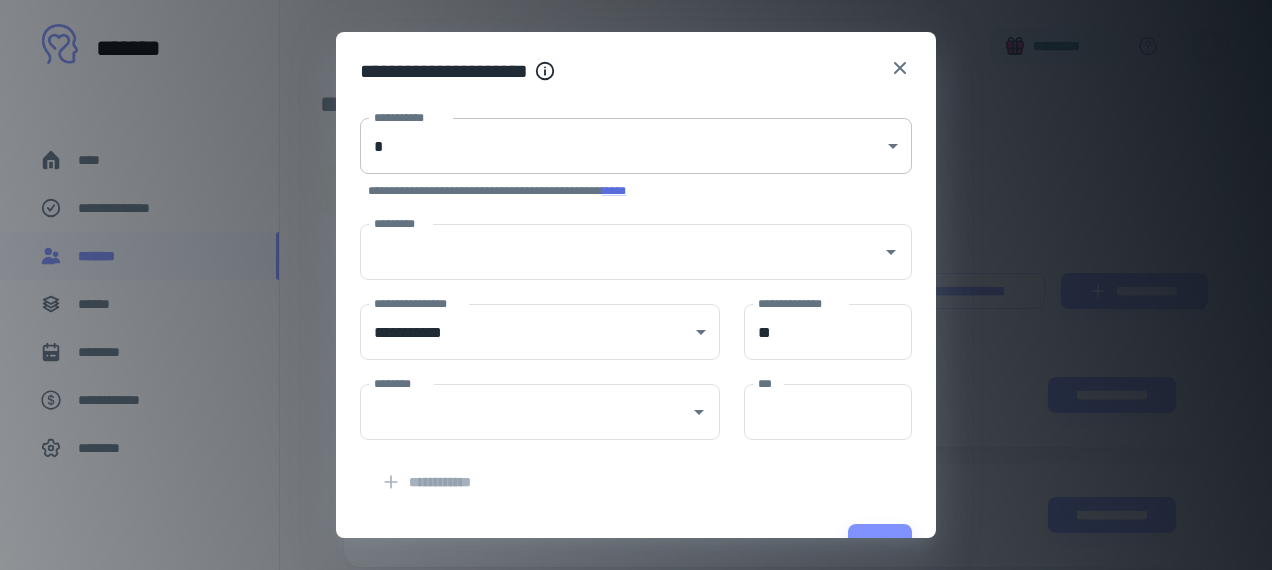 click on "**********" at bounding box center [636, 254] 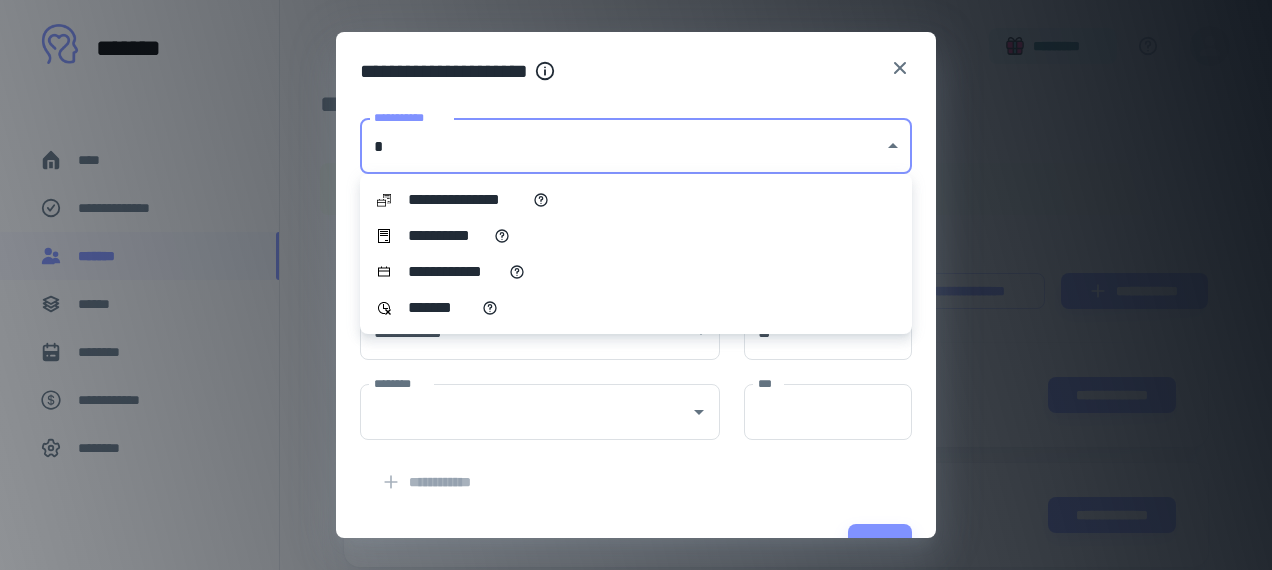 click on "**********" at bounding box center (636, 236) 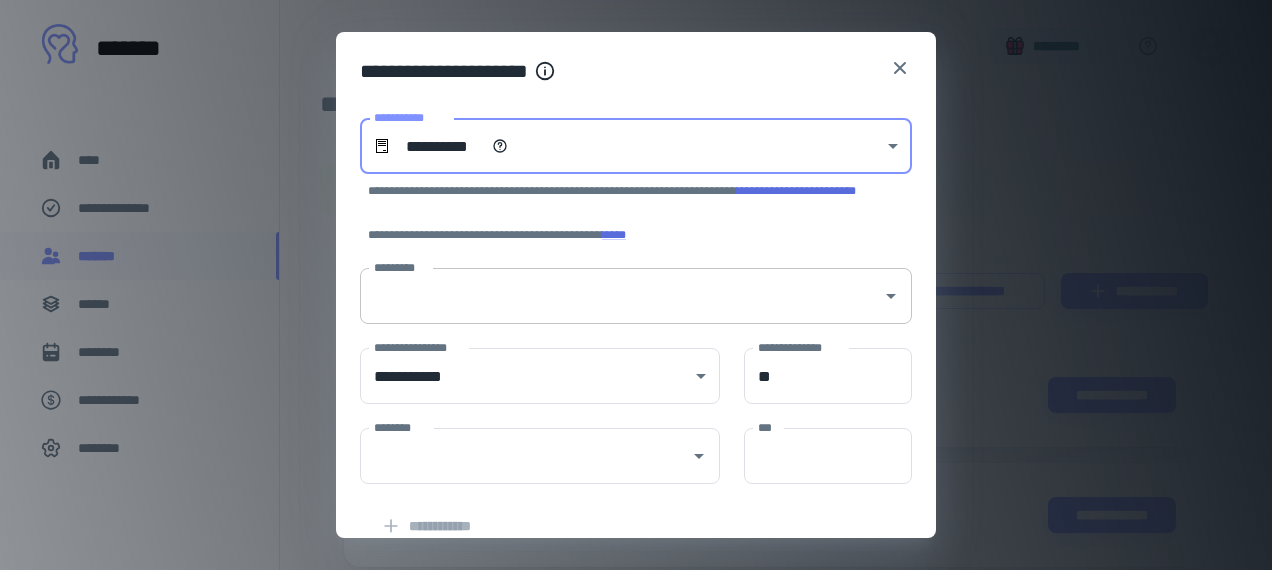 click on "*********" at bounding box center (621, 296) 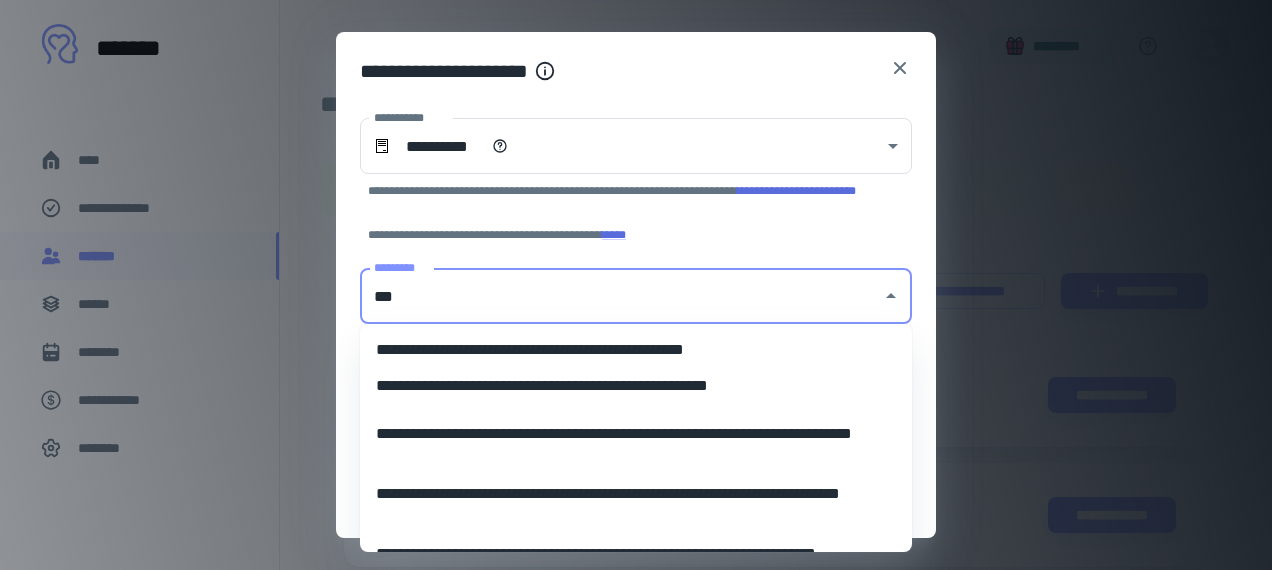 click on "**********" at bounding box center [636, 386] 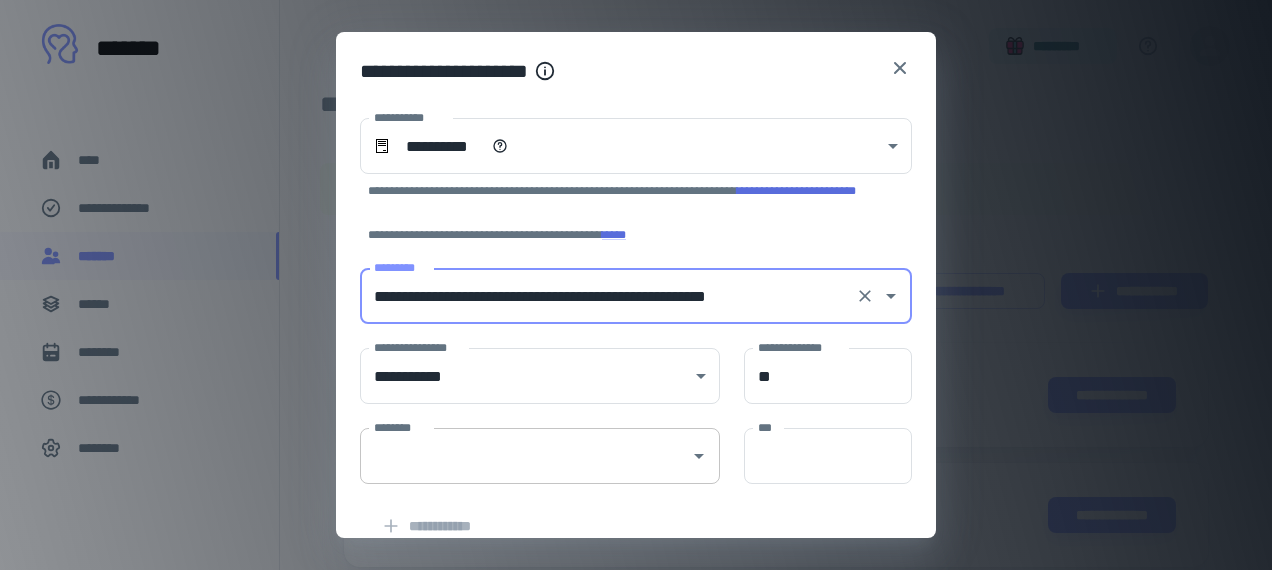 type on "**********" 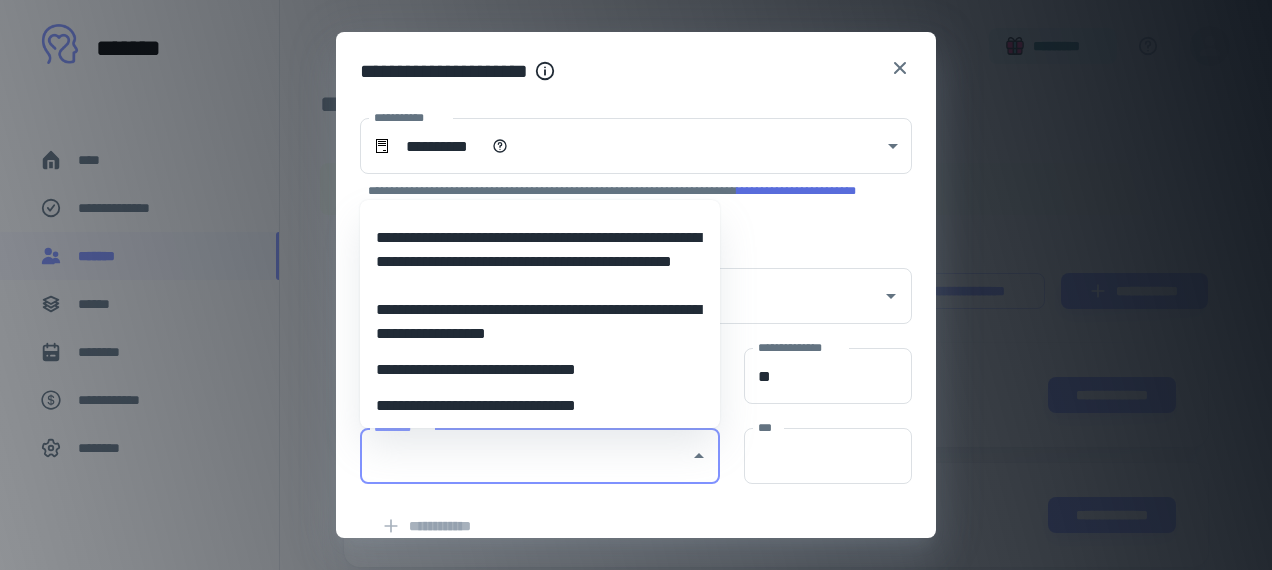 scroll, scrollTop: 44, scrollLeft: 0, axis: vertical 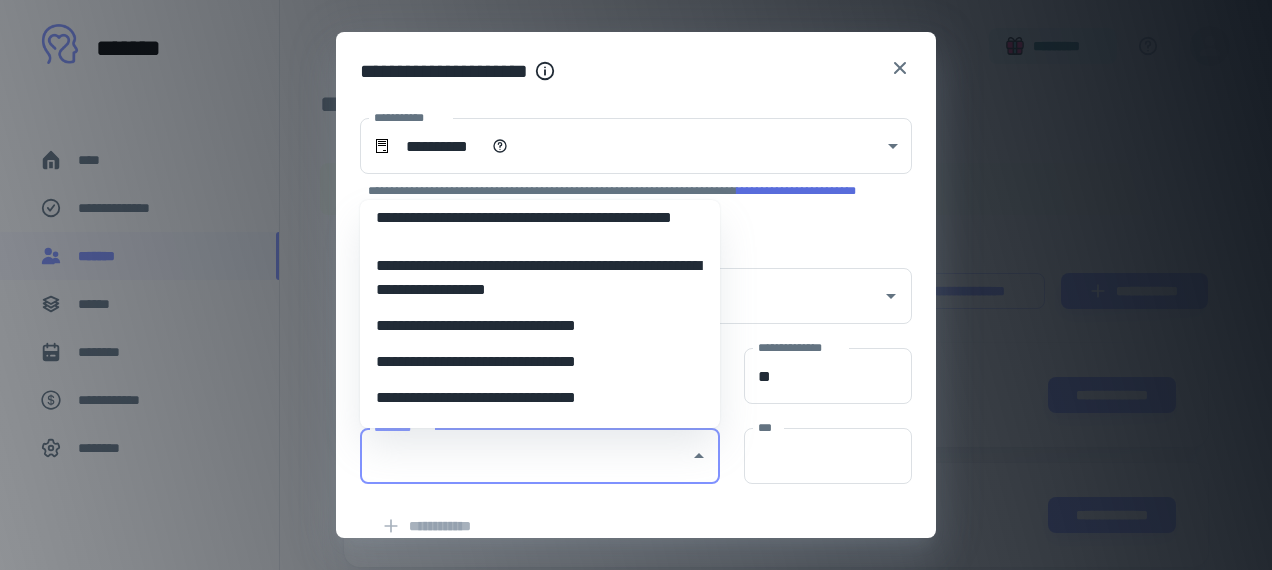 click on "**********" at bounding box center [540, 398] 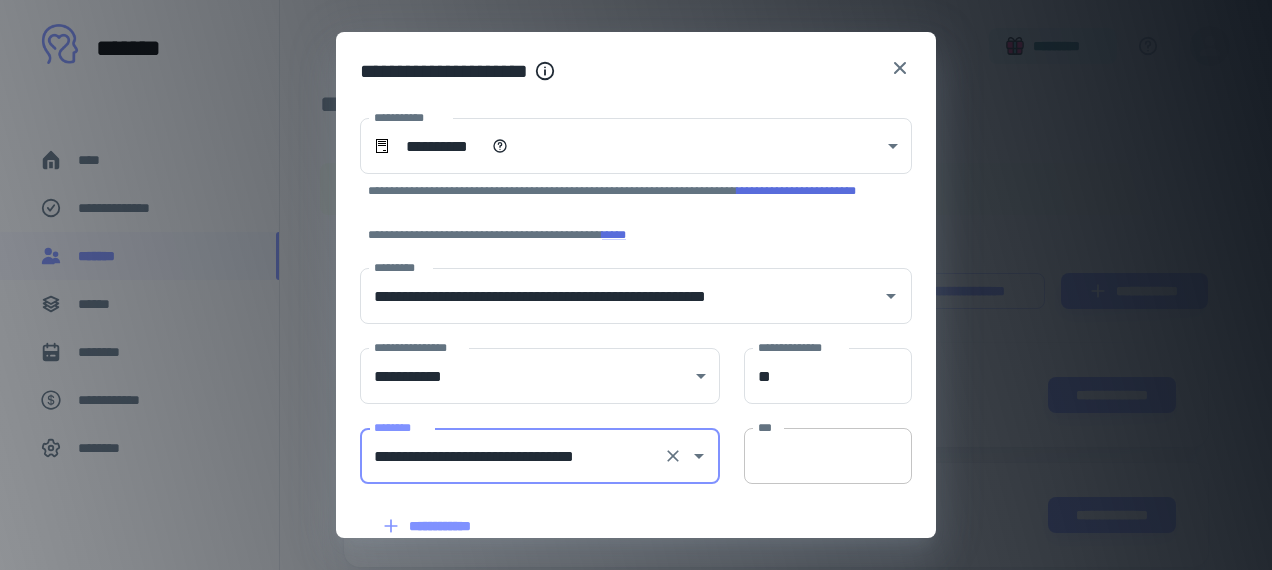 click on "***" at bounding box center [828, 456] 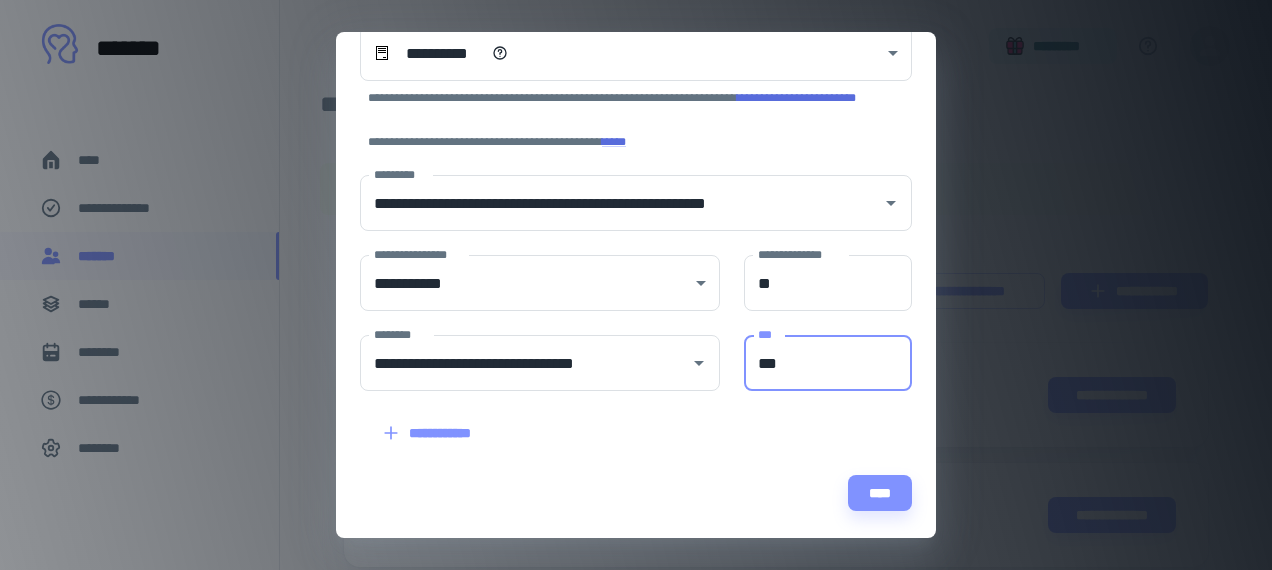 scroll, scrollTop: 102, scrollLeft: 0, axis: vertical 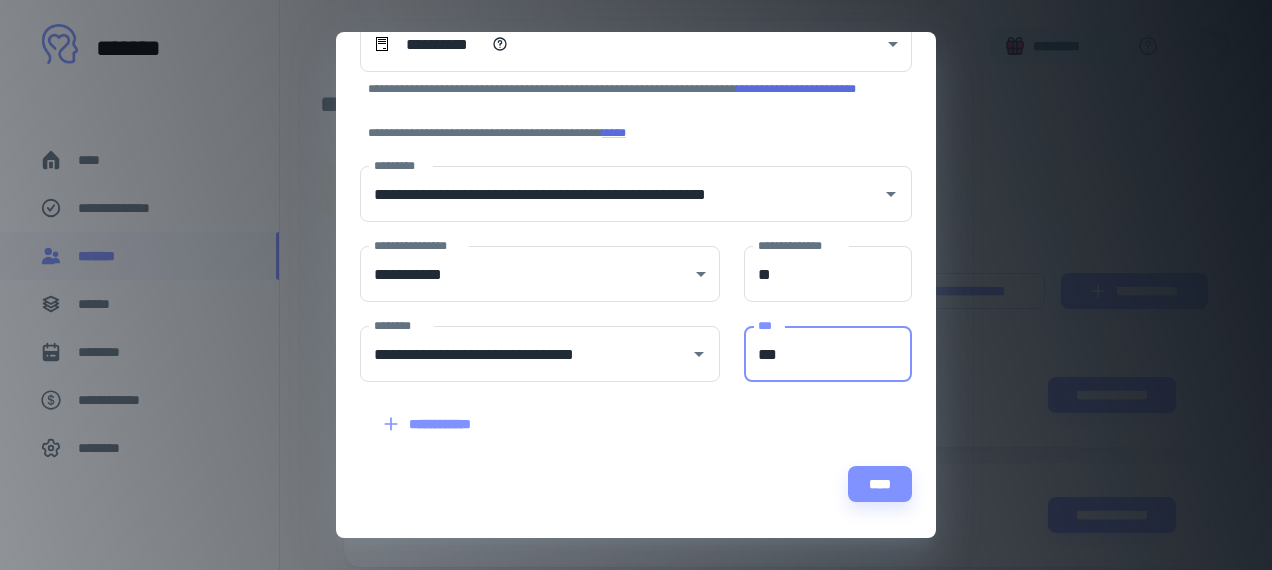 type on "***" 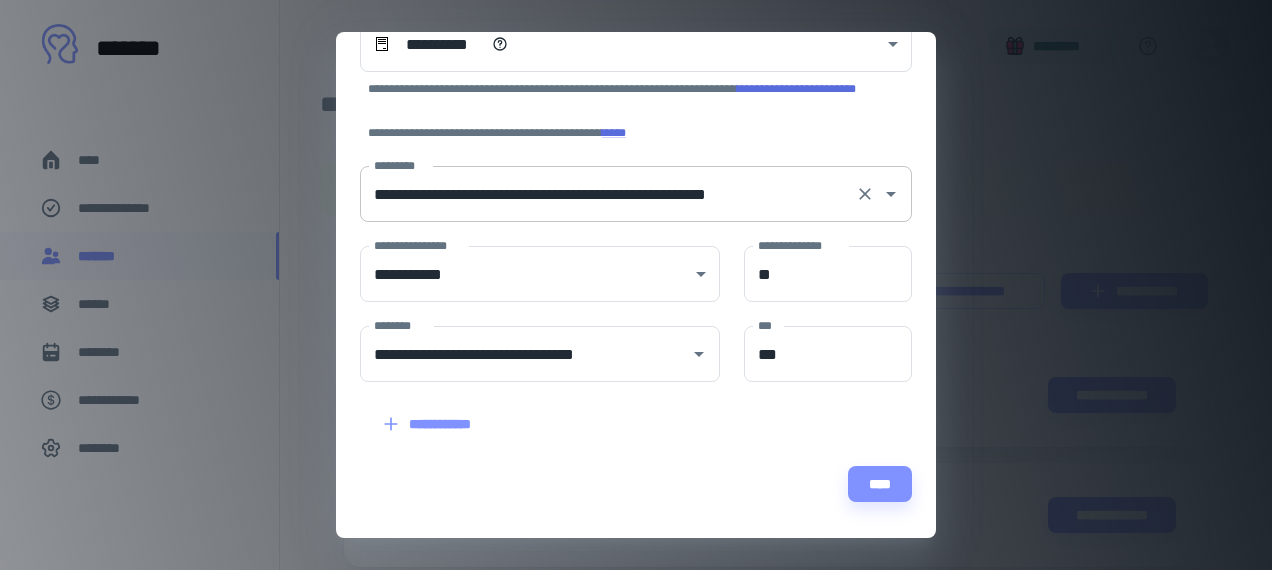 click on "**********" at bounding box center [608, 194] 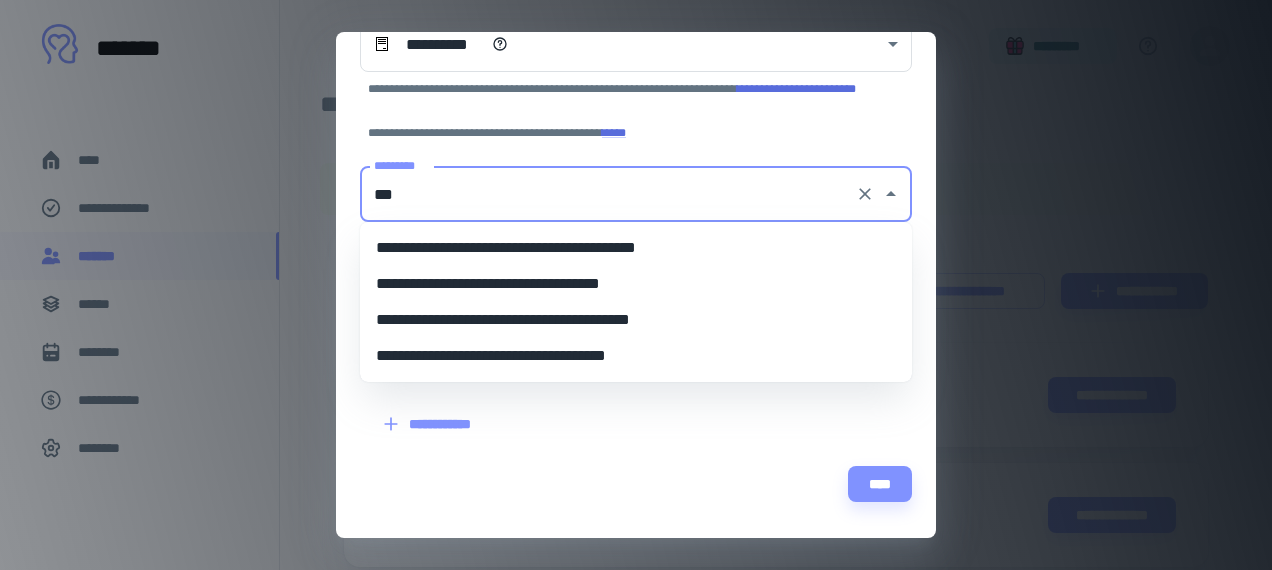 scroll, scrollTop: 0, scrollLeft: 0, axis: both 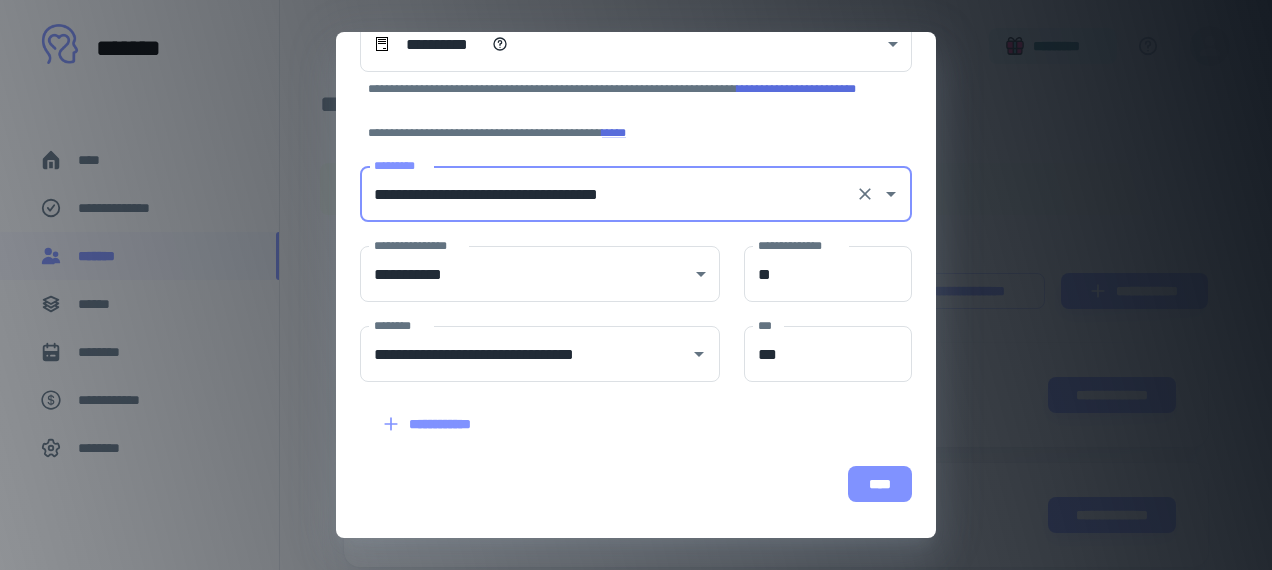 type on "**********" 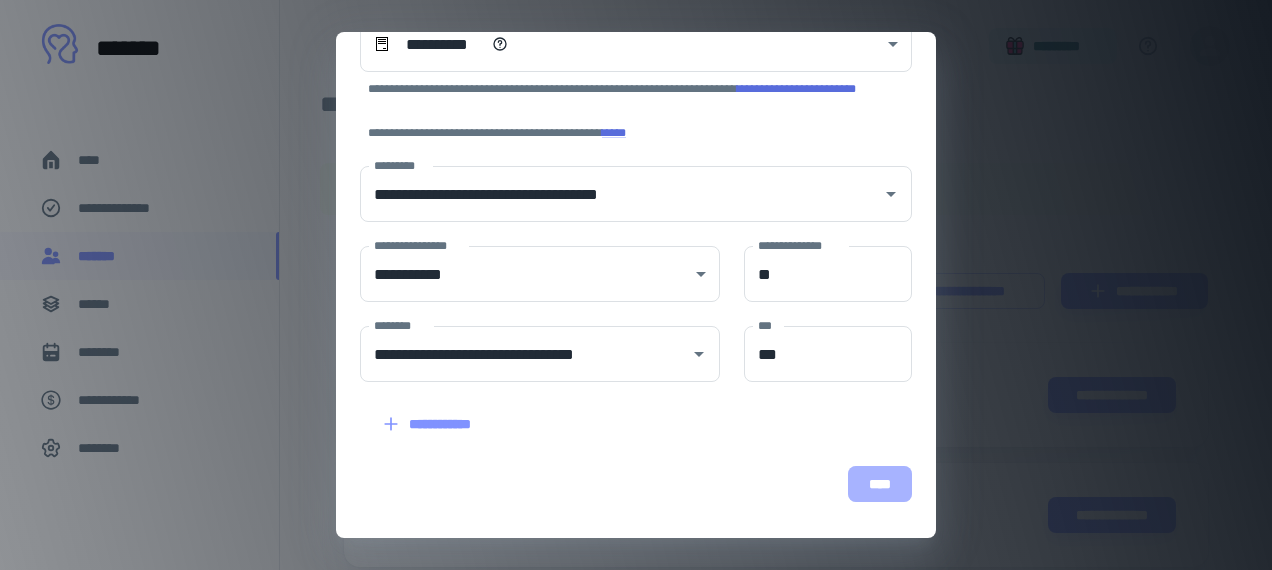click on "****" at bounding box center [880, 484] 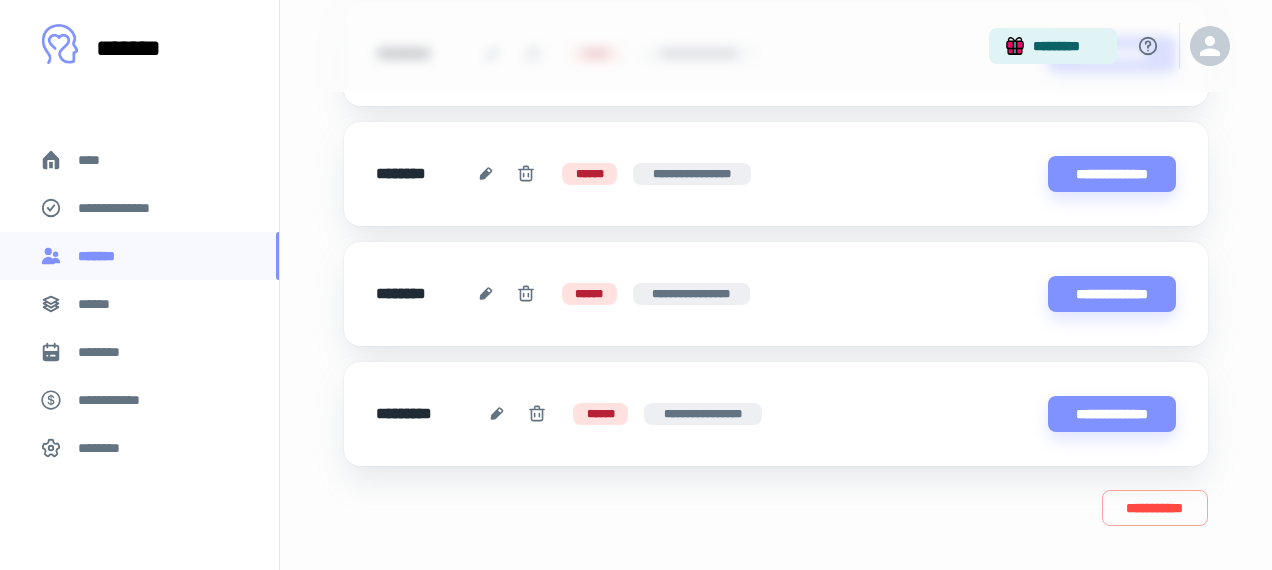 scroll, scrollTop: 768, scrollLeft: 0, axis: vertical 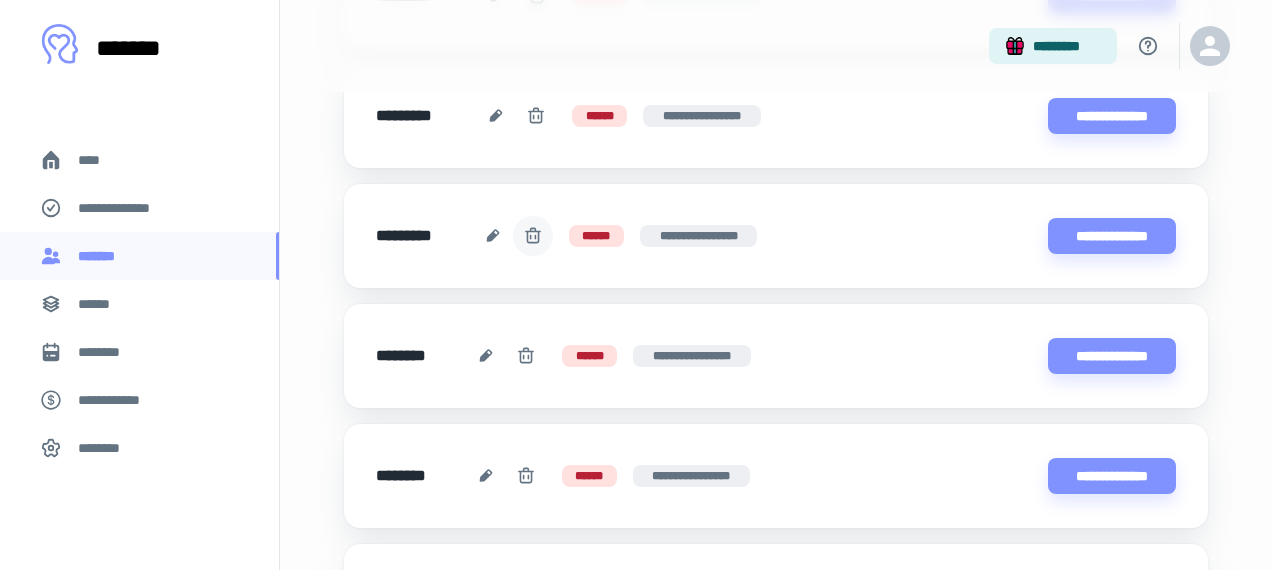 click 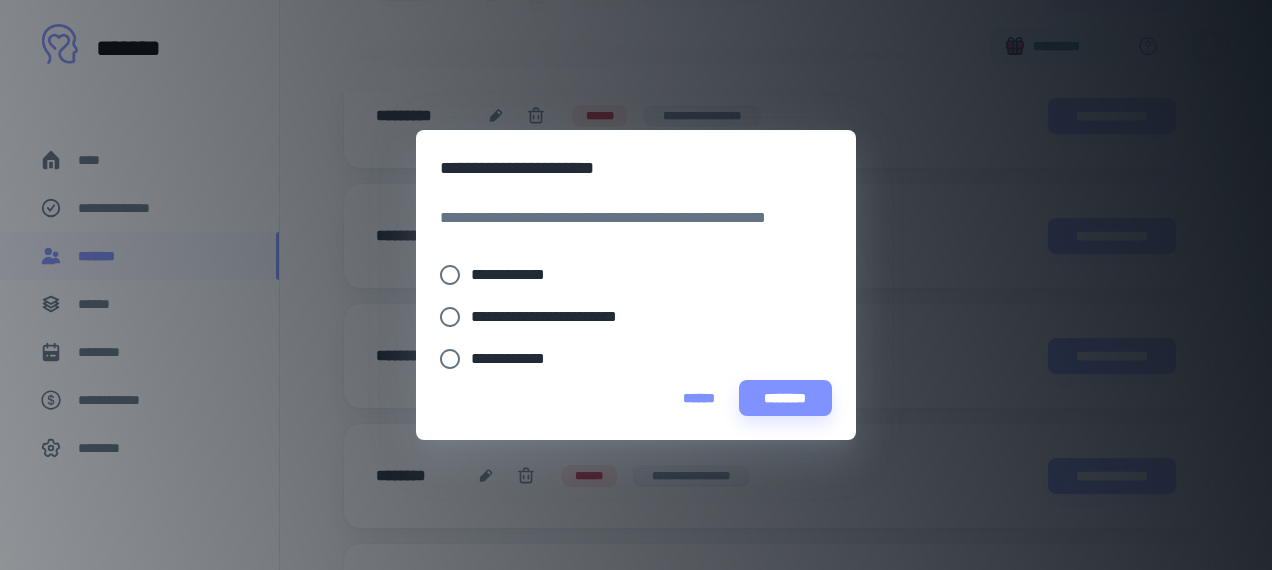 click on "**********" at bounding box center (516, 275) 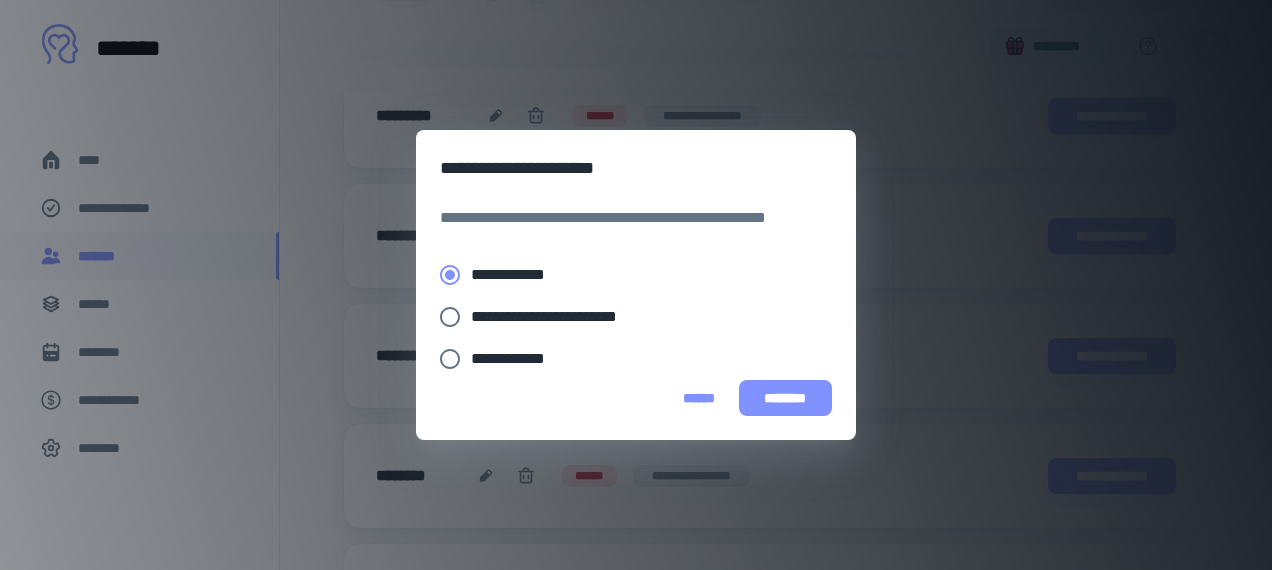 click on "********" at bounding box center (785, 398) 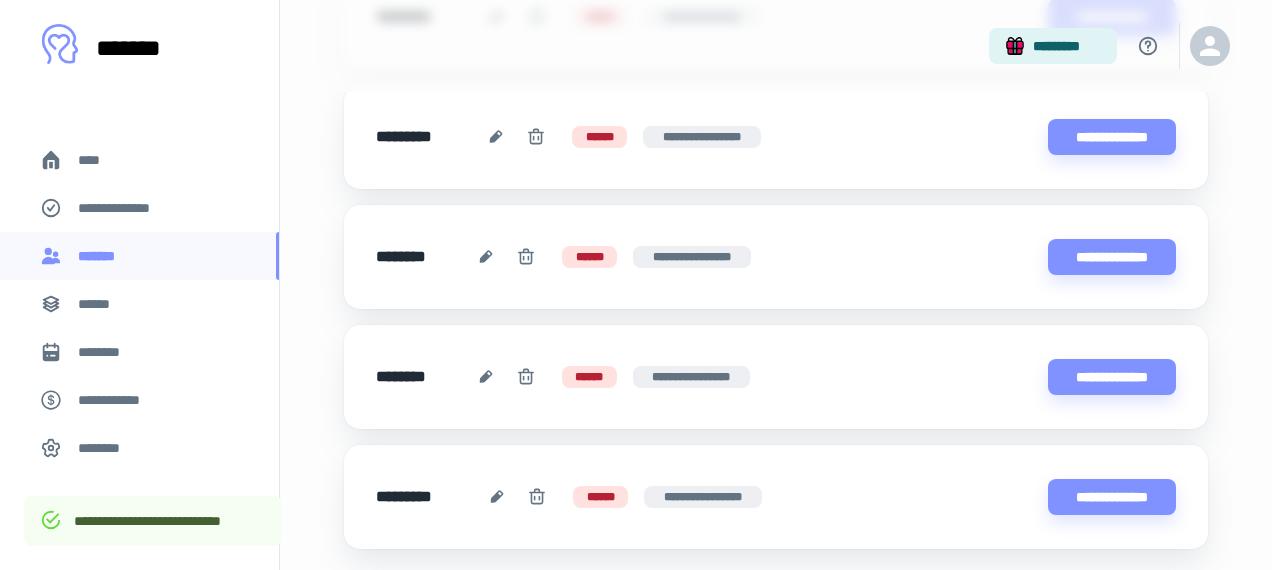 scroll, scrollTop: 539, scrollLeft: 0, axis: vertical 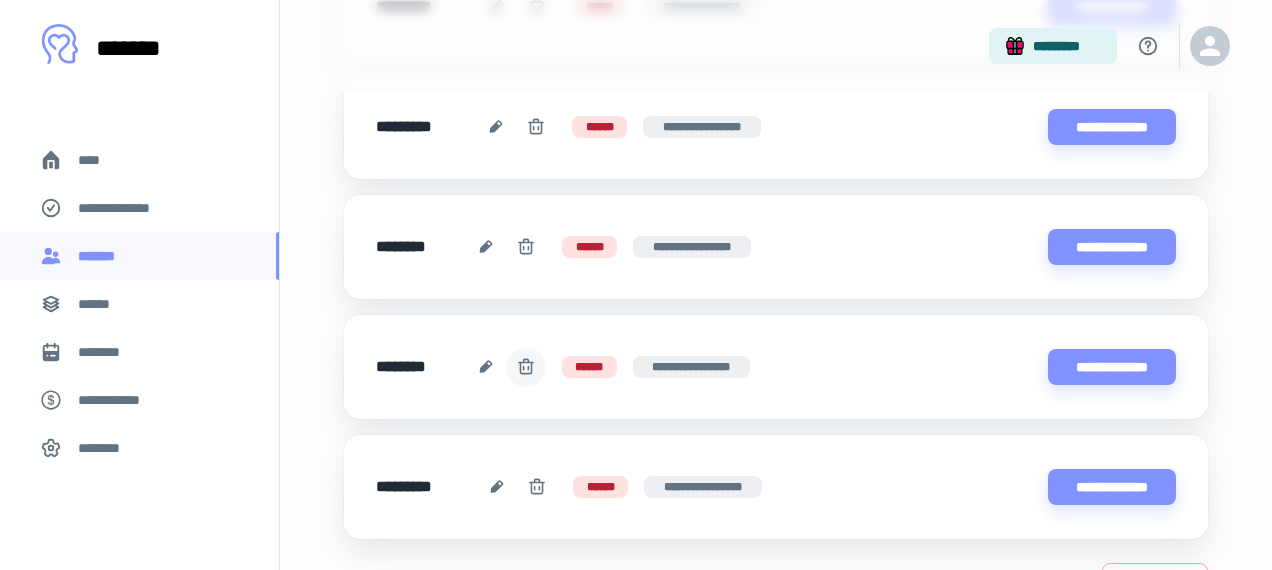 click 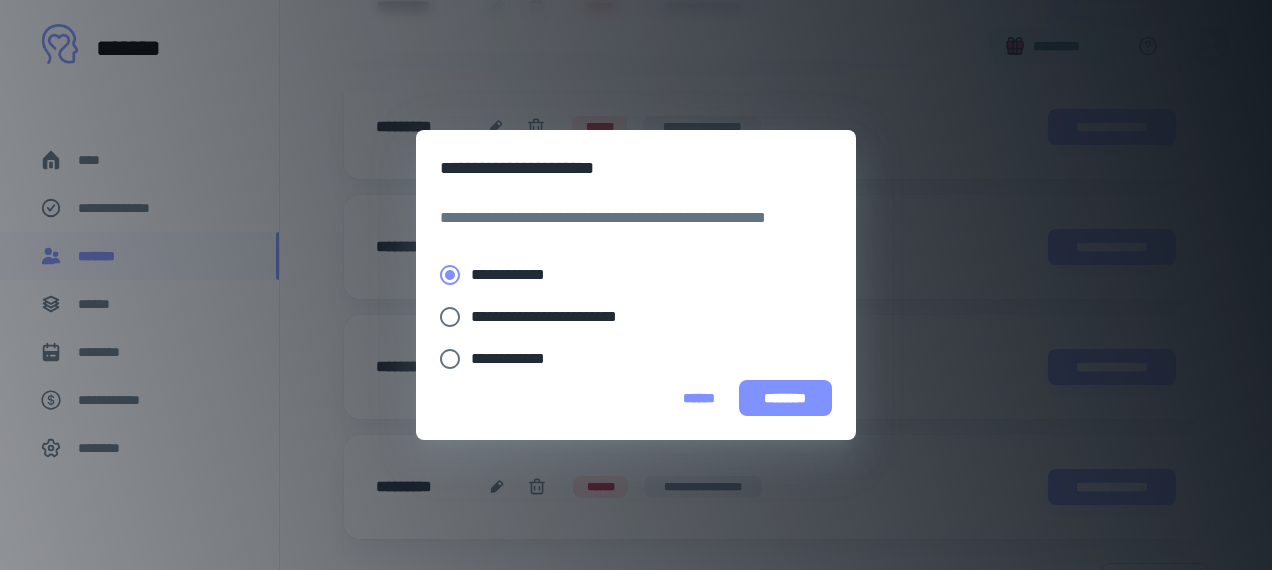 click on "********" at bounding box center (785, 398) 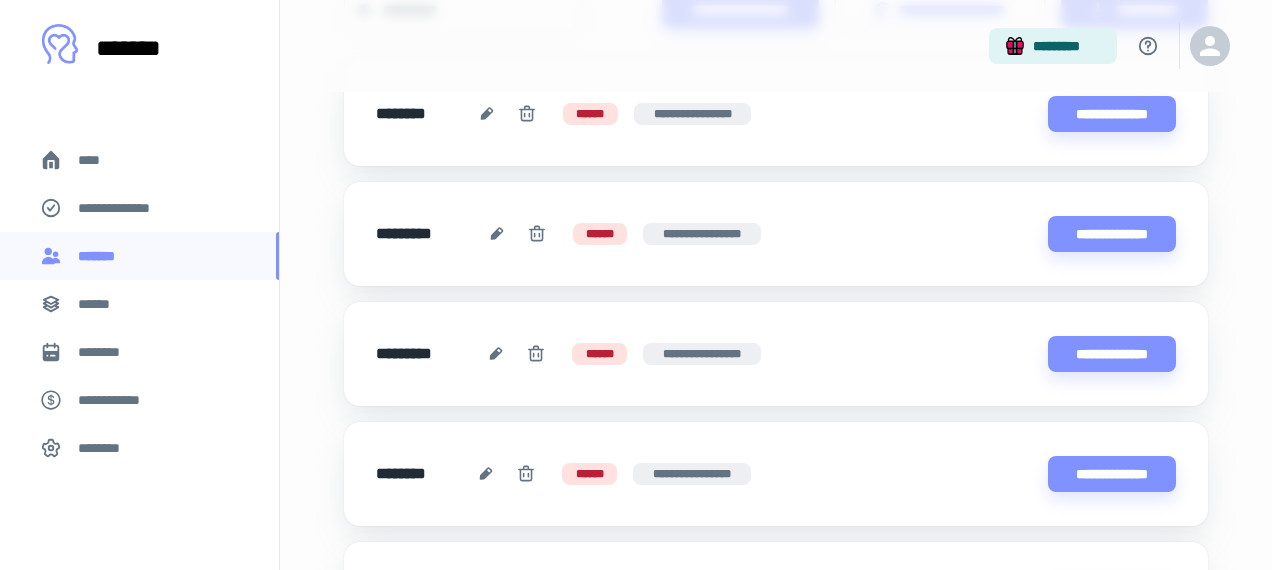 scroll, scrollTop: 308, scrollLeft: 0, axis: vertical 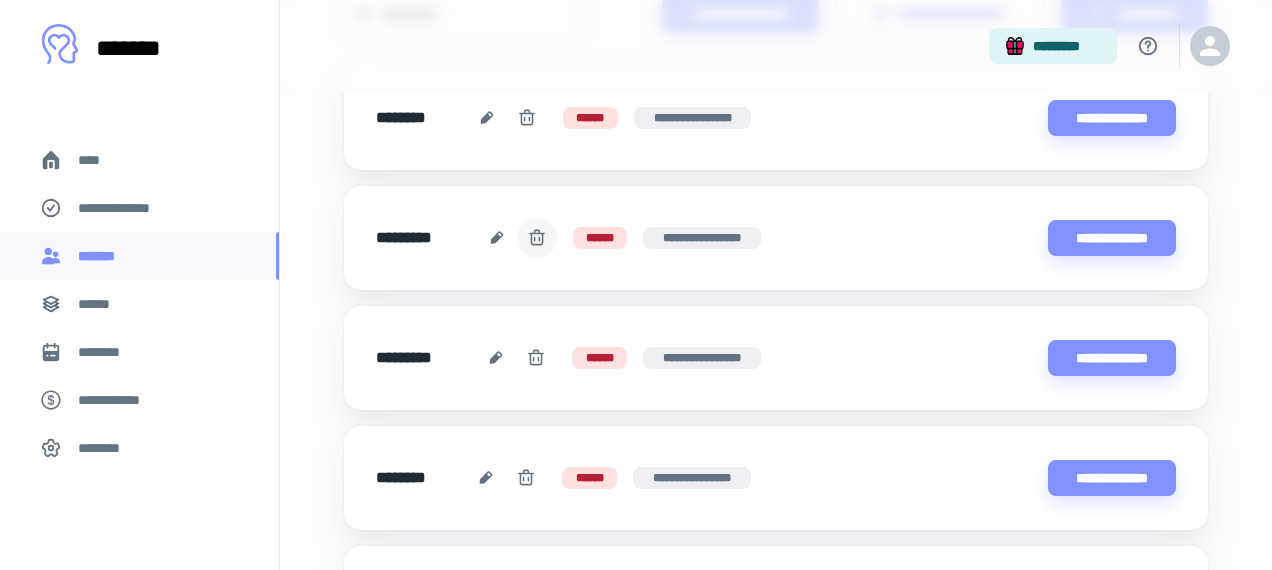 click 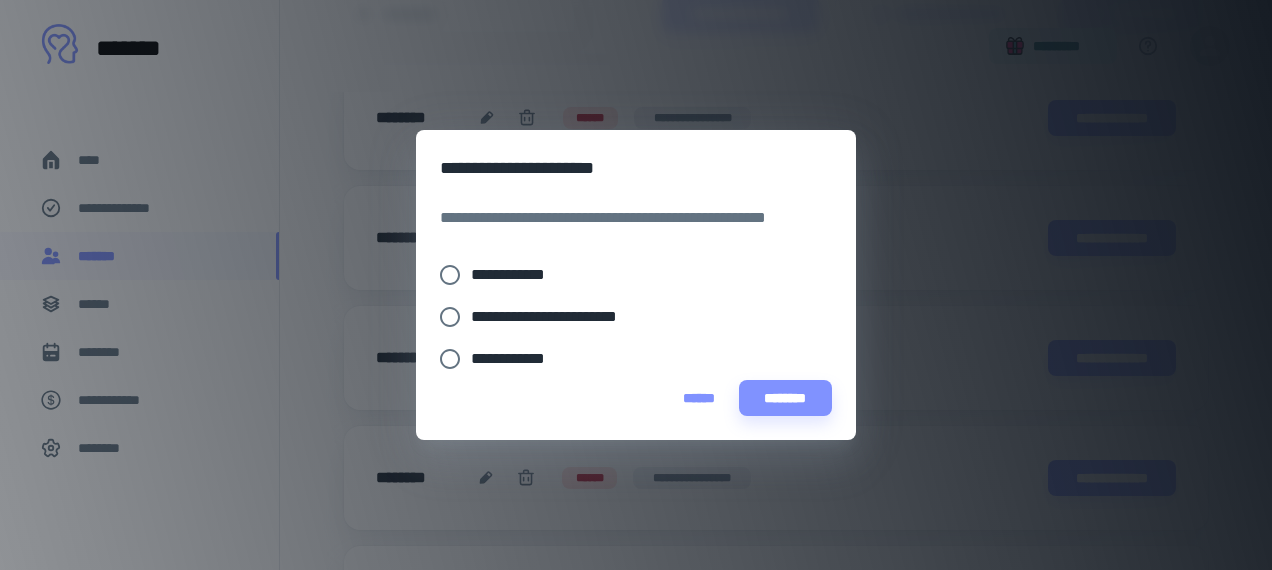 click on "**********" at bounding box center [516, 275] 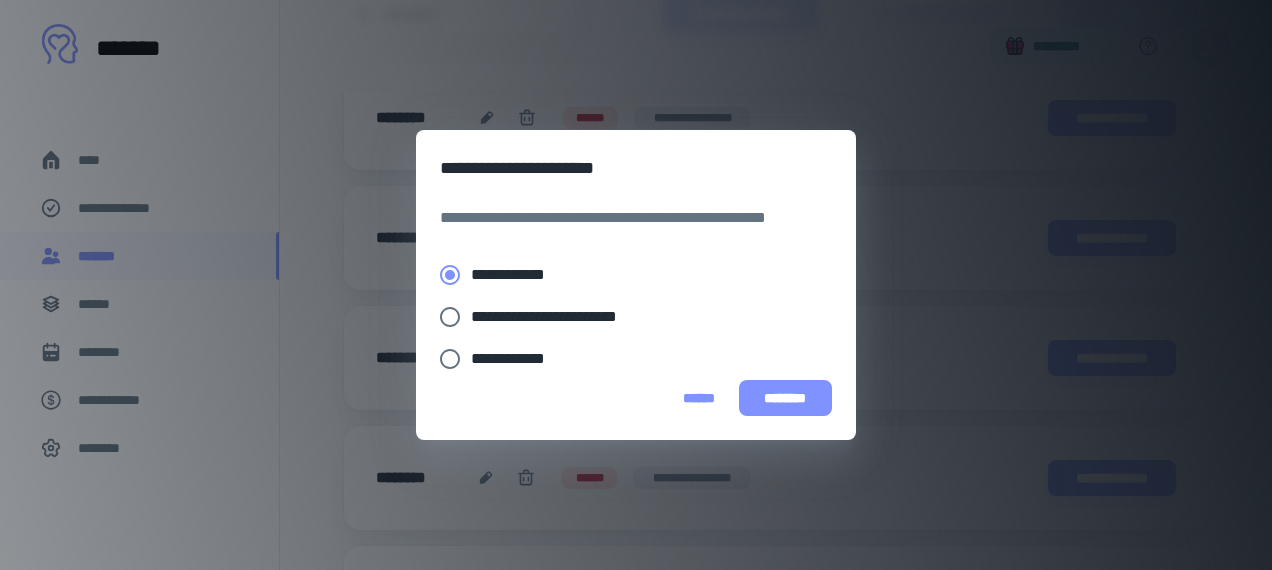 click on "********" at bounding box center [785, 398] 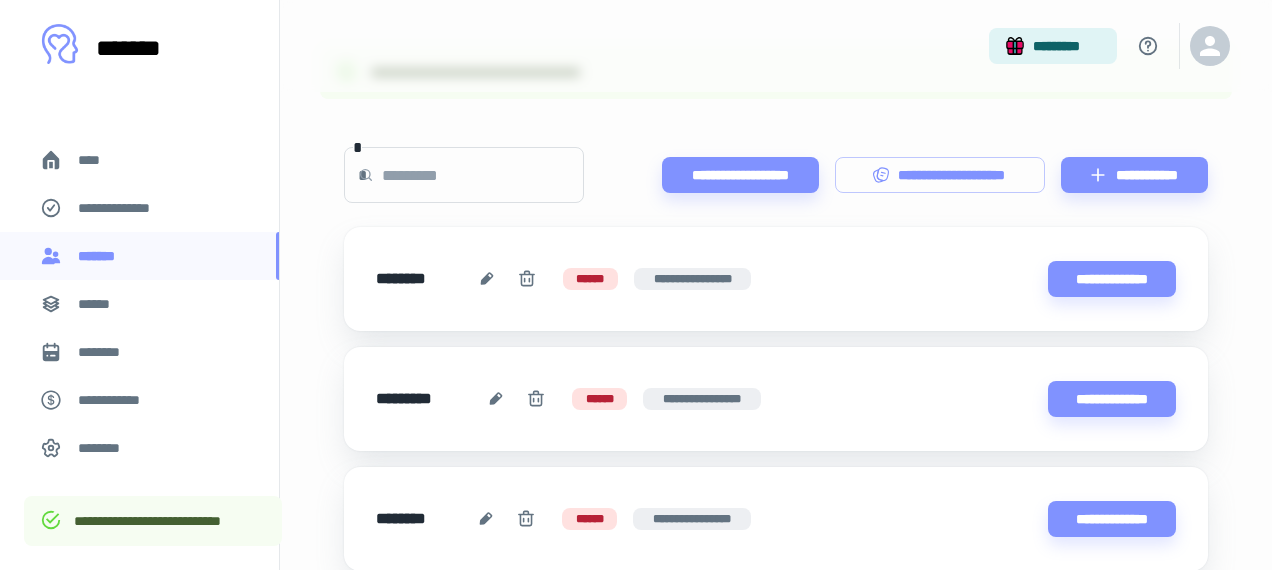 scroll, scrollTop: 153, scrollLeft: 0, axis: vertical 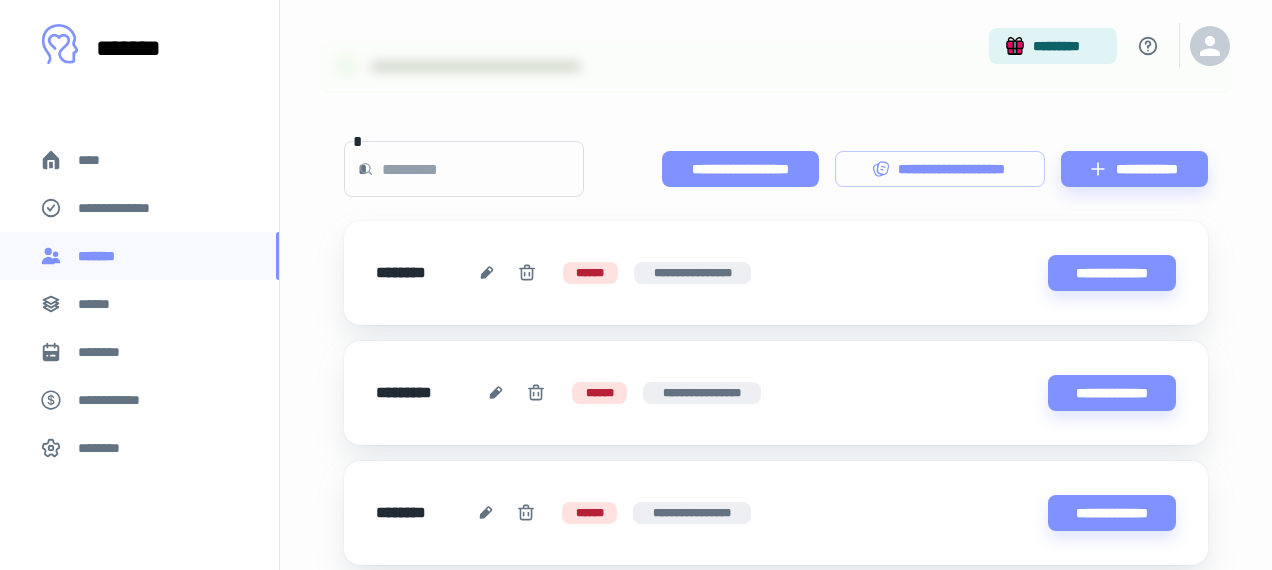 click on "**********" at bounding box center (740, 169) 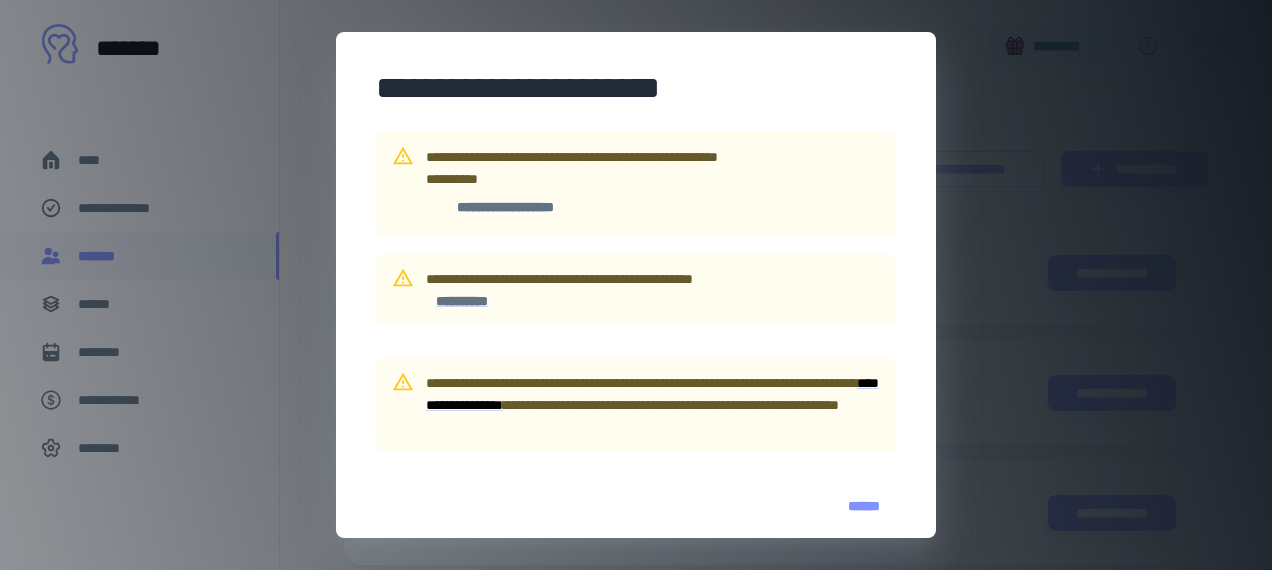scroll, scrollTop: 26, scrollLeft: 0, axis: vertical 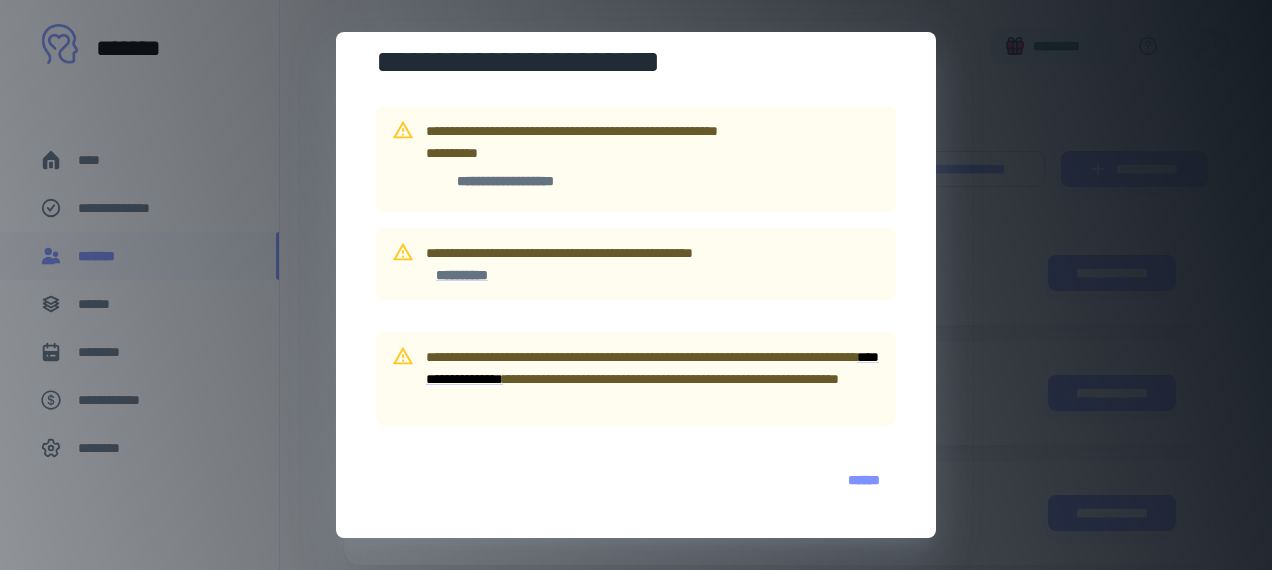 click on "******" at bounding box center [864, 480] 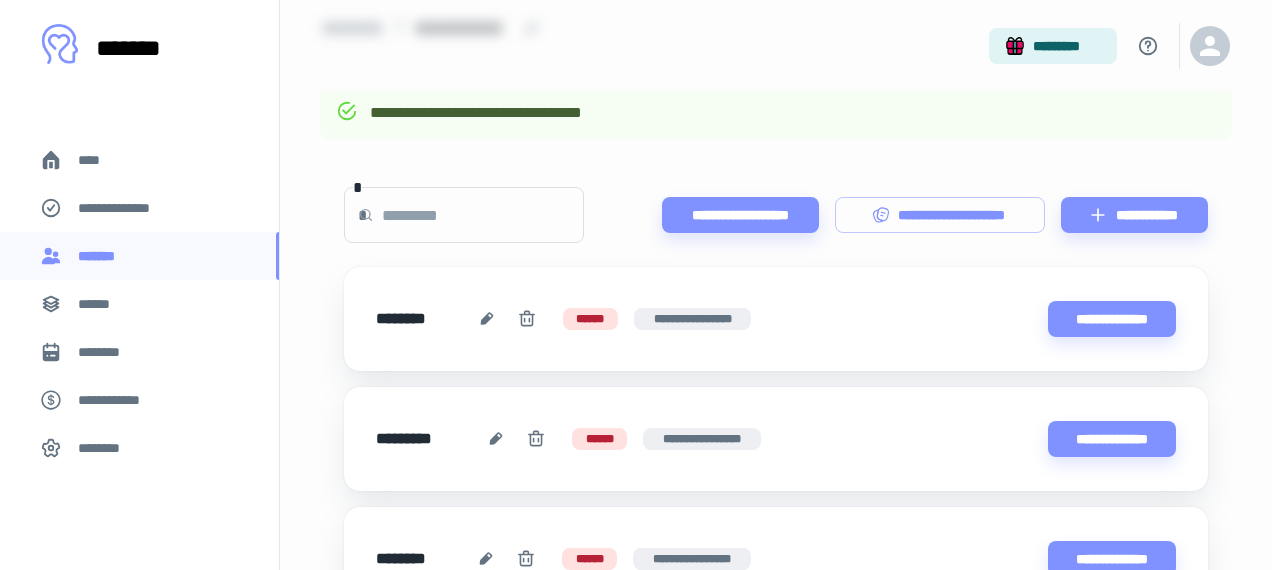 scroll, scrollTop: 0, scrollLeft: 0, axis: both 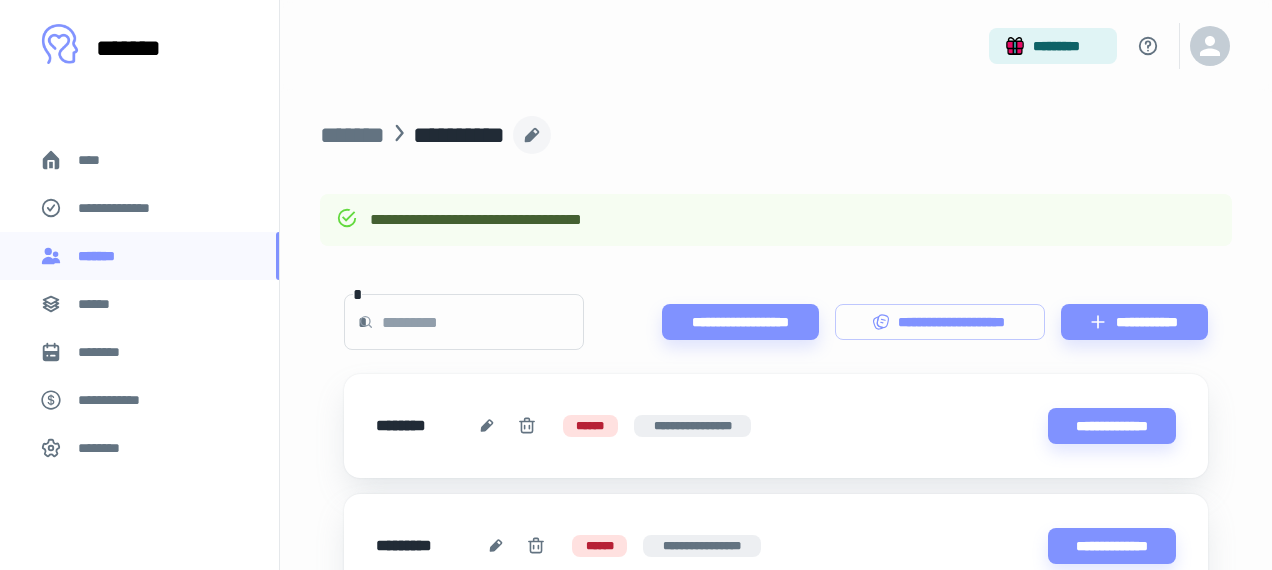 click 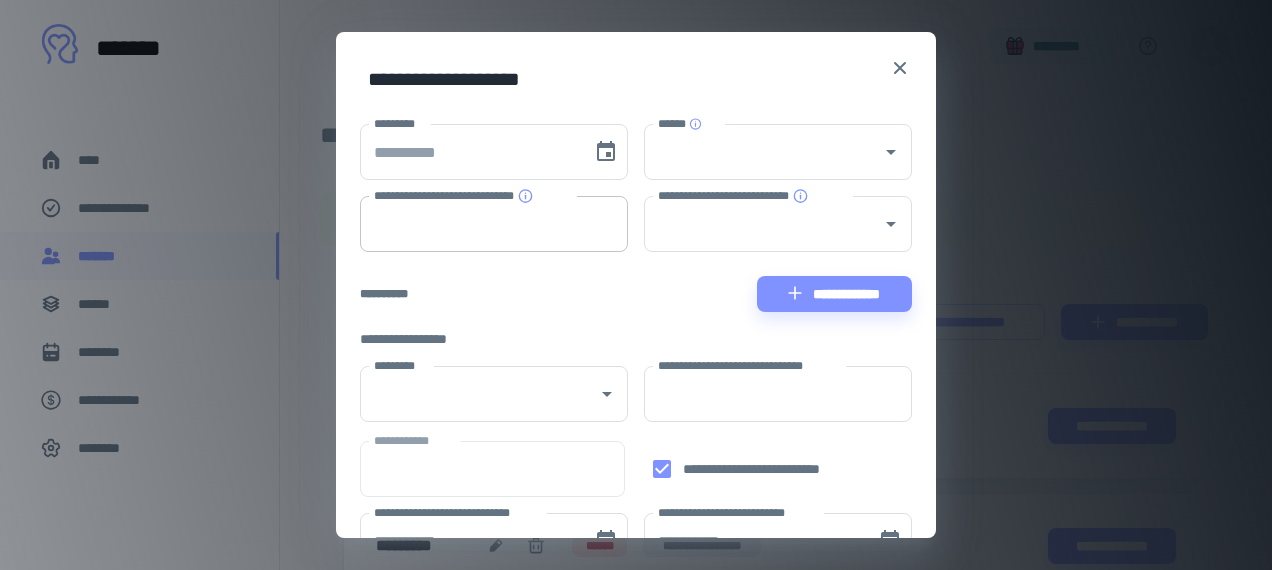 scroll, scrollTop: 0, scrollLeft: 0, axis: both 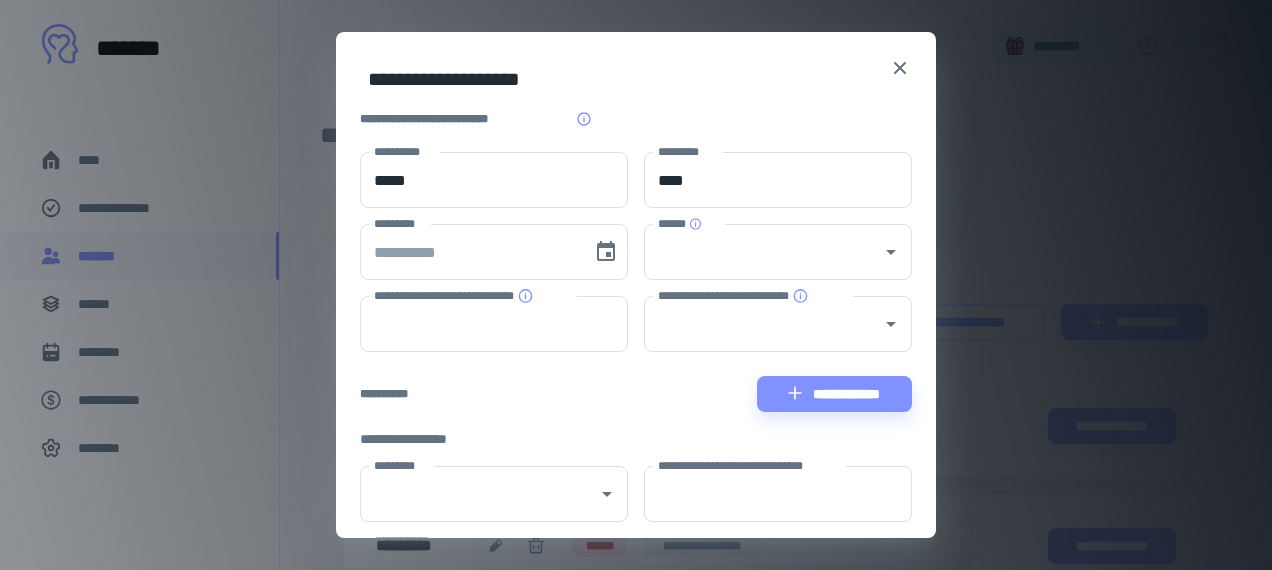 click on "**********" at bounding box center [636, 79] 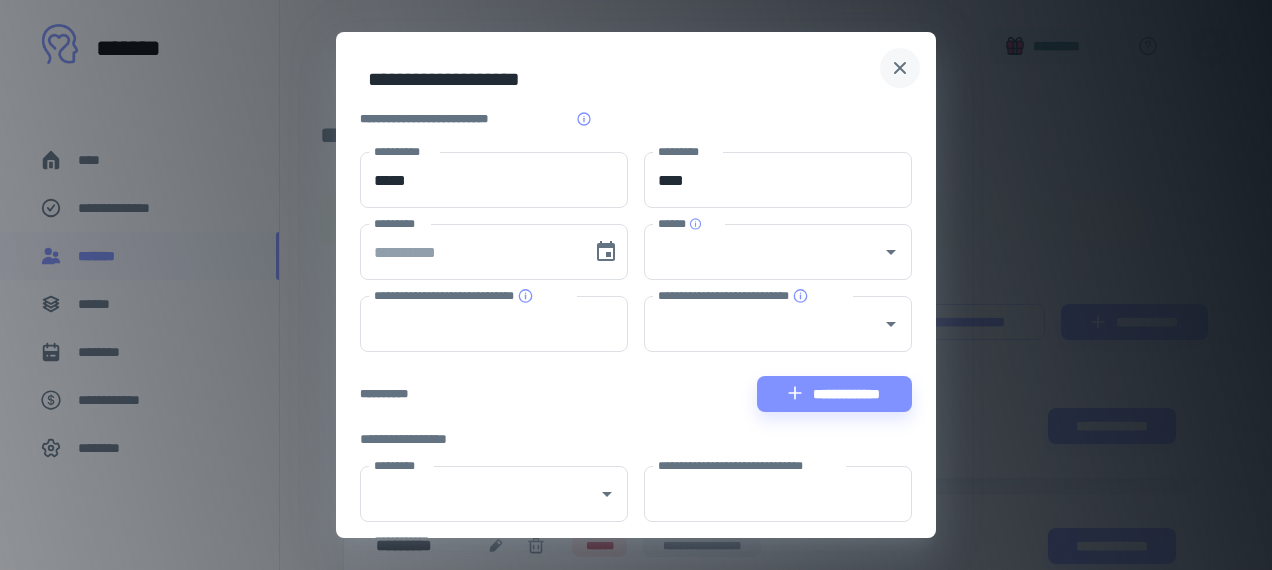 click 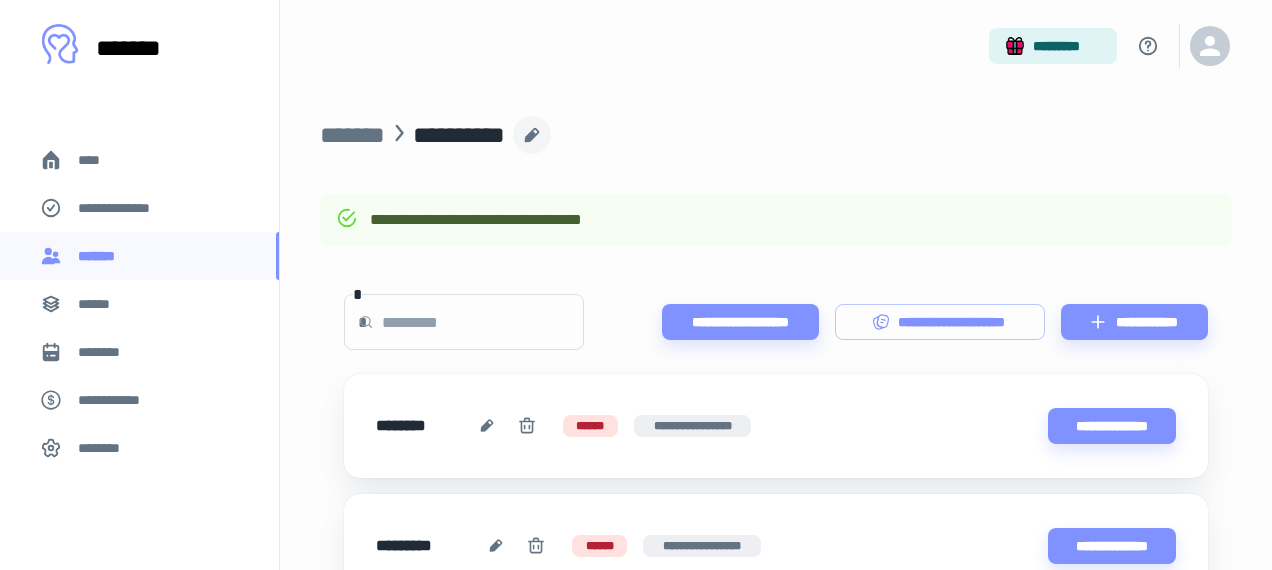 click on "****" at bounding box center [139, 160] 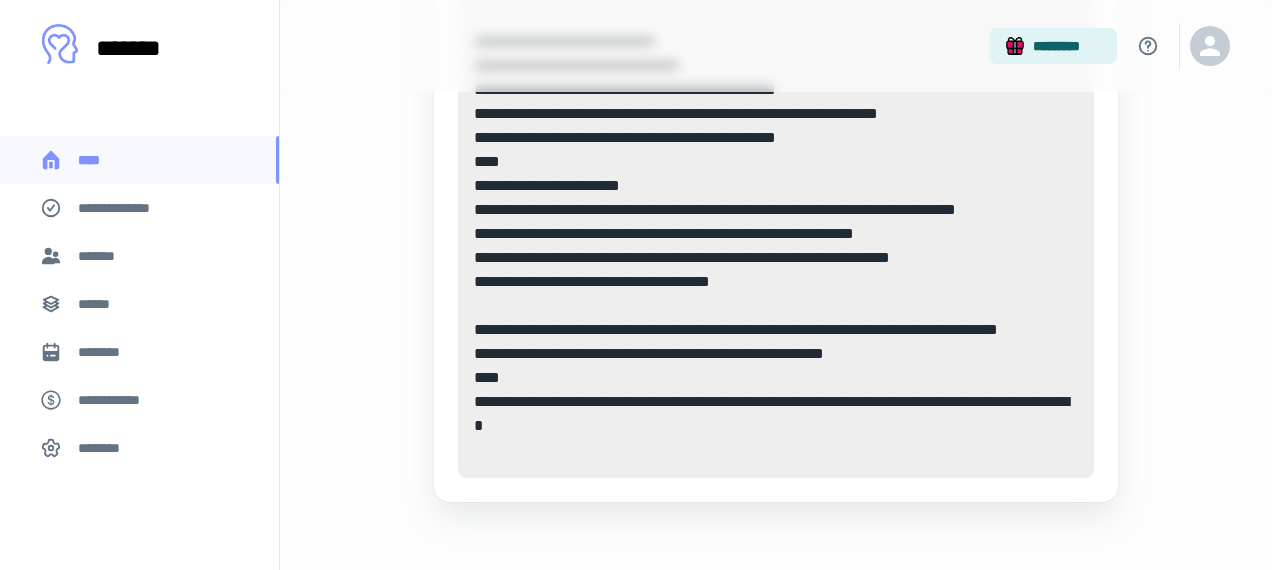 scroll, scrollTop: 978, scrollLeft: 0, axis: vertical 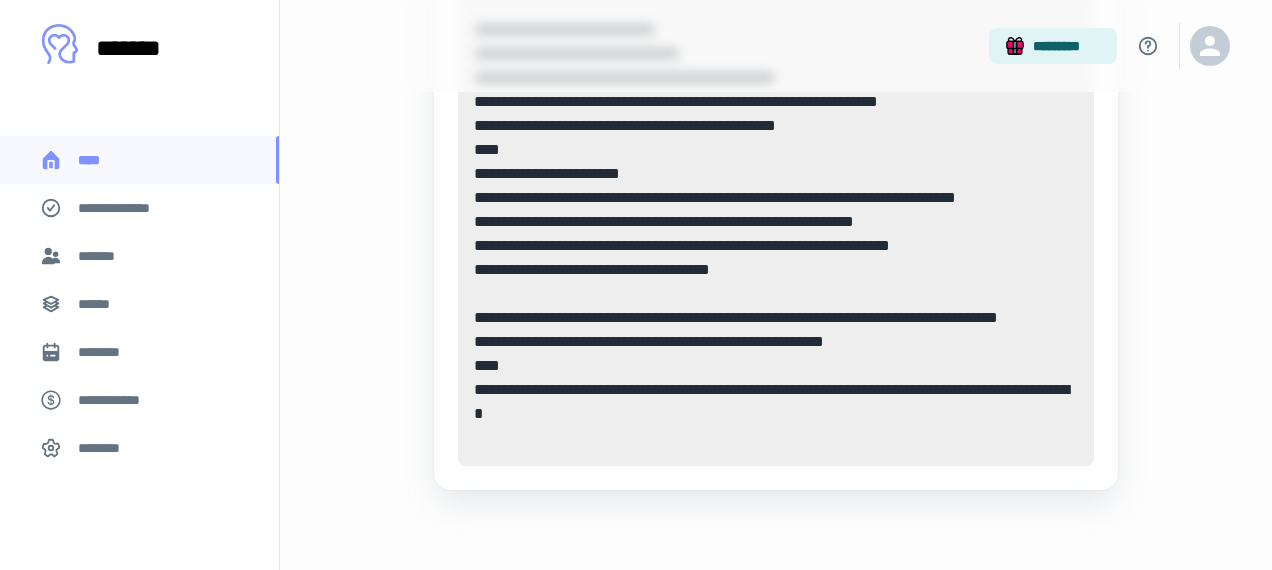 click on "*******" at bounding box center (100, 256) 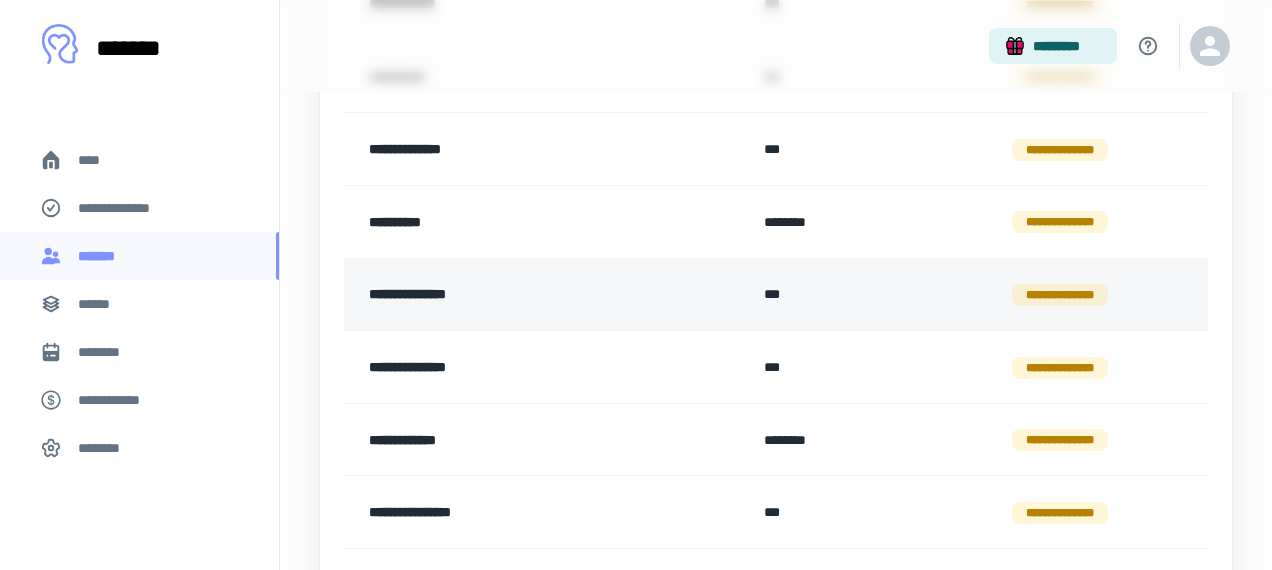 scroll, scrollTop: 953, scrollLeft: 0, axis: vertical 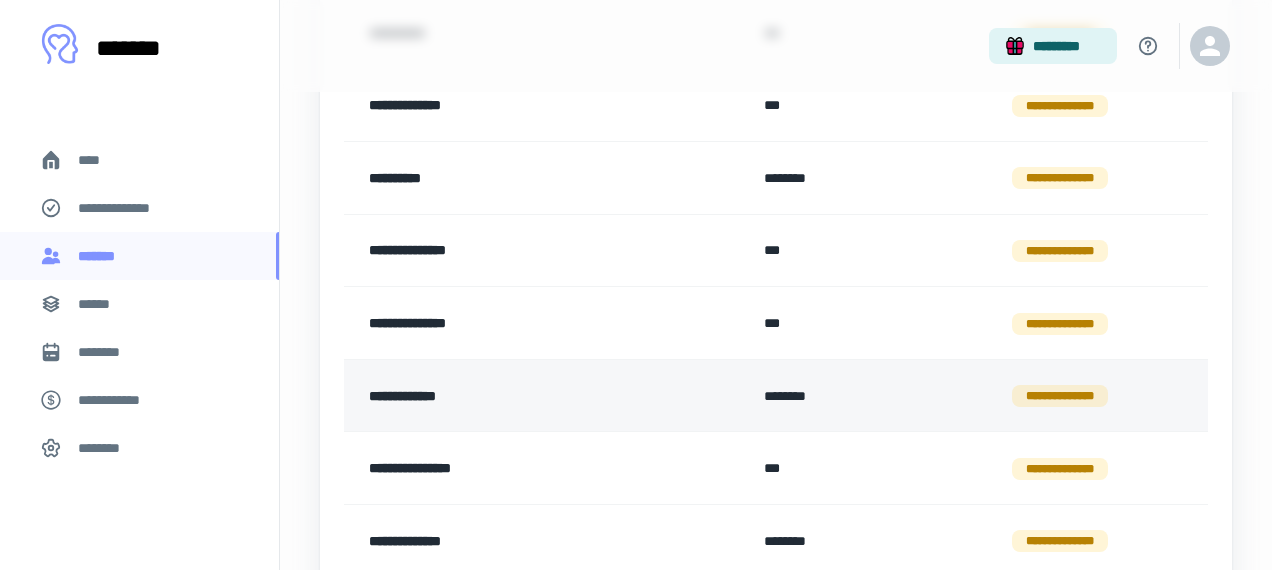click on "**********" at bounding box center [513, 396] 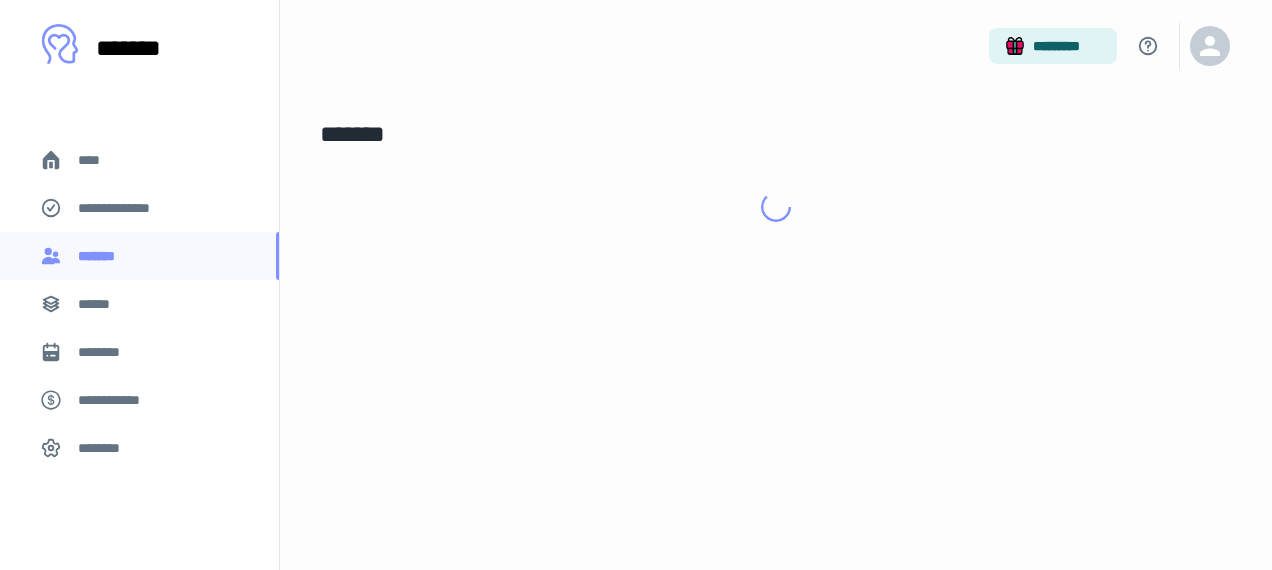 scroll, scrollTop: 0, scrollLeft: 0, axis: both 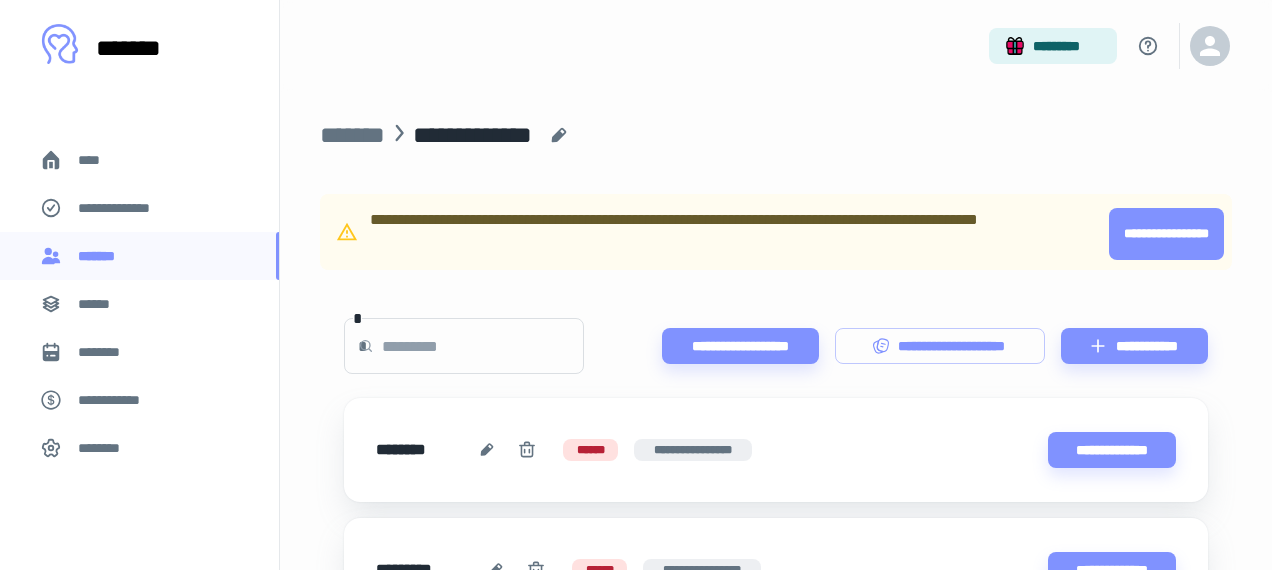 click on "**********" at bounding box center [1166, 234] 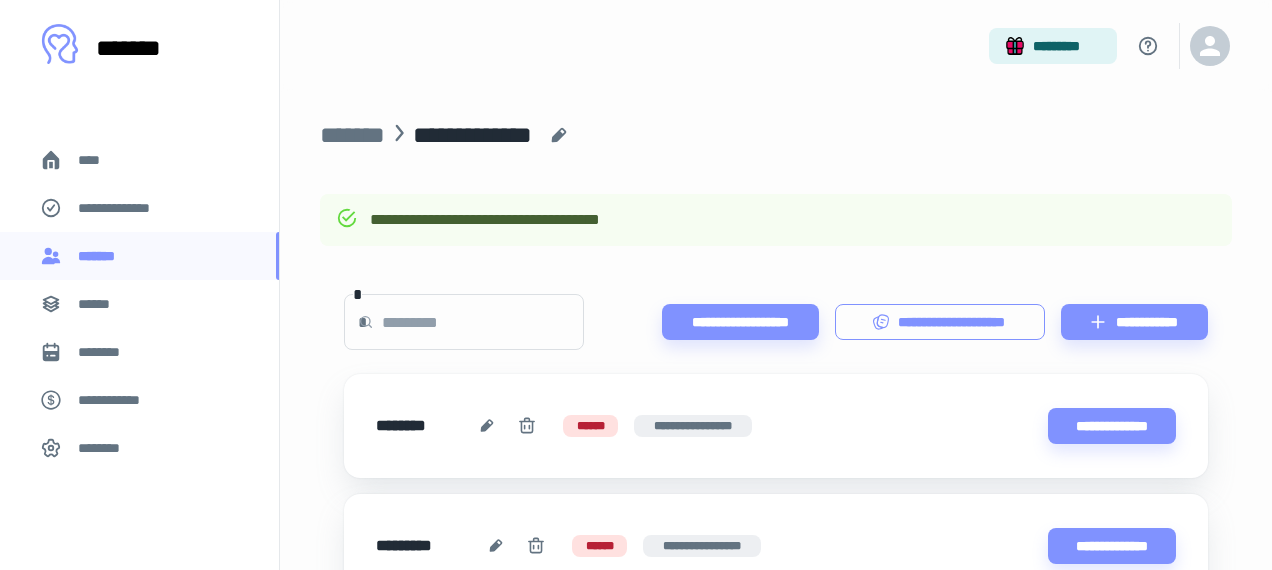 click on "**********" at bounding box center (940, 322) 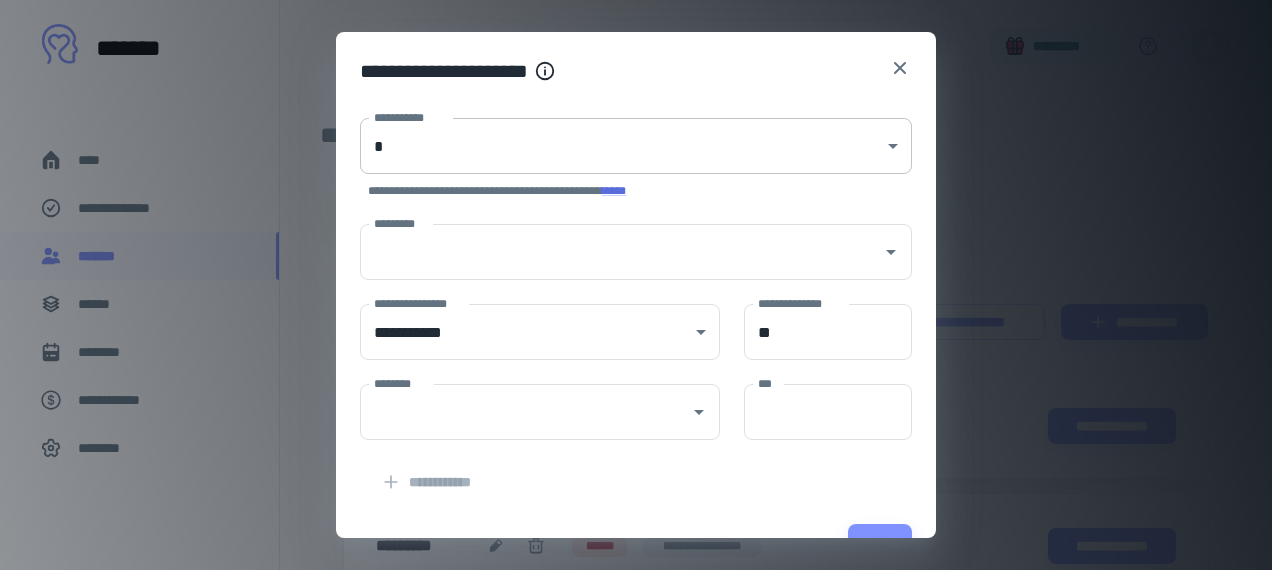 click on "**********" at bounding box center (636, 285) 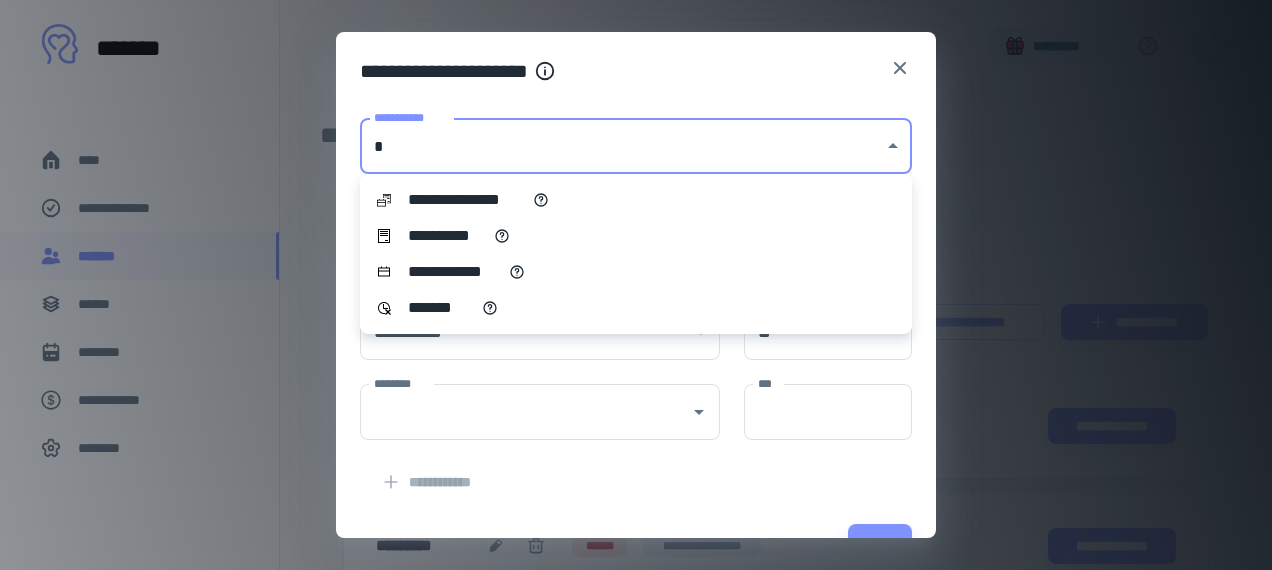 click on "**********" at bounding box center [636, 236] 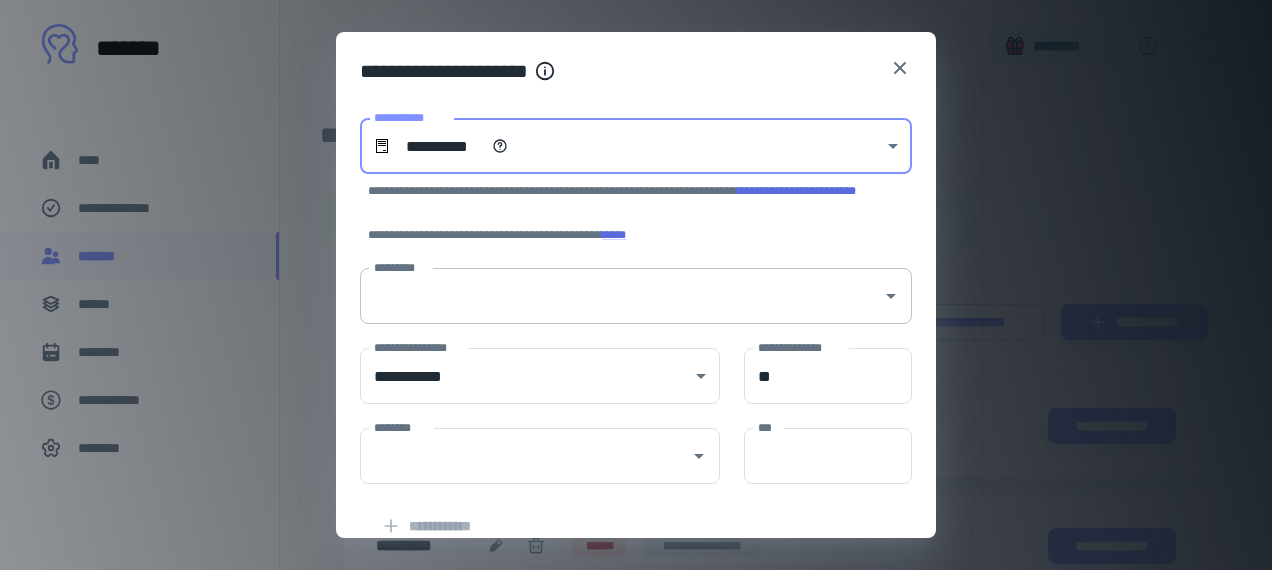 click on "*********" at bounding box center (621, 296) 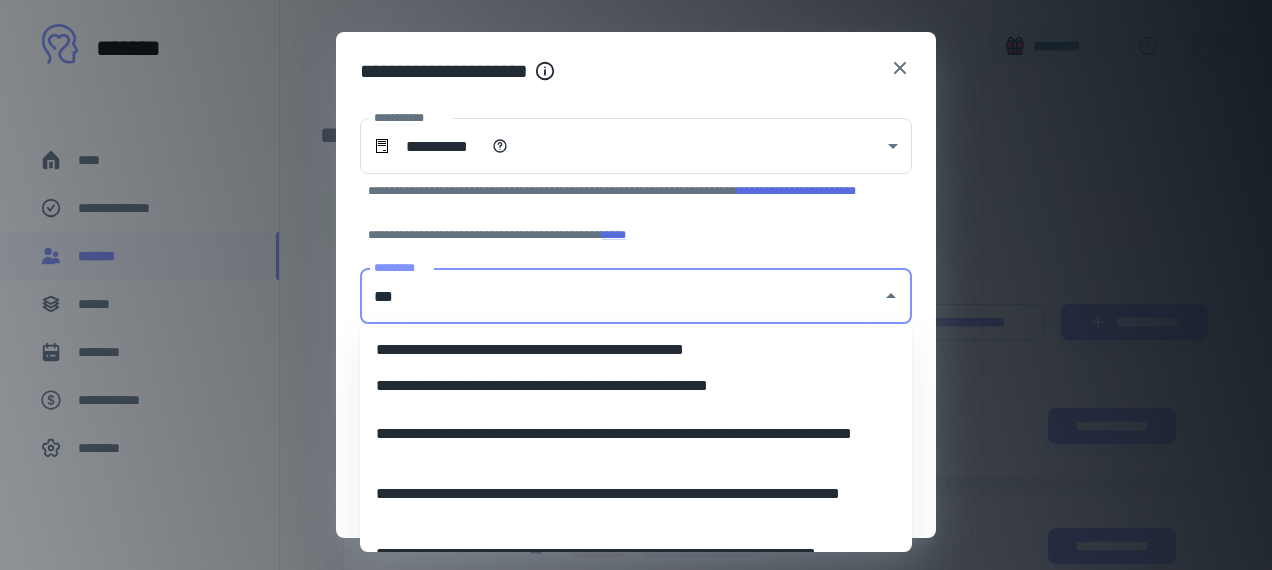 click on "**********" at bounding box center (636, 350) 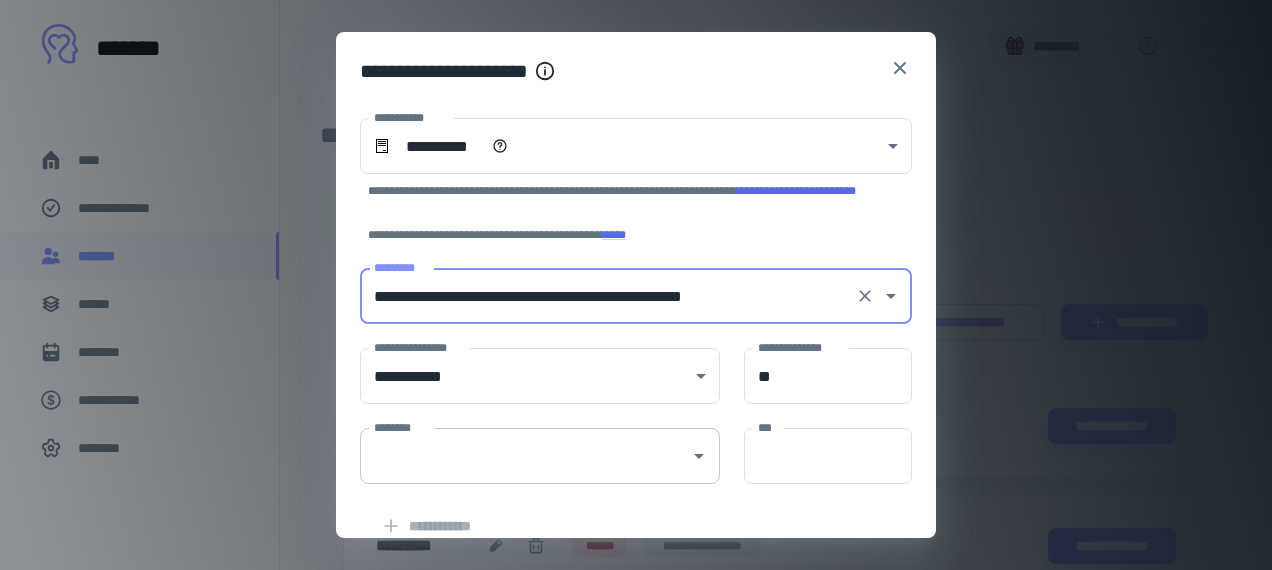 type on "**********" 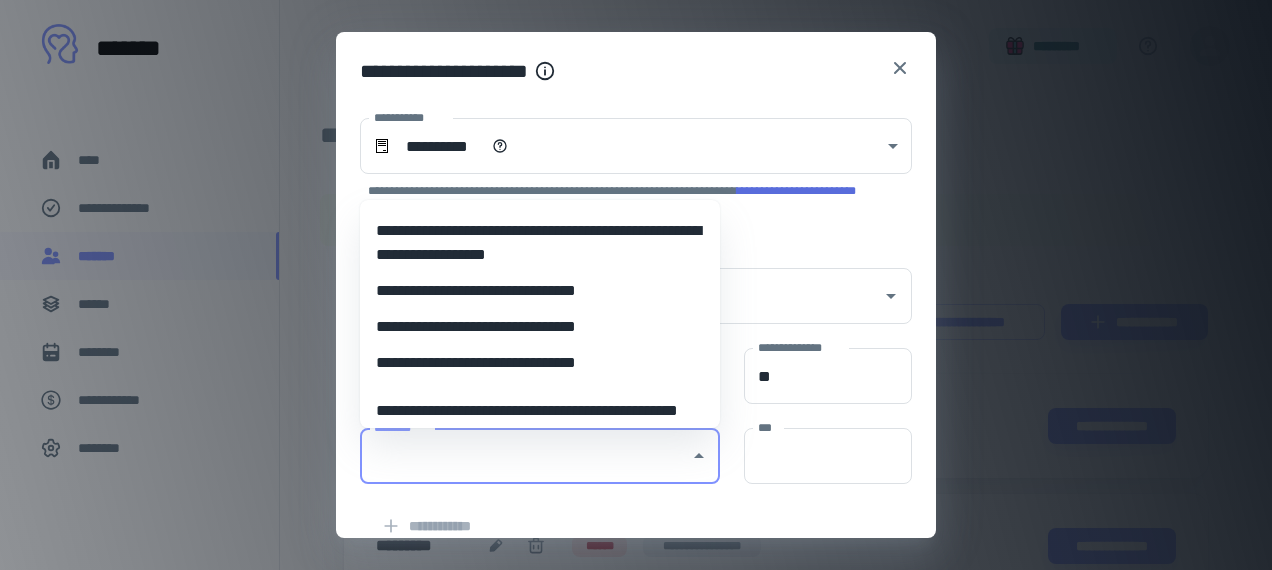 scroll, scrollTop: 83, scrollLeft: 0, axis: vertical 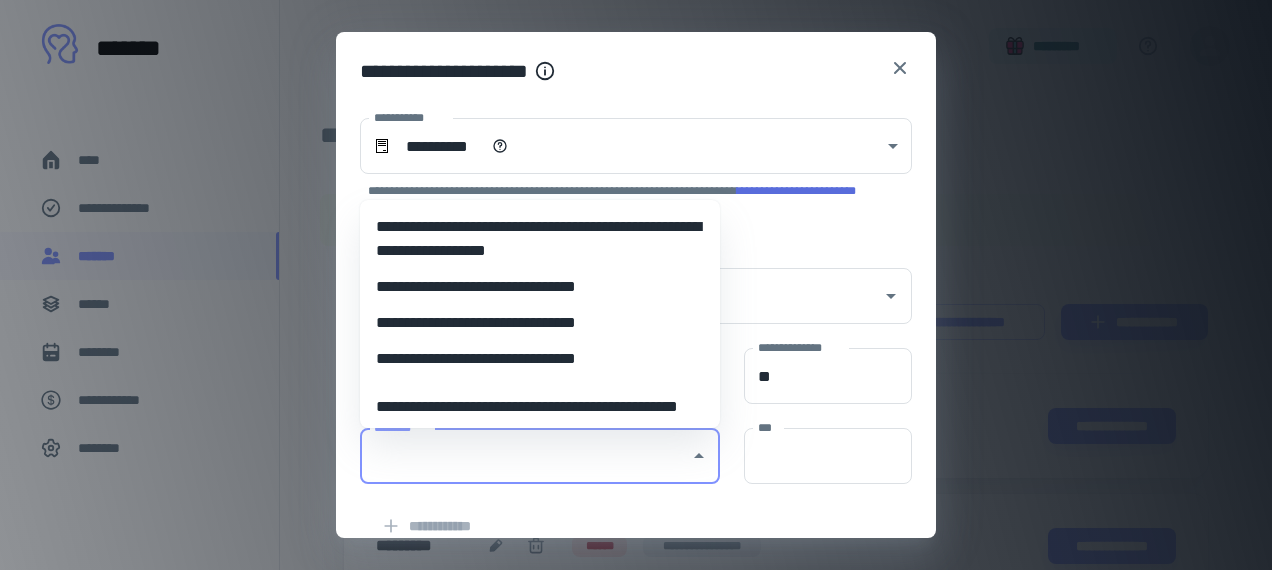 click on "**********" at bounding box center [540, 359] 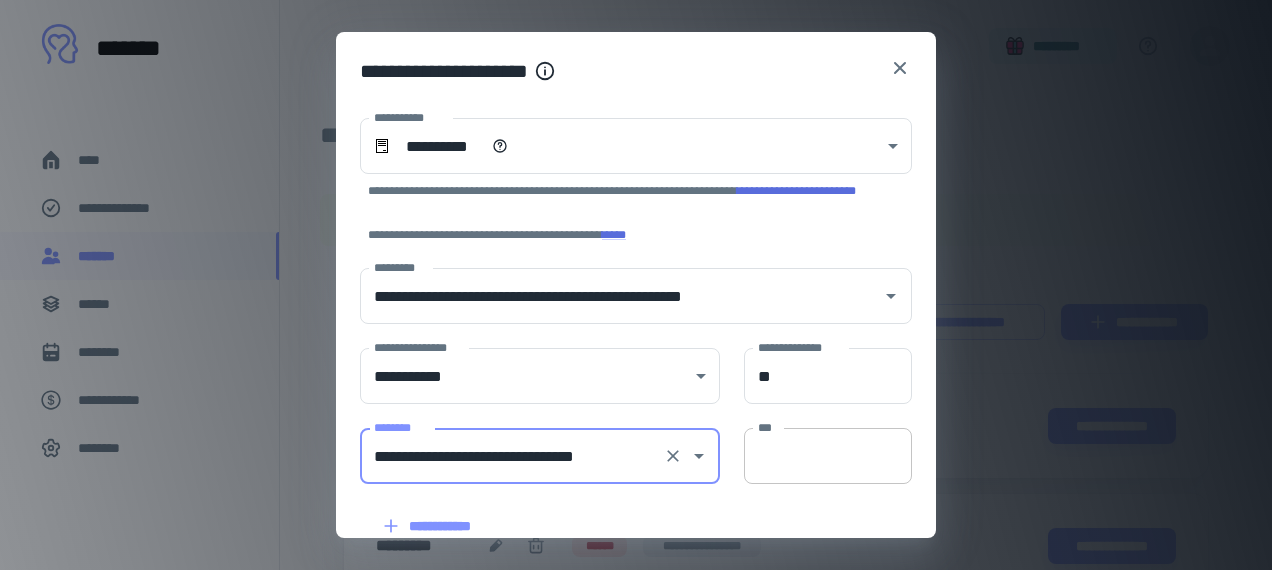 click on "***" at bounding box center (828, 456) 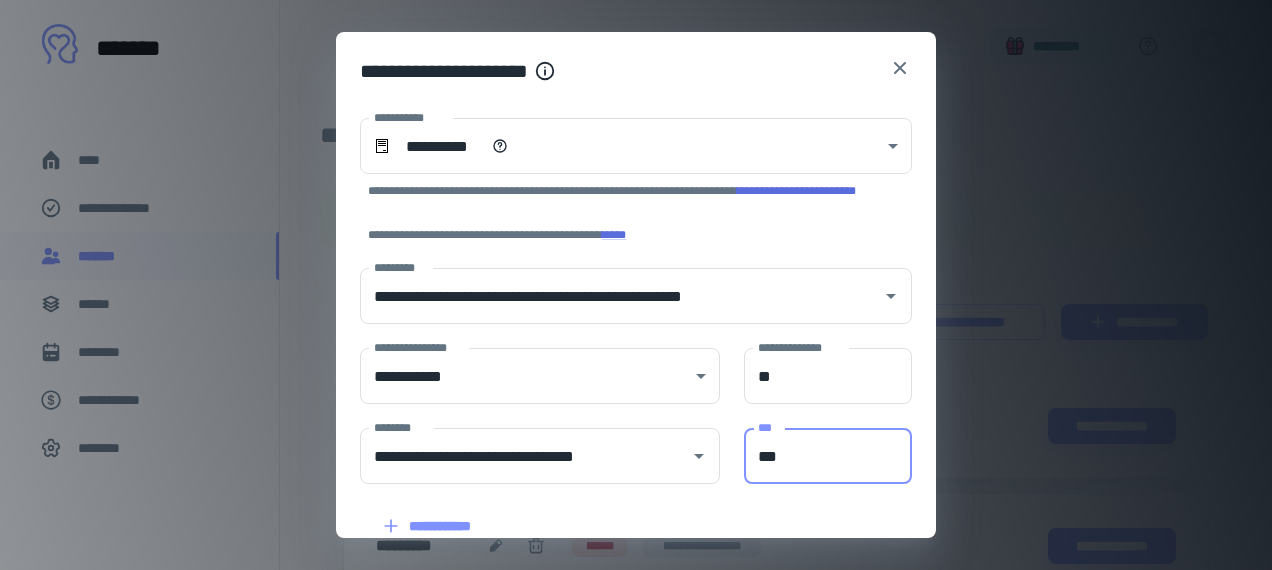 type on "***" 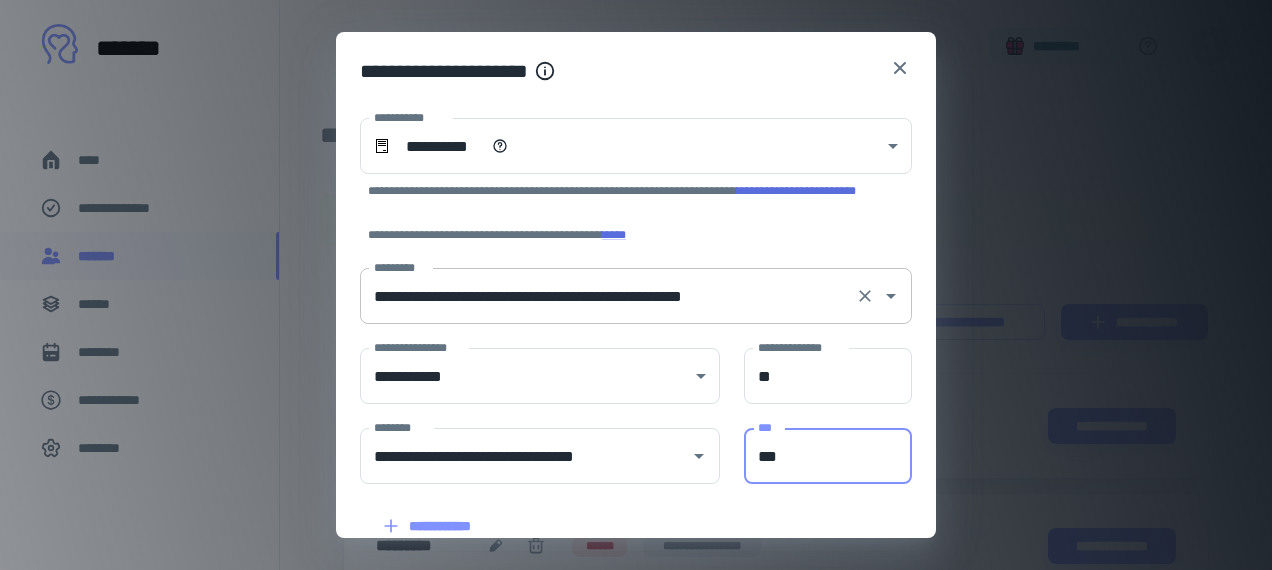 click on "**********" at bounding box center (608, 296) 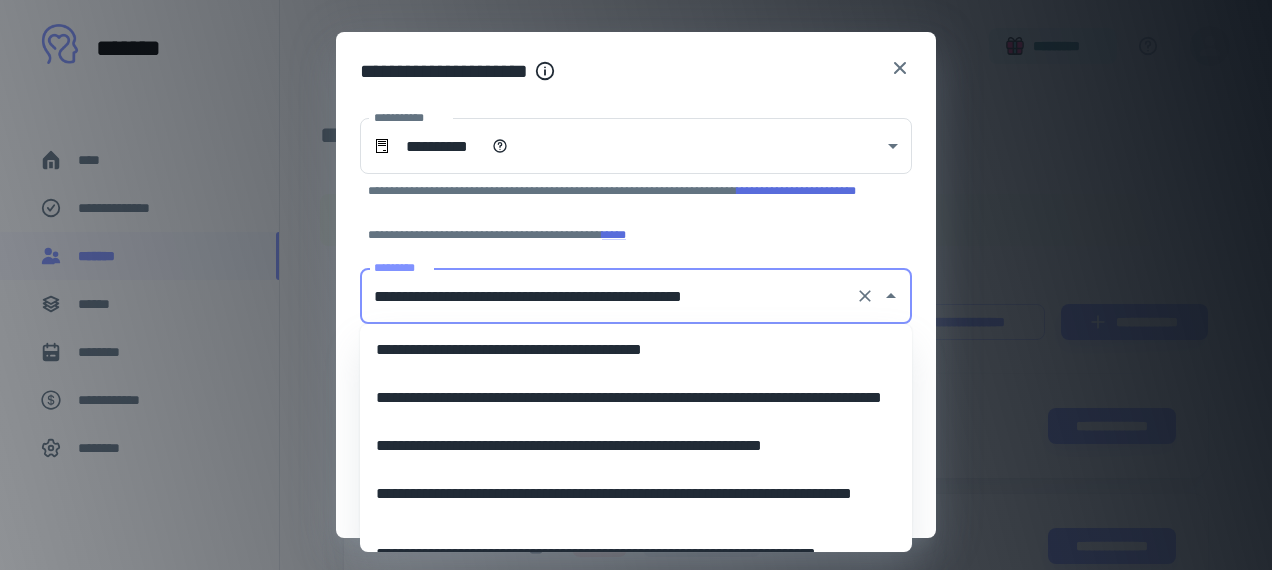 scroll, scrollTop: 3224, scrollLeft: 0, axis: vertical 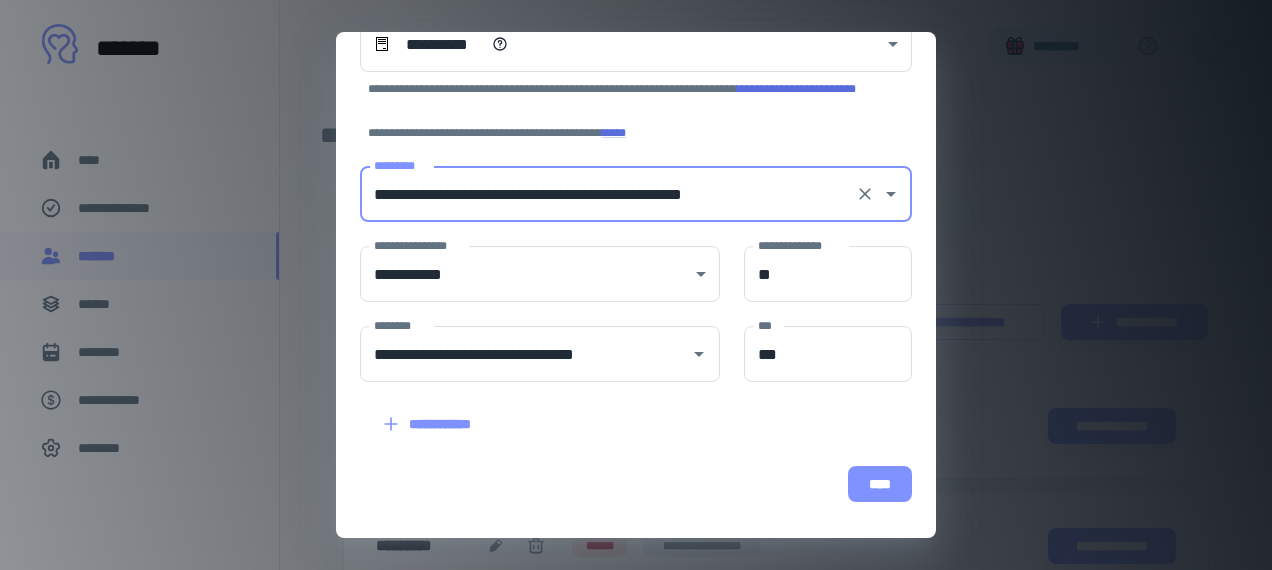 click on "****" at bounding box center (880, 484) 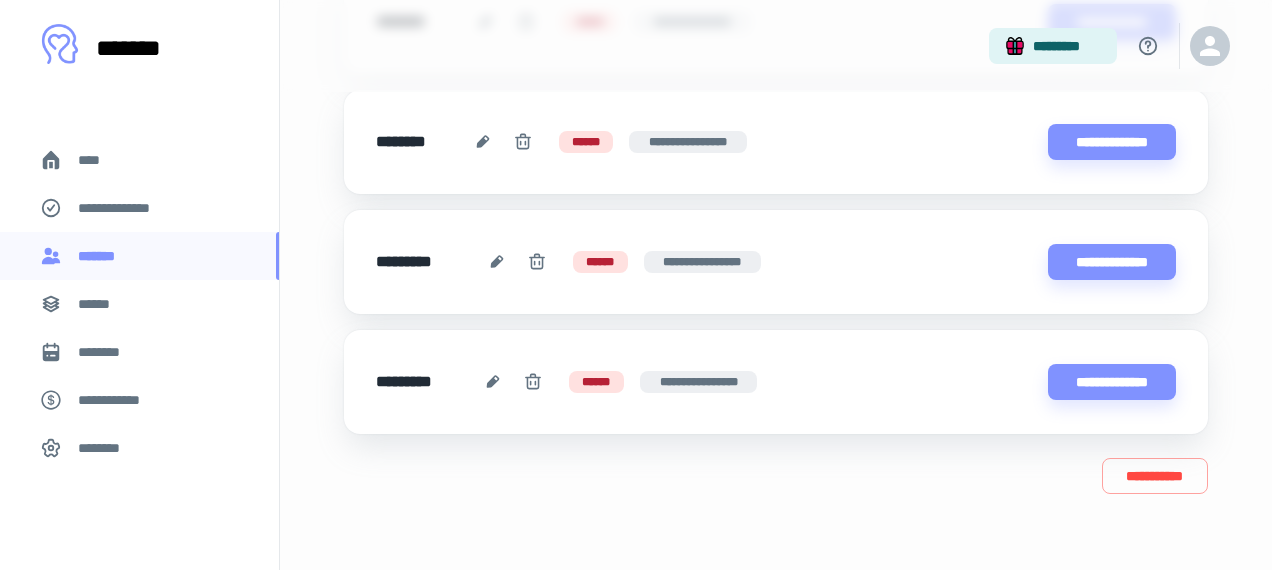 scroll, scrollTop: 888, scrollLeft: 0, axis: vertical 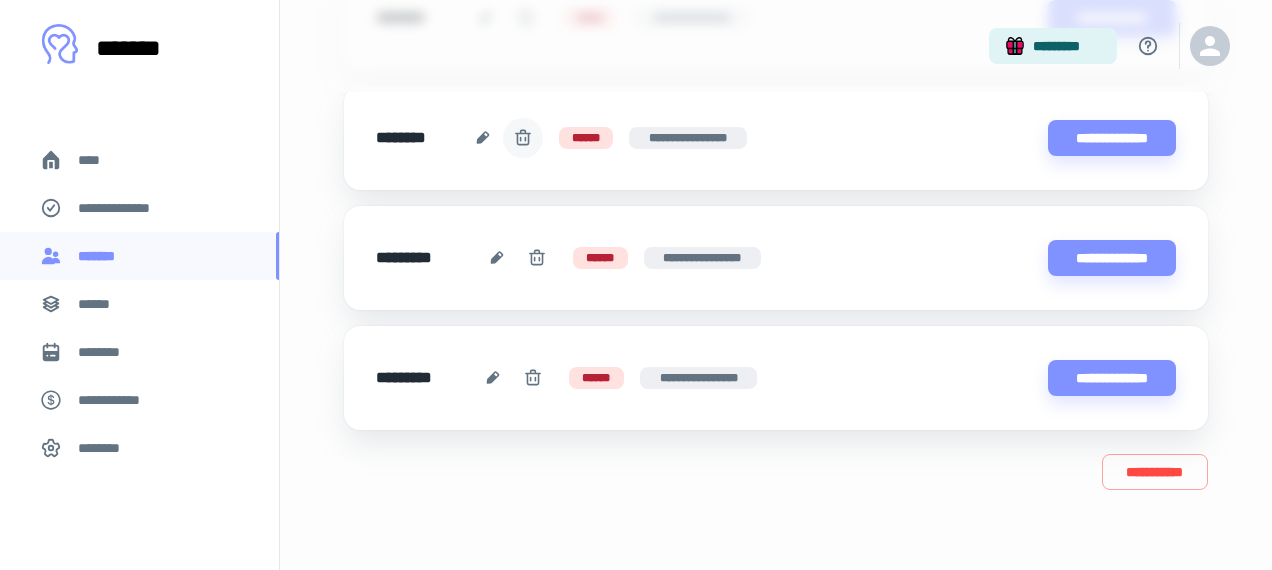click 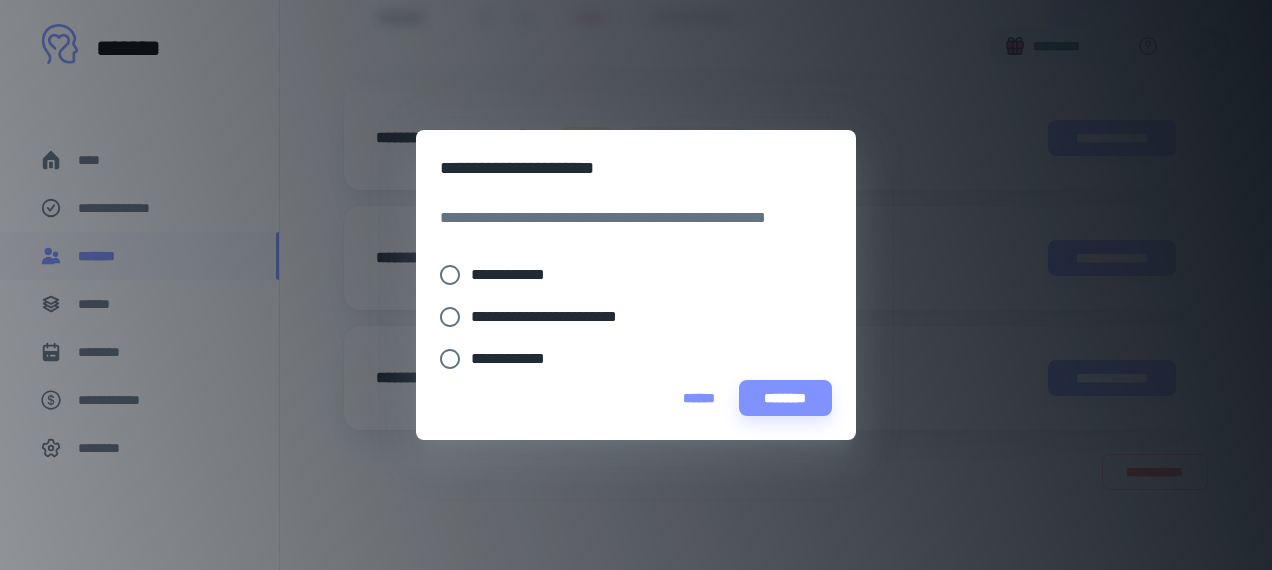 click on "**********" at bounding box center (516, 275) 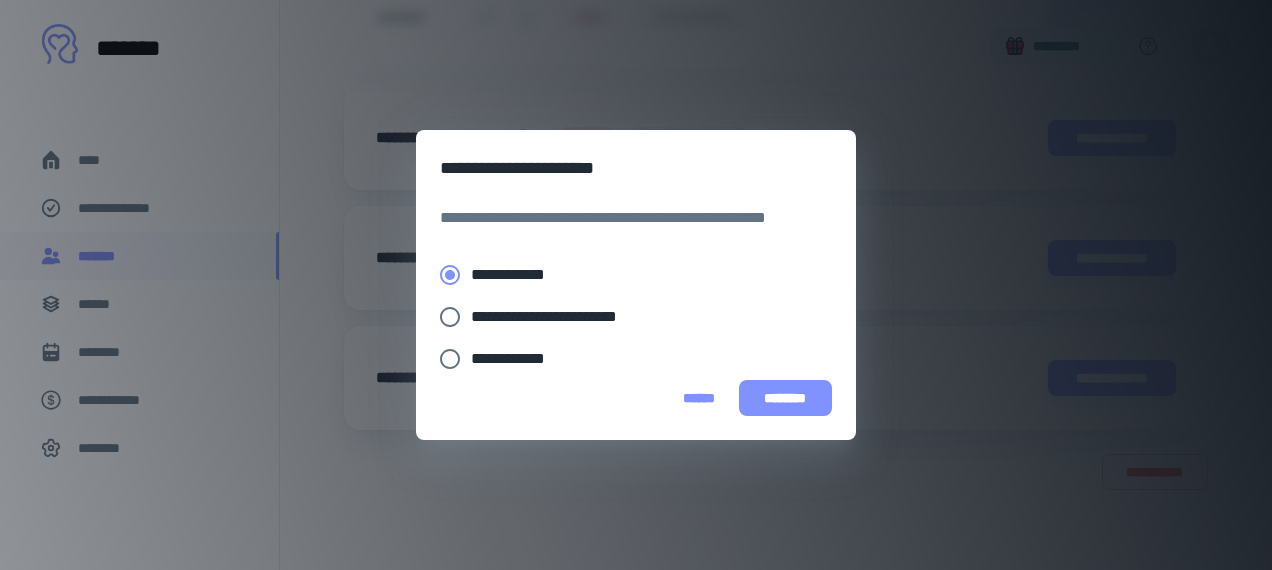 click on "********" at bounding box center (785, 398) 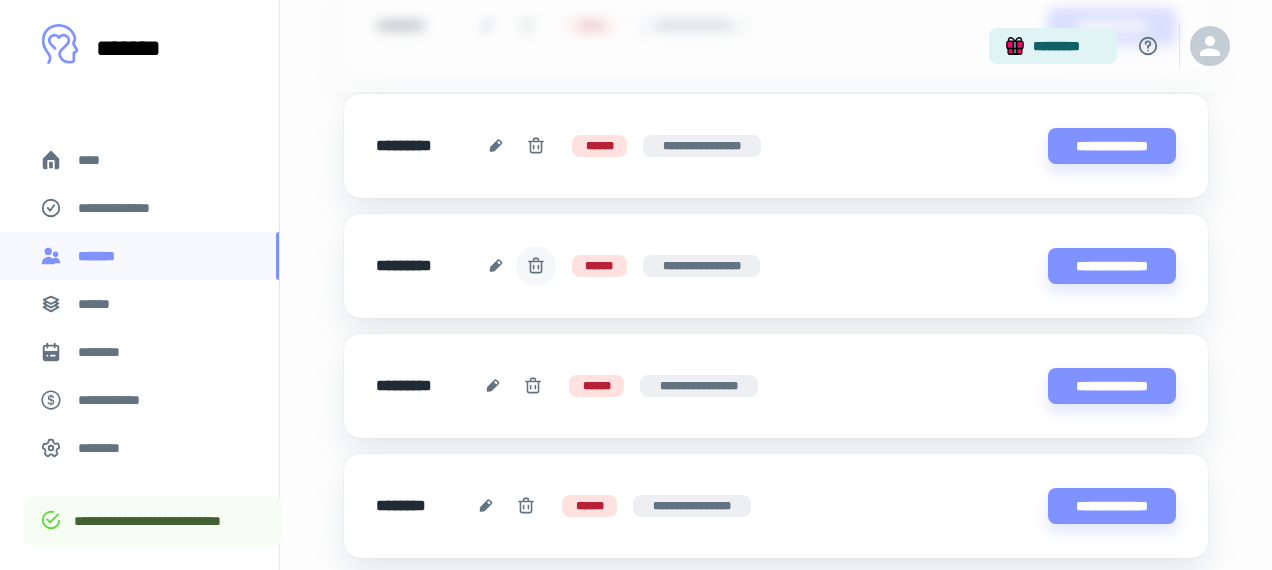scroll, scrollTop: 394, scrollLeft: 0, axis: vertical 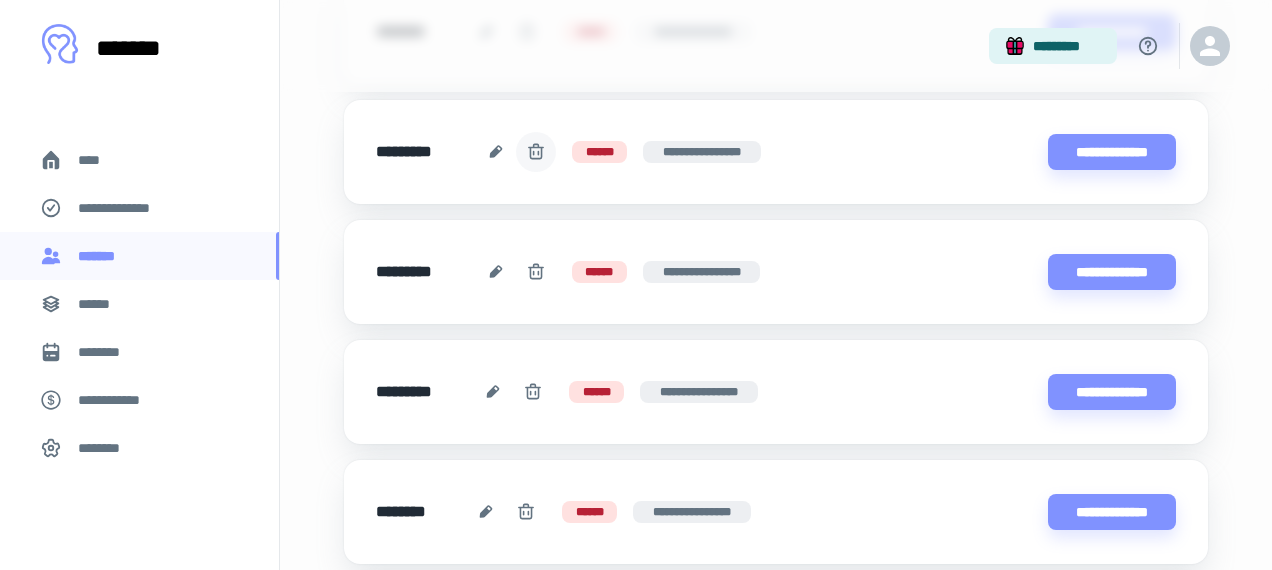 click 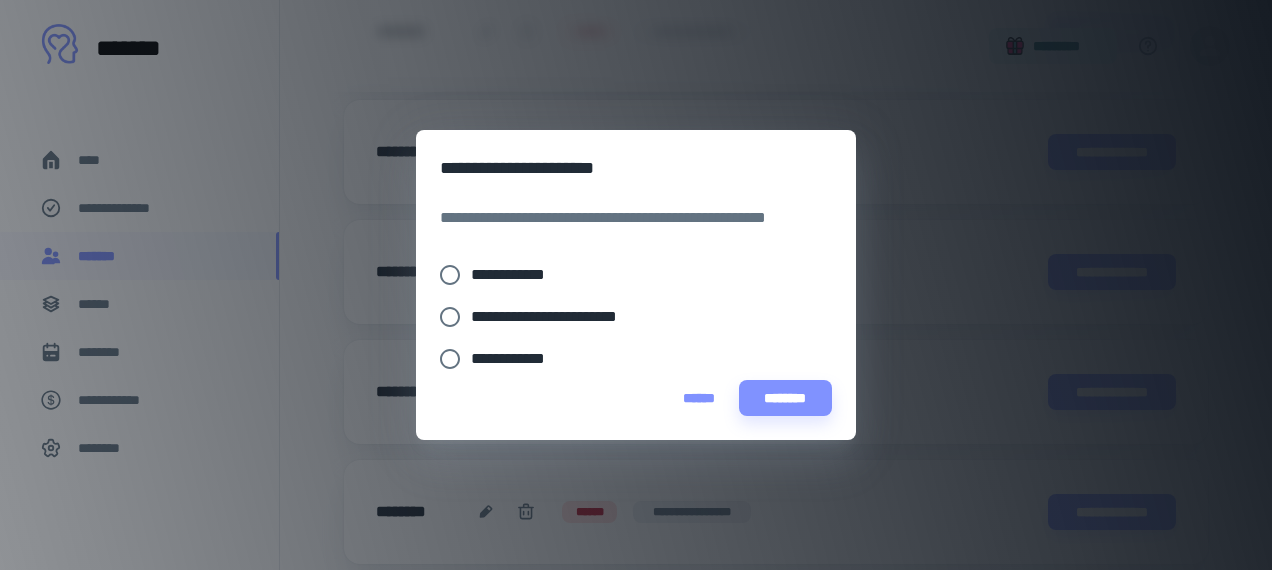 click on "**********" at bounding box center (622, 275) 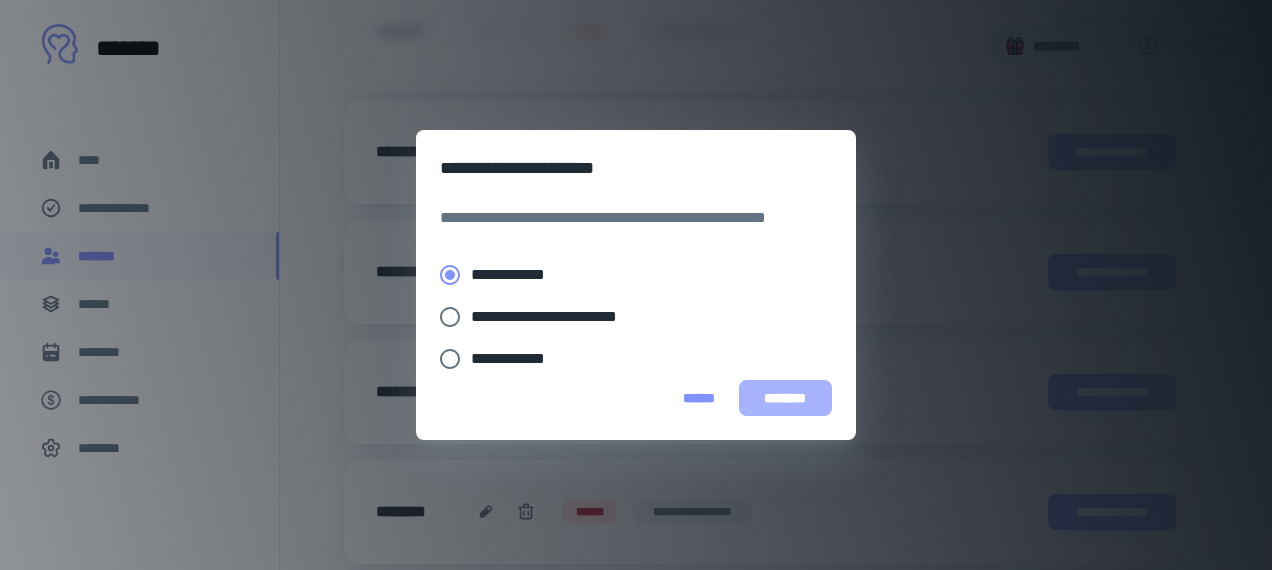 click on "********" at bounding box center (785, 398) 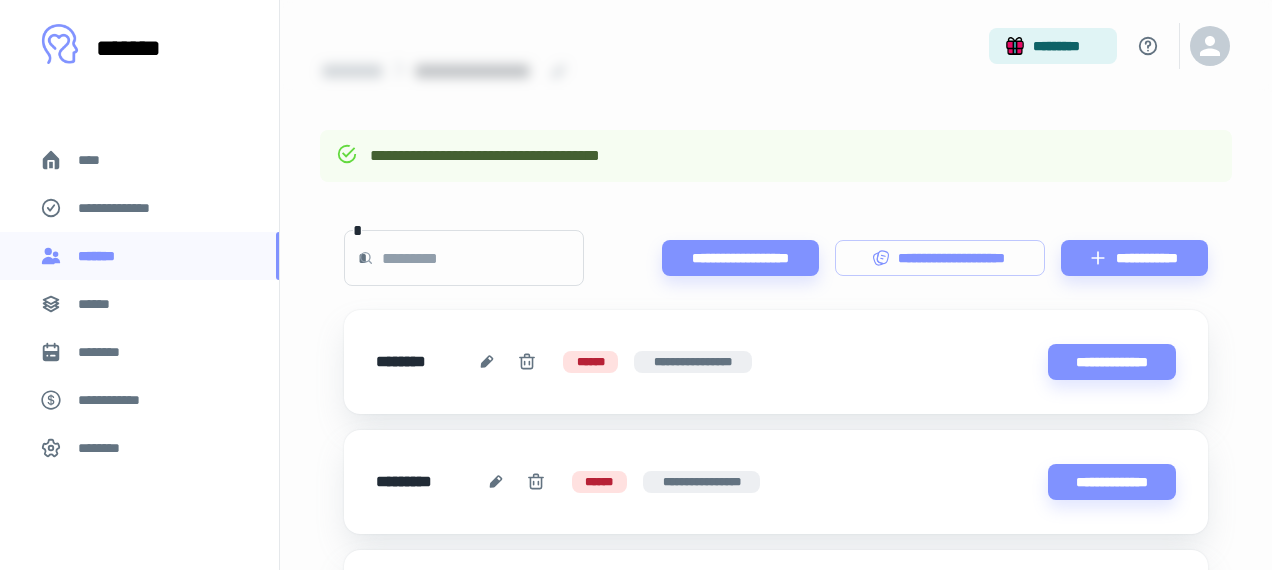 scroll, scrollTop: 0, scrollLeft: 0, axis: both 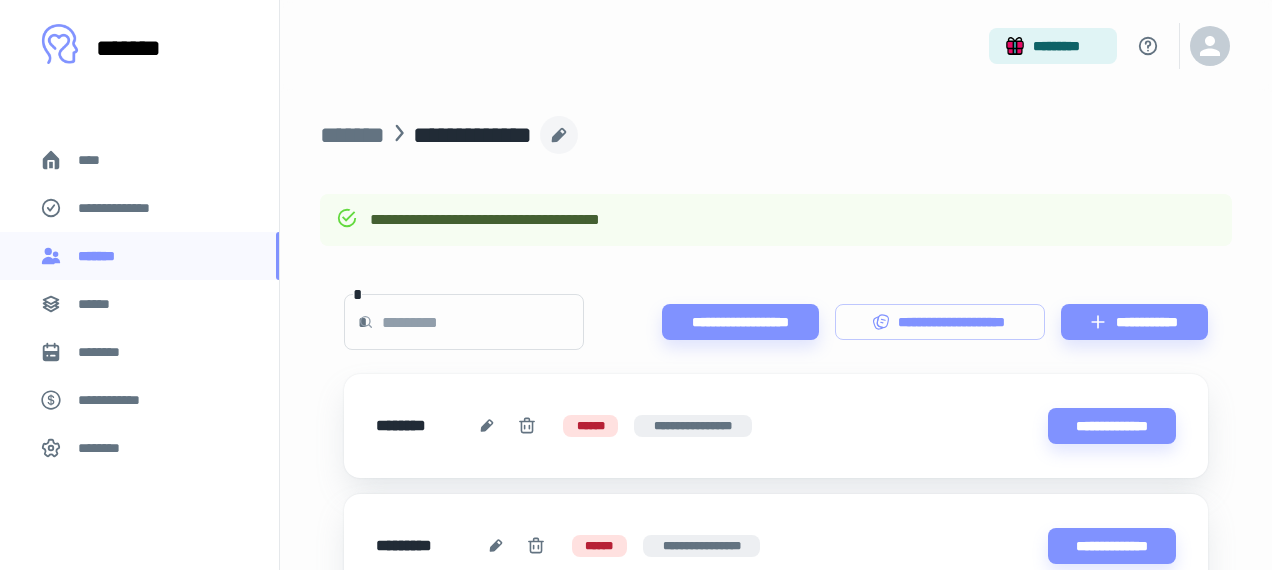click 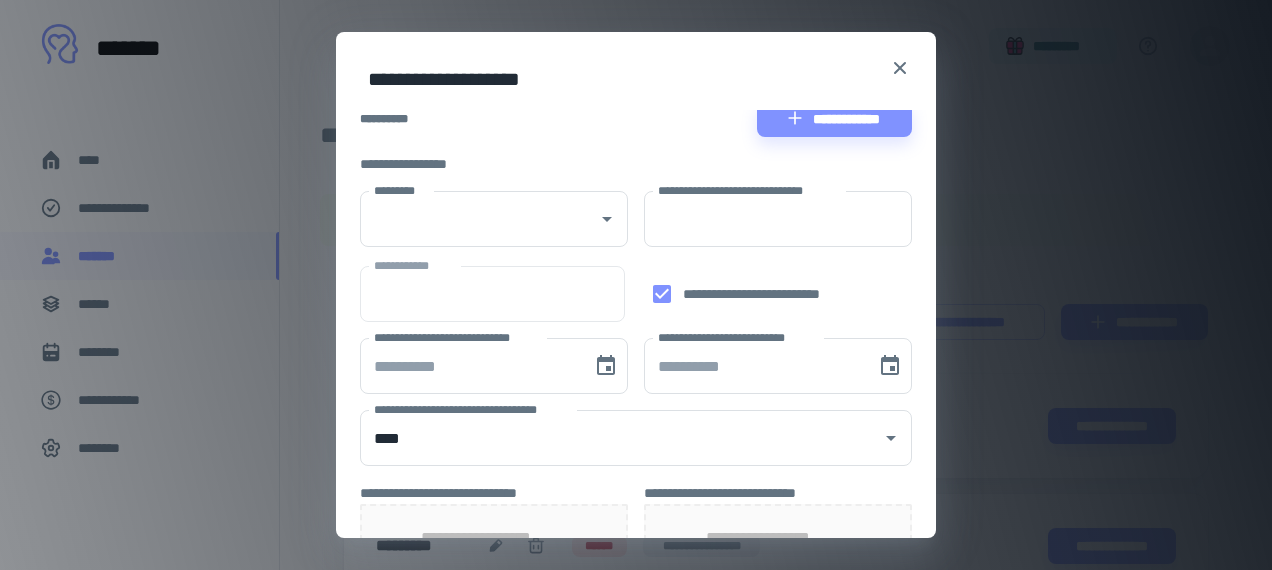 scroll, scrollTop: 263, scrollLeft: 0, axis: vertical 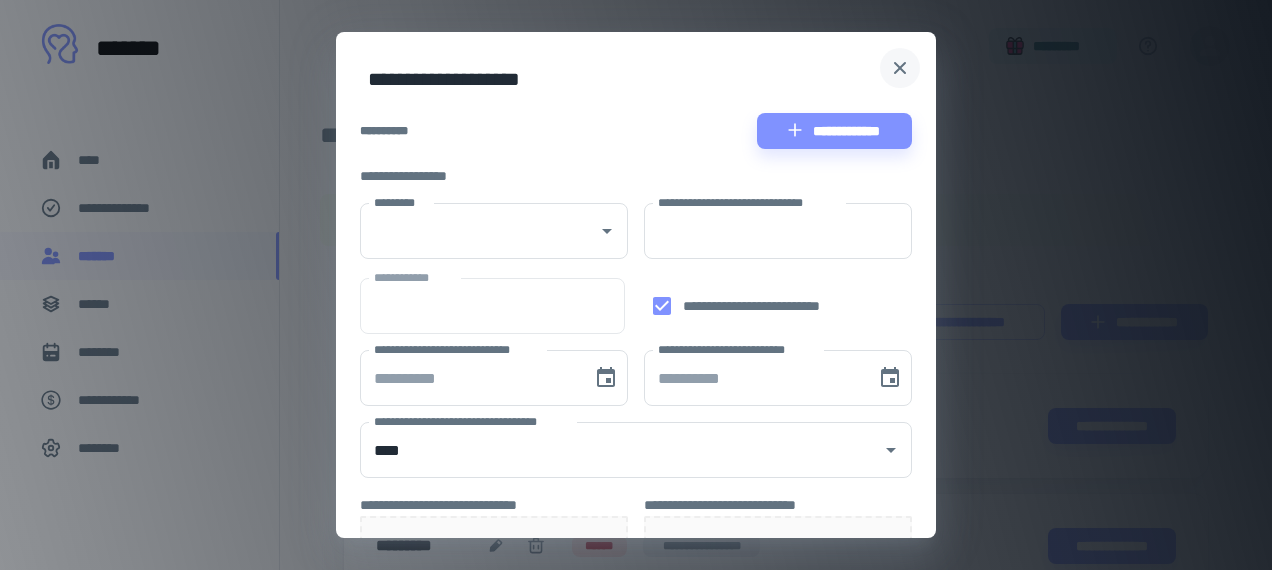 click 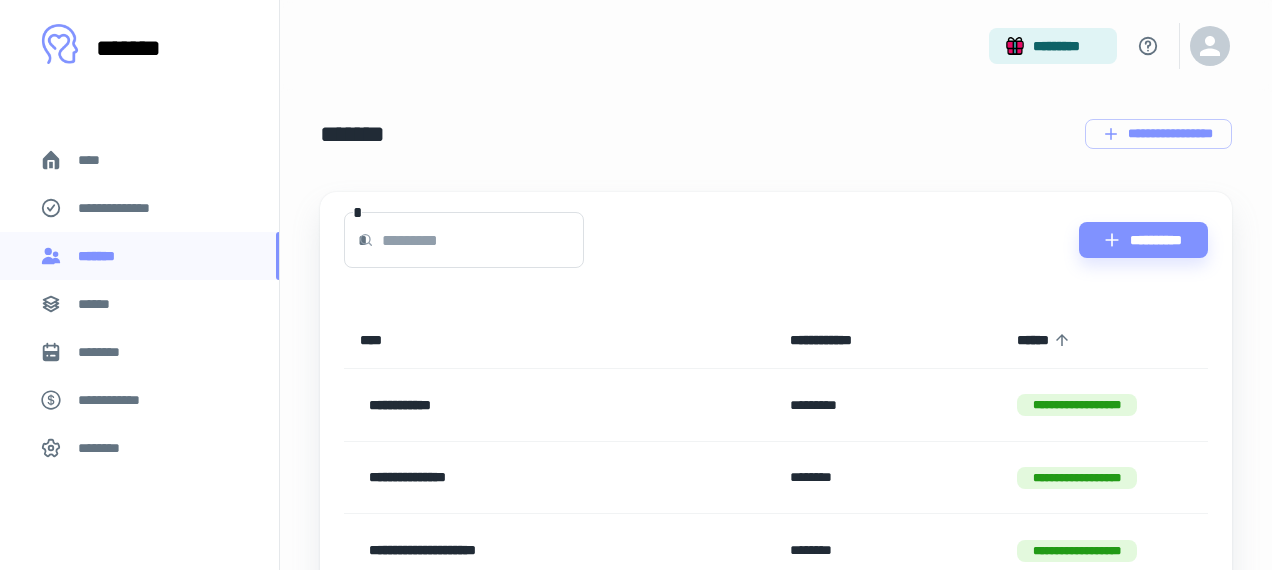 scroll, scrollTop: 953, scrollLeft: 0, axis: vertical 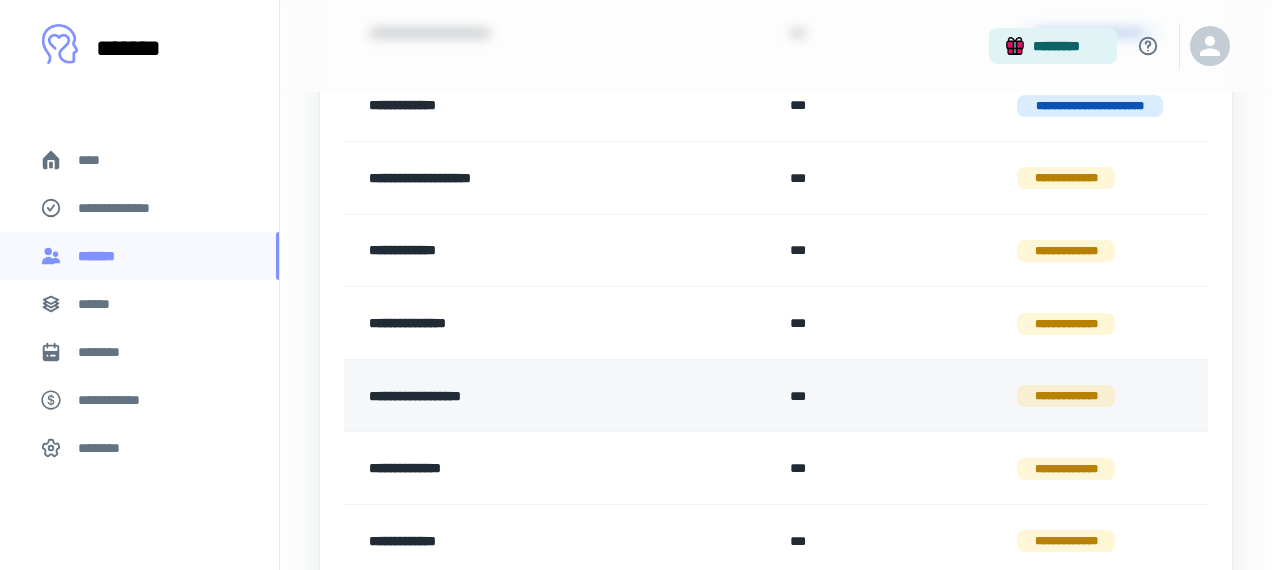 click on "**********" at bounding box center [529, 396] 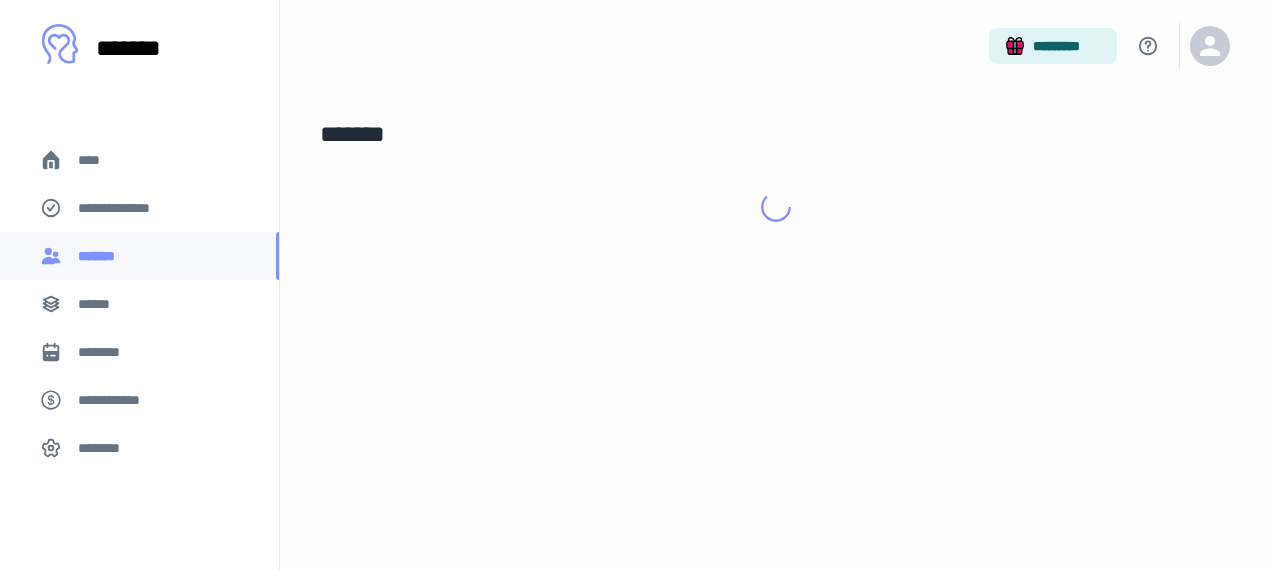 scroll, scrollTop: 0, scrollLeft: 0, axis: both 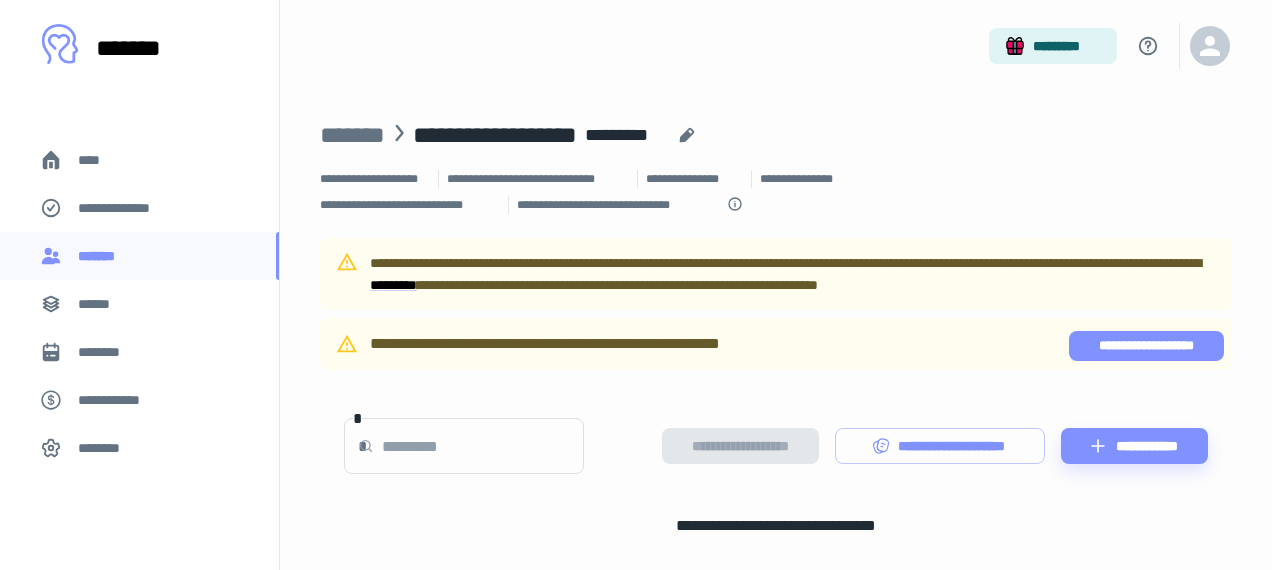 click on "**********" at bounding box center (1146, 346) 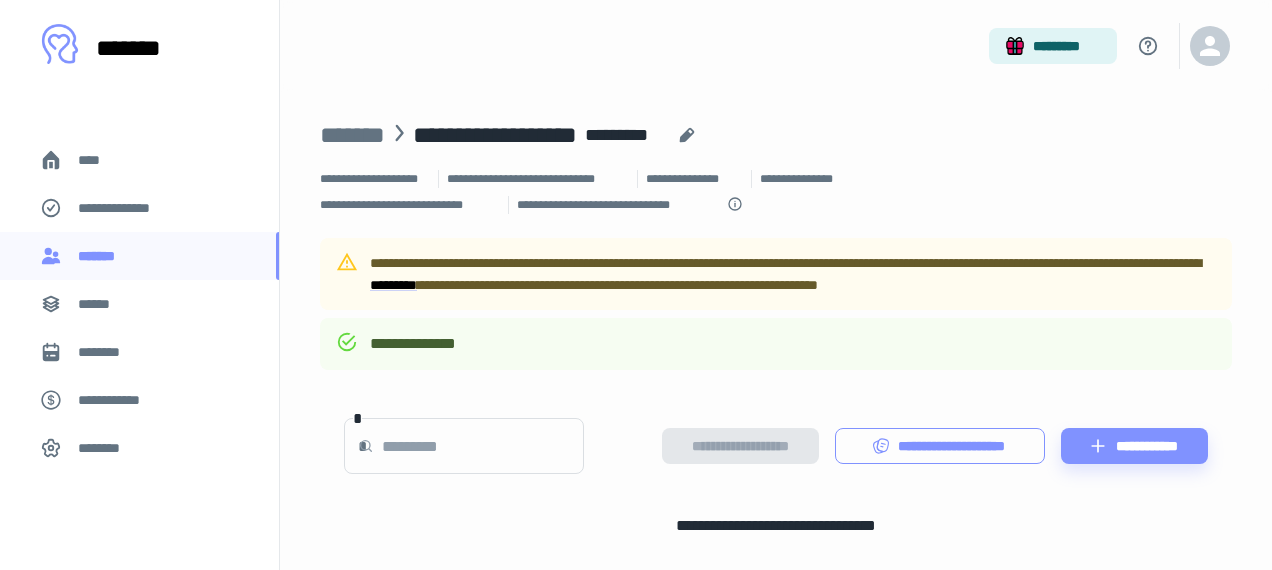 click on "**********" at bounding box center (940, 446) 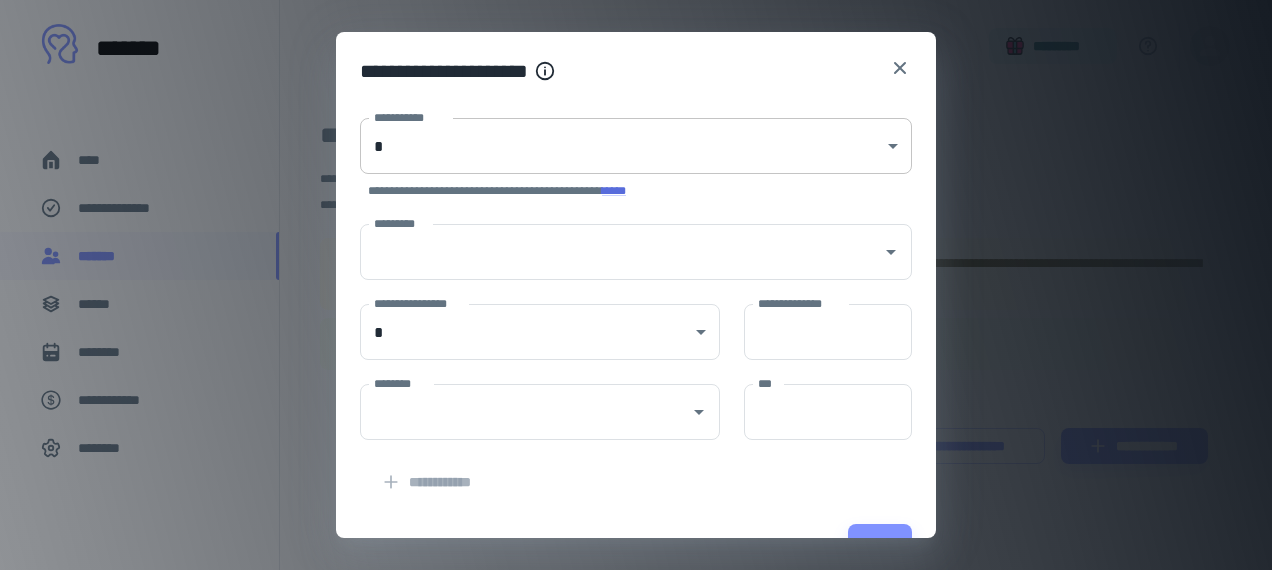 click on "**********" at bounding box center [636, 285] 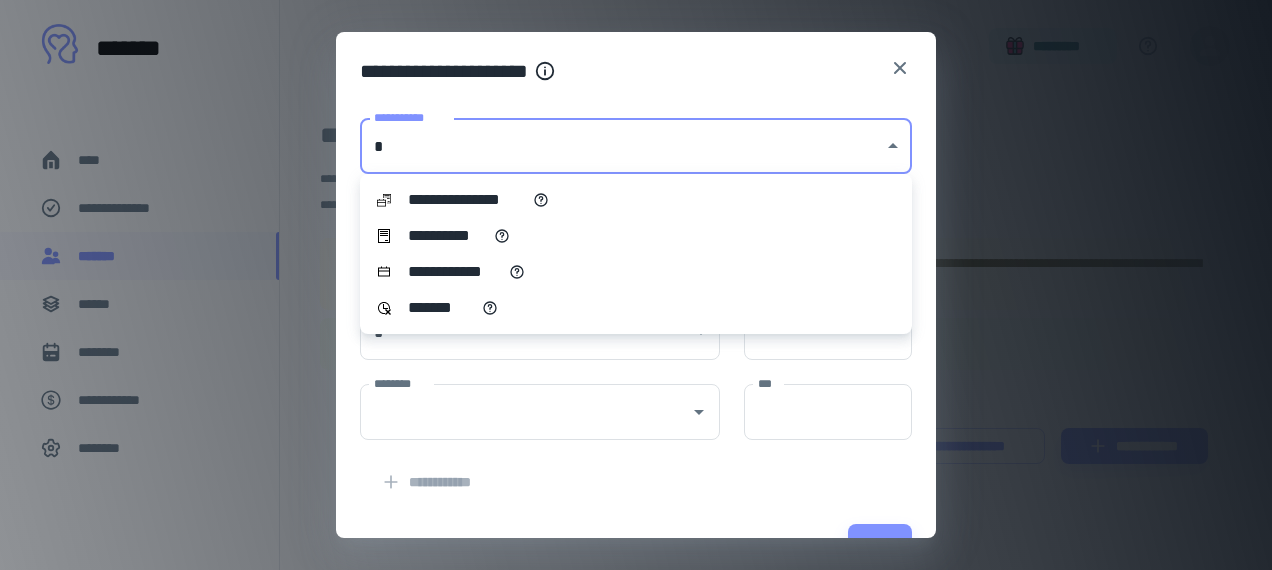 click on "**********" at bounding box center (636, 236) 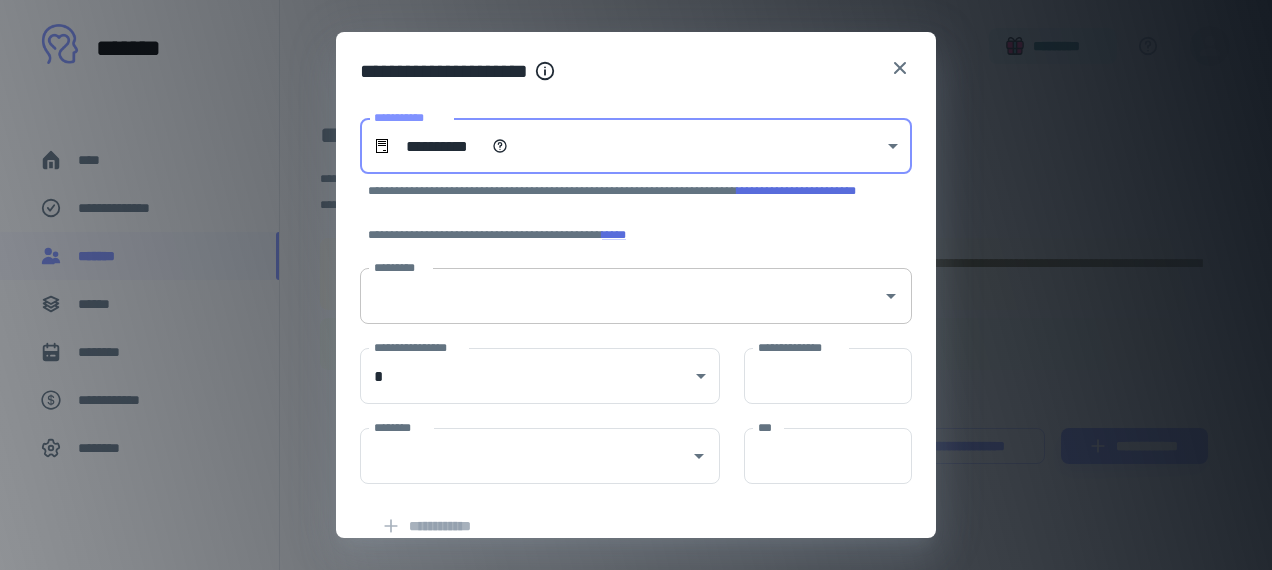 click on "*********" at bounding box center [621, 296] 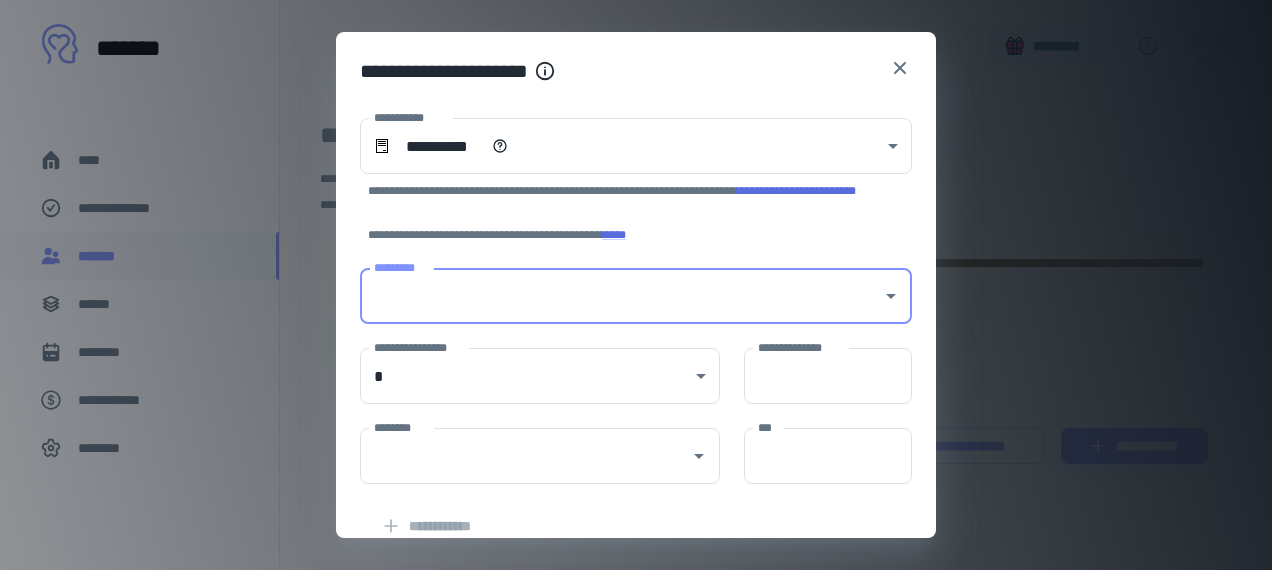 click on "*********" at bounding box center [621, 296] 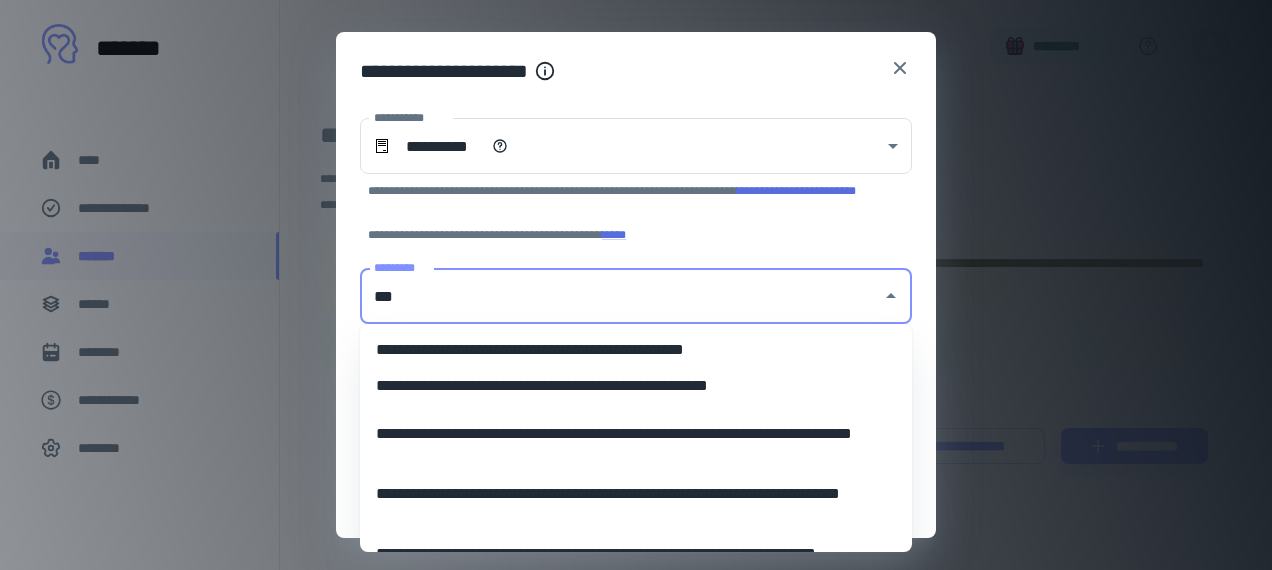 click on "**********" at bounding box center [636, 386] 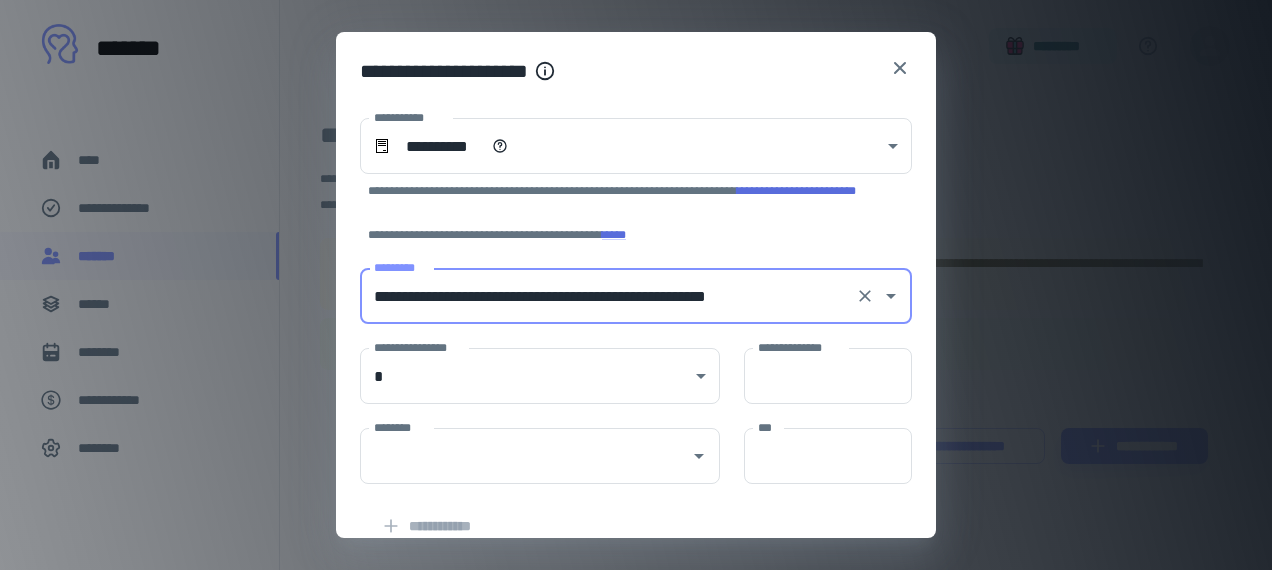 type on "**********" 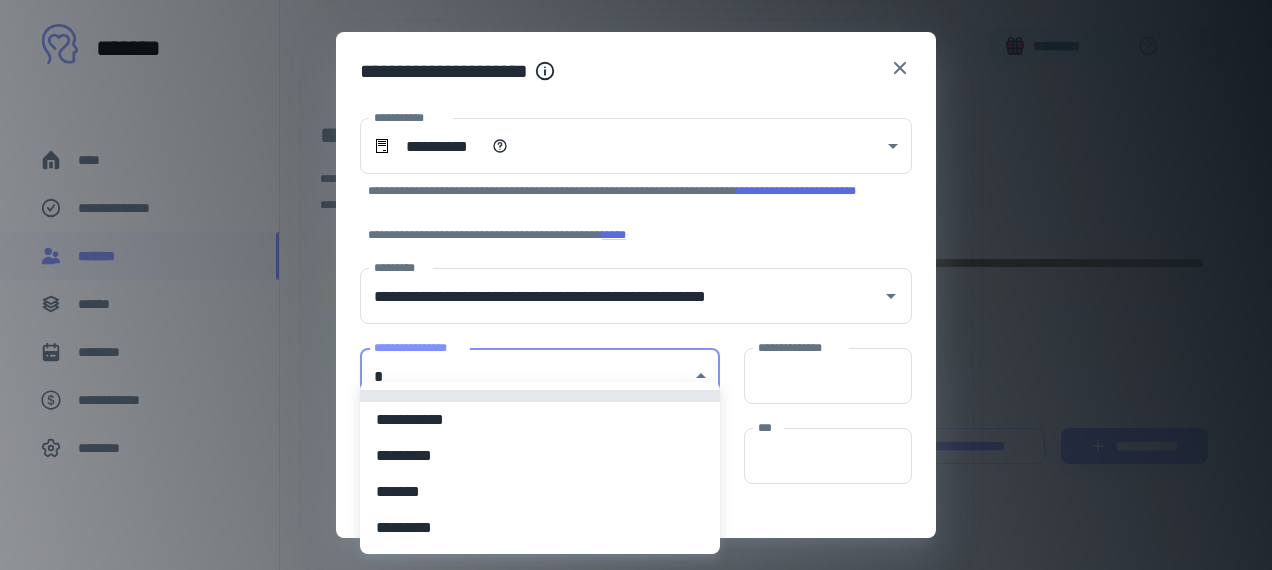 click on "*********" at bounding box center [540, 456] 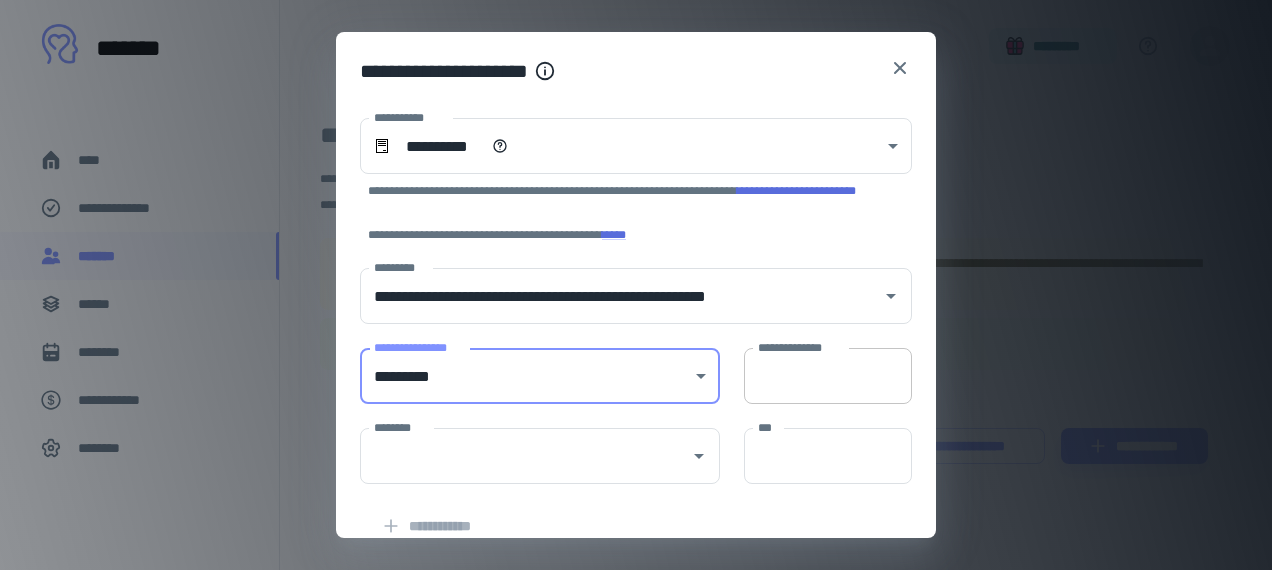 click on "**********" at bounding box center (828, 376) 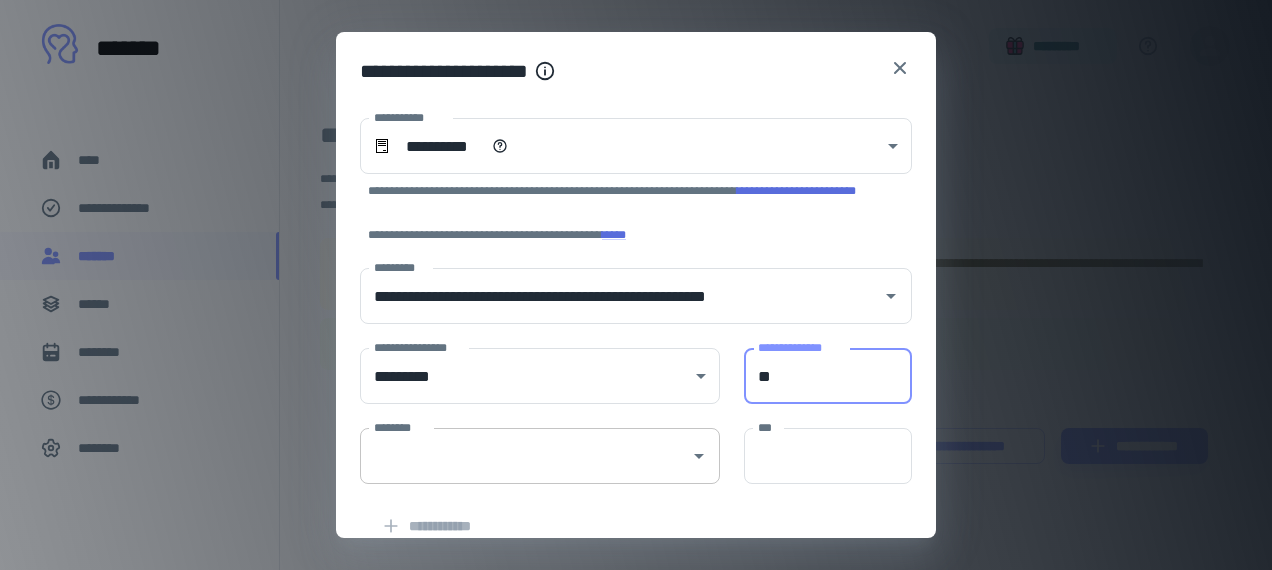click on "********" at bounding box center (540, 456) 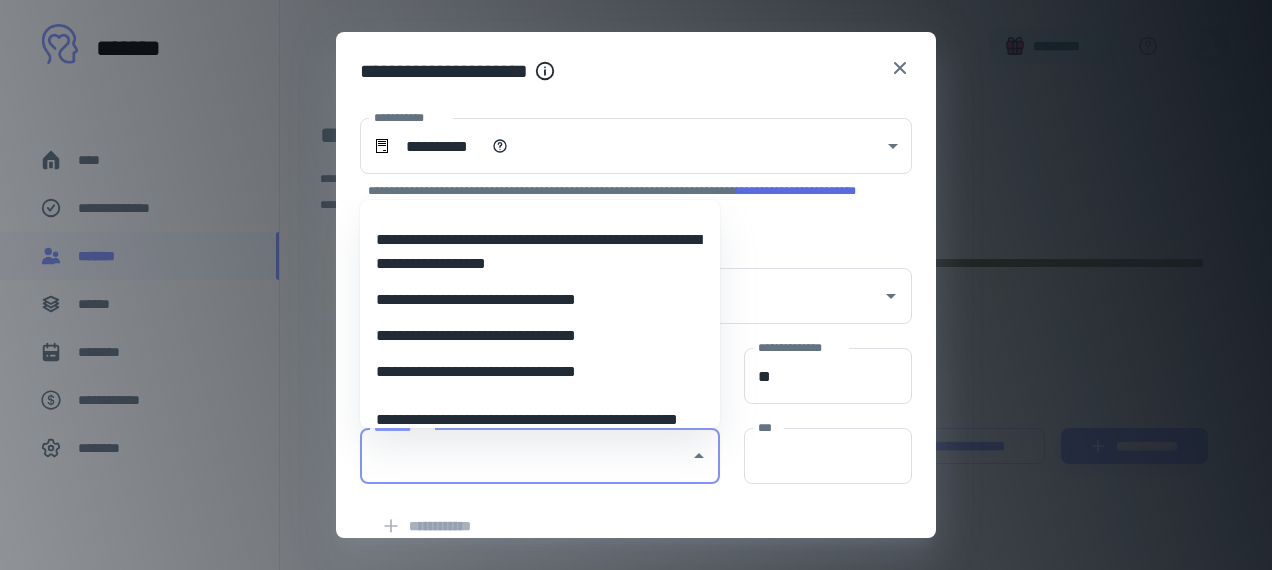 scroll, scrollTop: 109, scrollLeft: 0, axis: vertical 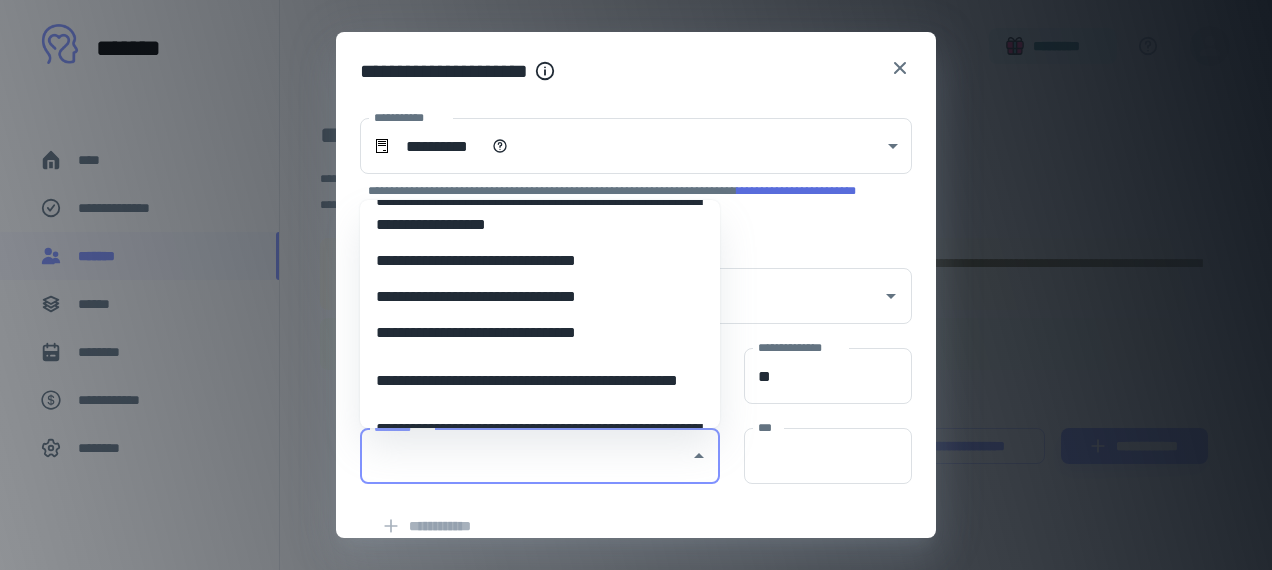 click on "**********" at bounding box center (540, 333) 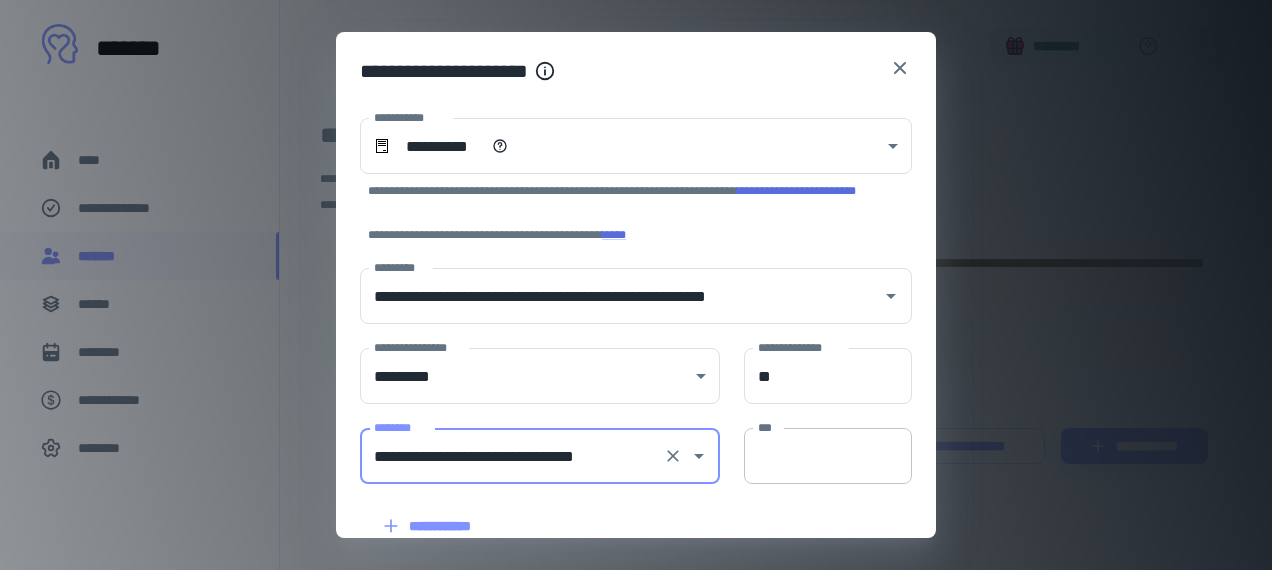 click on "***" at bounding box center [828, 456] 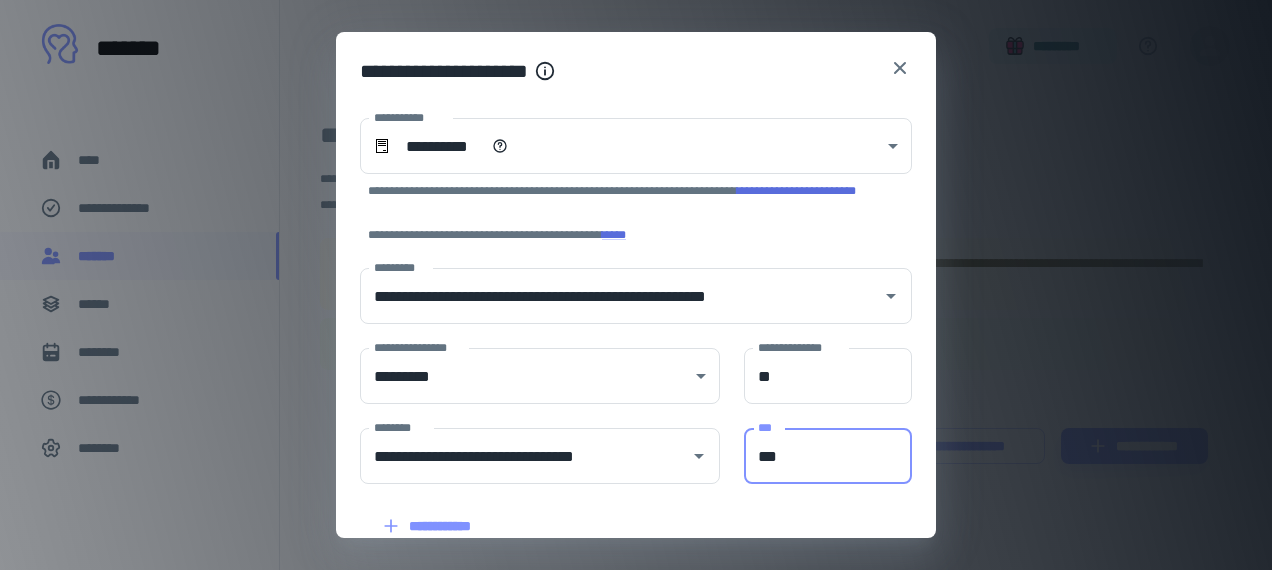 scroll, scrollTop: 102, scrollLeft: 0, axis: vertical 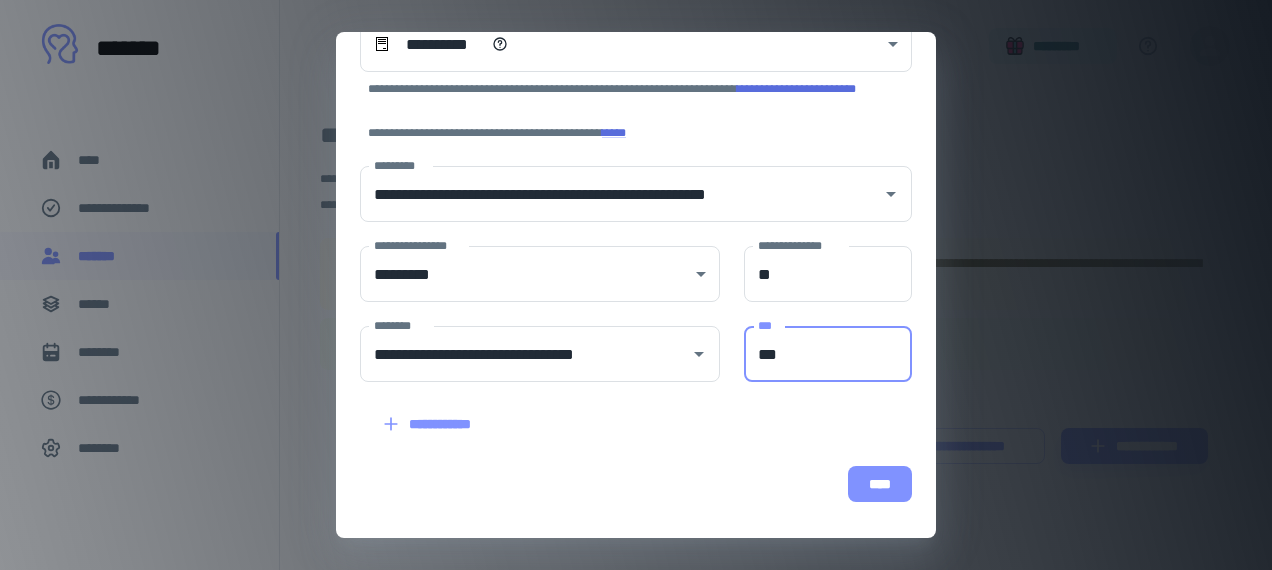 type on "***" 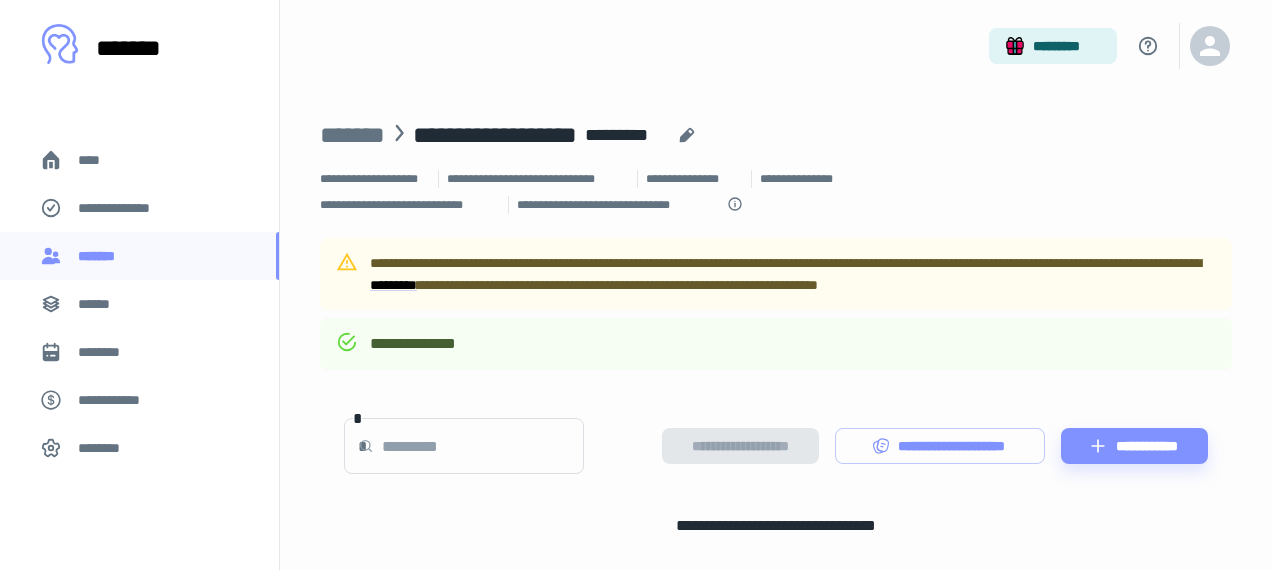 scroll, scrollTop: 953, scrollLeft: 0, axis: vertical 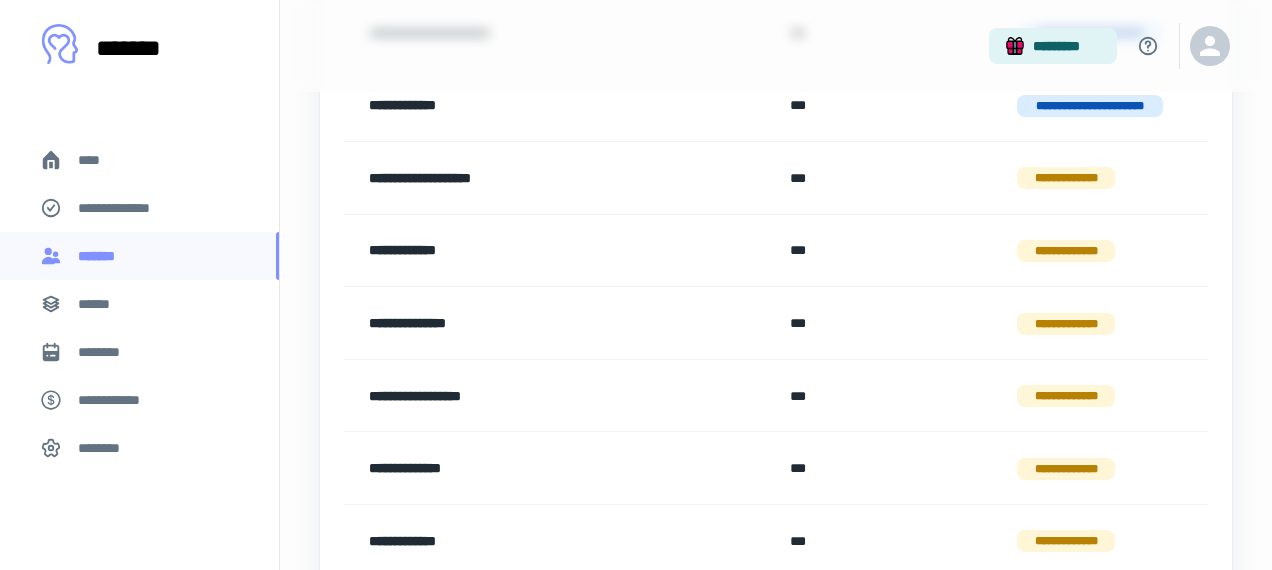 click on "******" at bounding box center [100, 304] 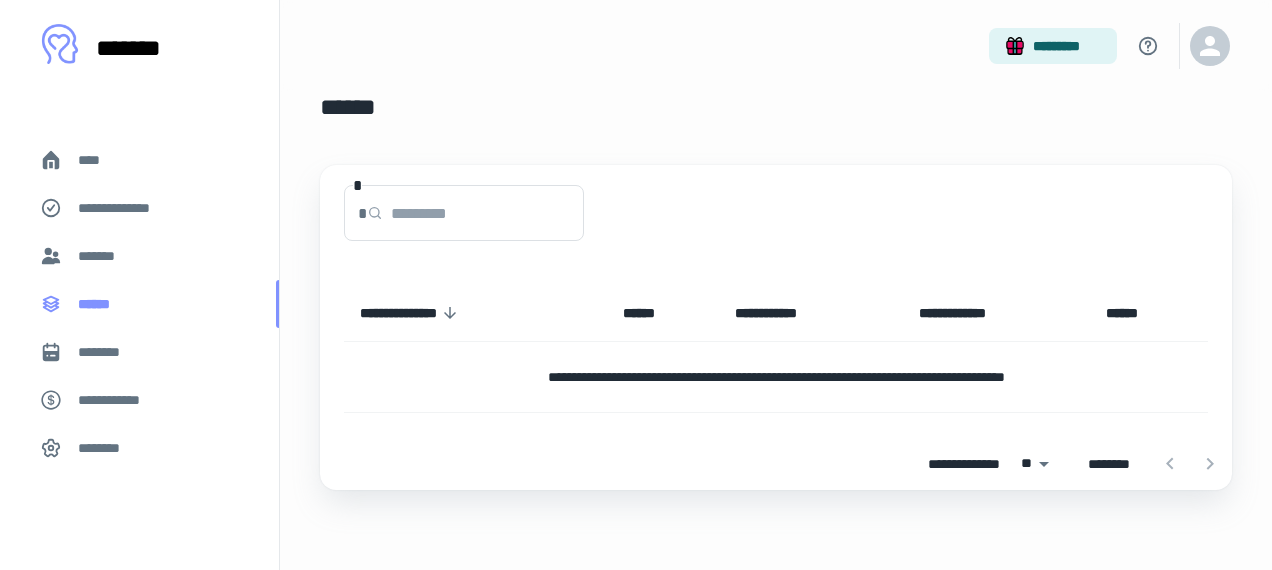 scroll, scrollTop: 0, scrollLeft: 0, axis: both 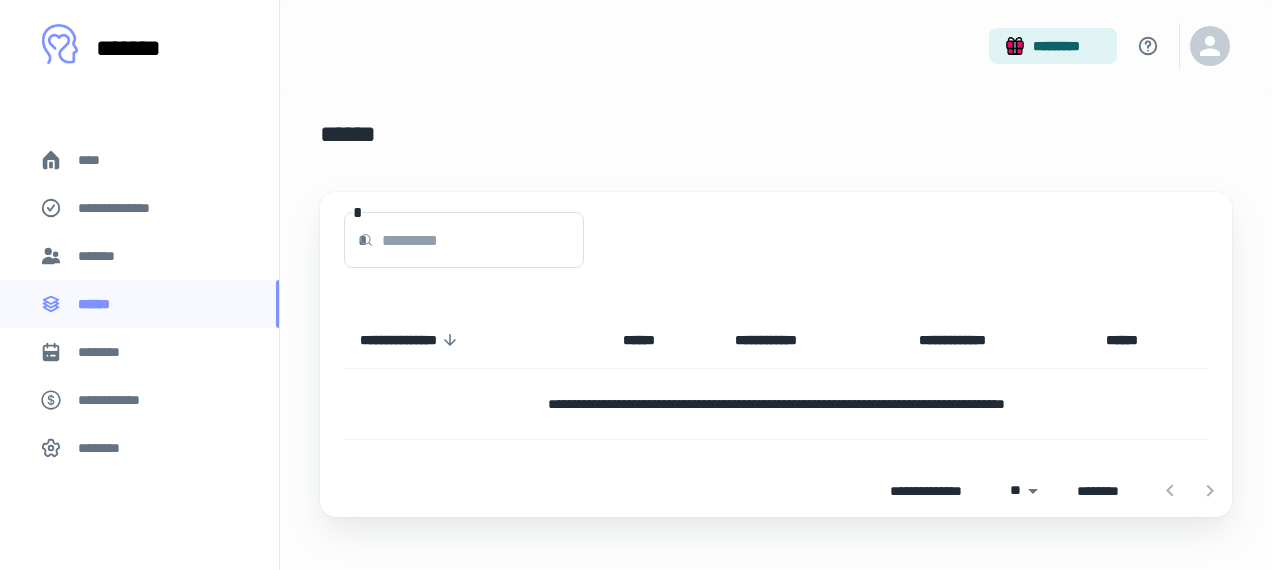 click on "********" at bounding box center (107, 352) 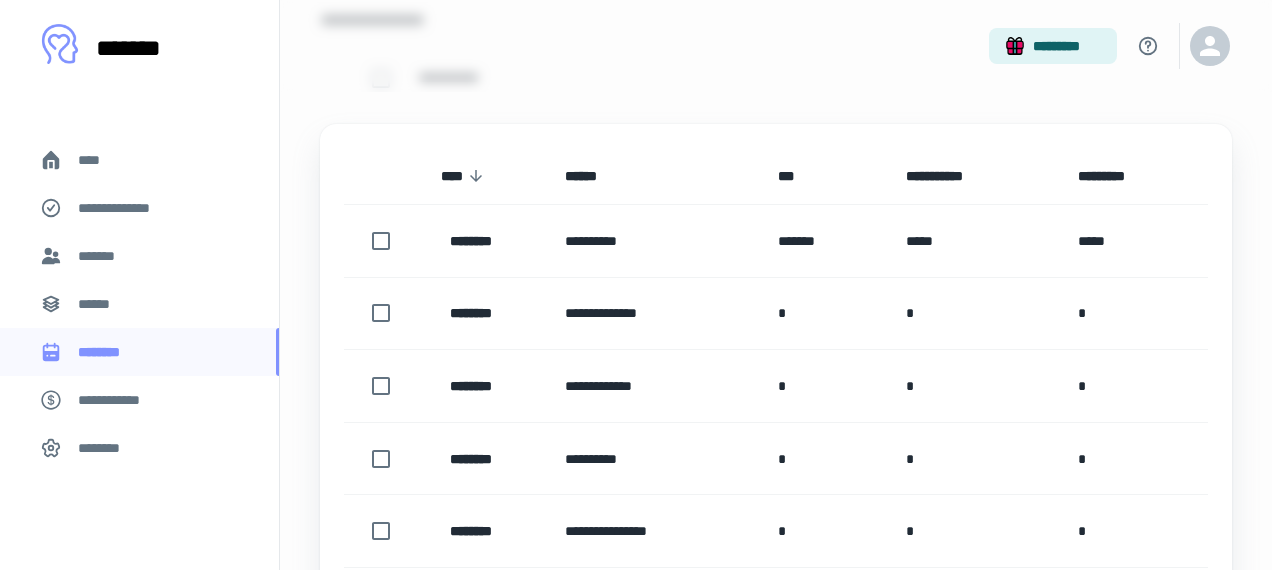 scroll, scrollTop: 292, scrollLeft: 0, axis: vertical 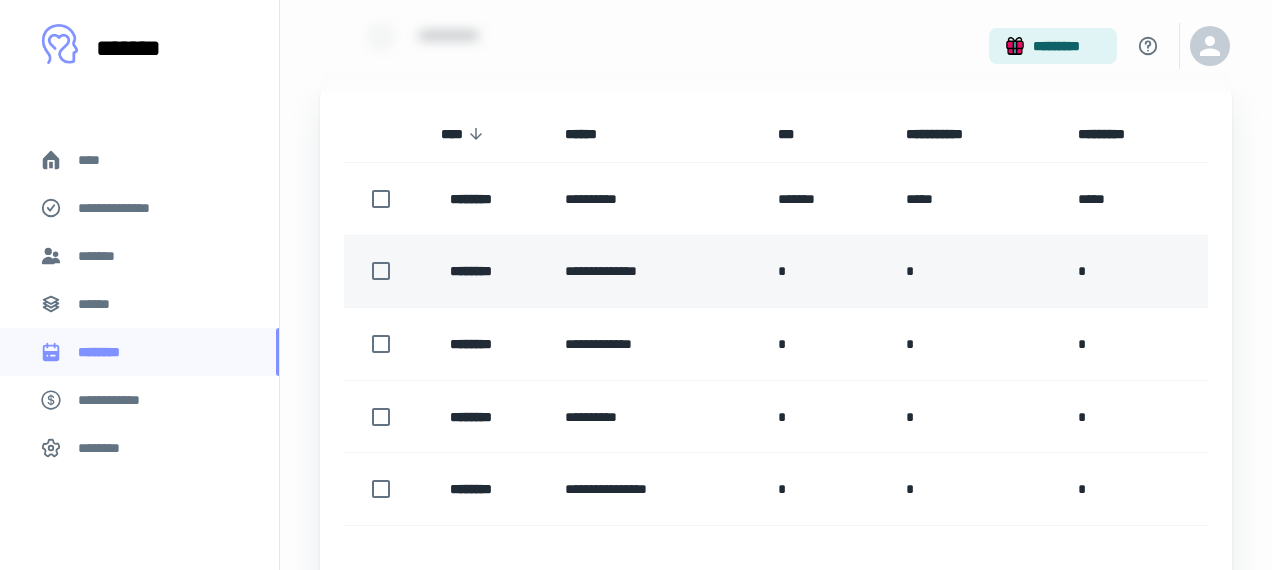 click on "**********" at bounding box center [656, 271] 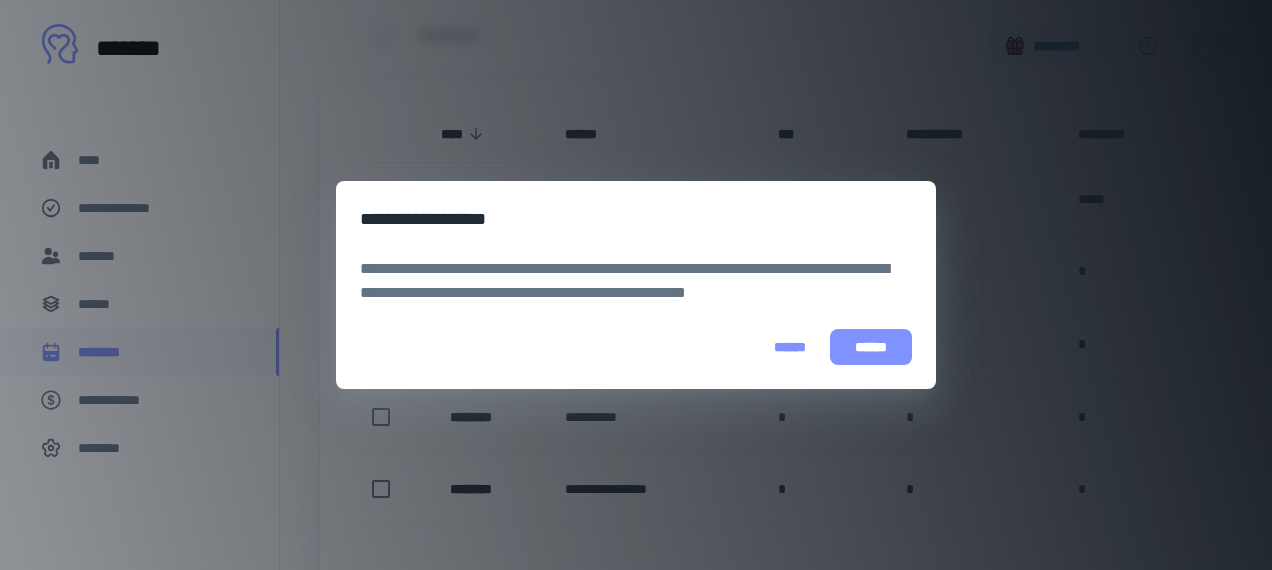 click on "******" at bounding box center (871, 347) 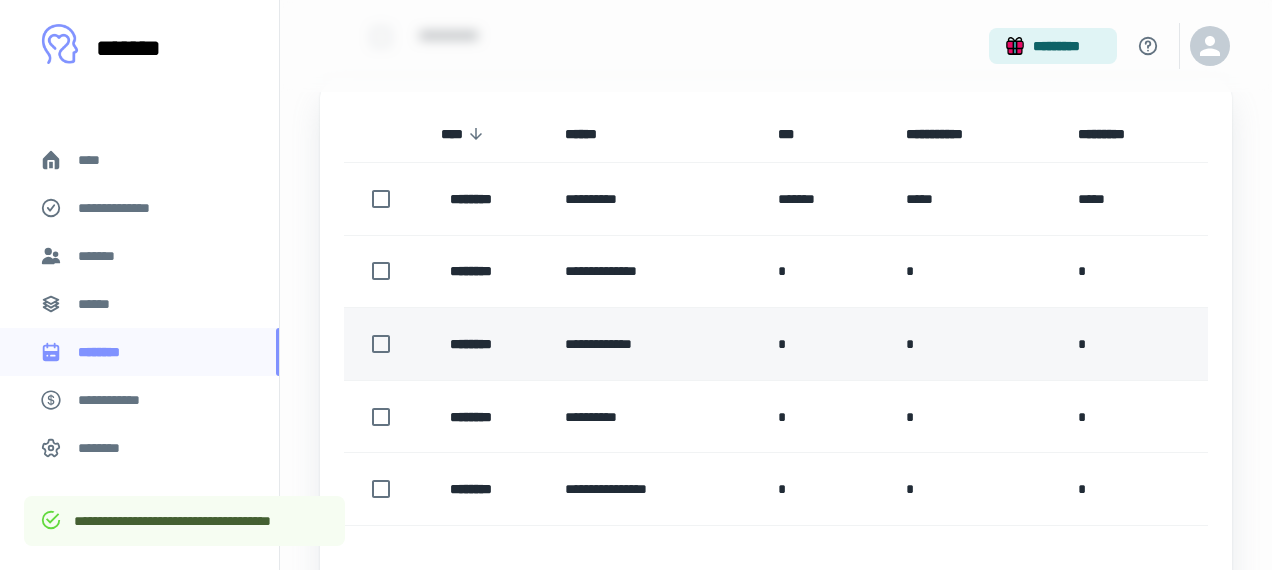 click on "**********" at bounding box center (656, 344) 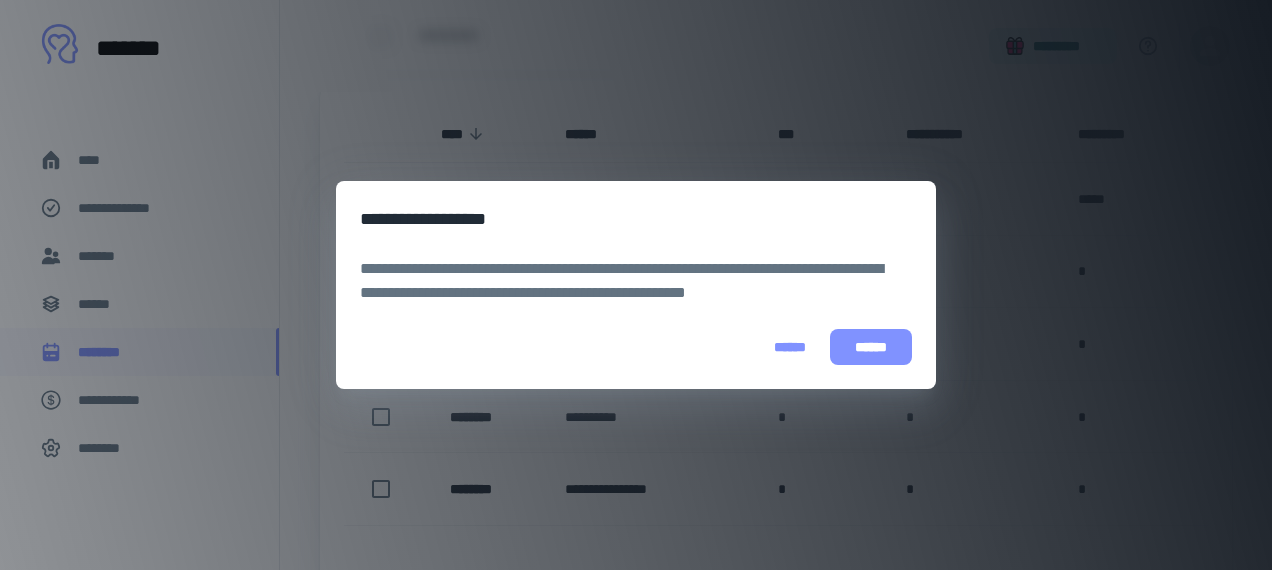click on "******" at bounding box center [871, 347] 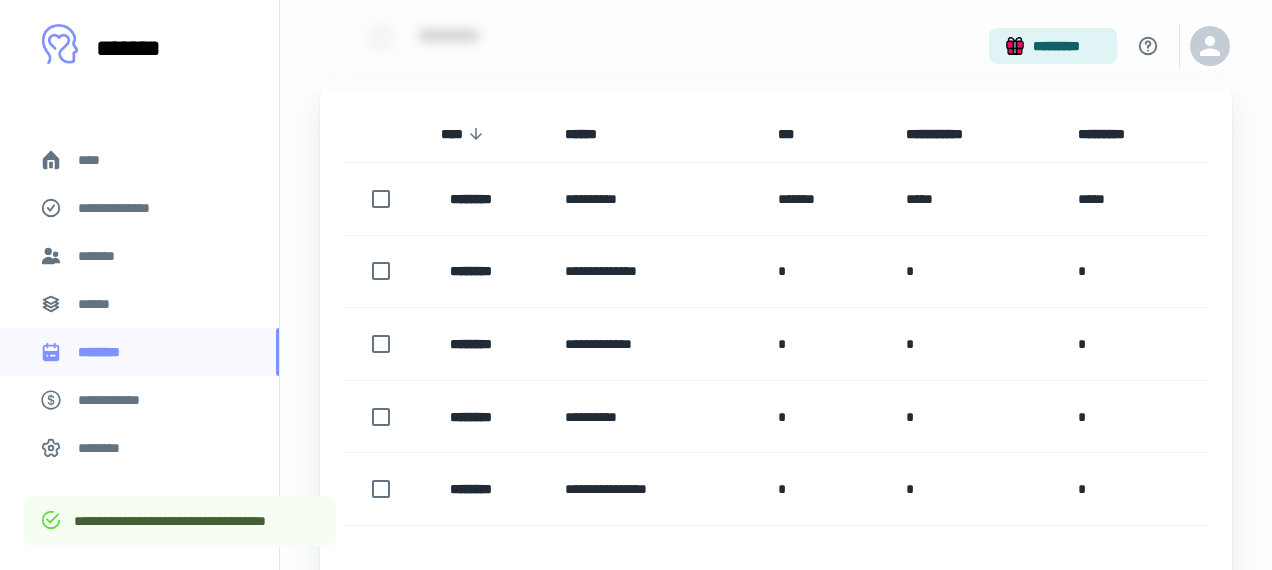 click on "**********" at bounding box center [656, 416] 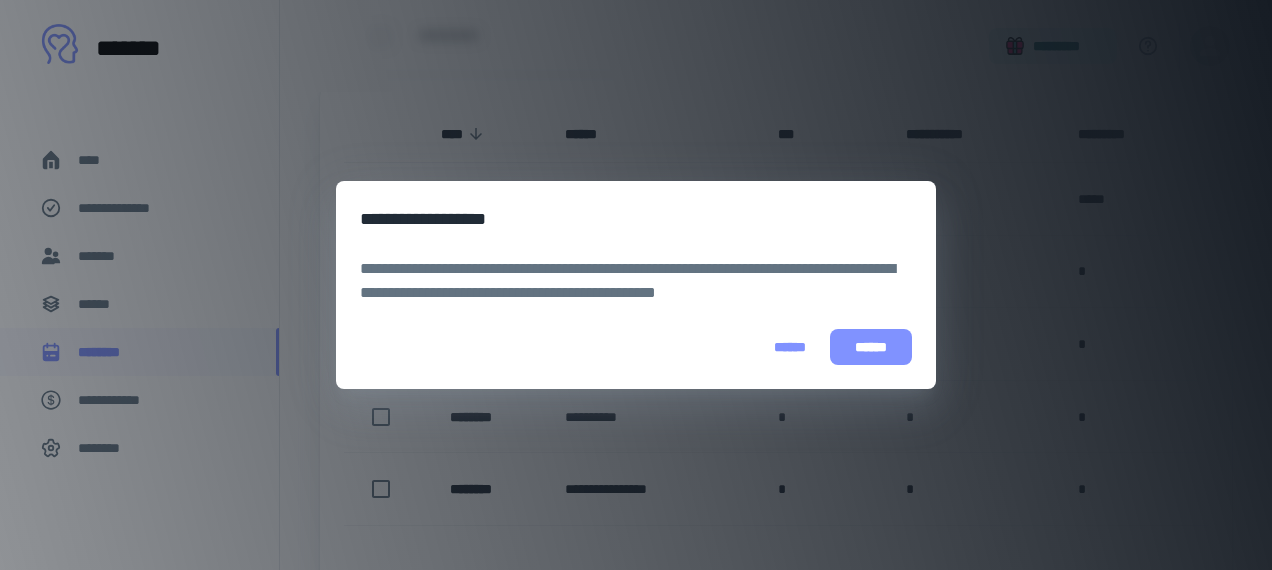 click on "******" at bounding box center (871, 347) 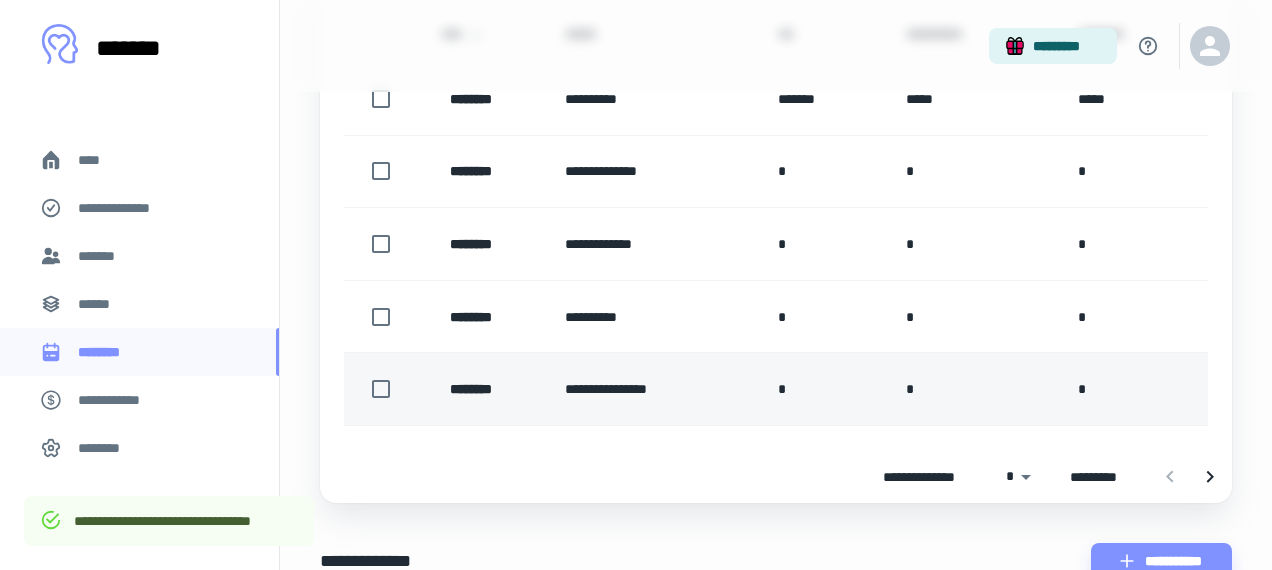 scroll, scrollTop: 402, scrollLeft: 0, axis: vertical 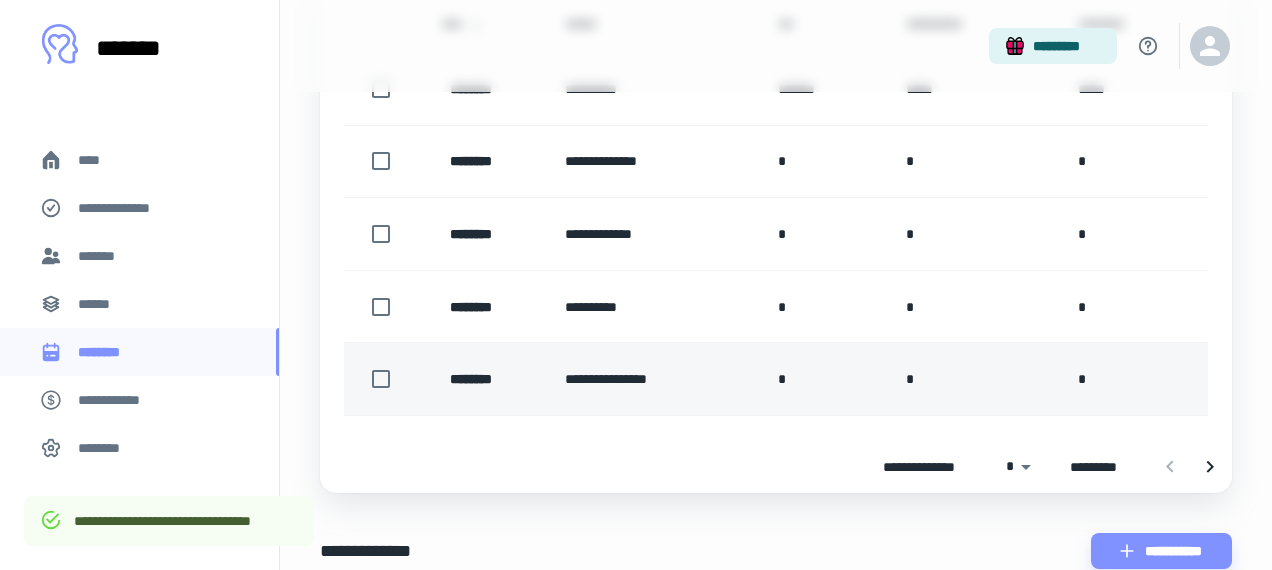 click on "**********" at bounding box center (656, 379) 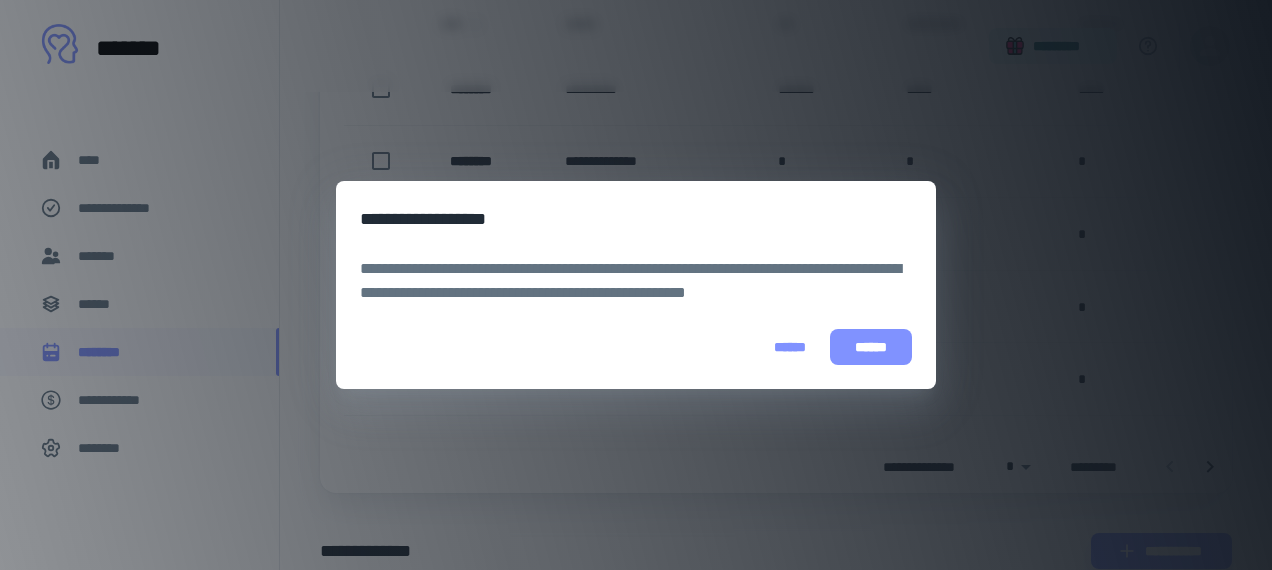 click on "******" at bounding box center (871, 347) 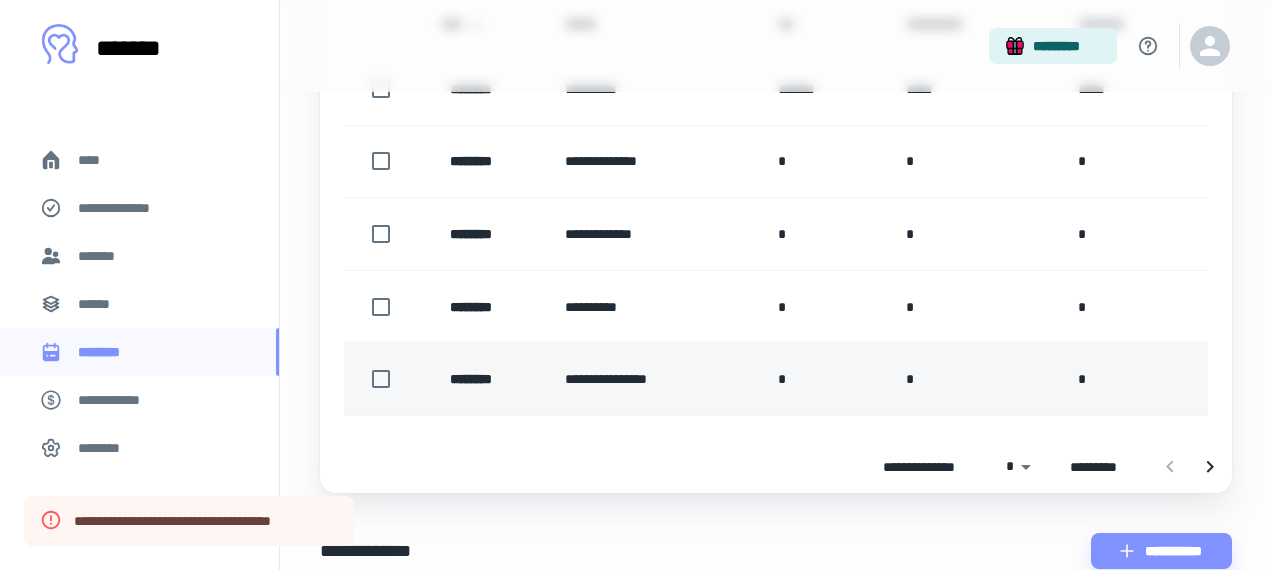 scroll, scrollTop: 447, scrollLeft: 0, axis: vertical 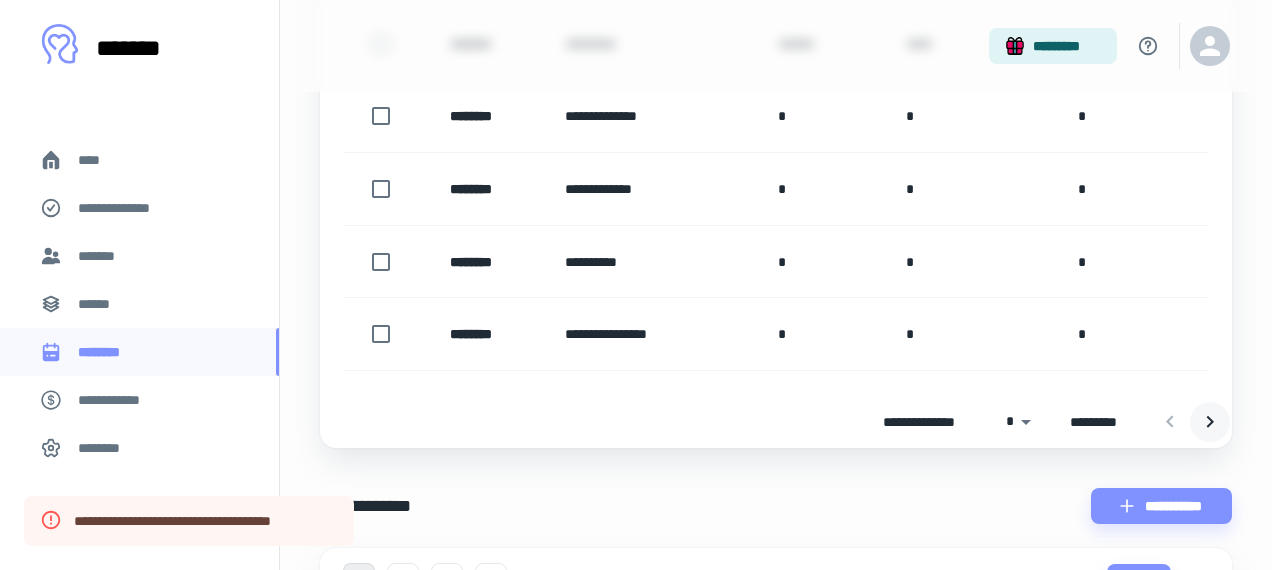 click 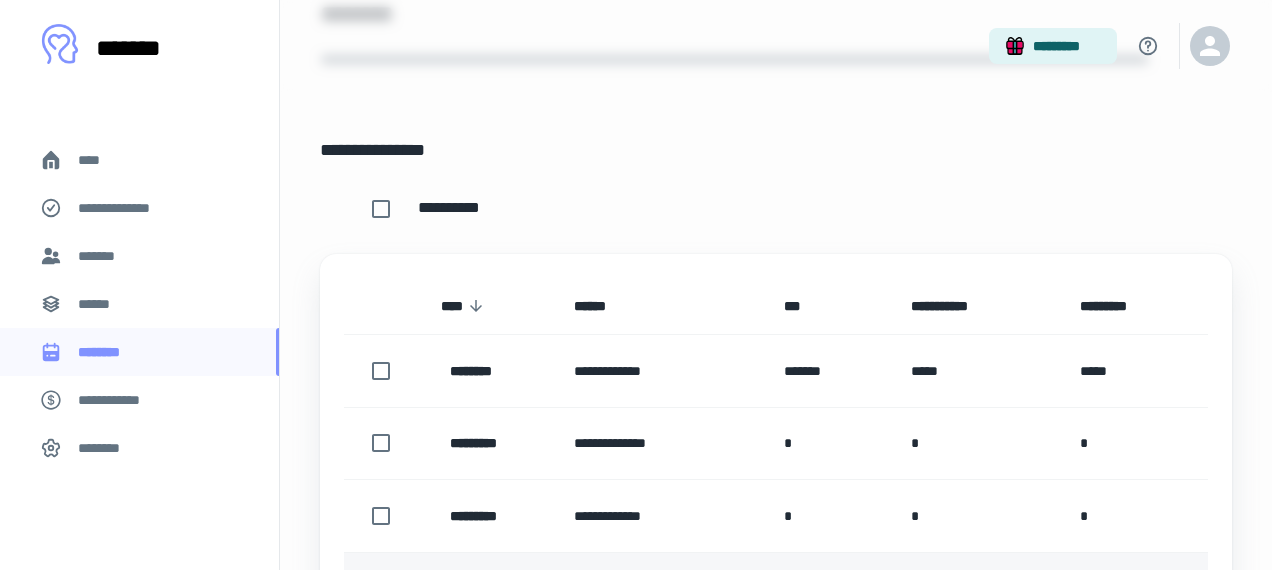 scroll, scrollTop: 67, scrollLeft: 0, axis: vertical 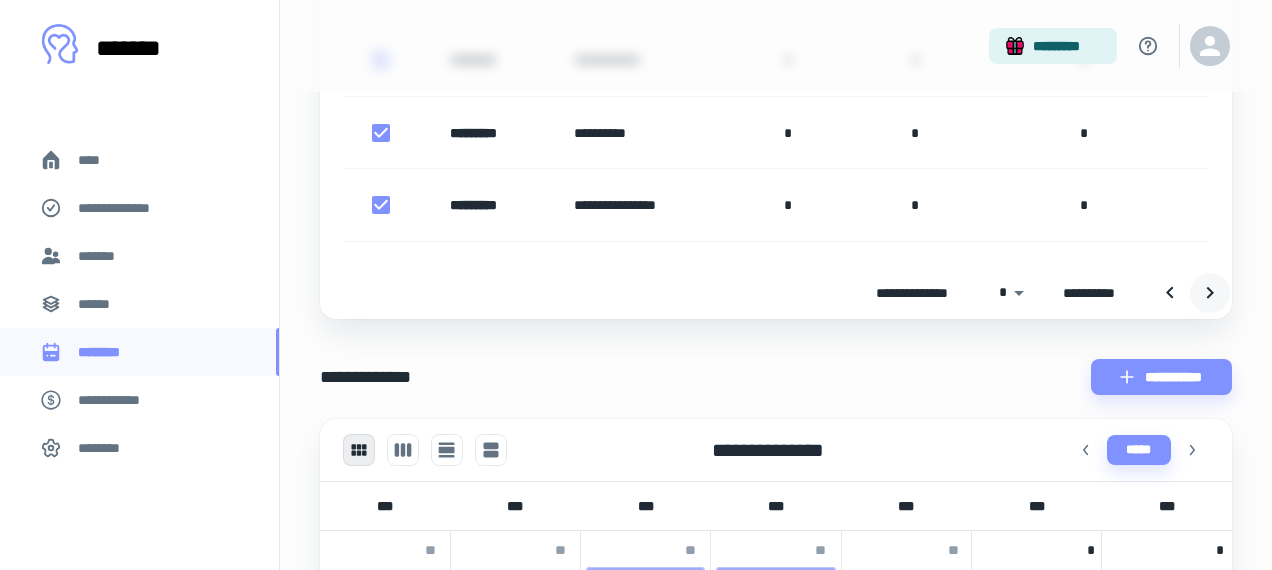 click 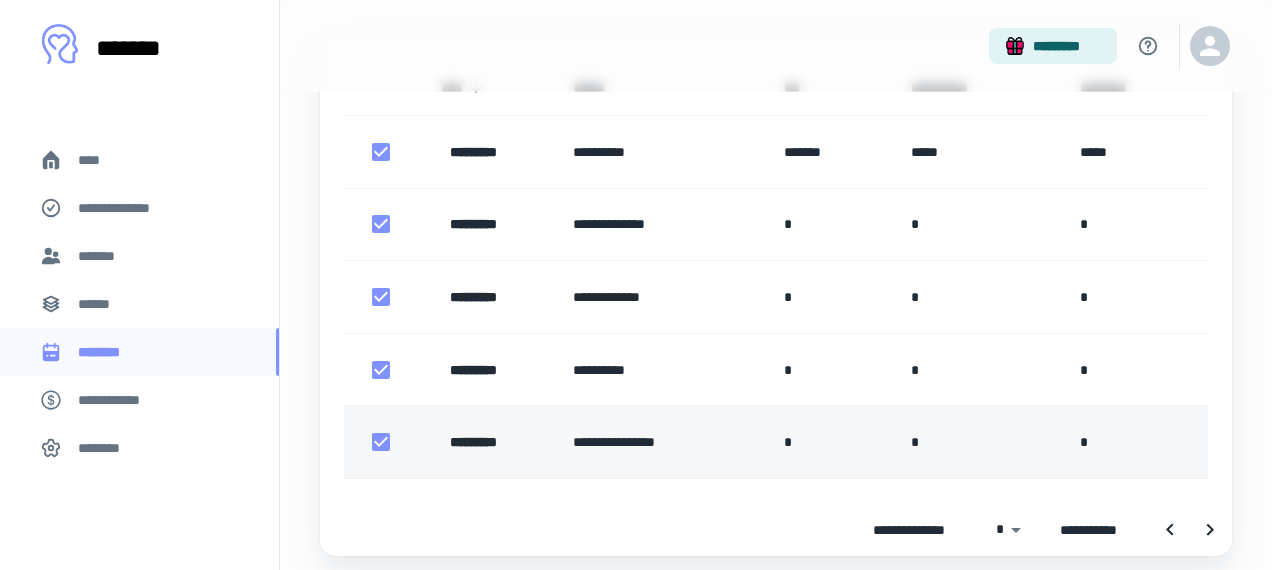 scroll, scrollTop: 340, scrollLeft: 0, axis: vertical 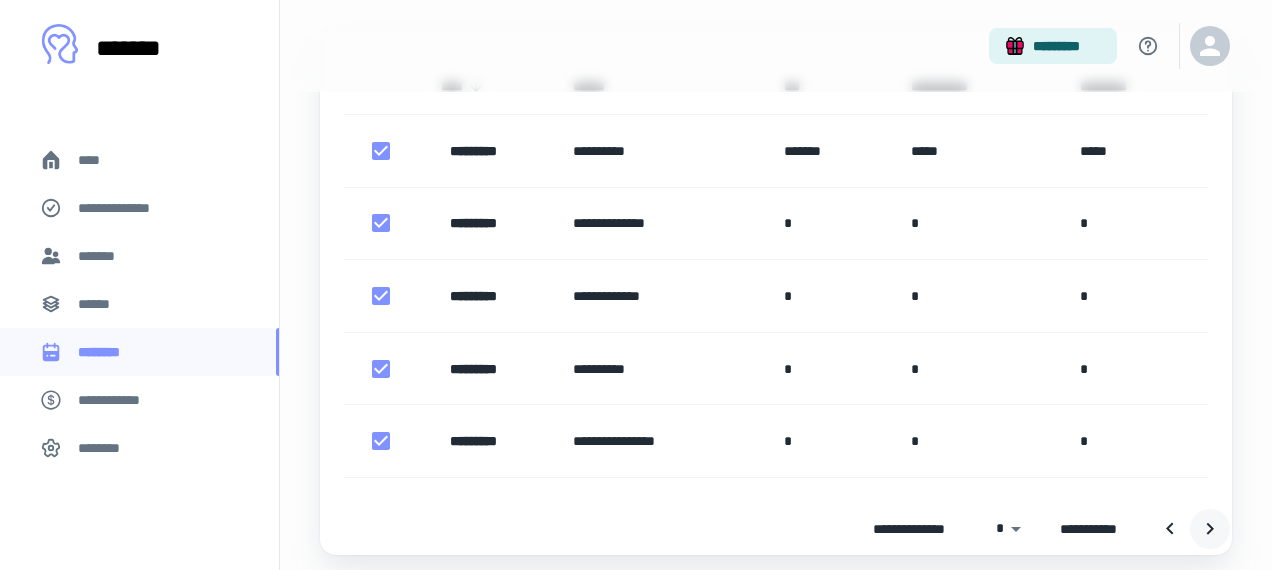 click 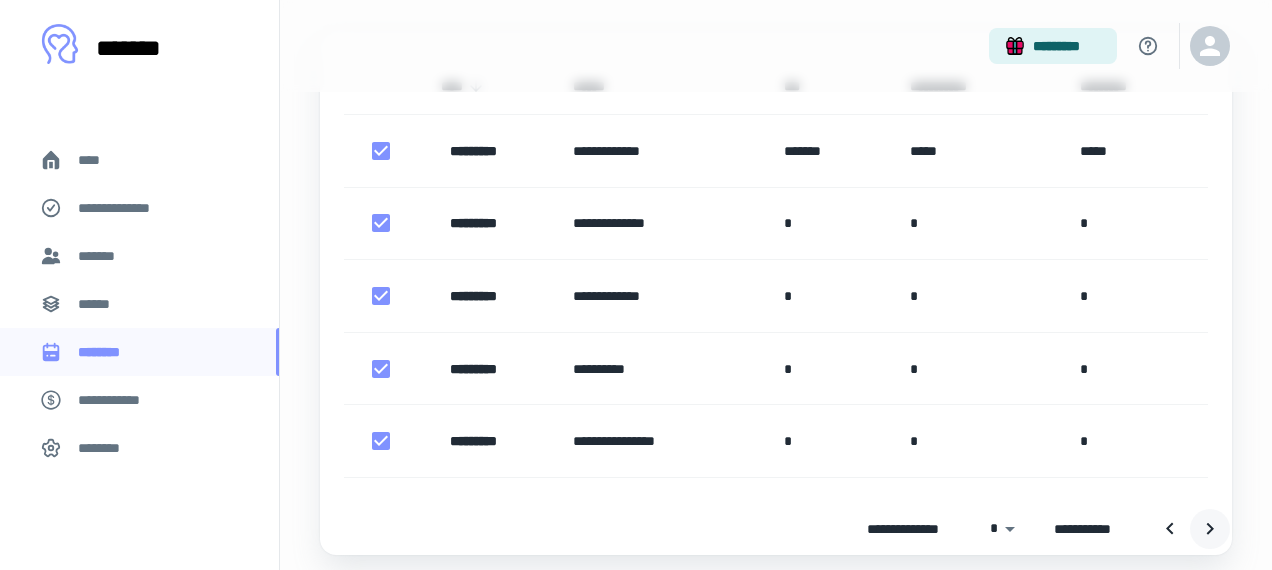 click 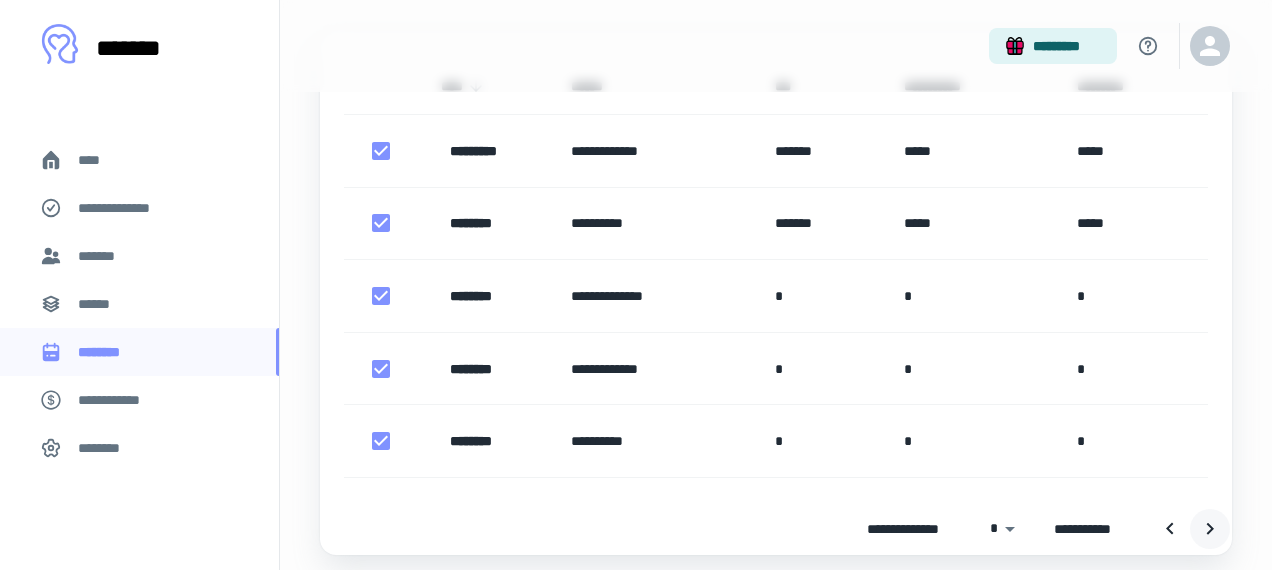 click 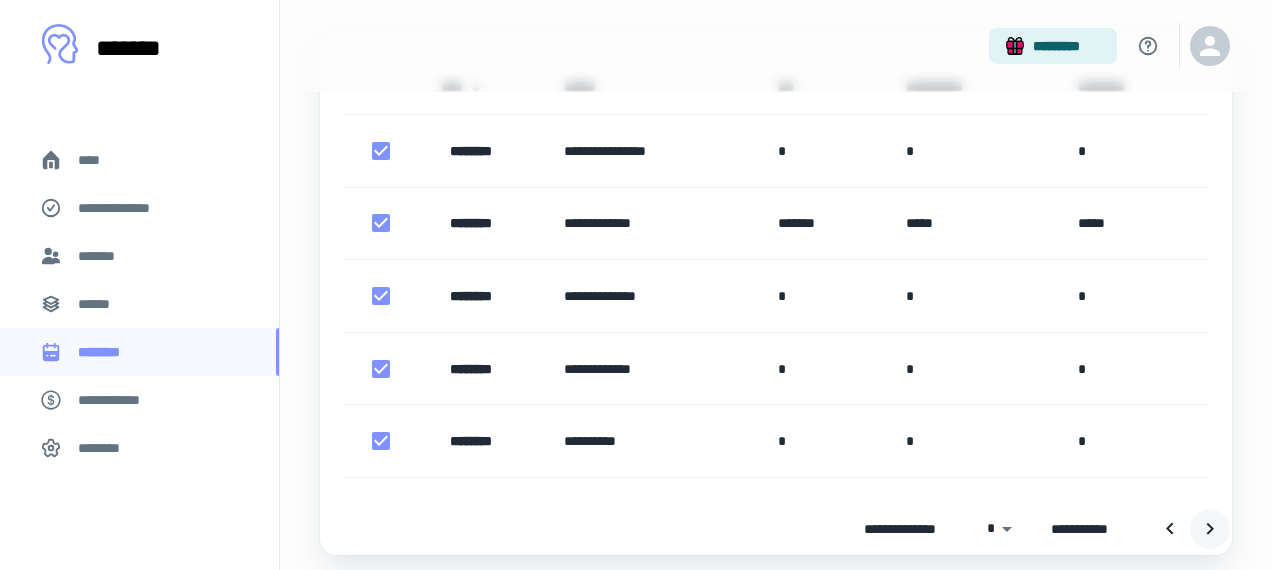 click 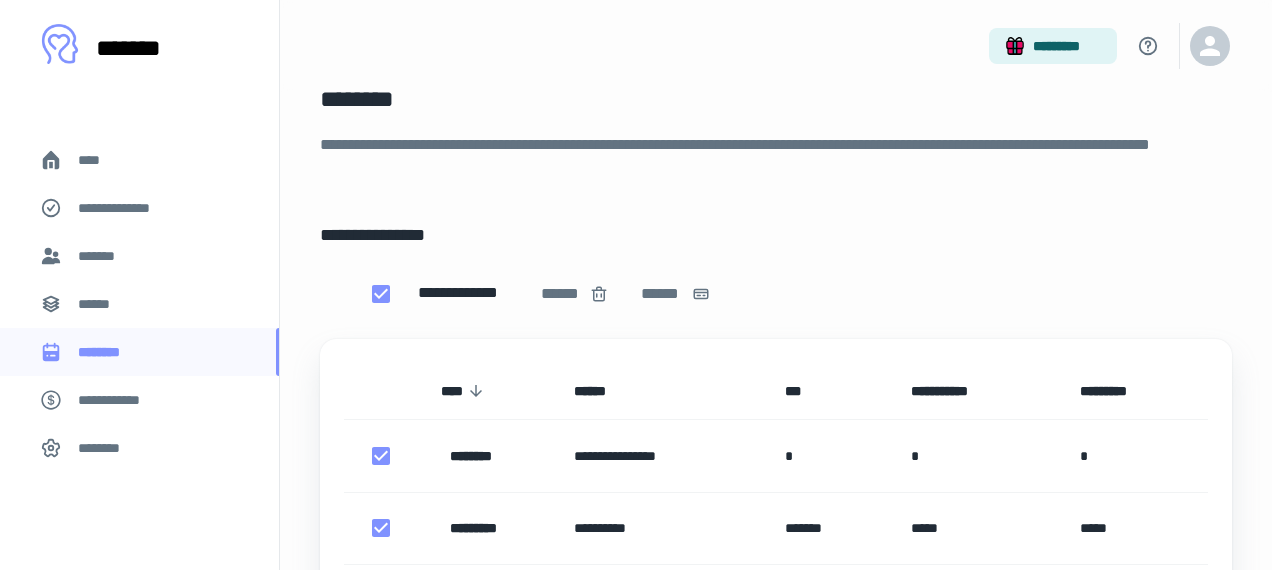 scroll, scrollTop: 0, scrollLeft: 0, axis: both 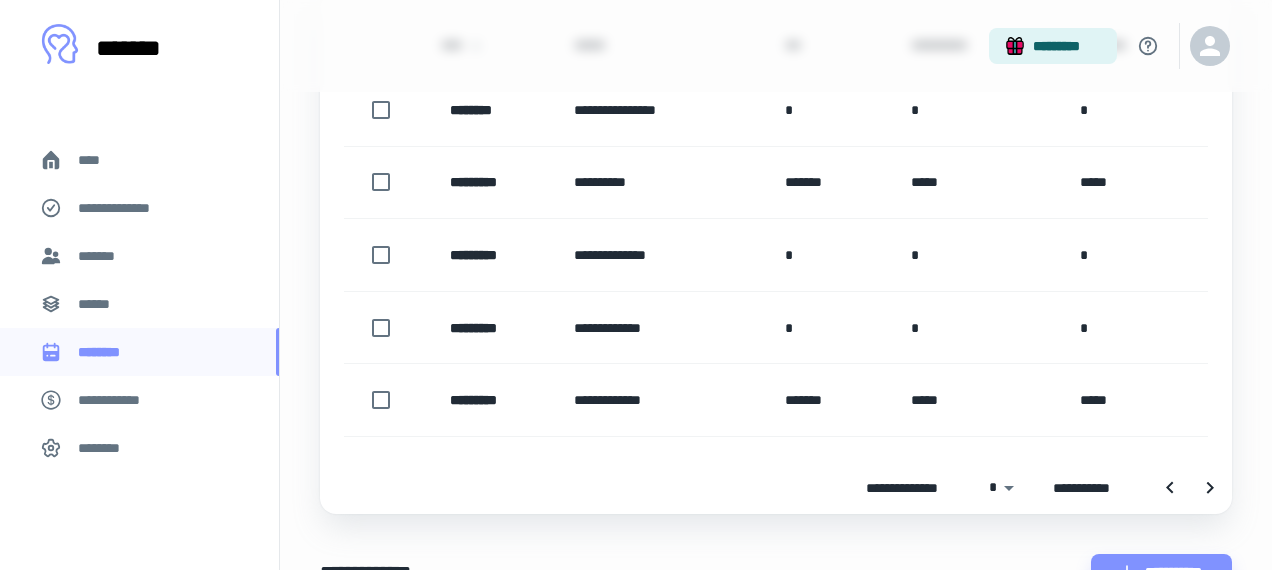 click on "**********" at bounding box center (1091, 488) 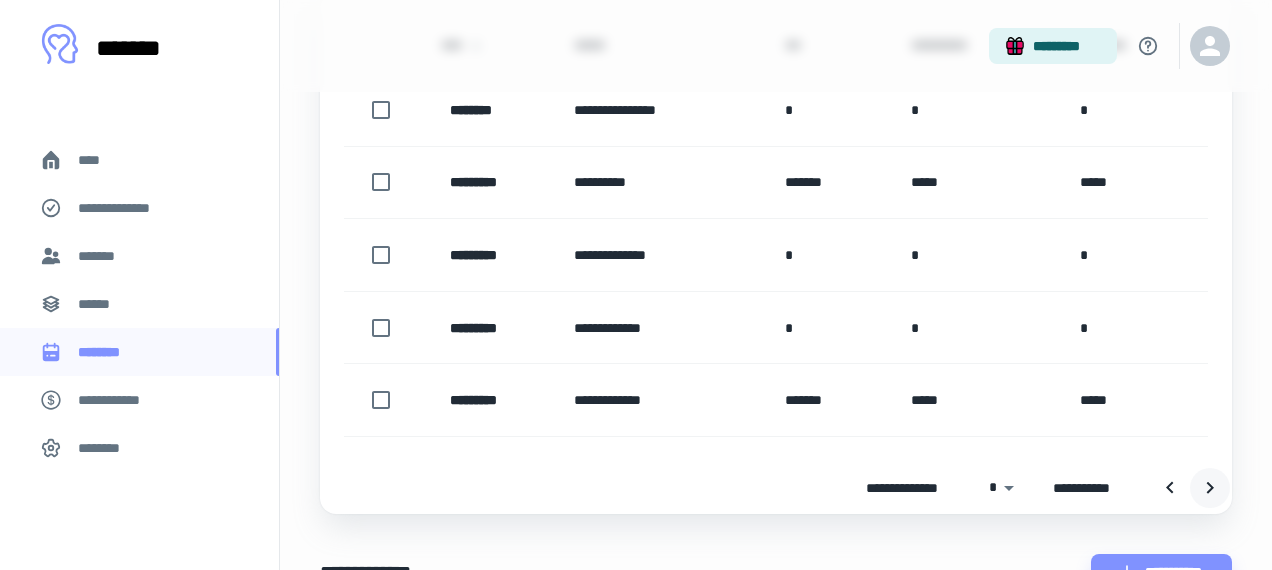 click 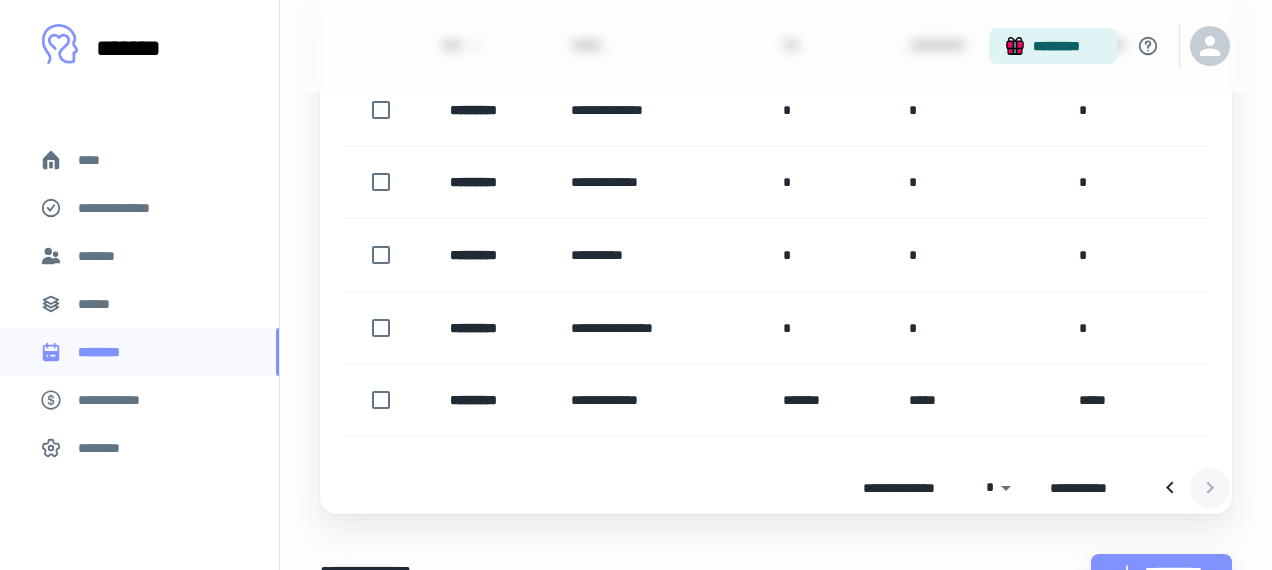 click at bounding box center [1190, 488] 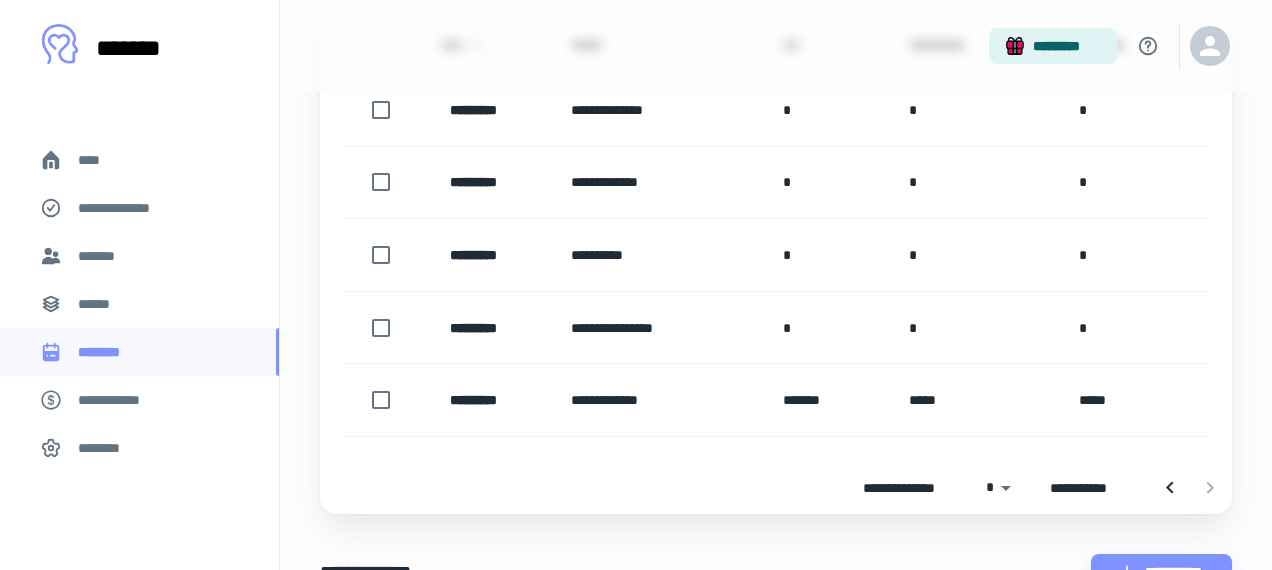 click on "**********" at bounding box center (139, 400) 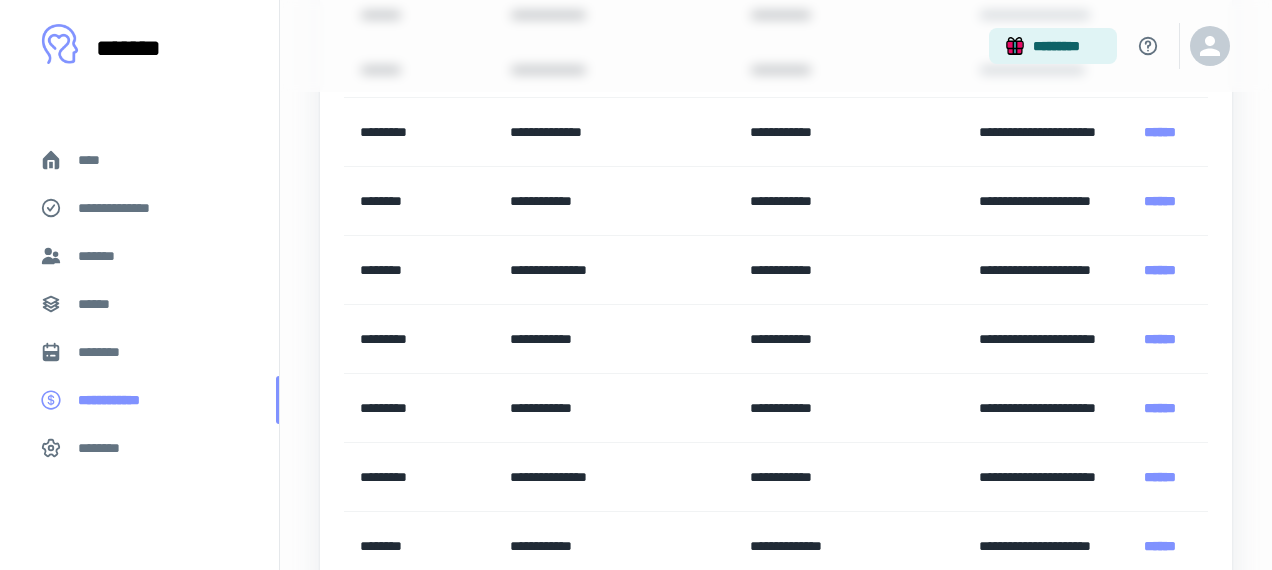 scroll, scrollTop: 0, scrollLeft: 0, axis: both 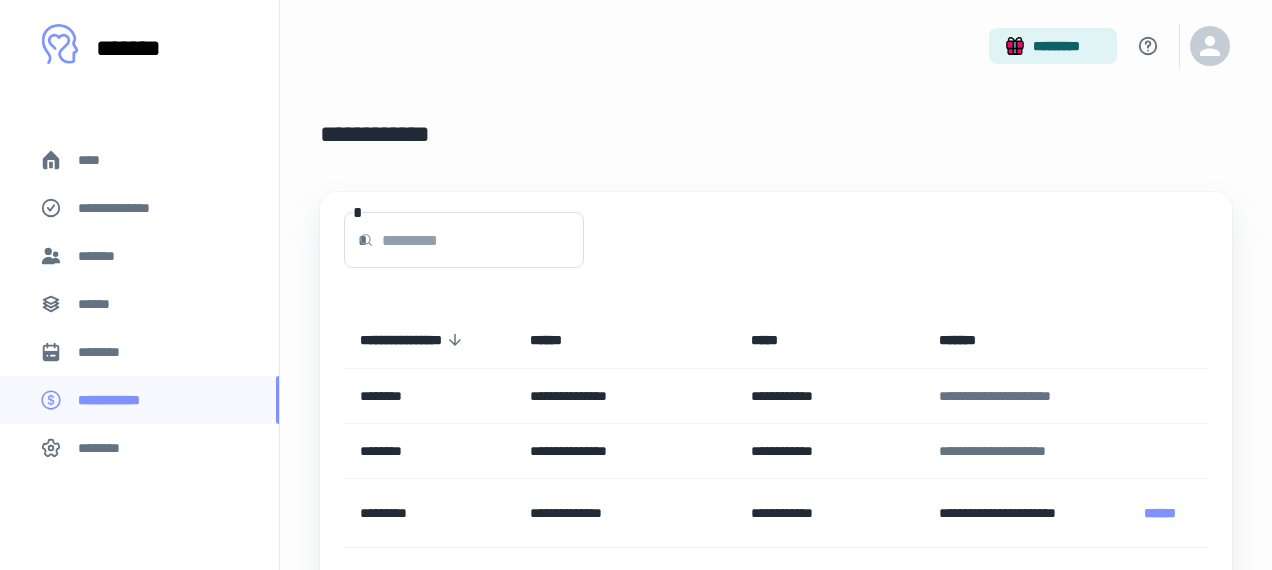 click on "******" at bounding box center (139, 304) 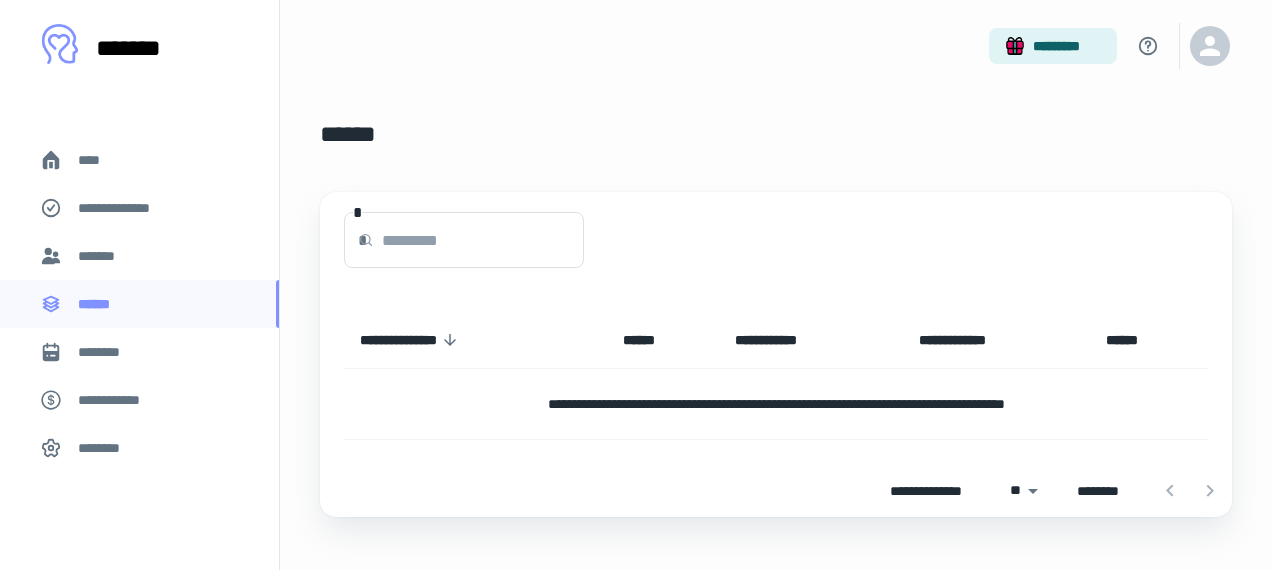click on "*******" at bounding box center (139, 256) 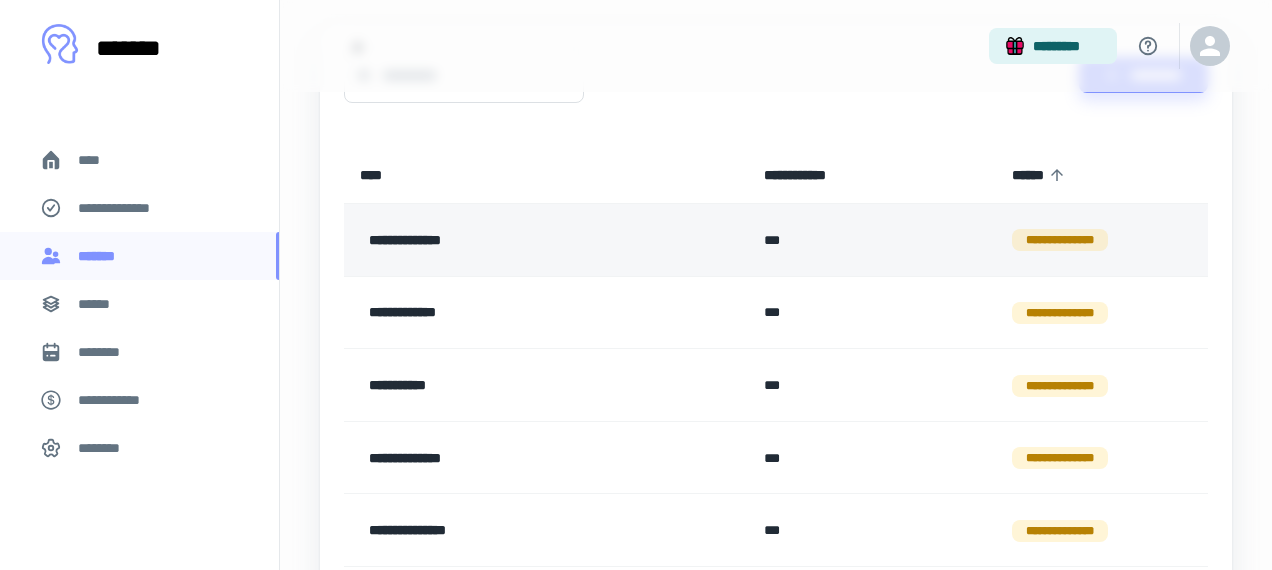 scroll, scrollTop: 161, scrollLeft: 0, axis: vertical 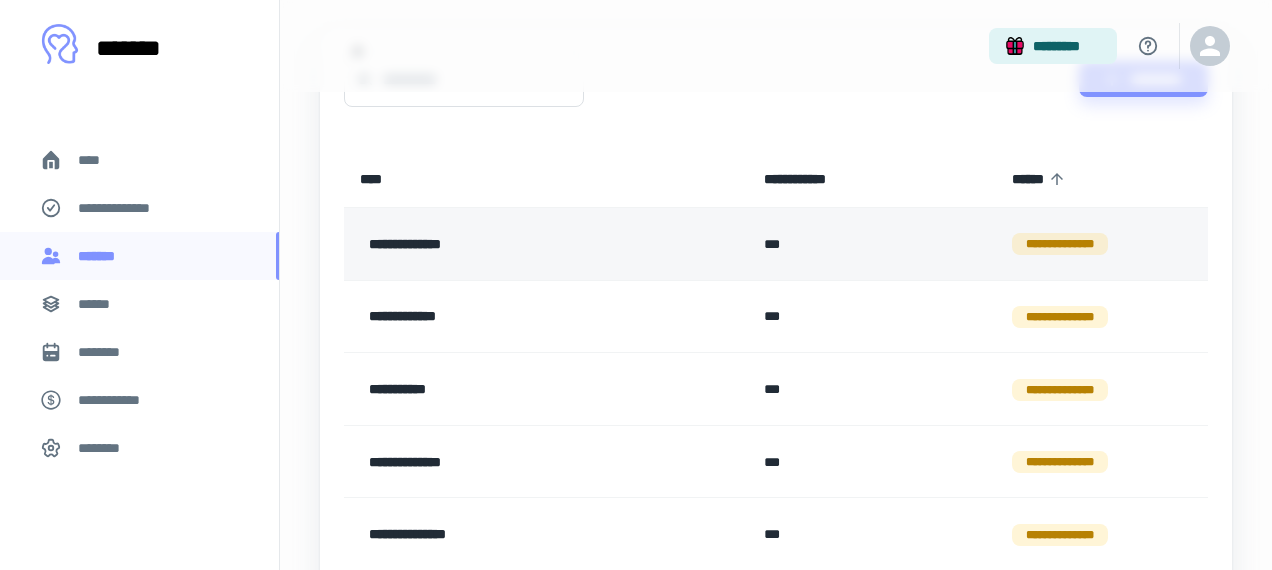 click on "**********" at bounding box center (513, 244) 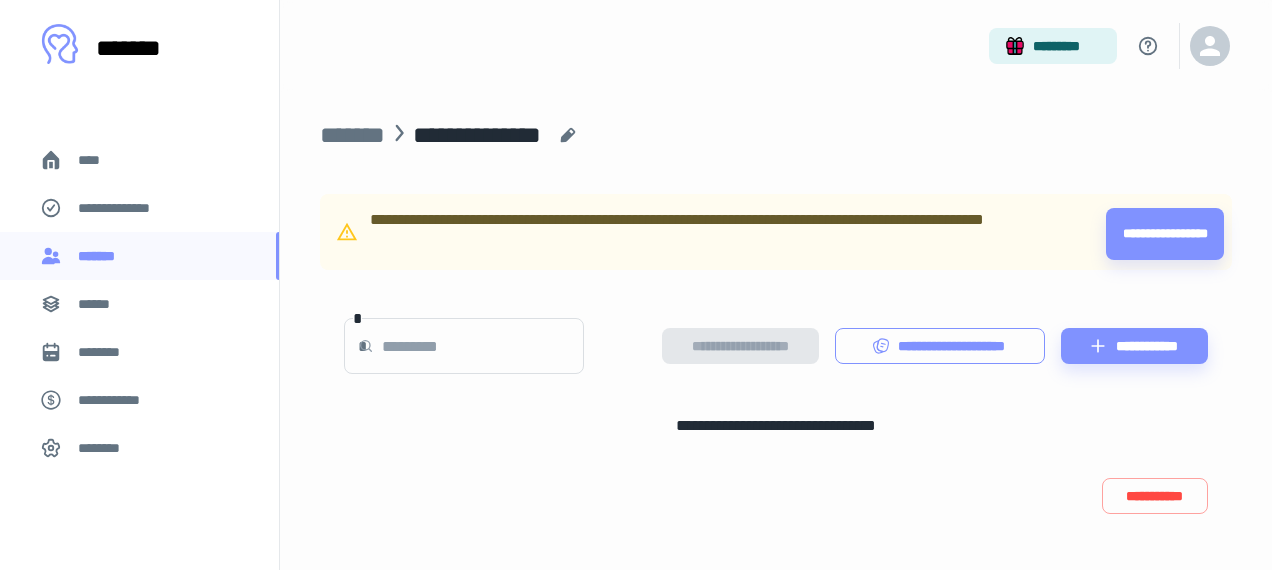 click on "**********" at bounding box center (940, 346) 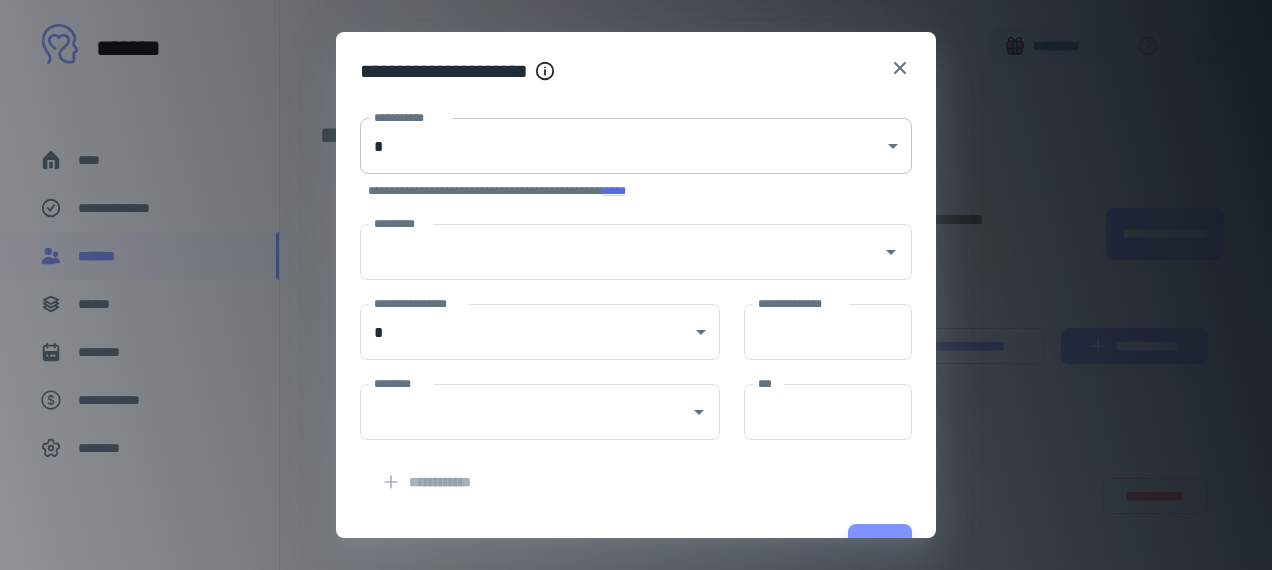 click on "**********" at bounding box center (636, 285) 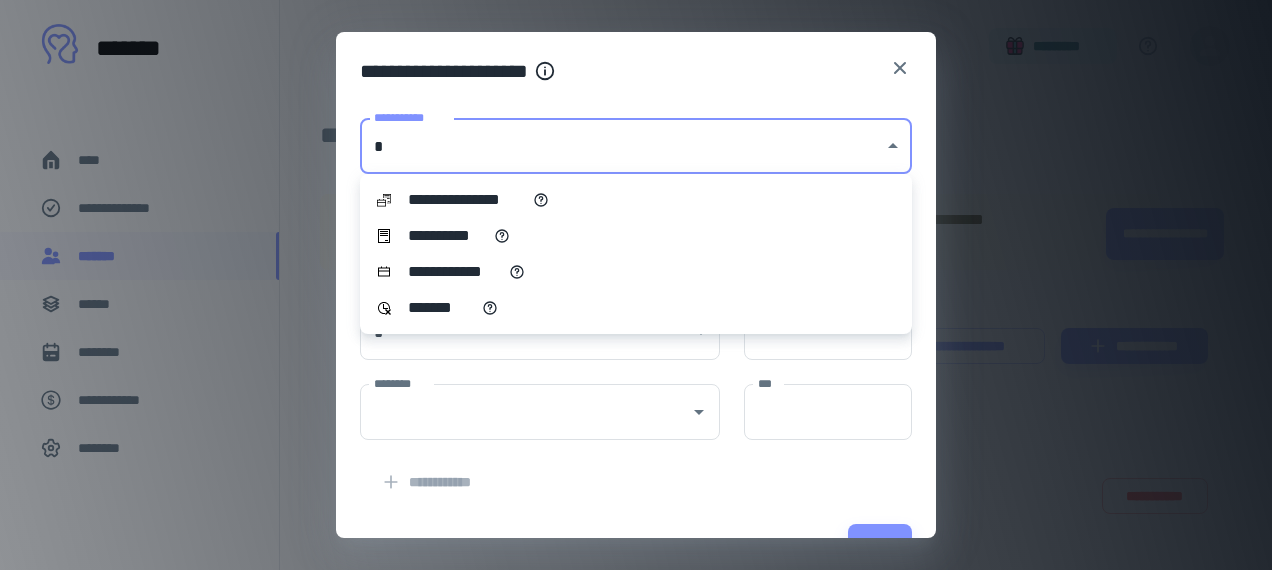 click on "**********" at bounding box center [636, 236] 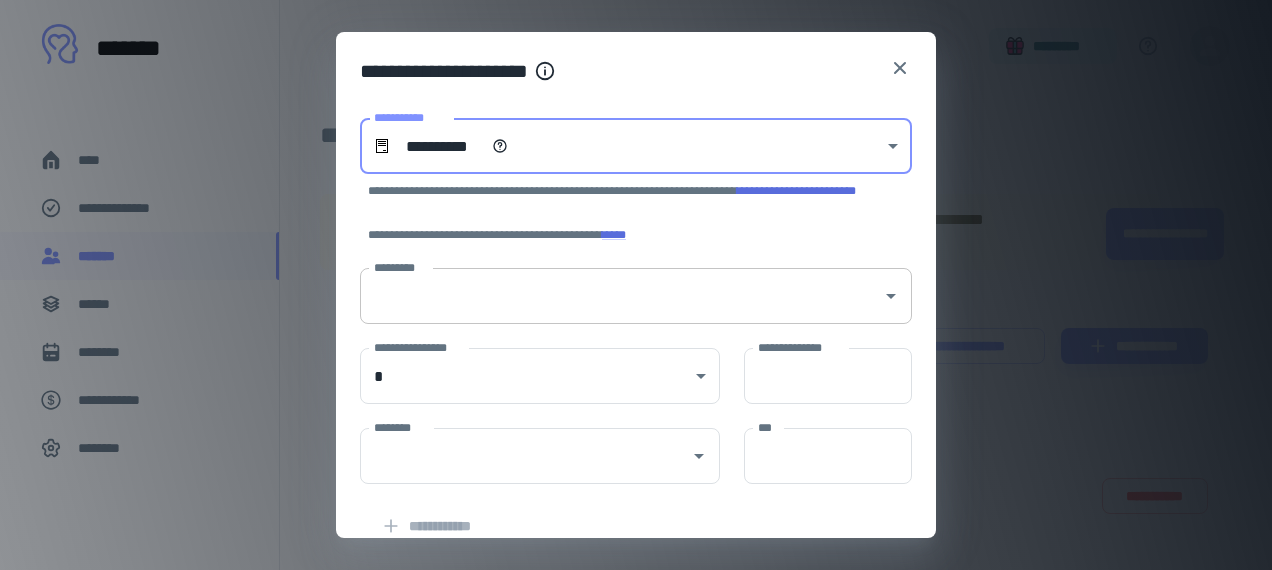 click on "*********" at bounding box center [621, 296] 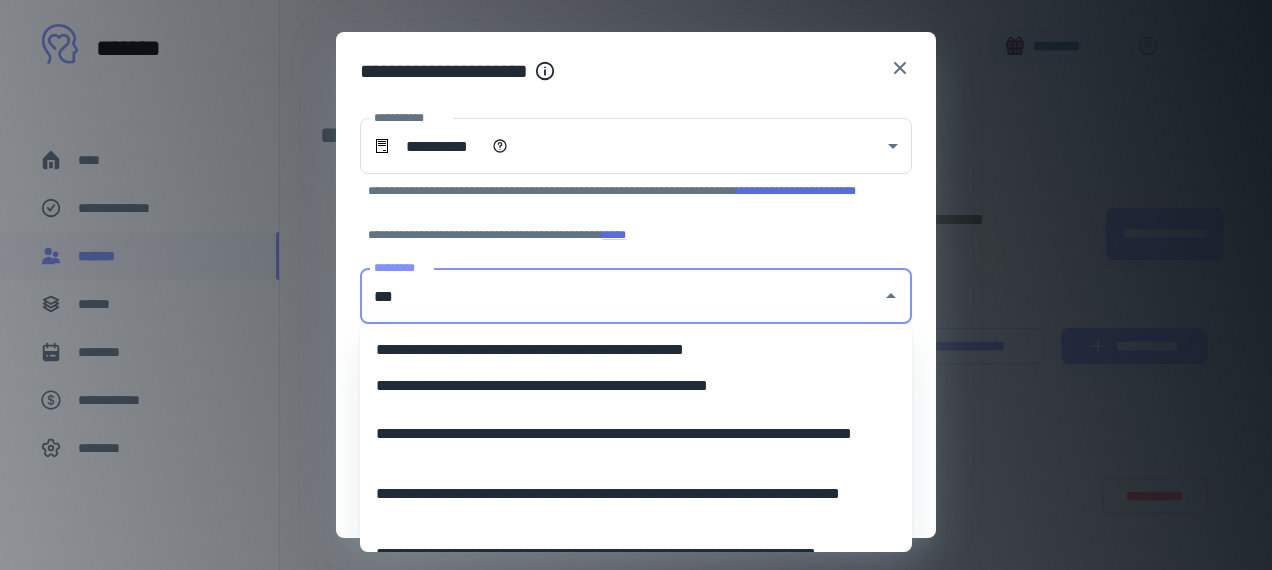 click on "**********" at bounding box center [636, 386] 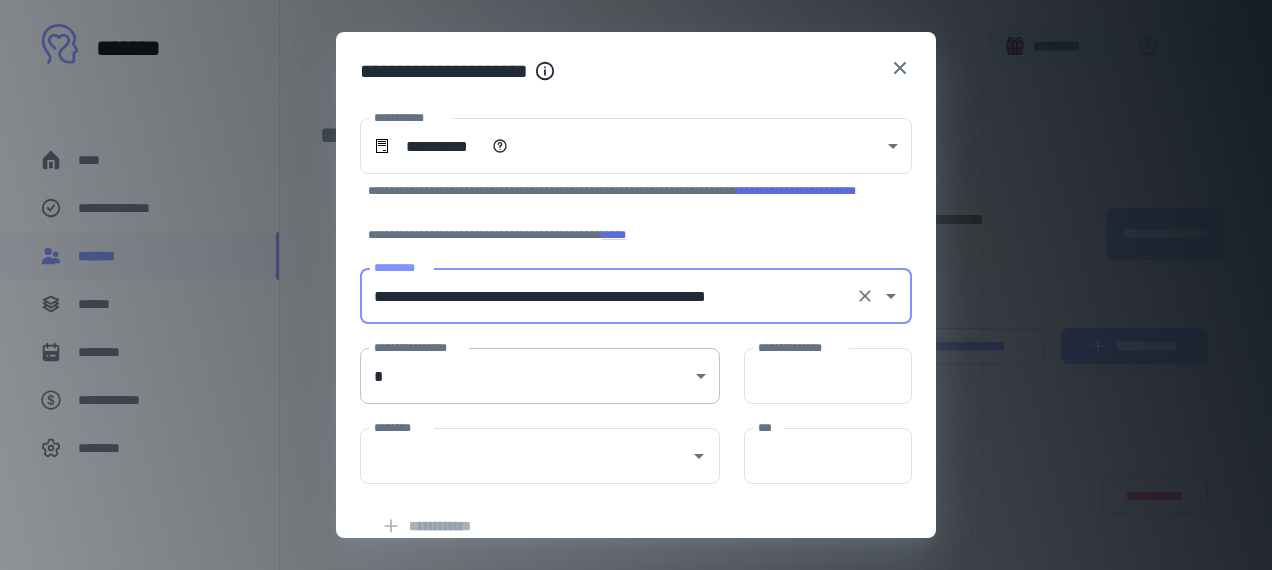 type on "**********" 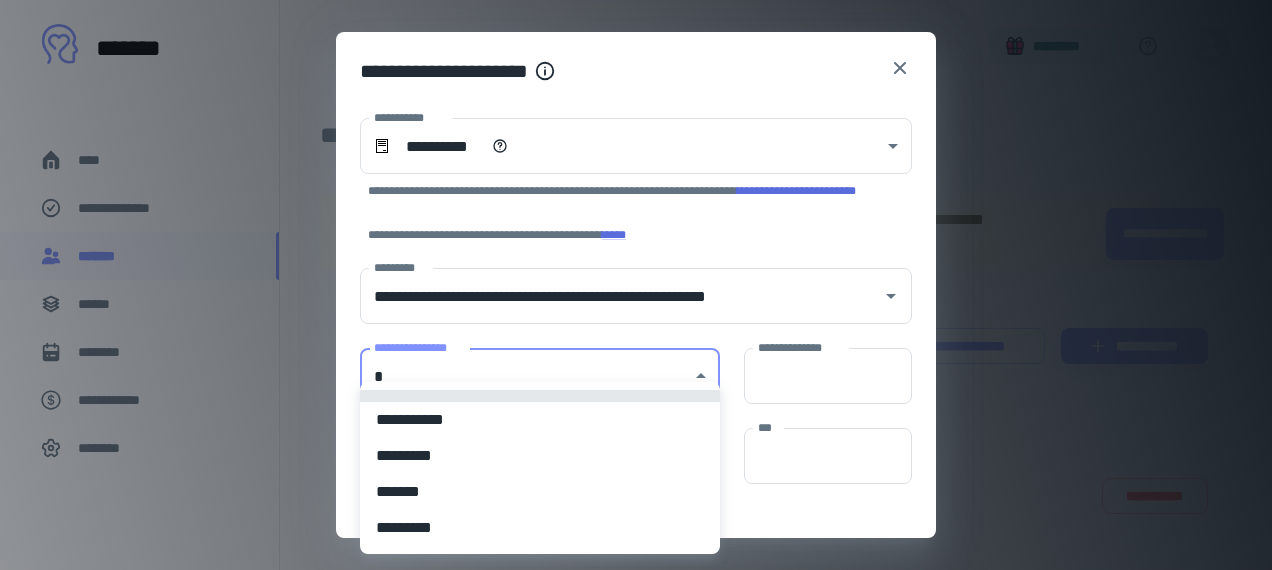 click on "**********" at bounding box center [540, 420] 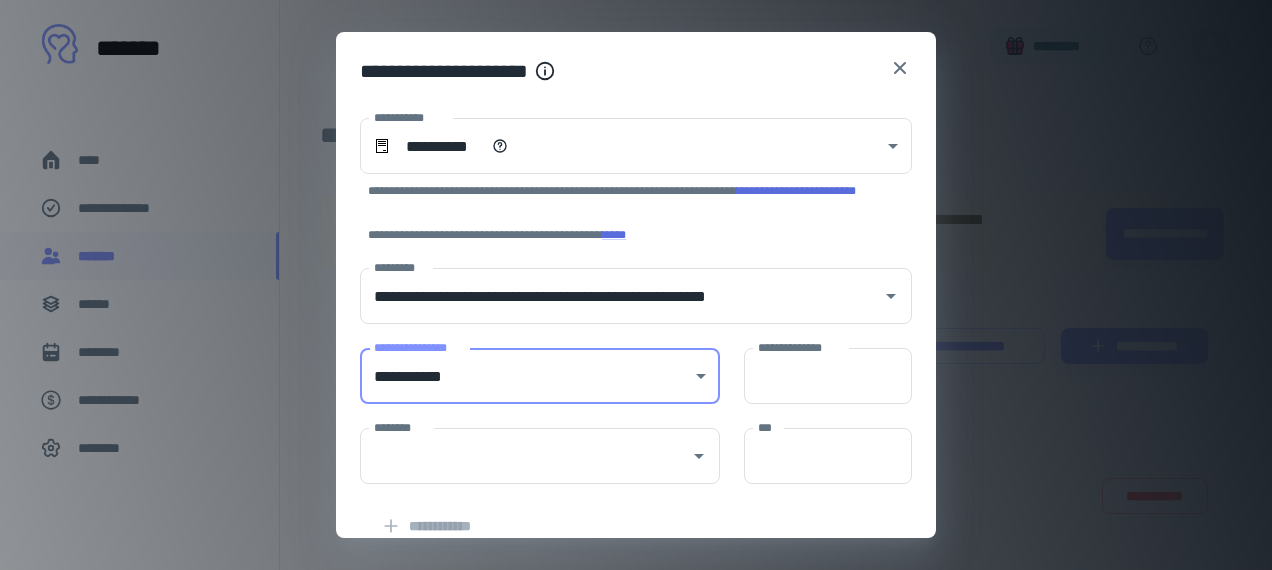 click on "**********" at bounding box center [636, 285] 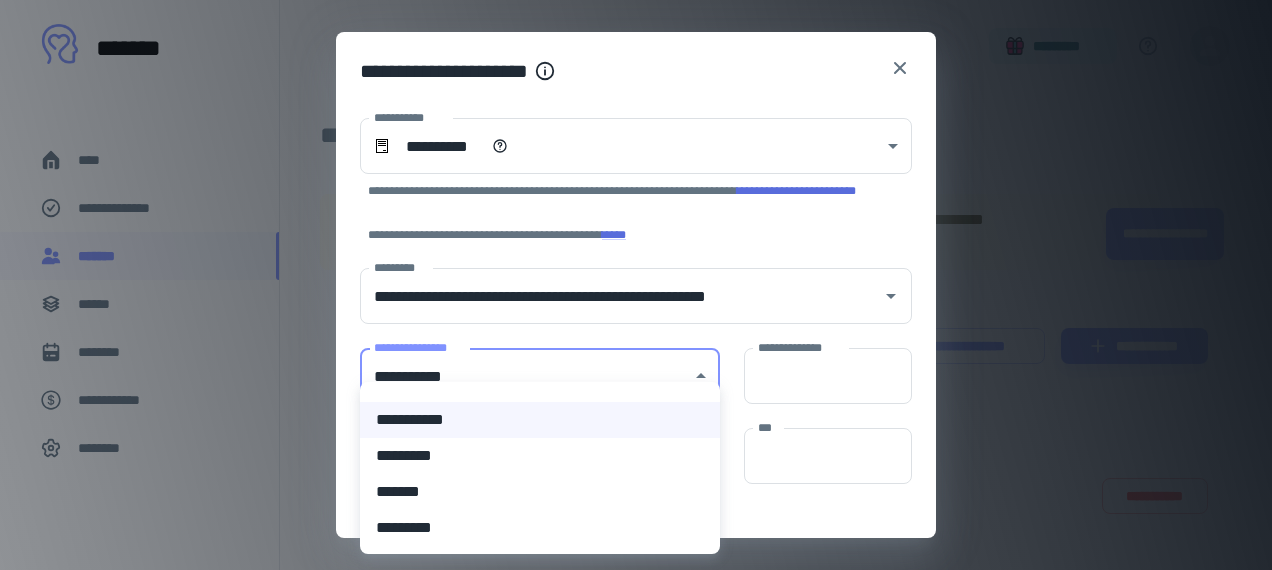click on "*********" at bounding box center [540, 456] 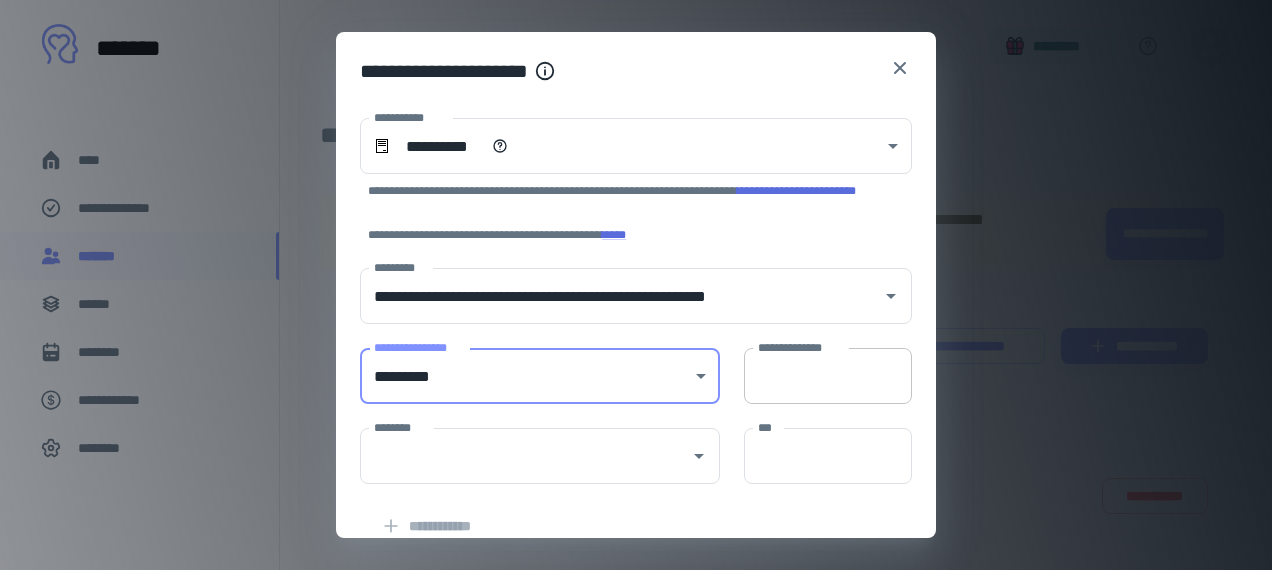 click on "**********" at bounding box center [828, 376] 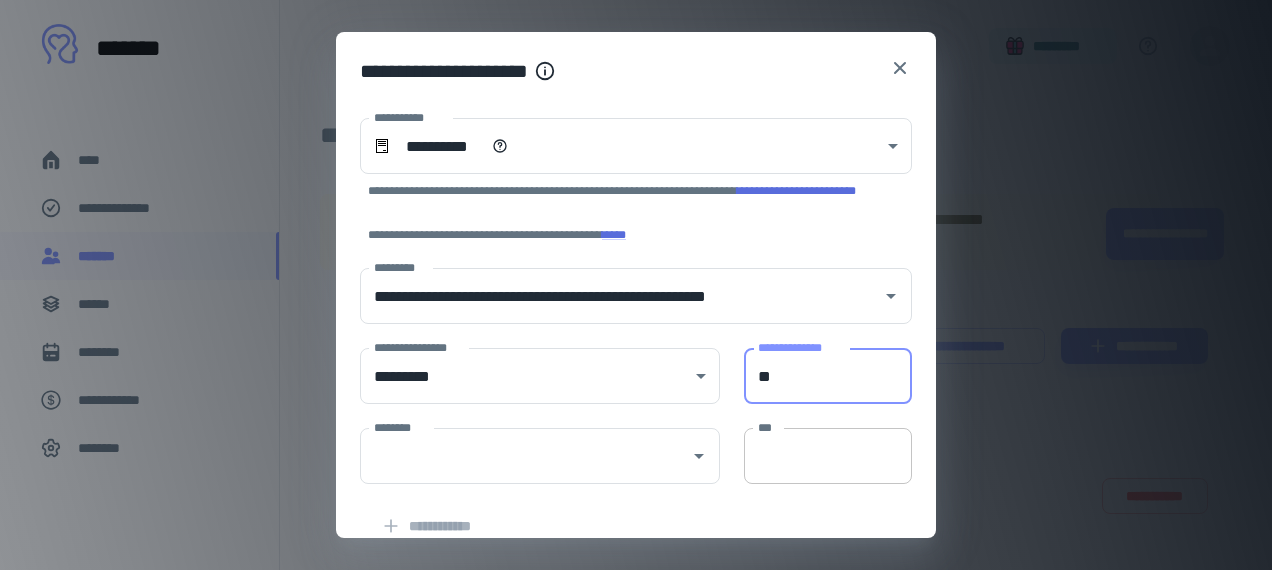 type on "**" 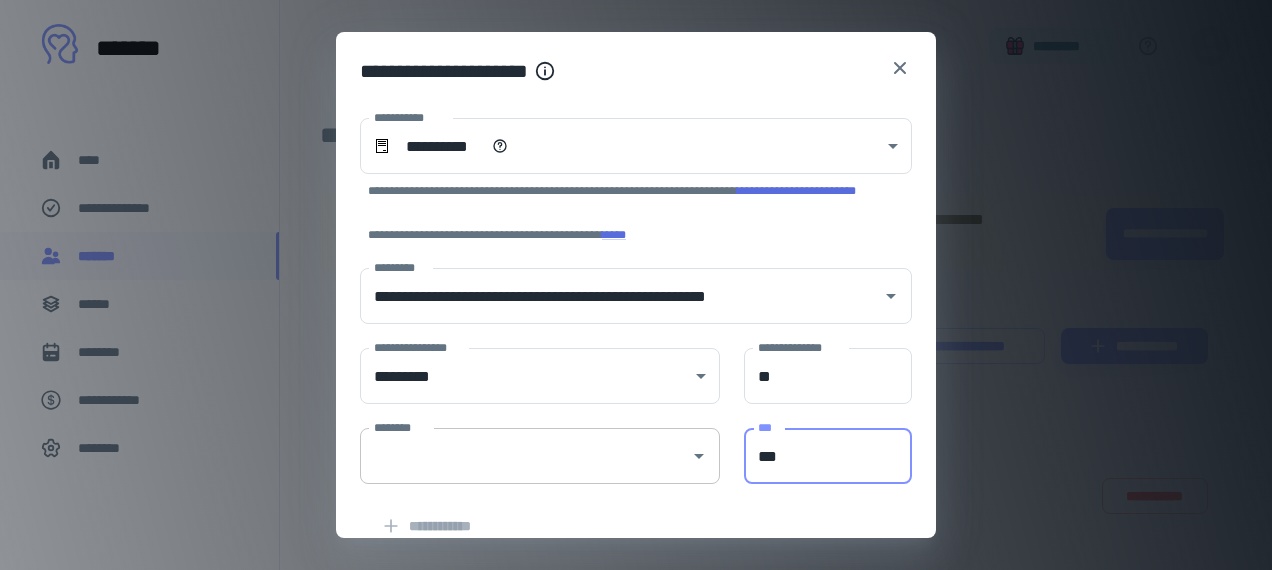 type on "***" 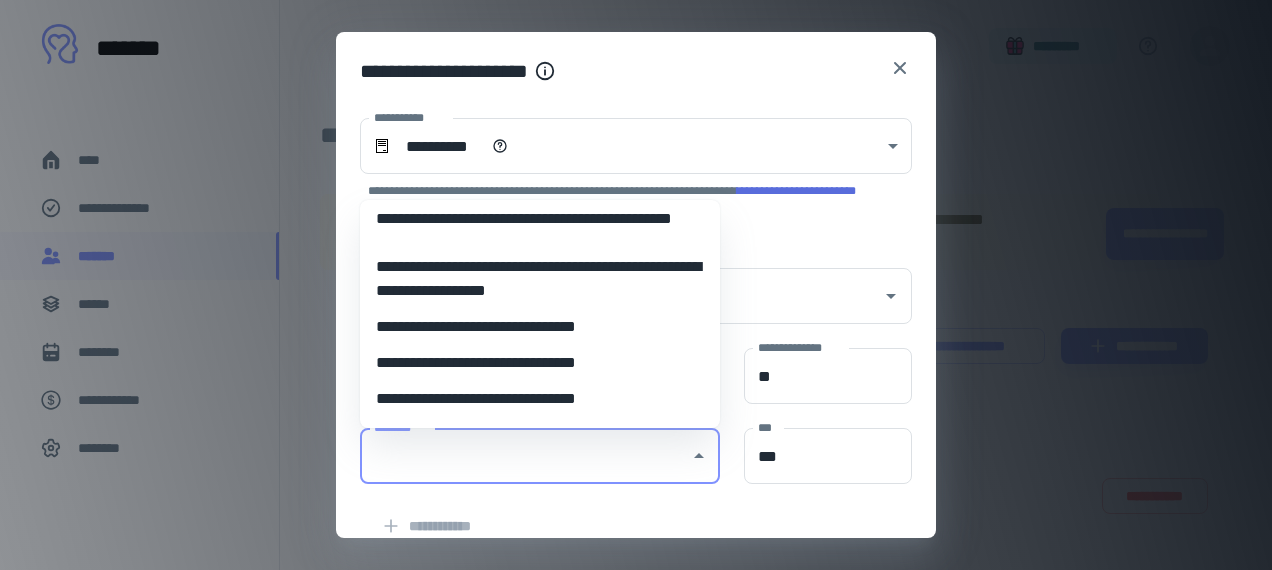 scroll, scrollTop: 50, scrollLeft: 0, axis: vertical 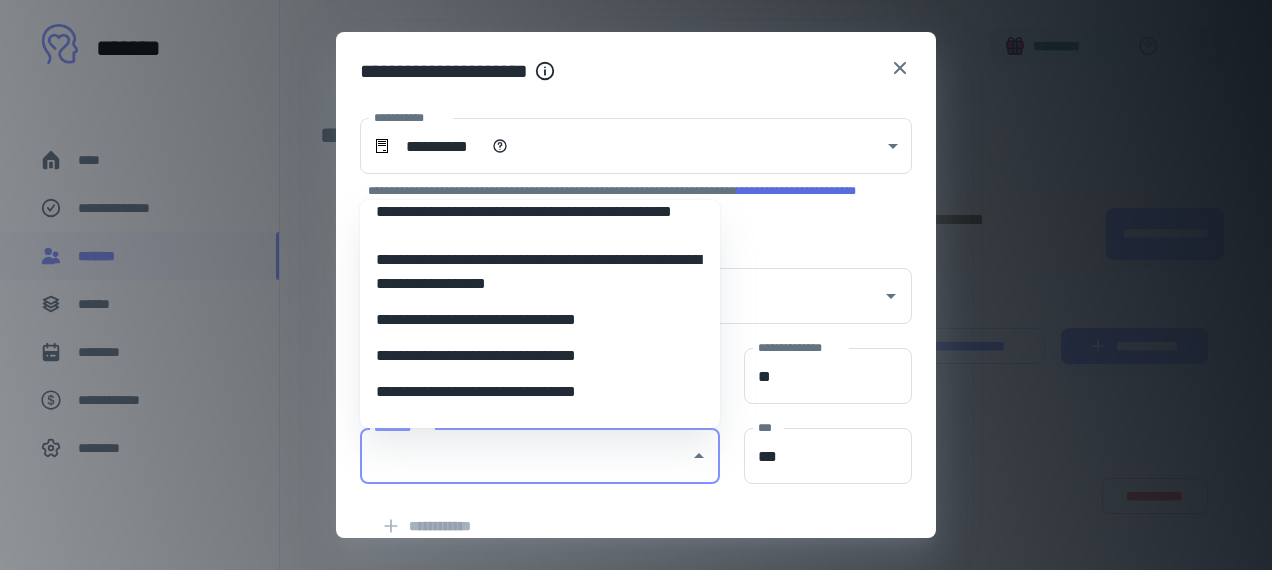 click on "**********" at bounding box center (540, 392) 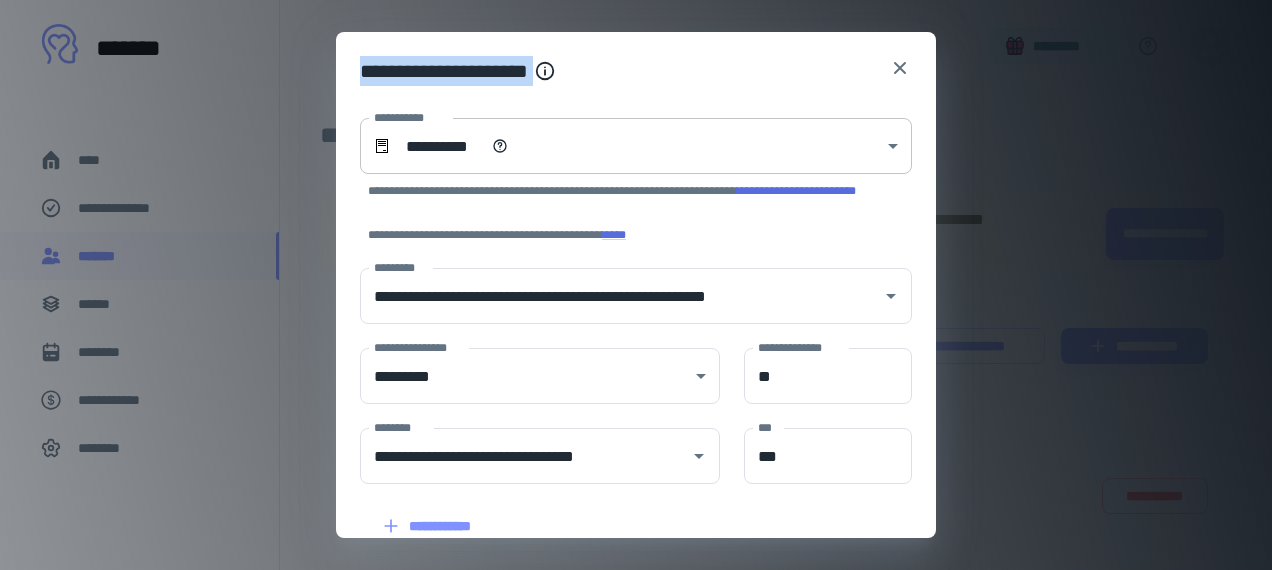 drag, startPoint x: 521, startPoint y: 53, endPoint x: 651, endPoint y: 123, distance: 147.64822 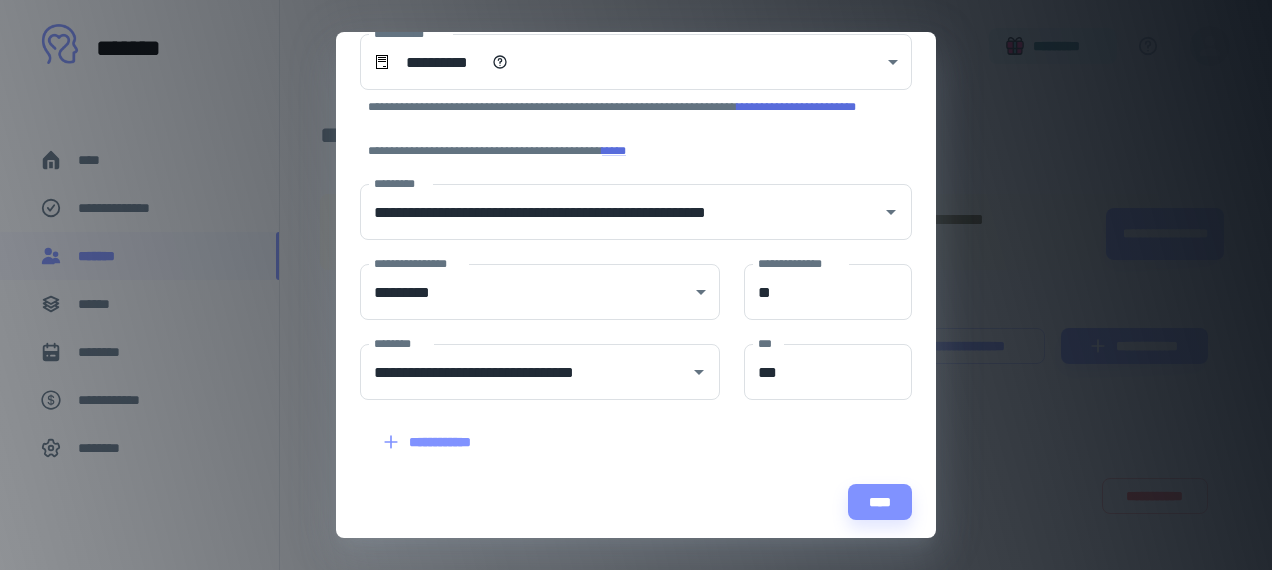 scroll, scrollTop: 98, scrollLeft: 0, axis: vertical 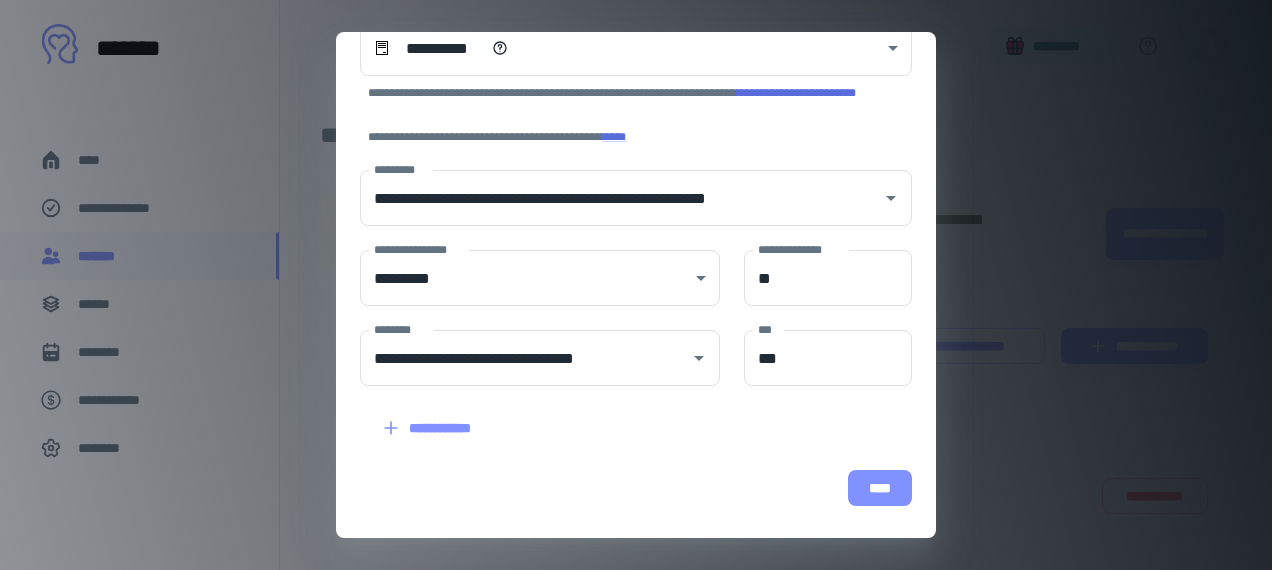 click on "****" at bounding box center [880, 488] 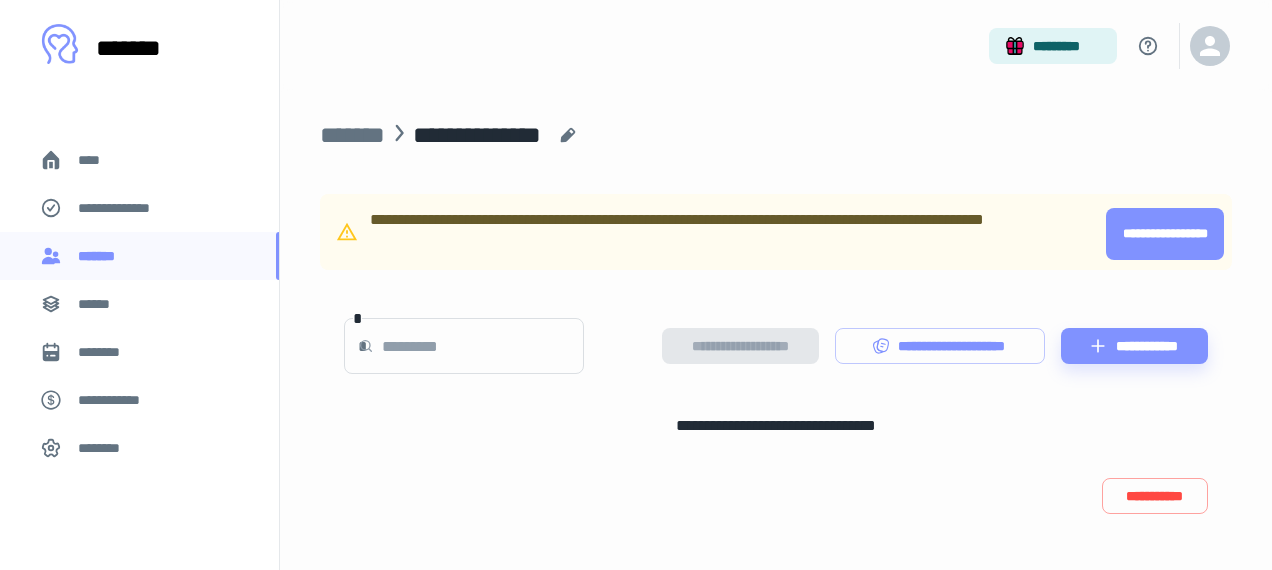 click on "**********" at bounding box center [1165, 234] 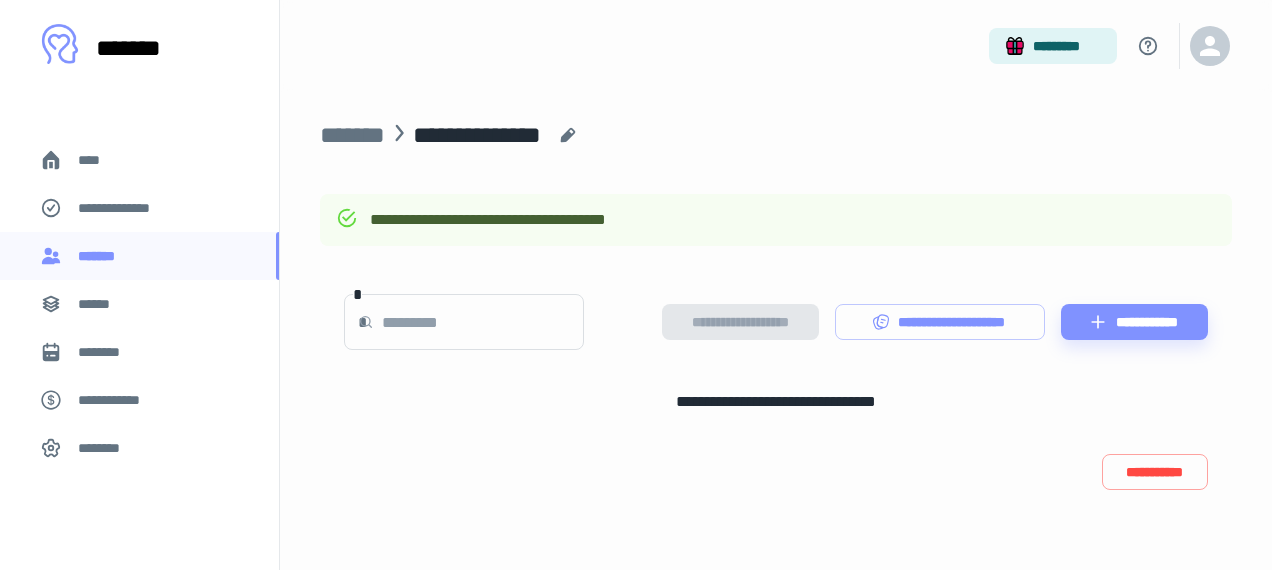 click on "**********" at bounding box center [477, 135] 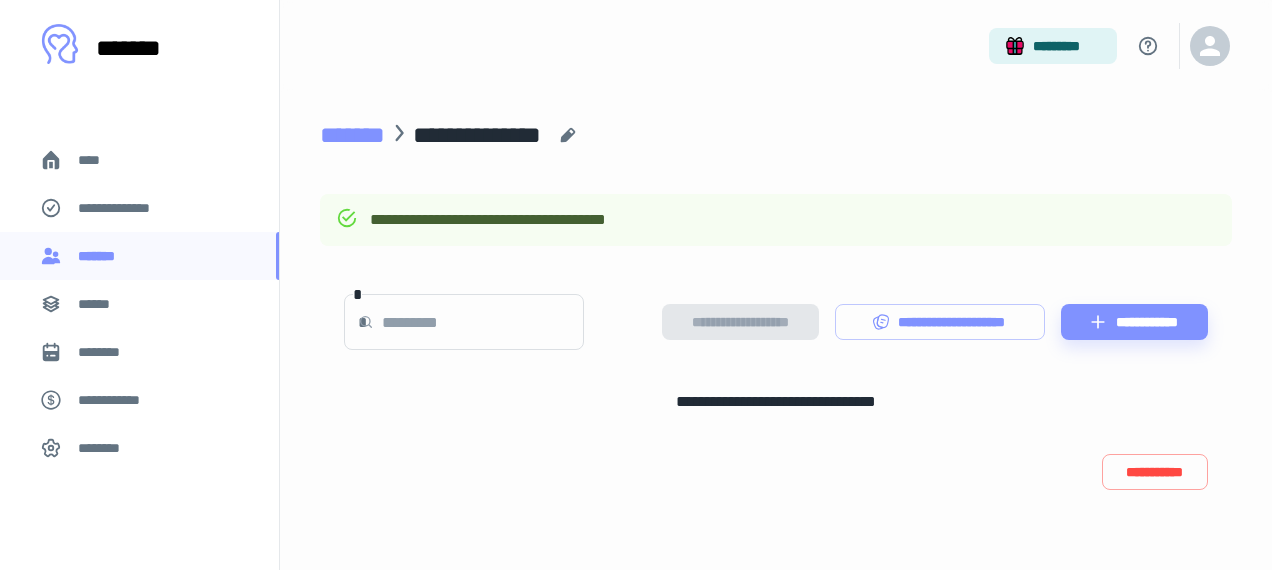 click on "*******" at bounding box center (352, 135) 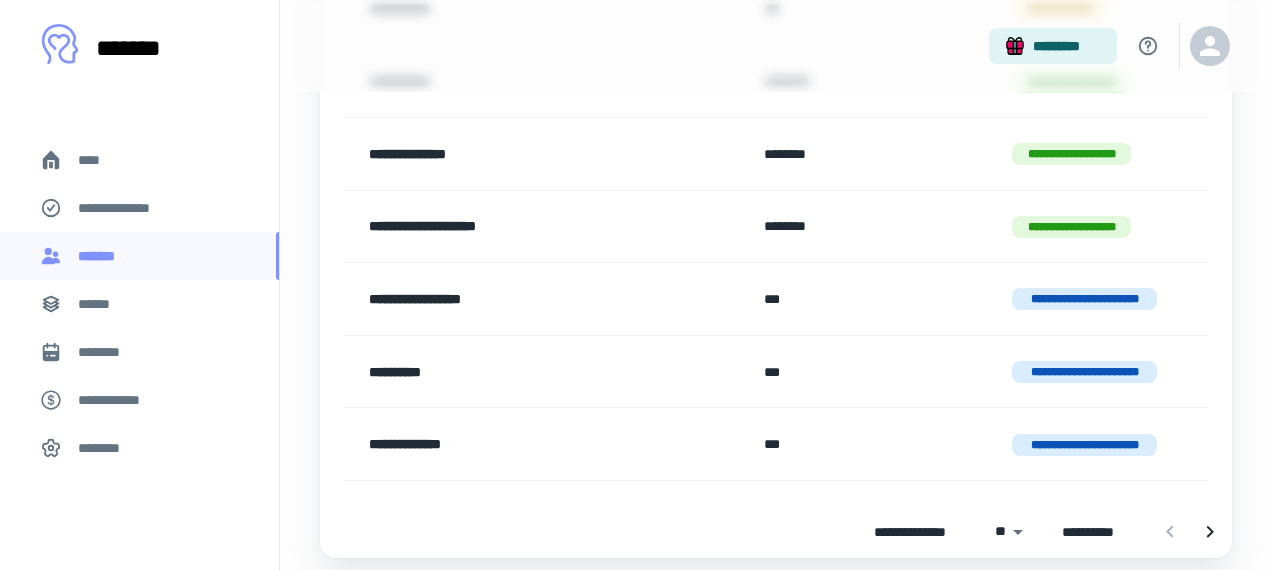 scroll, scrollTop: 1704, scrollLeft: 0, axis: vertical 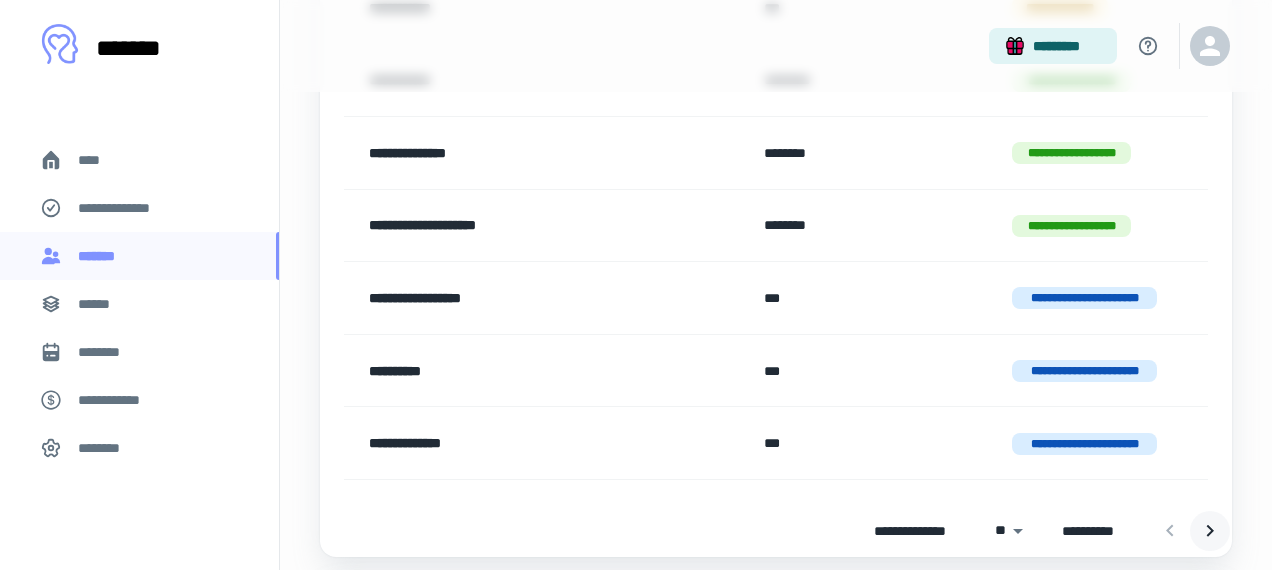 click 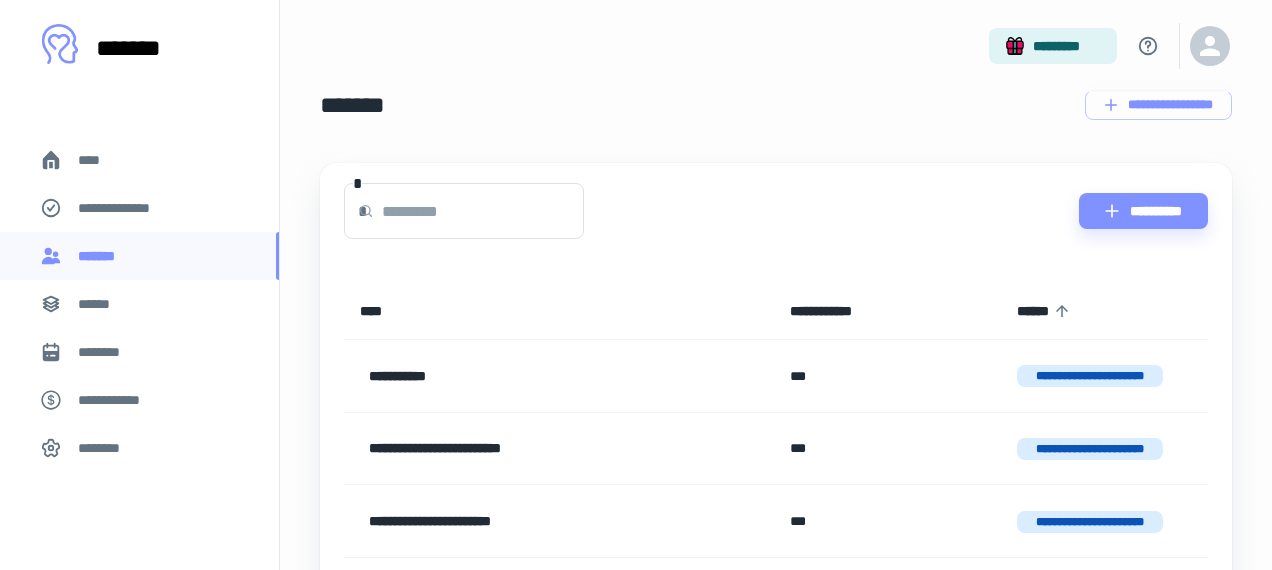 scroll, scrollTop: 0, scrollLeft: 0, axis: both 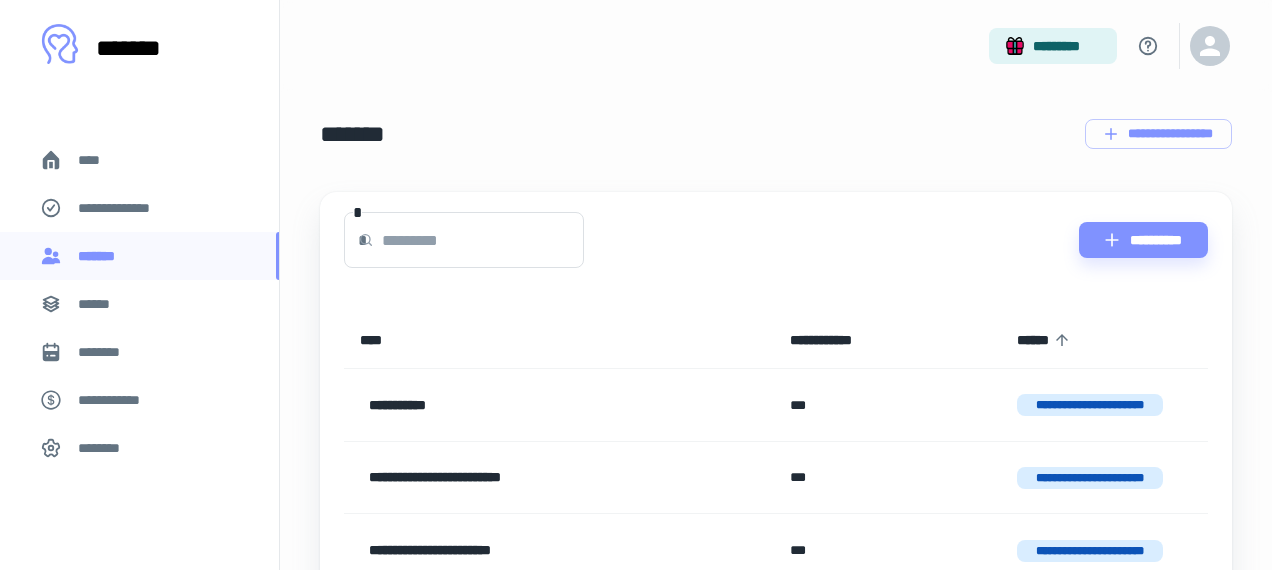 click at bounding box center [483, 240] 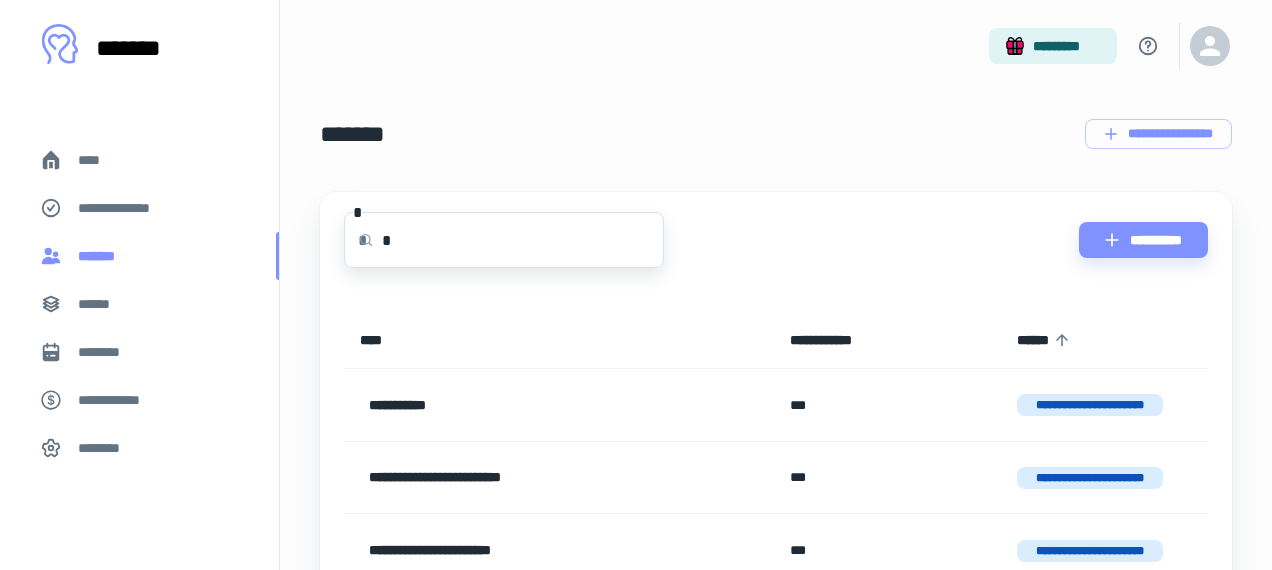 type on "*" 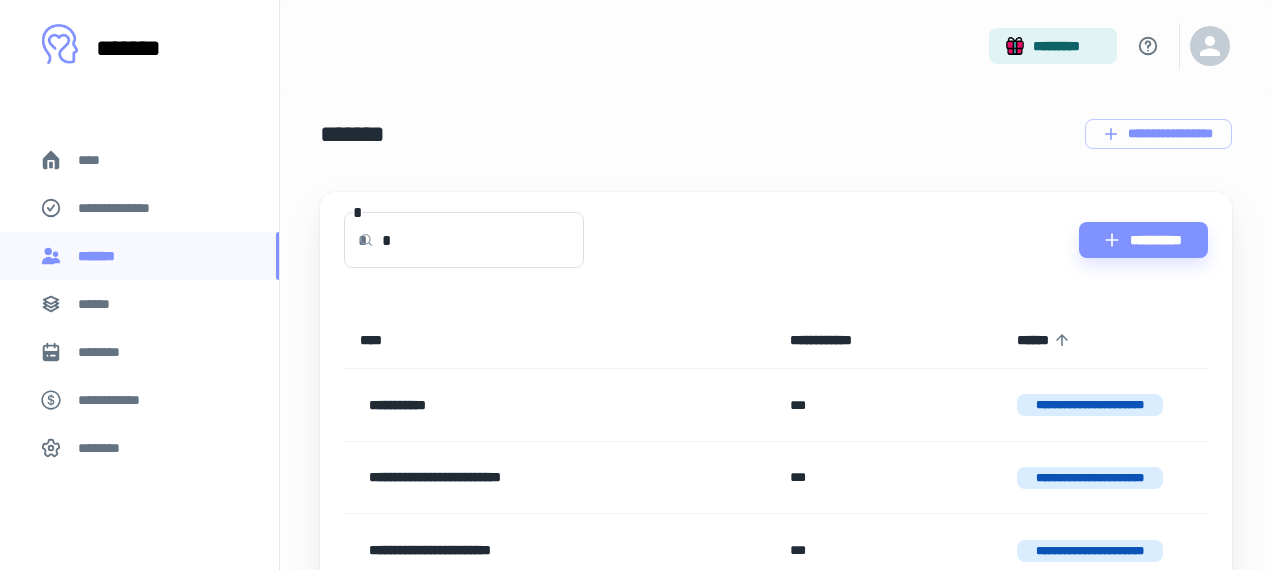 click on "*" at bounding box center (483, 240) 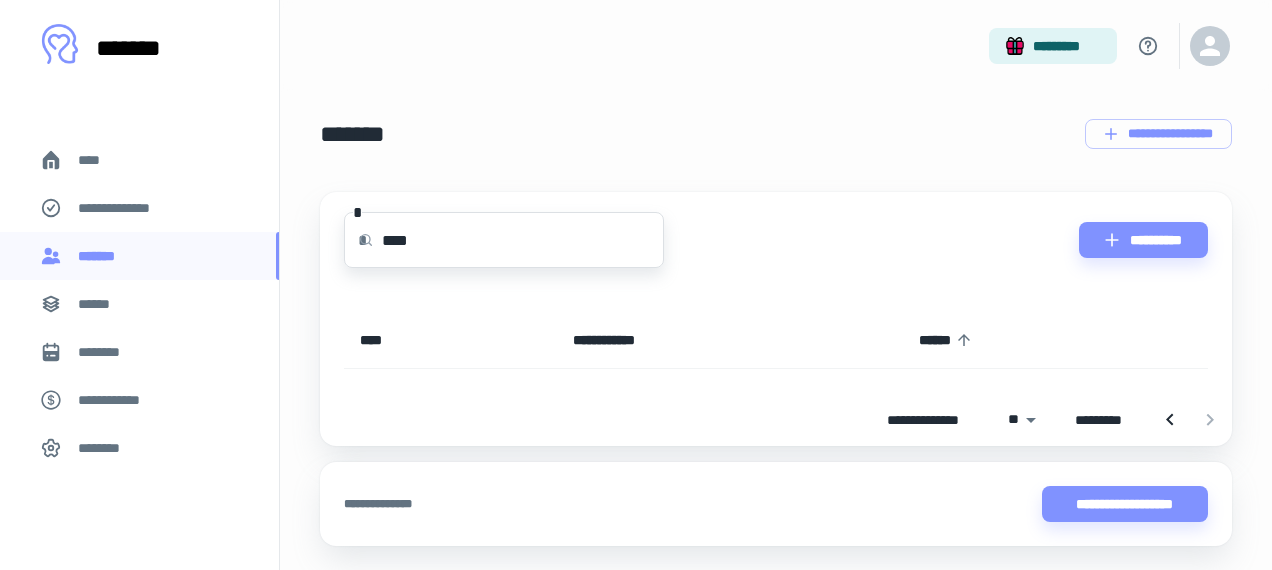 click on "****" at bounding box center [523, 240] 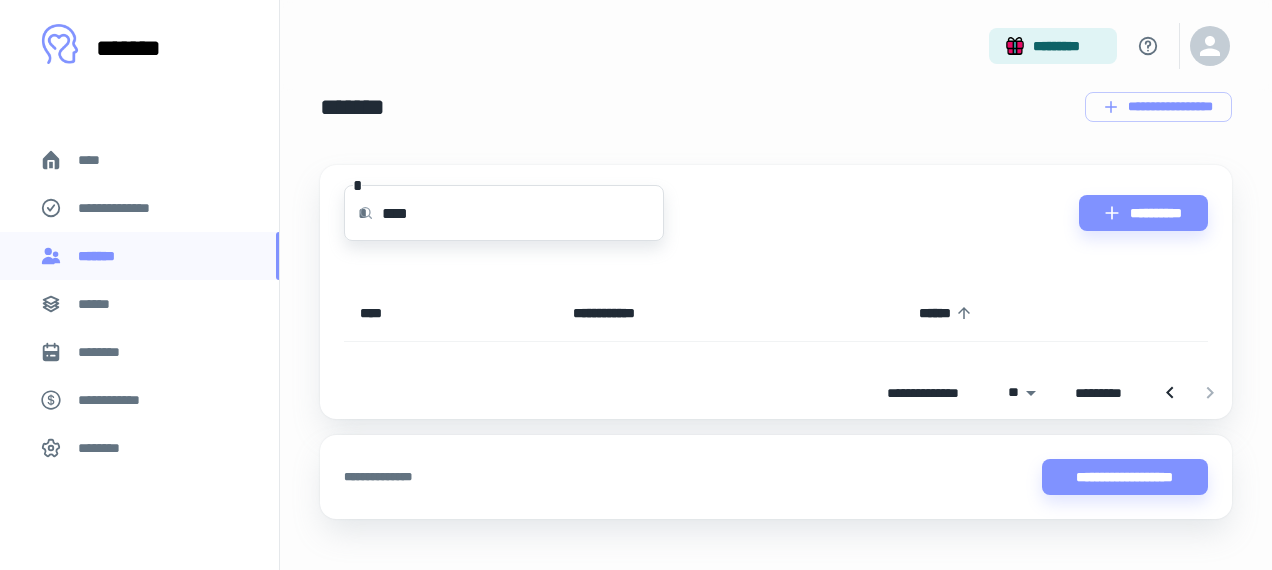 scroll, scrollTop: 56, scrollLeft: 0, axis: vertical 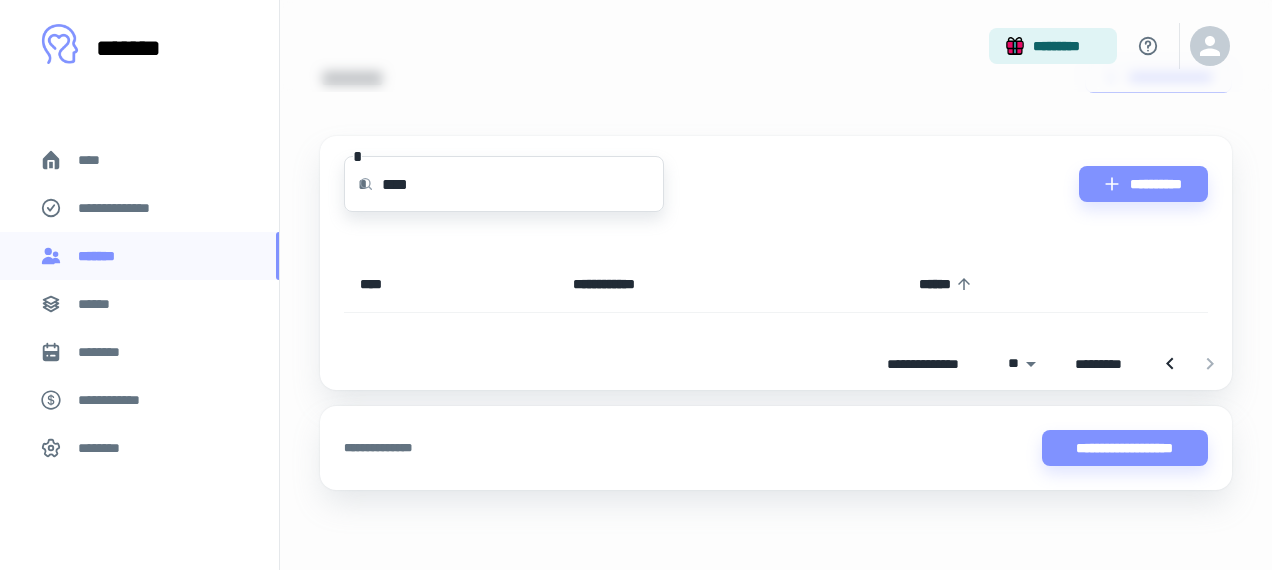click on "****" at bounding box center (523, 184) 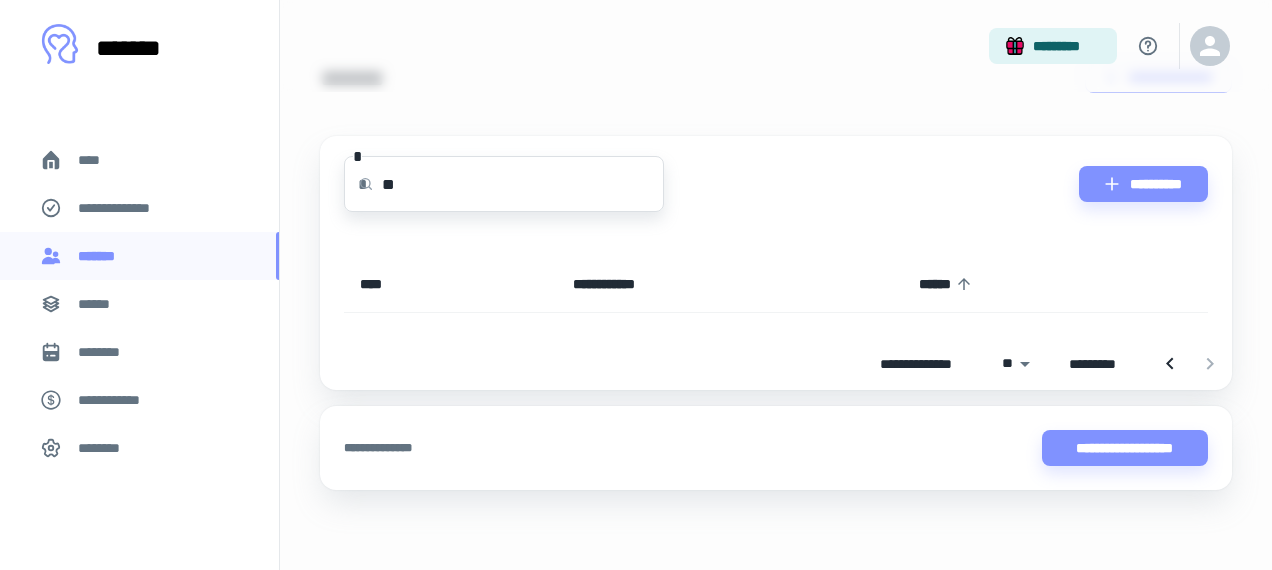 type on "*" 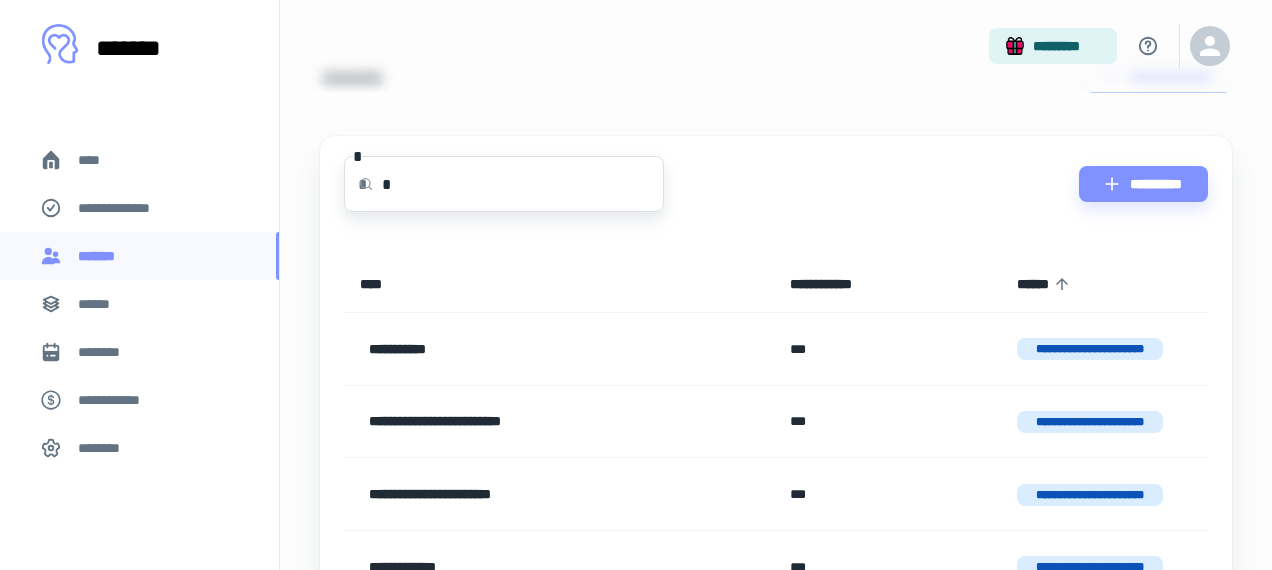 type 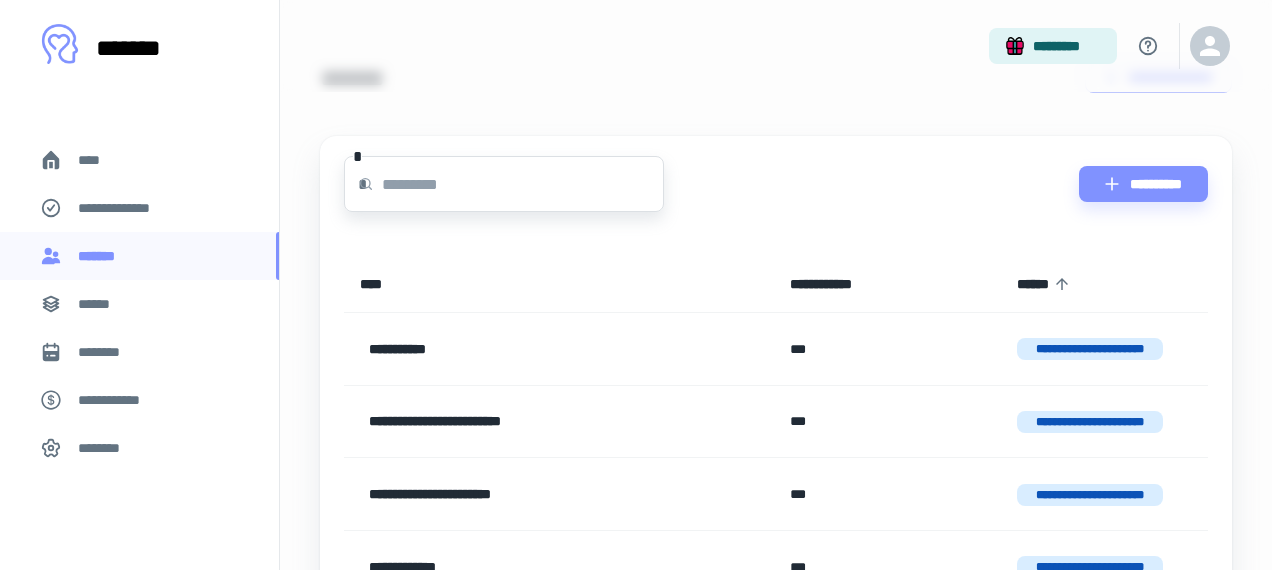 click on "****" at bounding box center [97, 160] 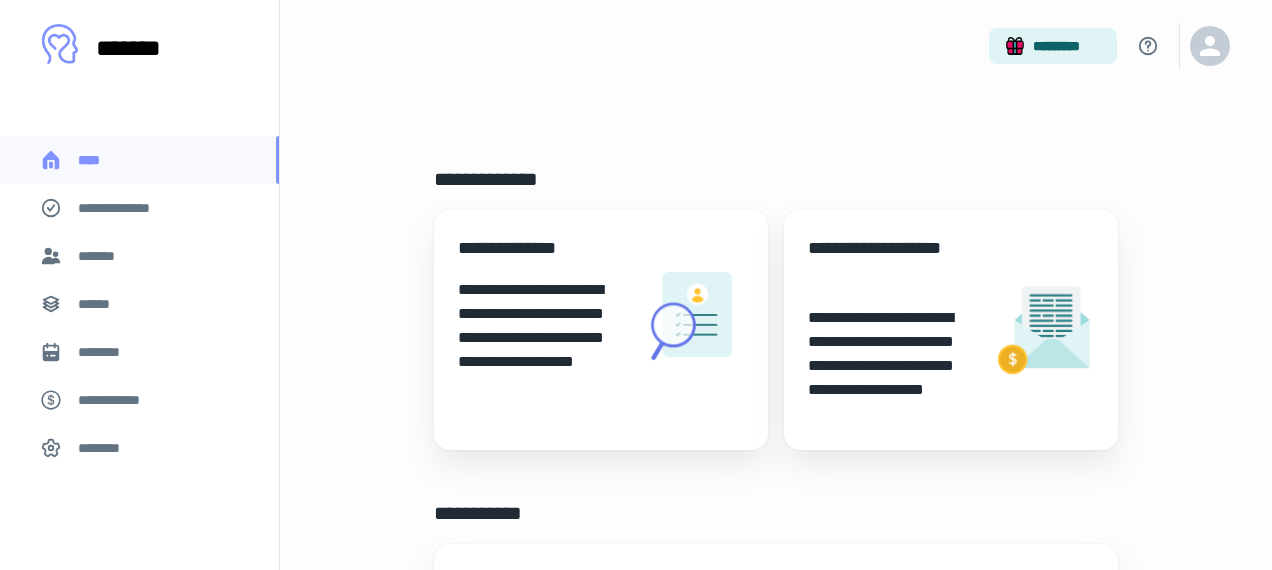 click on "*******" at bounding box center [100, 256] 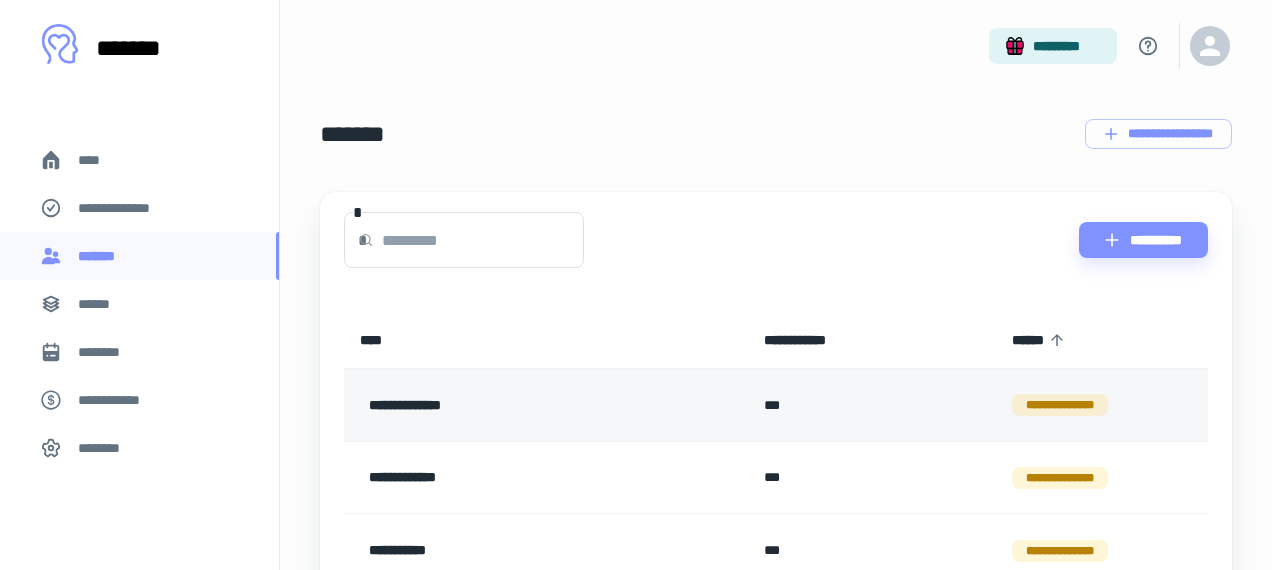 click on "**********" at bounding box center [513, 405] 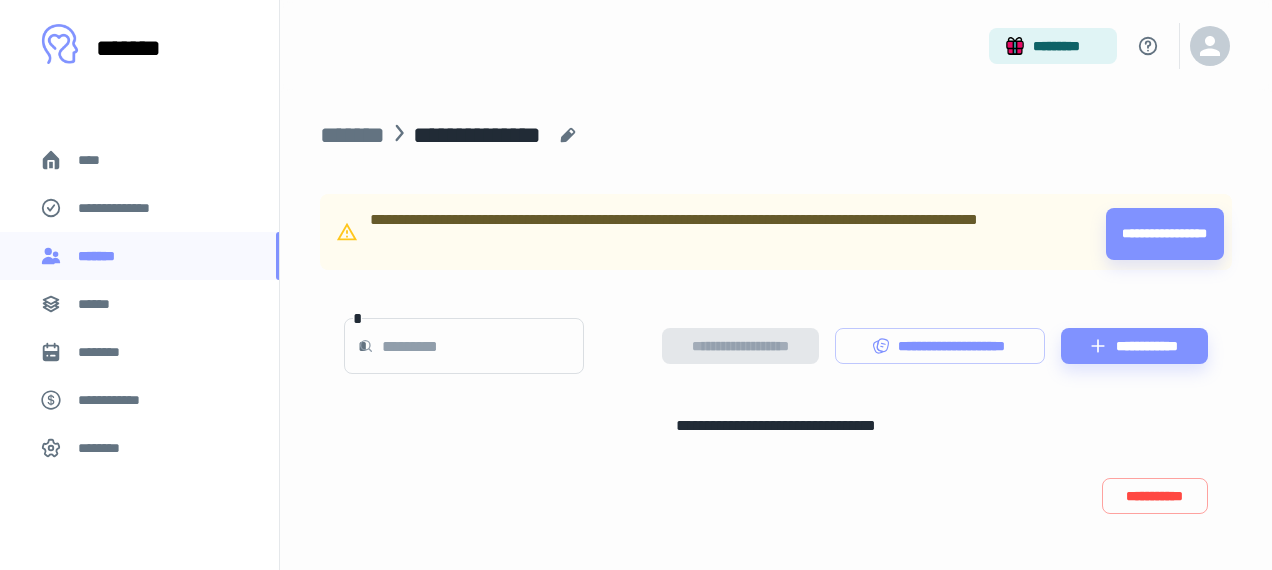 click on "********" at bounding box center [107, 352] 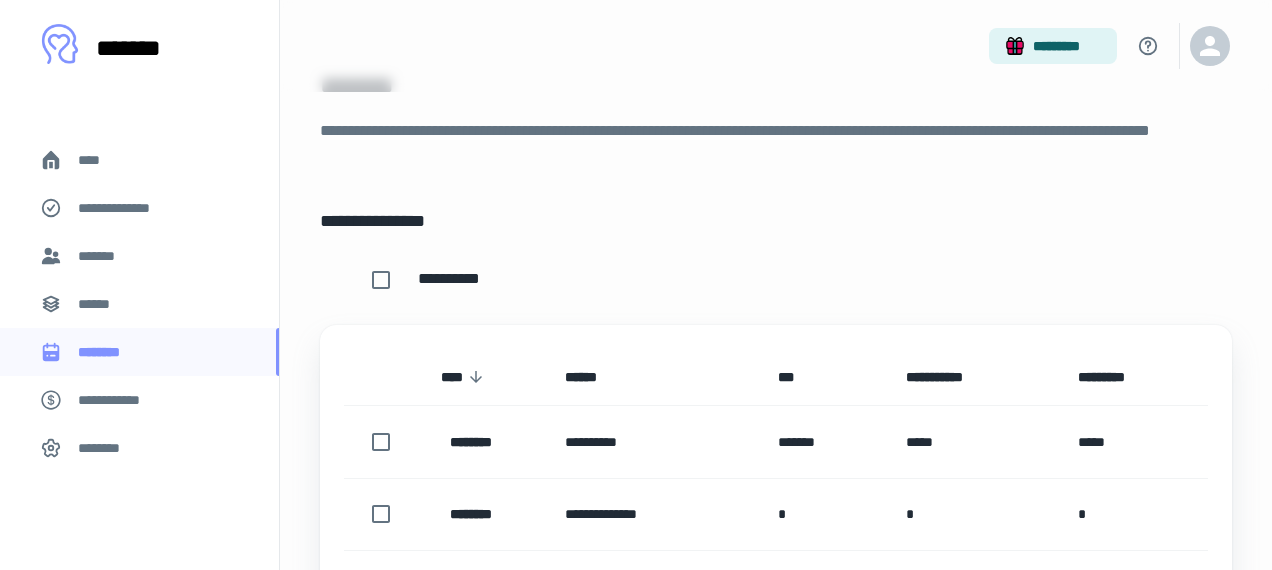 scroll, scrollTop: 0, scrollLeft: 0, axis: both 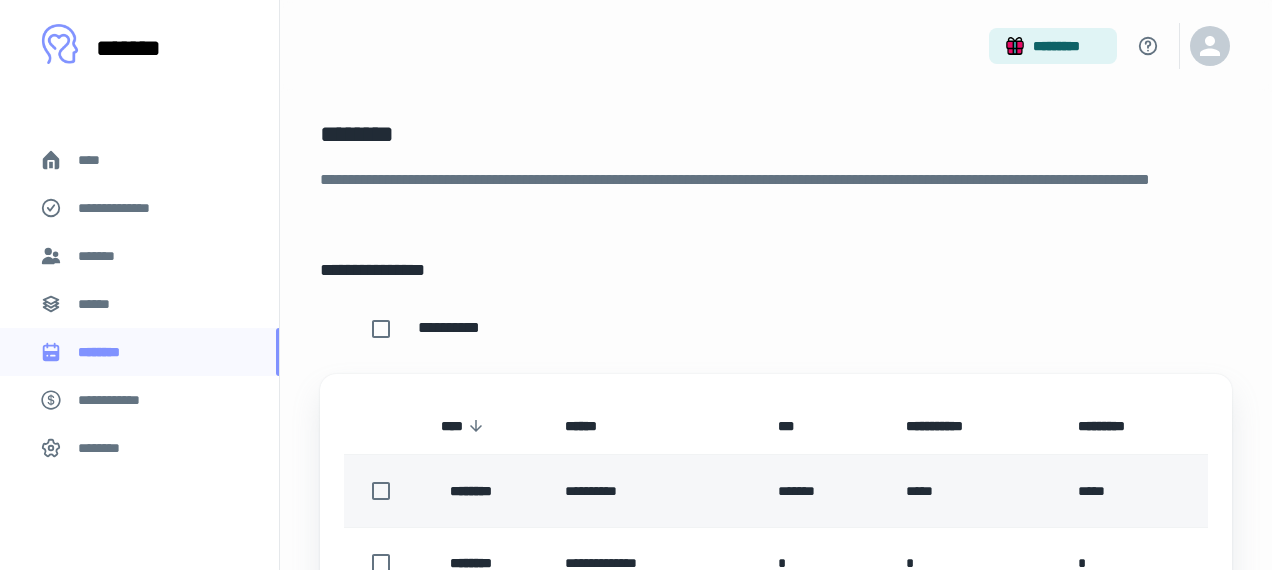 click on "********" at bounding box center [487, 491] 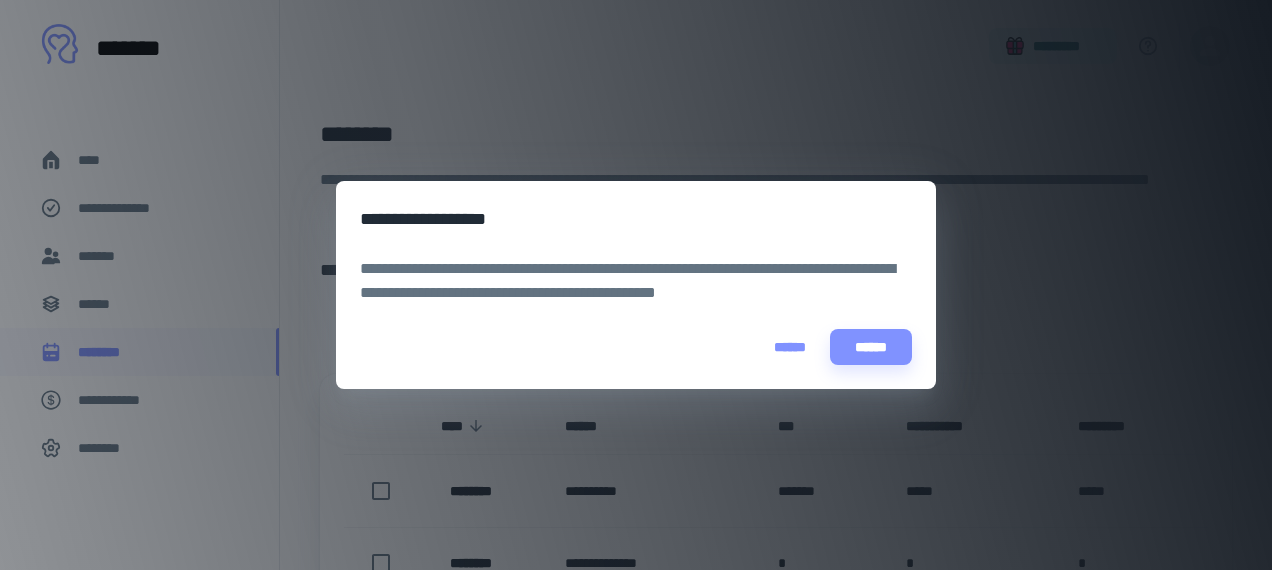 click on "******" at bounding box center (790, 347) 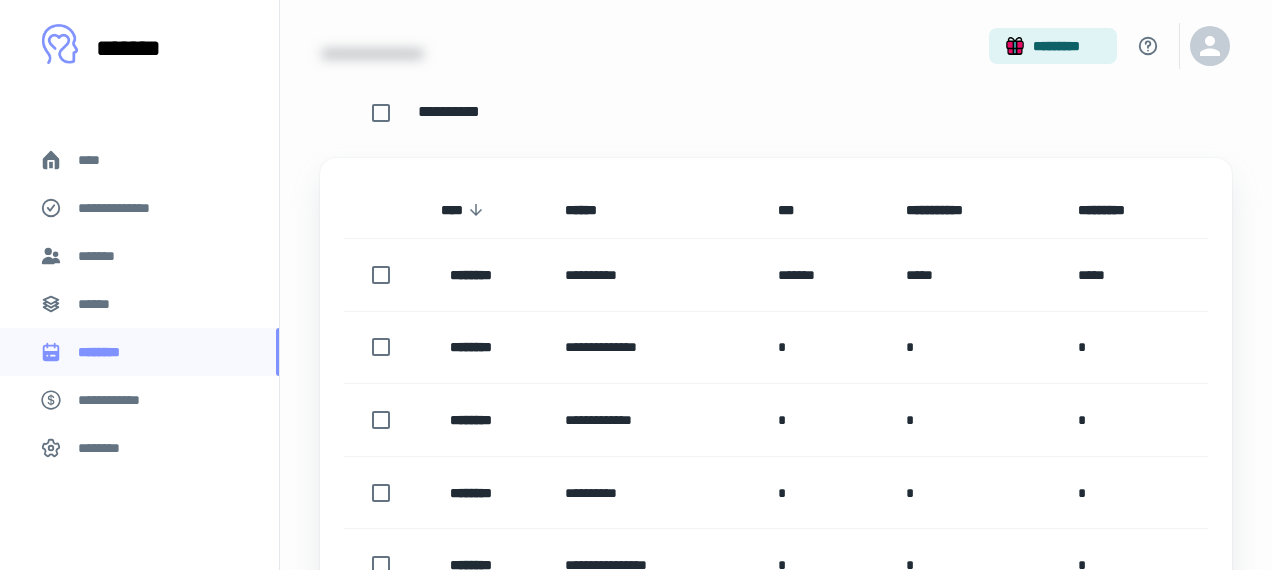 scroll, scrollTop: 231, scrollLeft: 0, axis: vertical 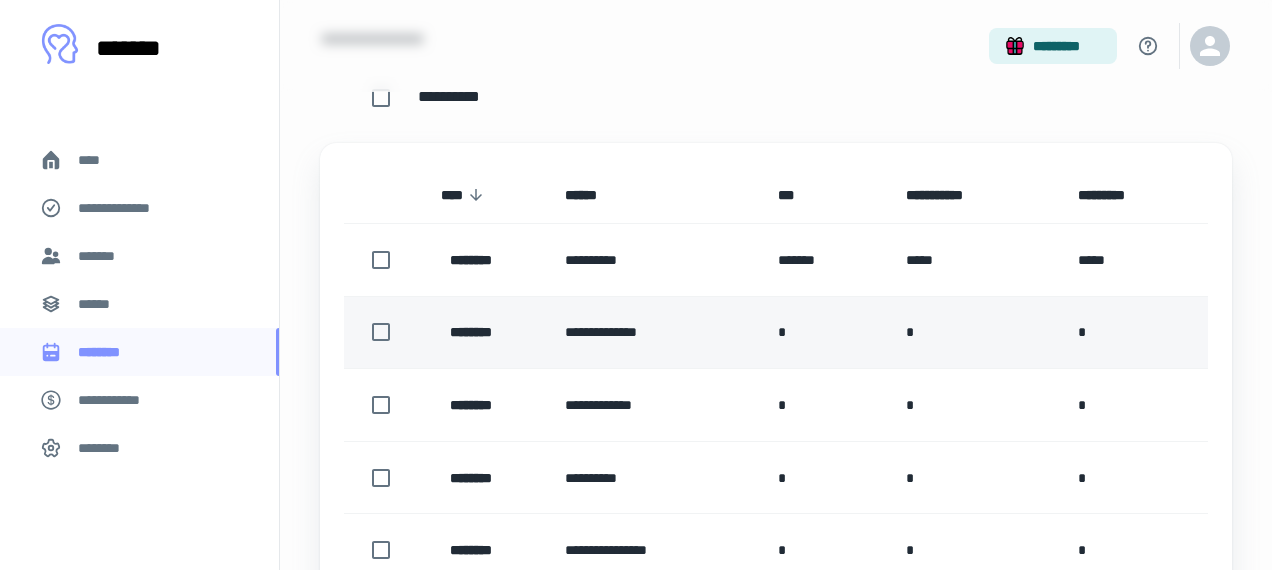 click on "********" at bounding box center (481, 333) 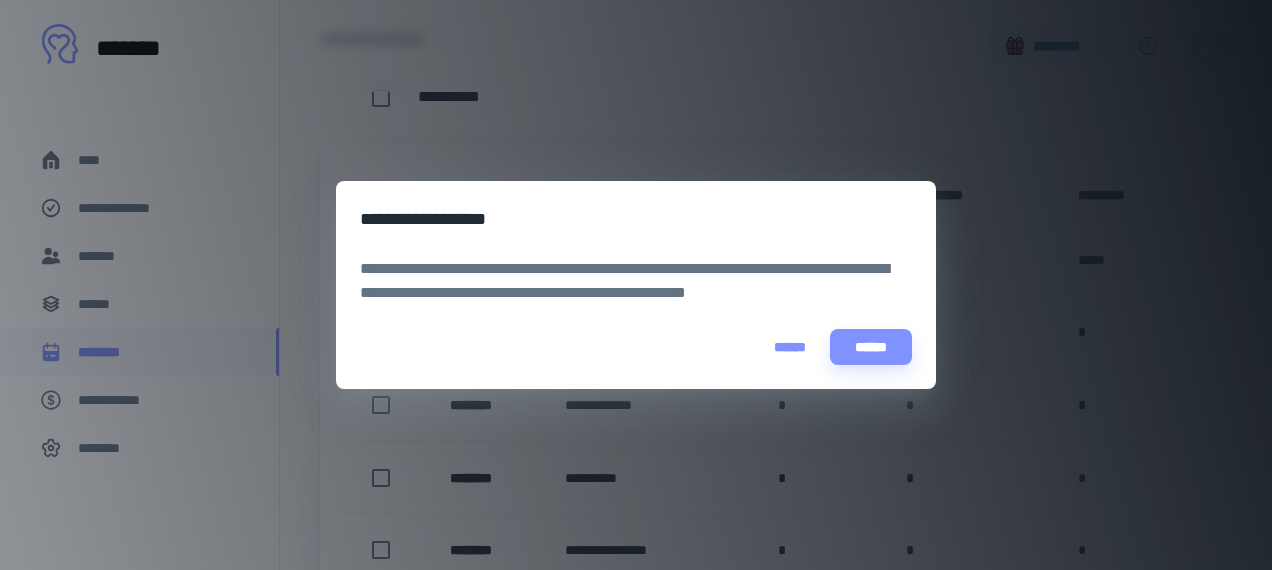 click on "******" at bounding box center [790, 347] 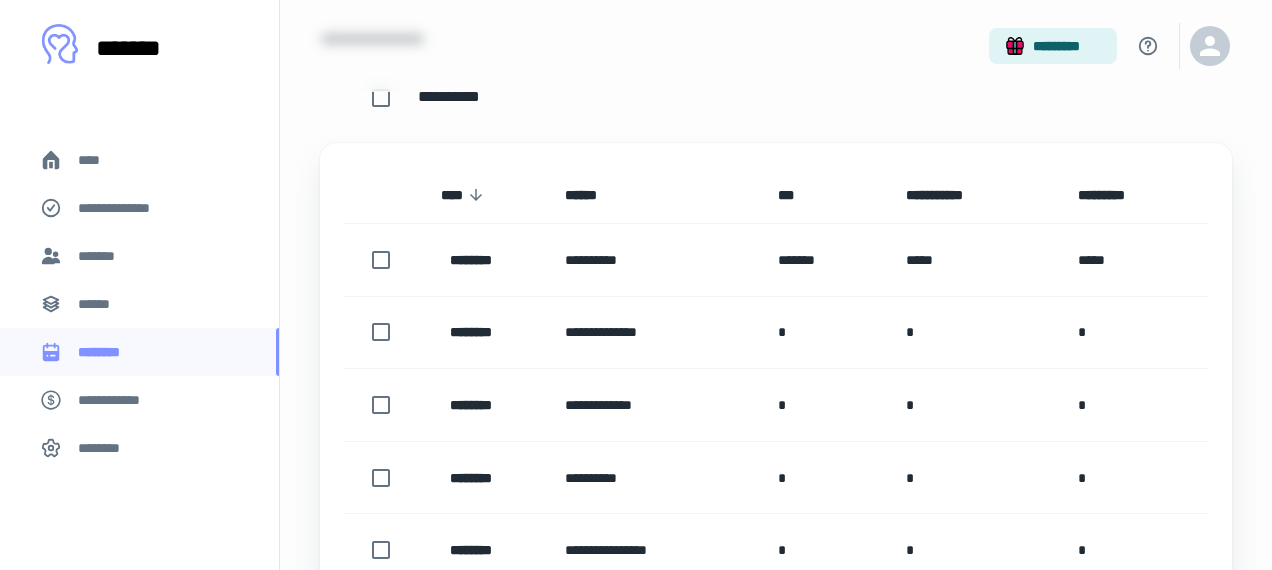 click on "****" at bounding box center (97, 160) 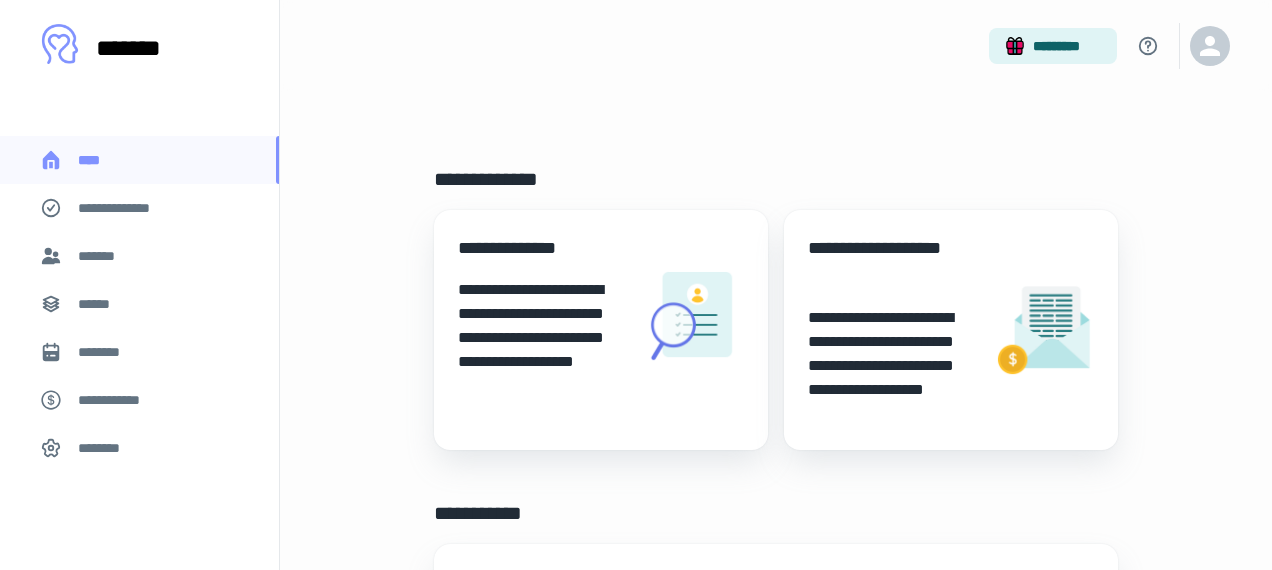 click on "*******" at bounding box center [100, 256] 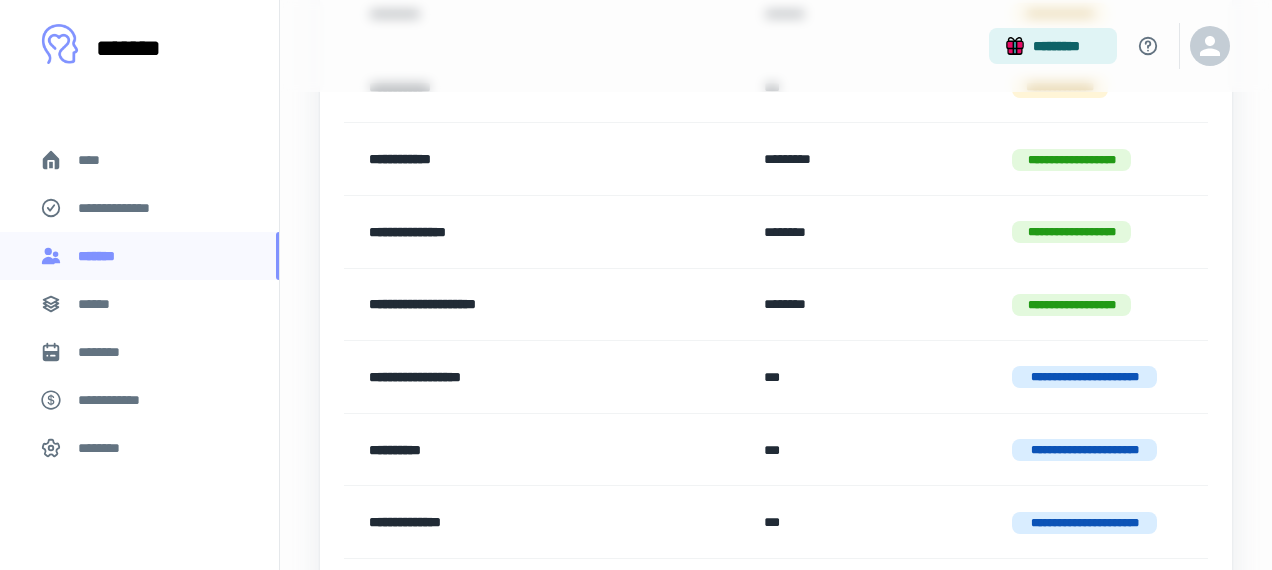 scroll, scrollTop: 1629, scrollLeft: 0, axis: vertical 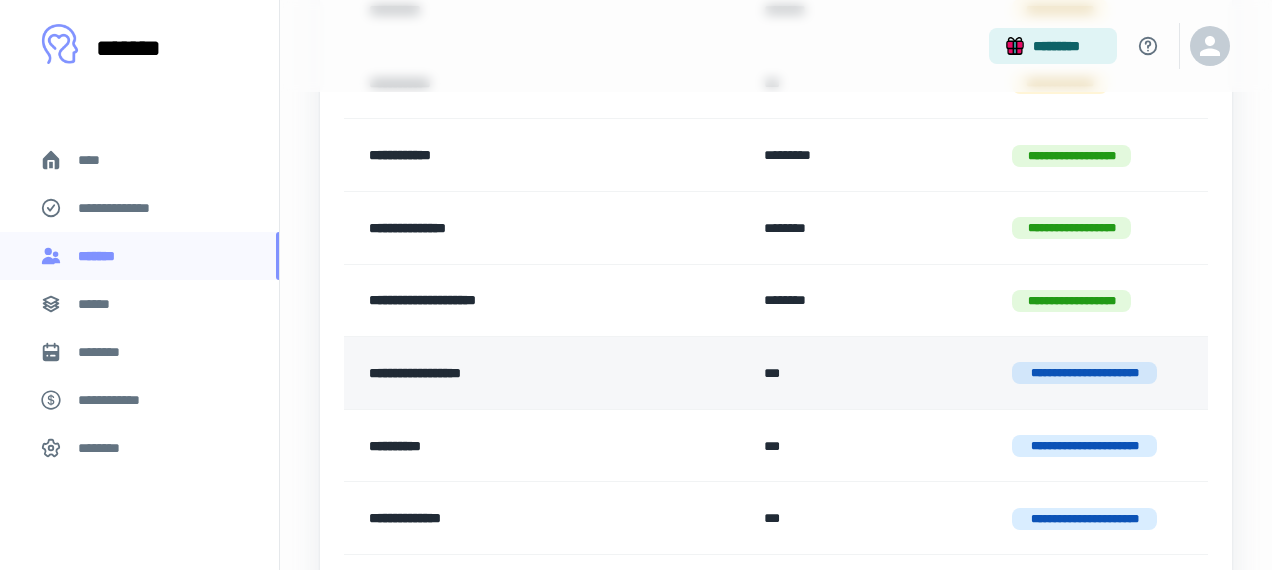 click on "**********" at bounding box center [513, 373] 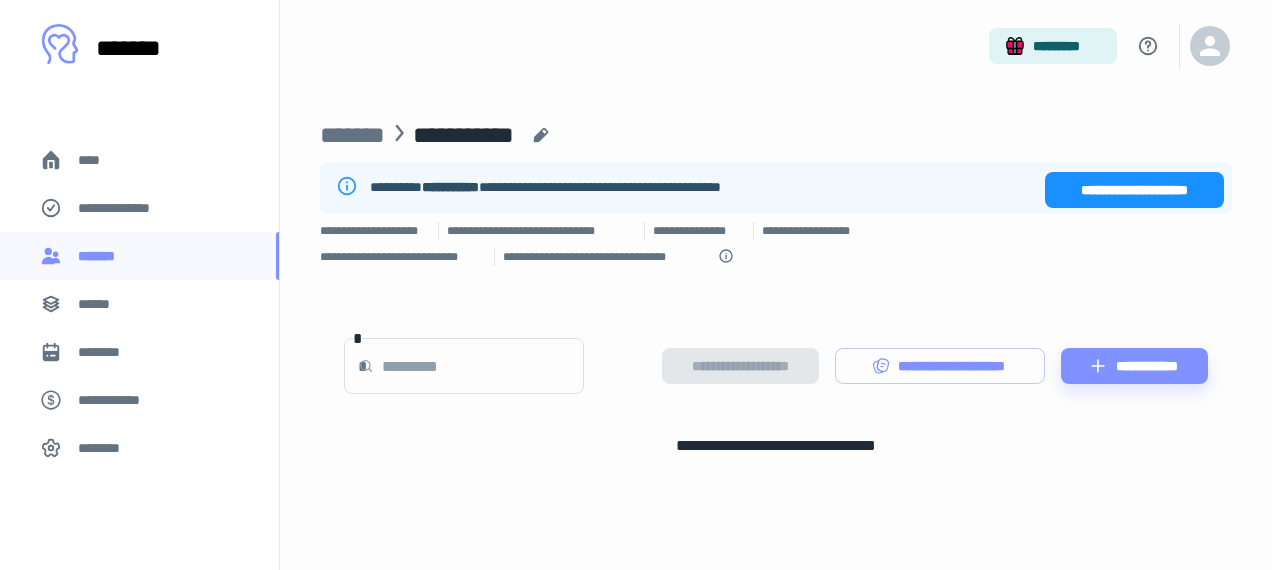 click on "**********" at bounding box center (1134, 190) 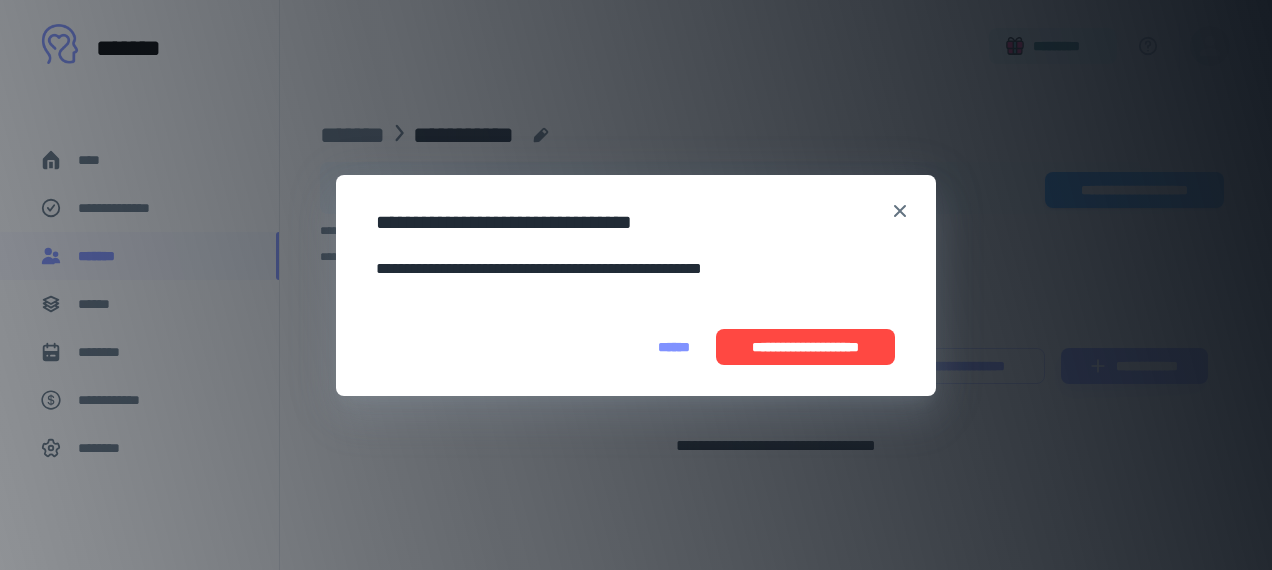 click on "**********" at bounding box center (805, 347) 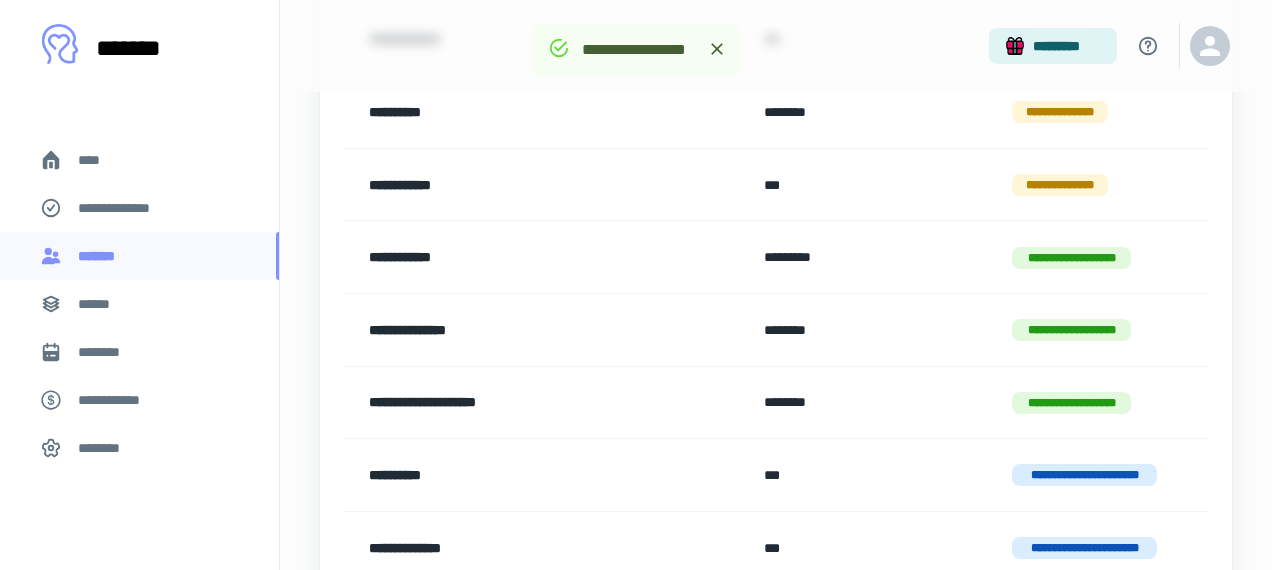 scroll, scrollTop: 1528, scrollLeft: 0, axis: vertical 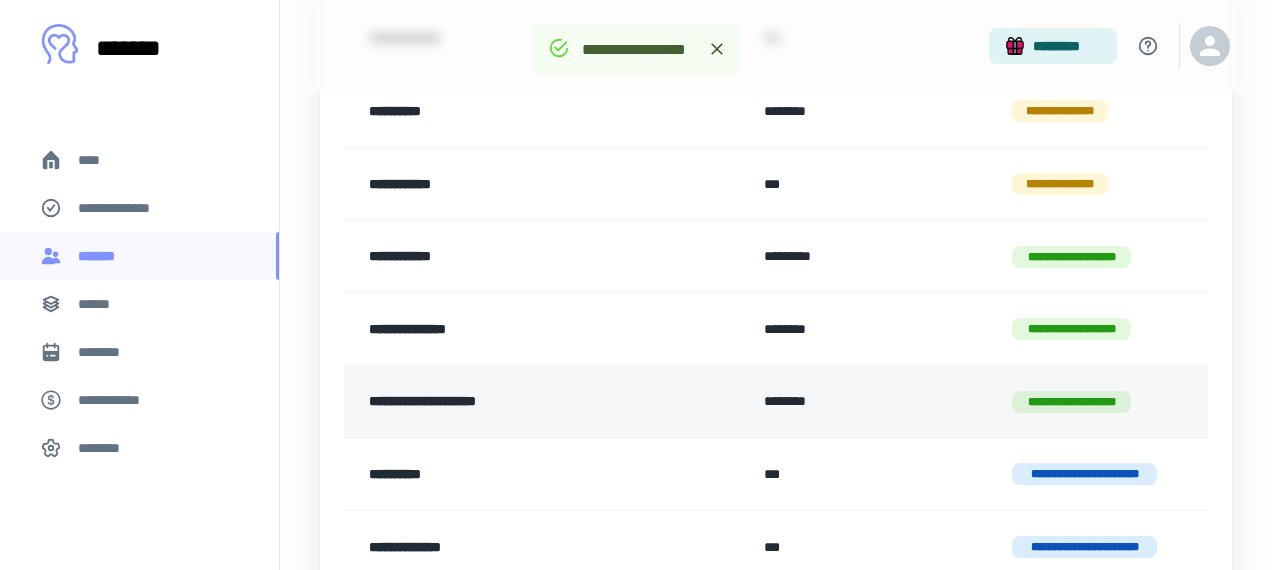 click on "**********" at bounding box center [513, 402] 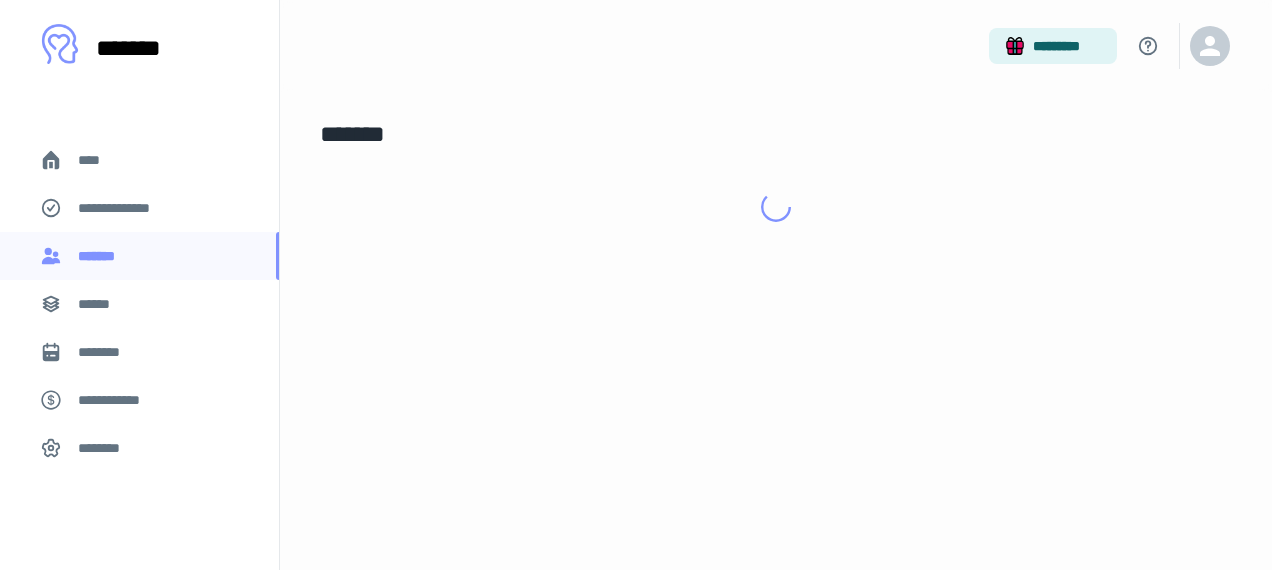 scroll, scrollTop: 0, scrollLeft: 0, axis: both 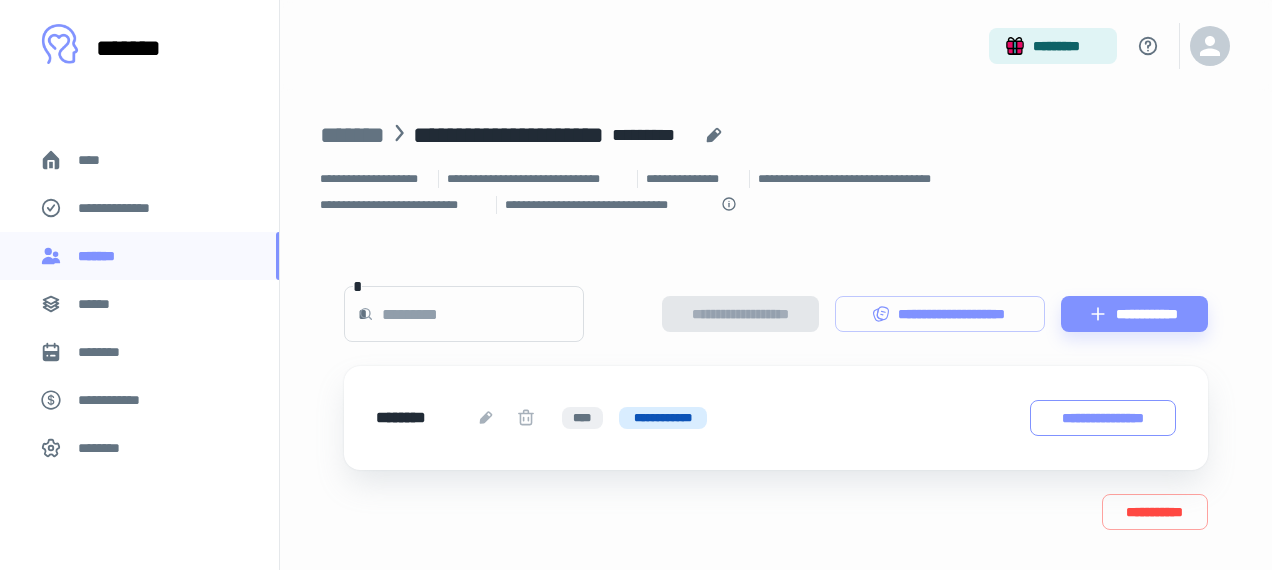 click on "**********" at bounding box center (1103, 418) 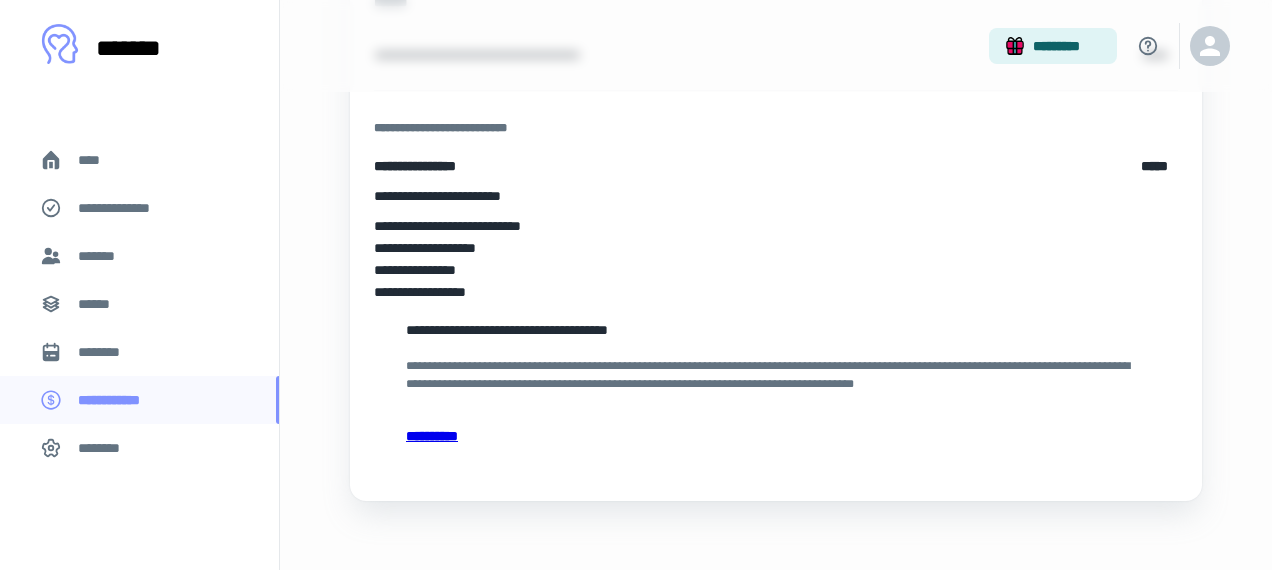 scroll, scrollTop: 388, scrollLeft: 0, axis: vertical 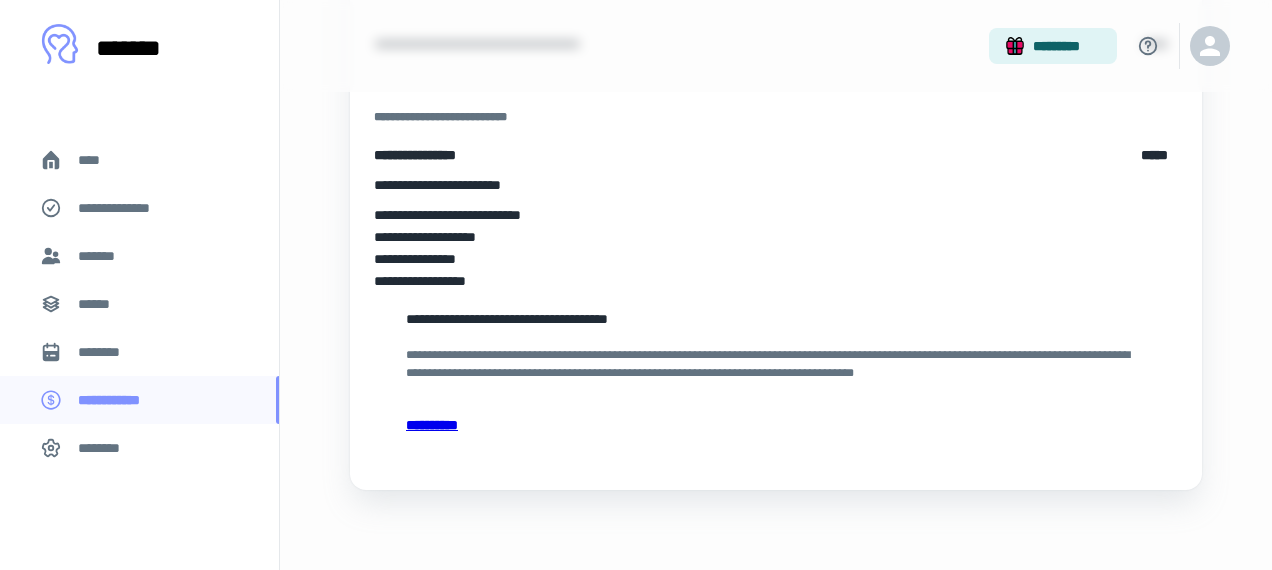 click on "**********" at bounding box center [776, 425] 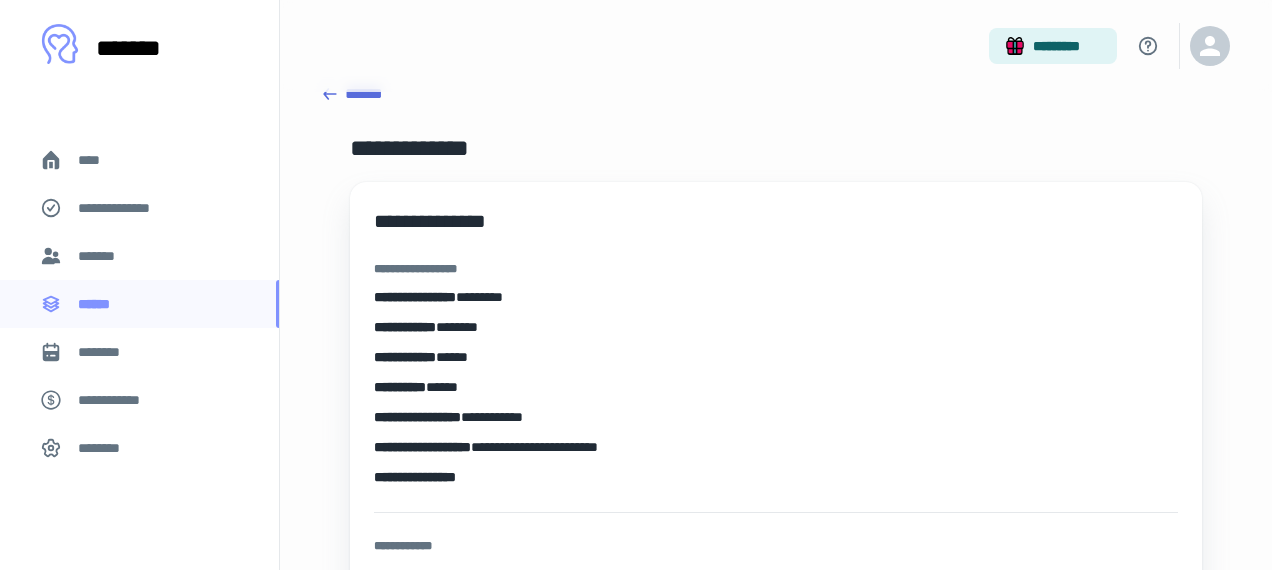 scroll, scrollTop: 0, scrollLeft: 0, axis: both 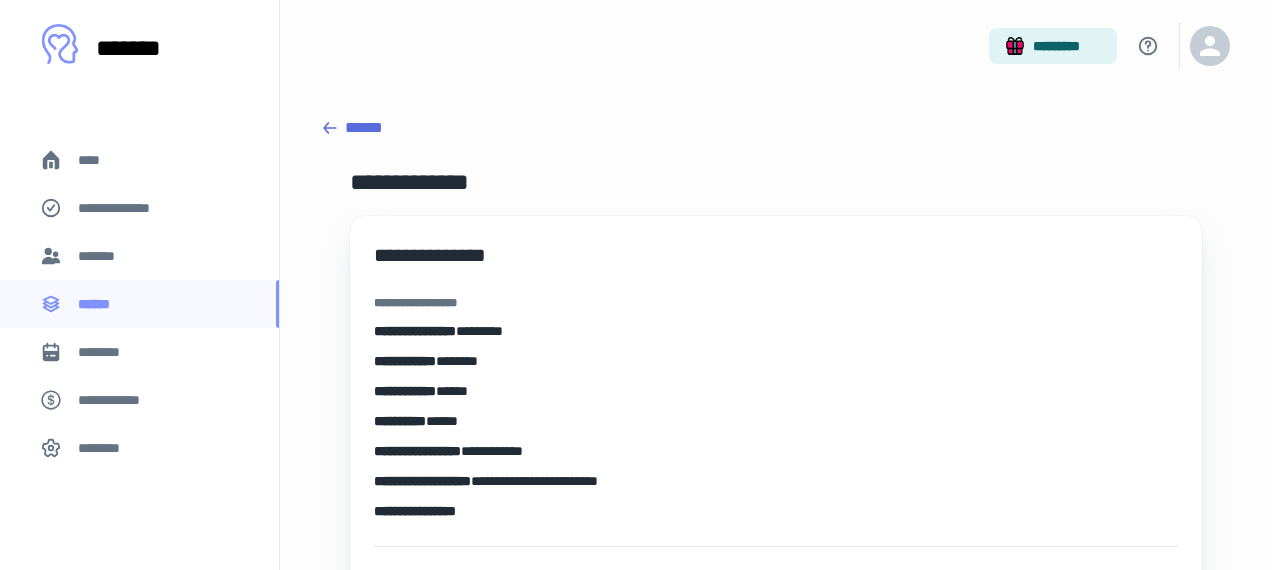 click on "******" at bounding box center (776, 128) 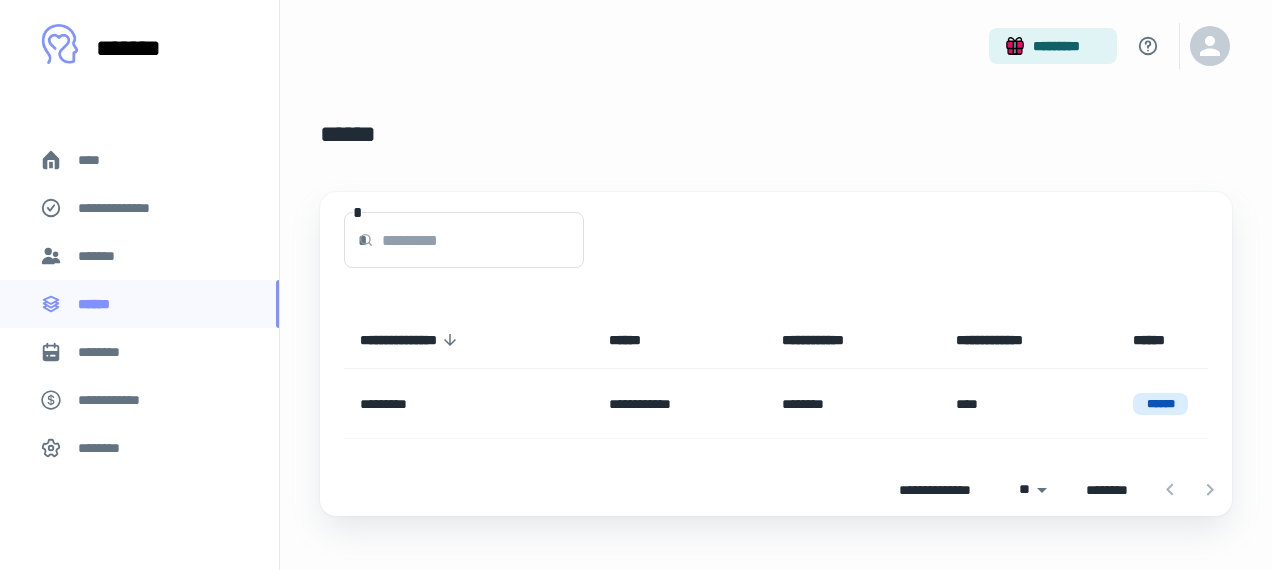 click on "****" at bounding box center [139, 160] 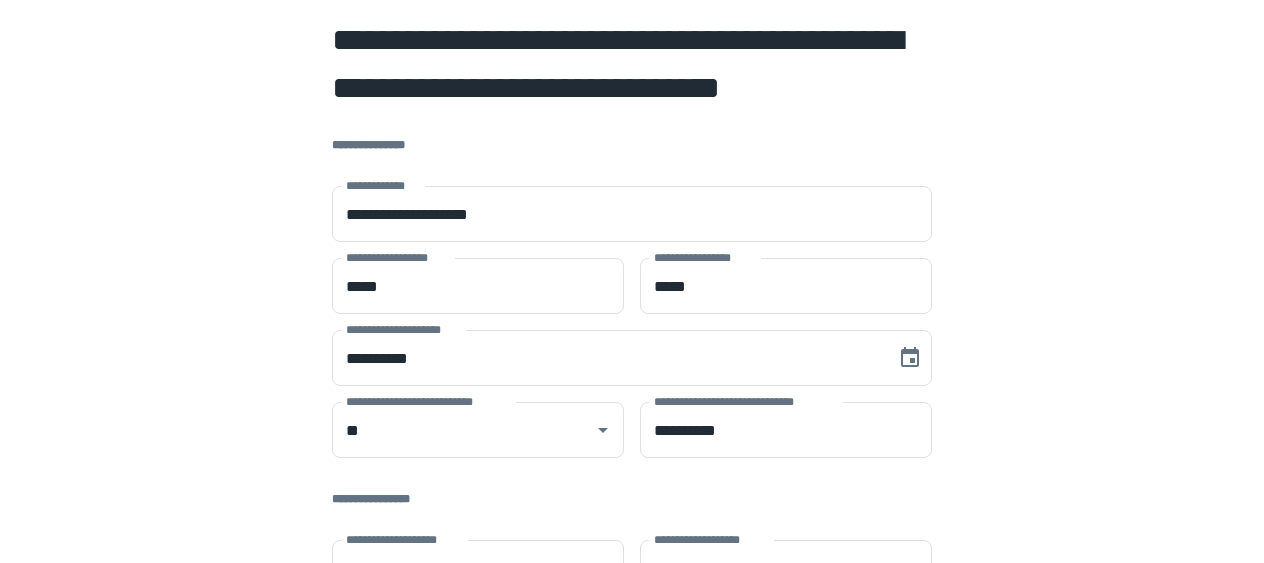 scroll, scrollTop: 0, scrollLeft: 0, axis: both 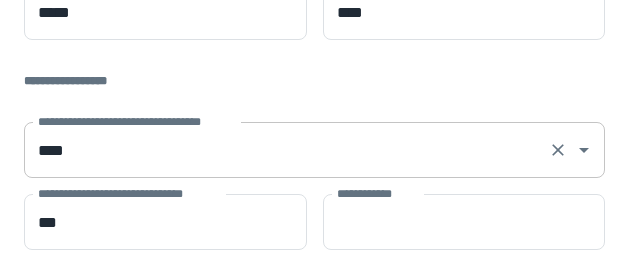 click on "****" at bounding box center (286, 150) 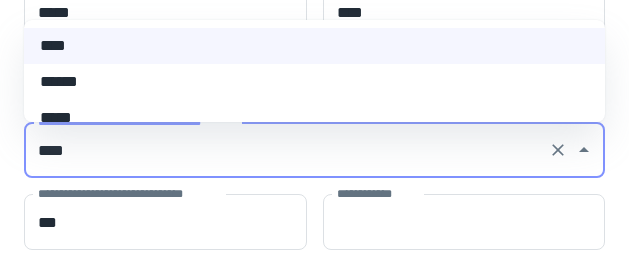 click on "******" at bounding box center (314, 82) 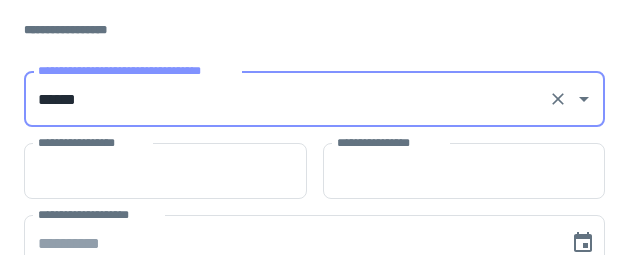 scroll, scrollTop: 613, scrollLeft: 0, axis: vertical 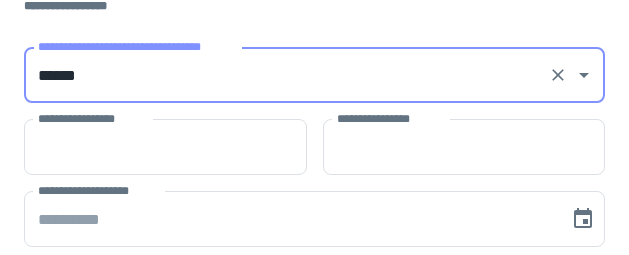 click on "**********" at bounding box center [165, 147] 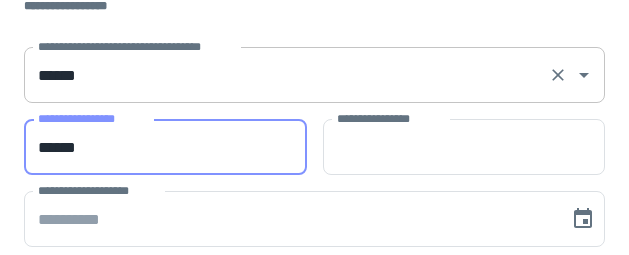 type on "******" 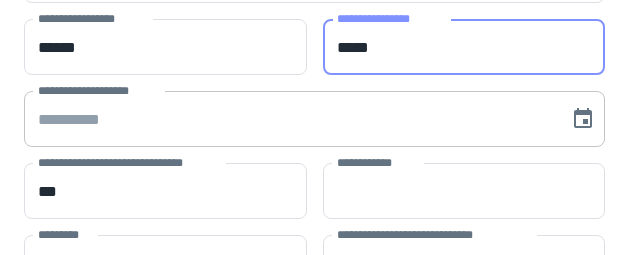 scroll, scrollTop: 722, scrollLeft: 0, axis: vertical 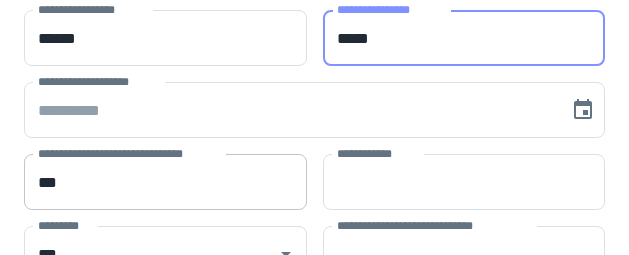type on "*****" 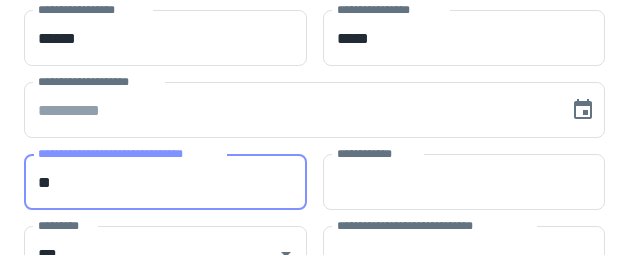 type on "*" 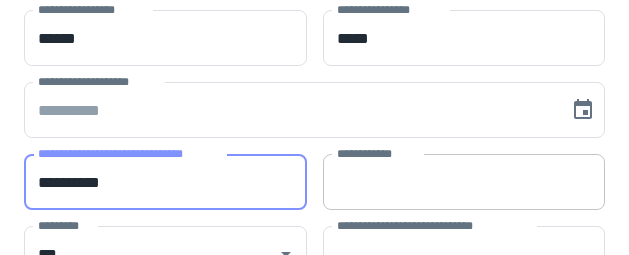 type on "**********" 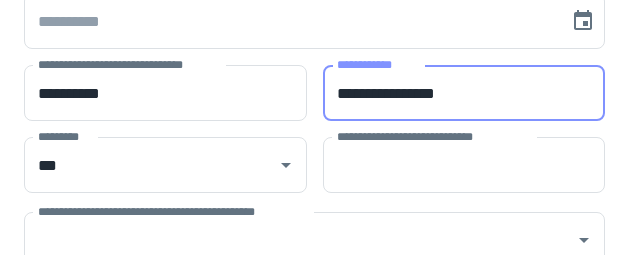 scroll, scrollTop: 816, scrollLeft: 0, axis: vertical 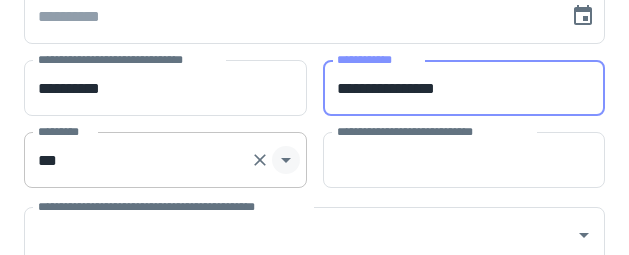 click 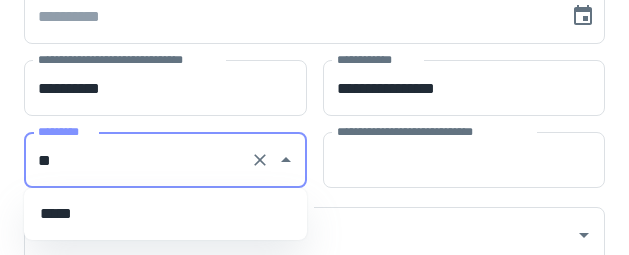 click on "*****" at bounding box center (165, 214) 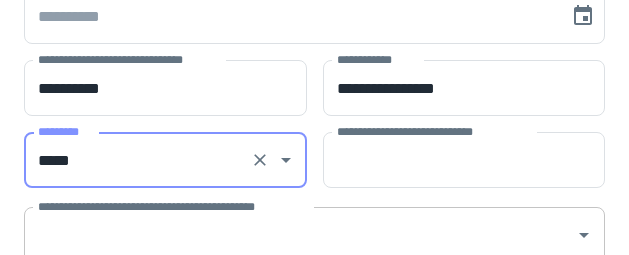 type on "*****" 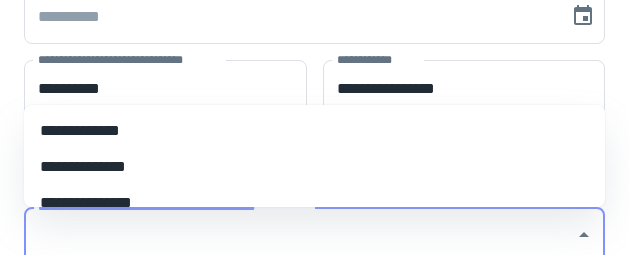 click on "**********" at bounding box center [299, 235] 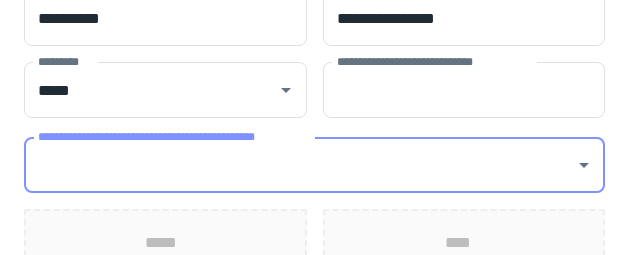 scroll, scrollTop: 891, scrollLeft: 0, axis: vertical 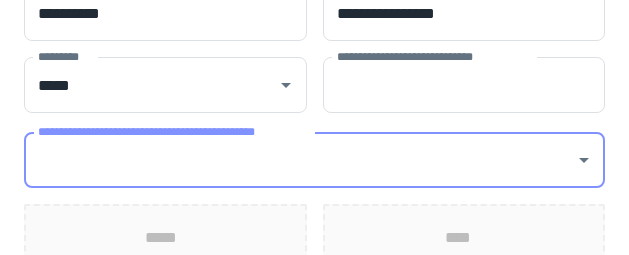 click on "**********" at bounding box center [314, 160] 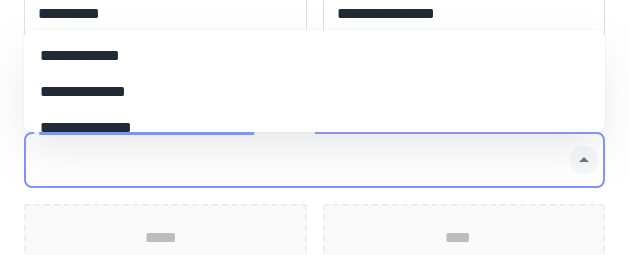click 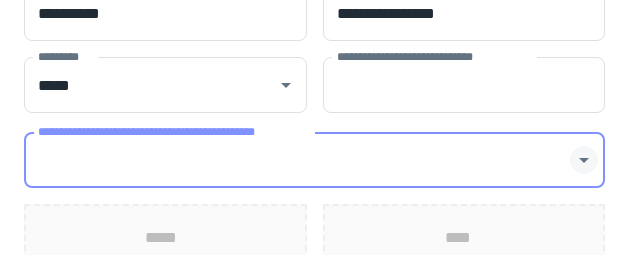click 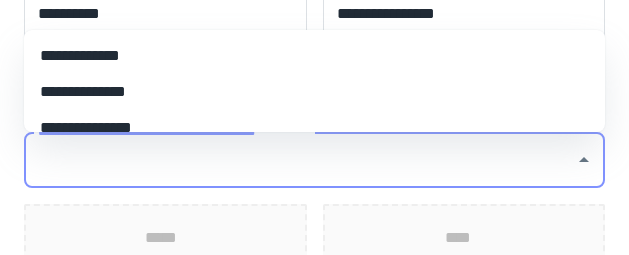 scroll, scrollTop: 861, scrollLeft: 0, axis: vertical 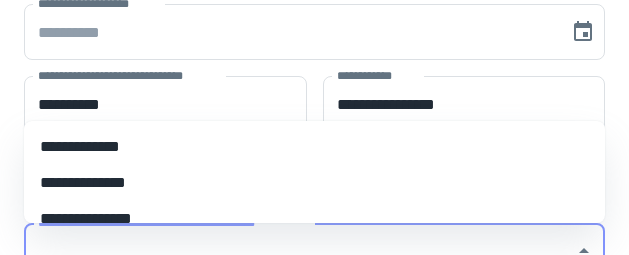 click on "**********" at bounding box center [314, 147] 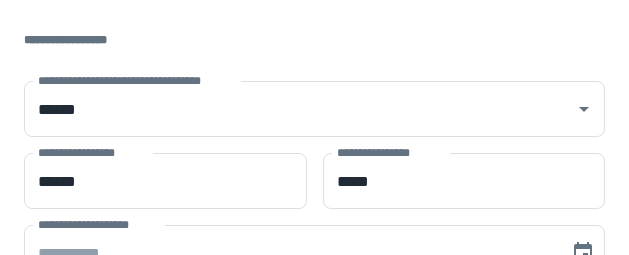 scroll, scrollTop: 577, scrollLeft: 0, axis: vertical 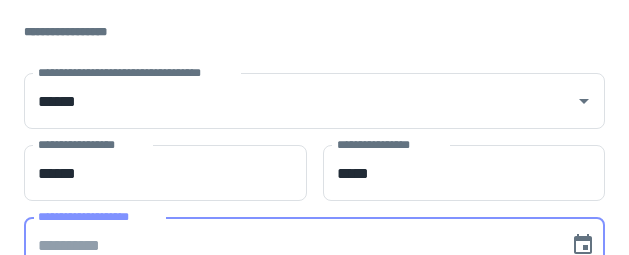 click on "**********" at bounding box center (289, 245) 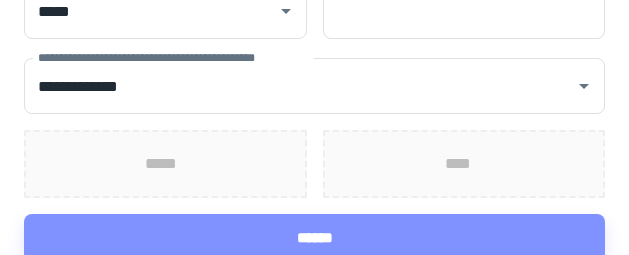 scroll, scrollTop: 972, scrollLeft: 0, axis: vertical 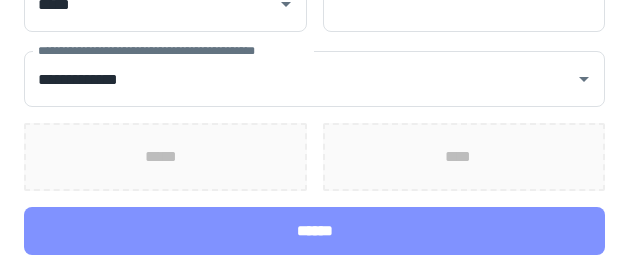 type on "**********" 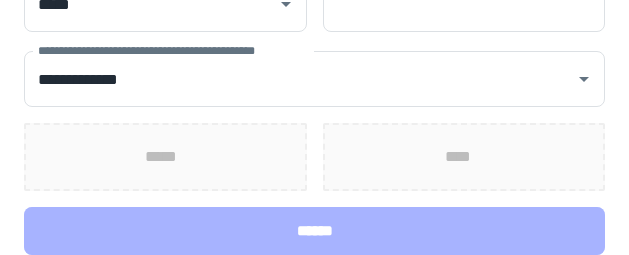 click on "******" at bounding box center [314, 231] 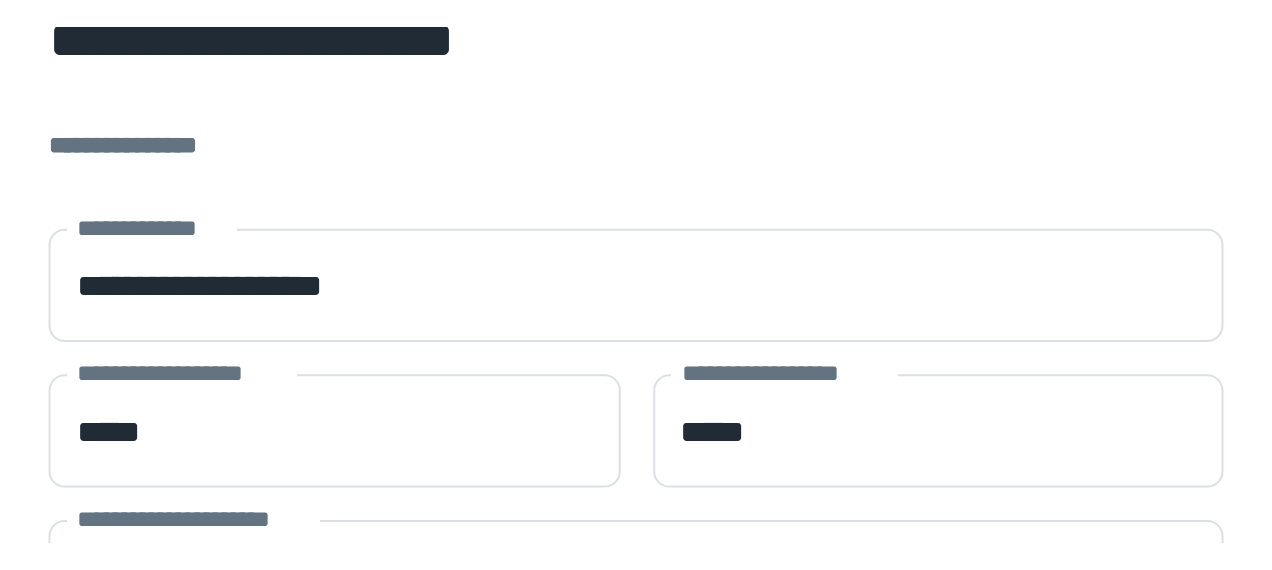 scroll, scrollTop: 0, scrollLeft: 0, axis: both 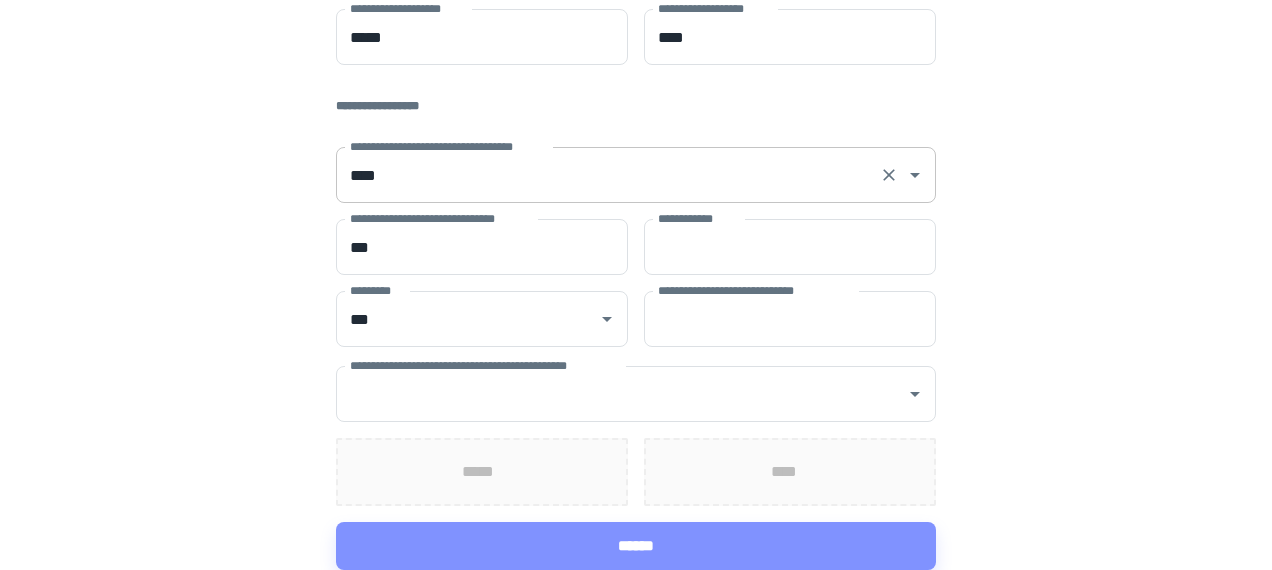 click on "****" at bounding box center (608, 175) 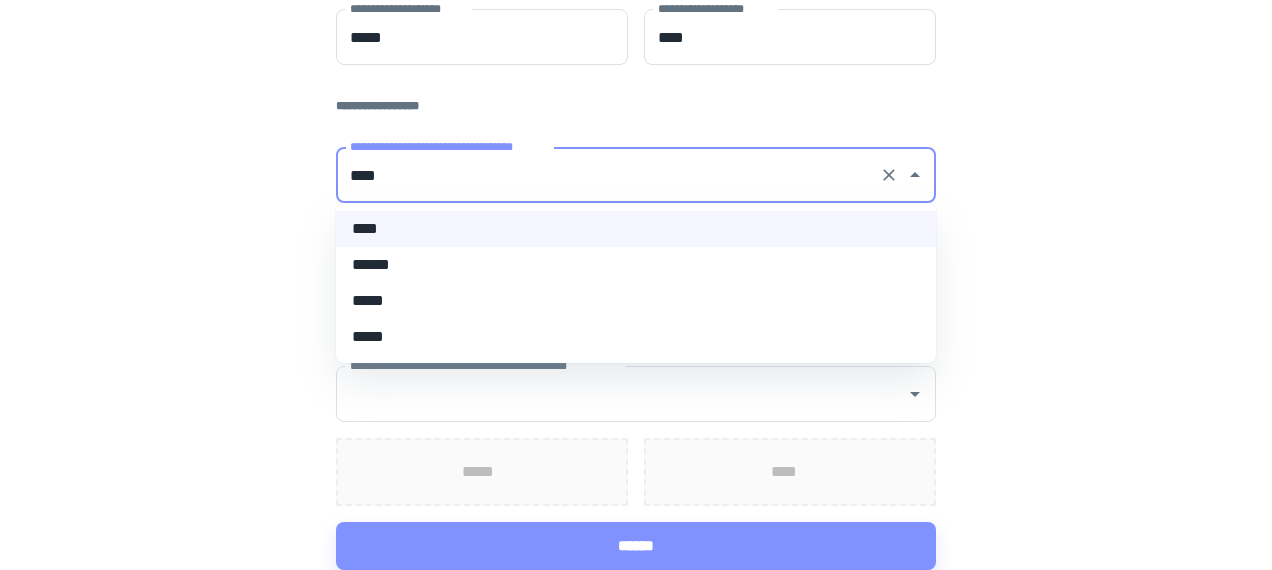 click on "******" at bounding box center (636, 265) 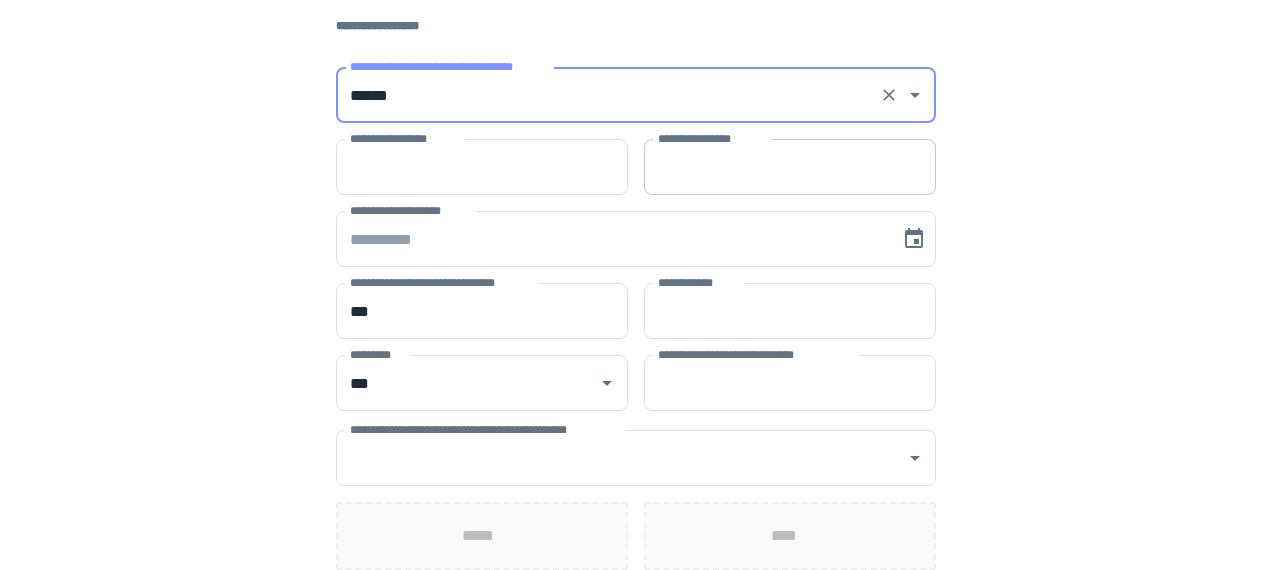 scroll, scrollTop: 617, scrollLeft: 0, axis: vertical 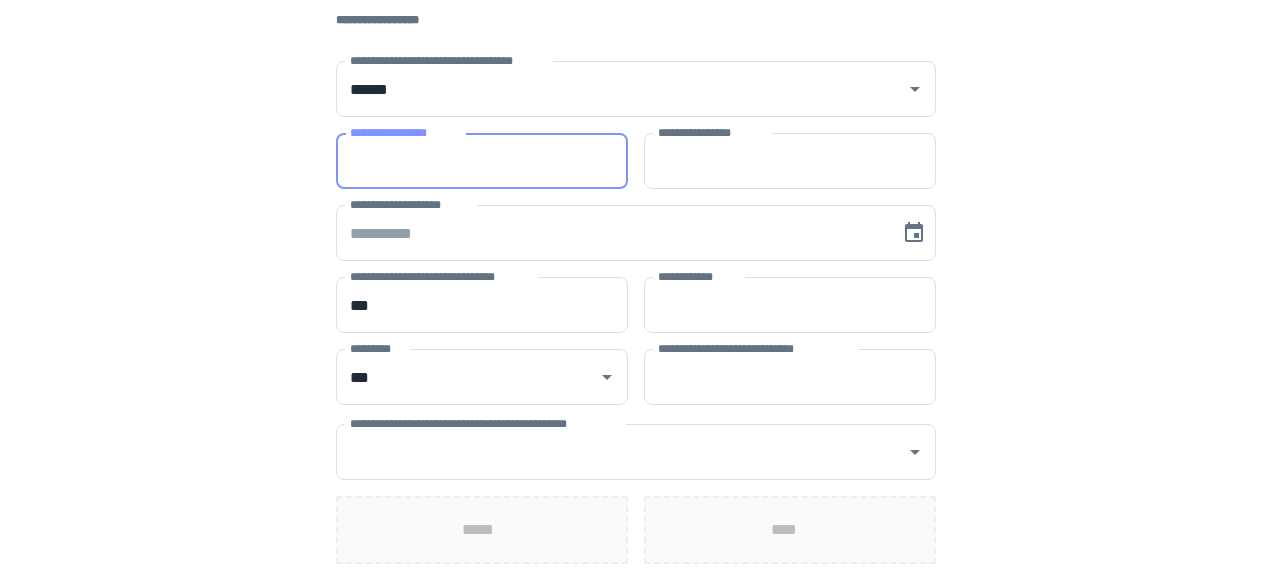 click on "**********" at bounding box center [482, 161] 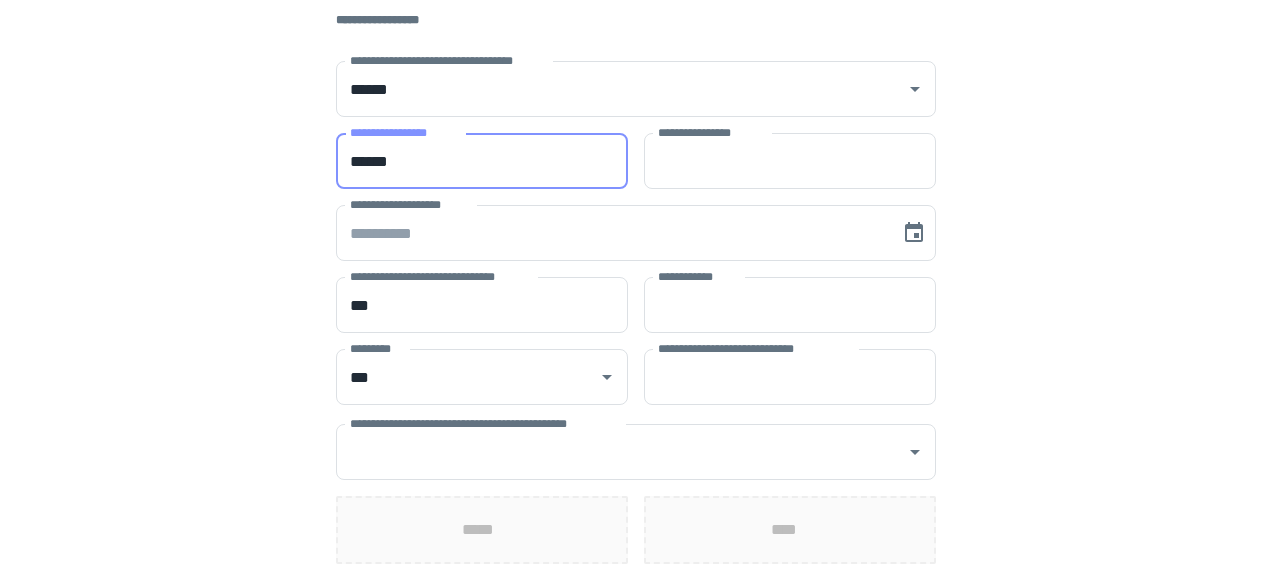 type on "******" 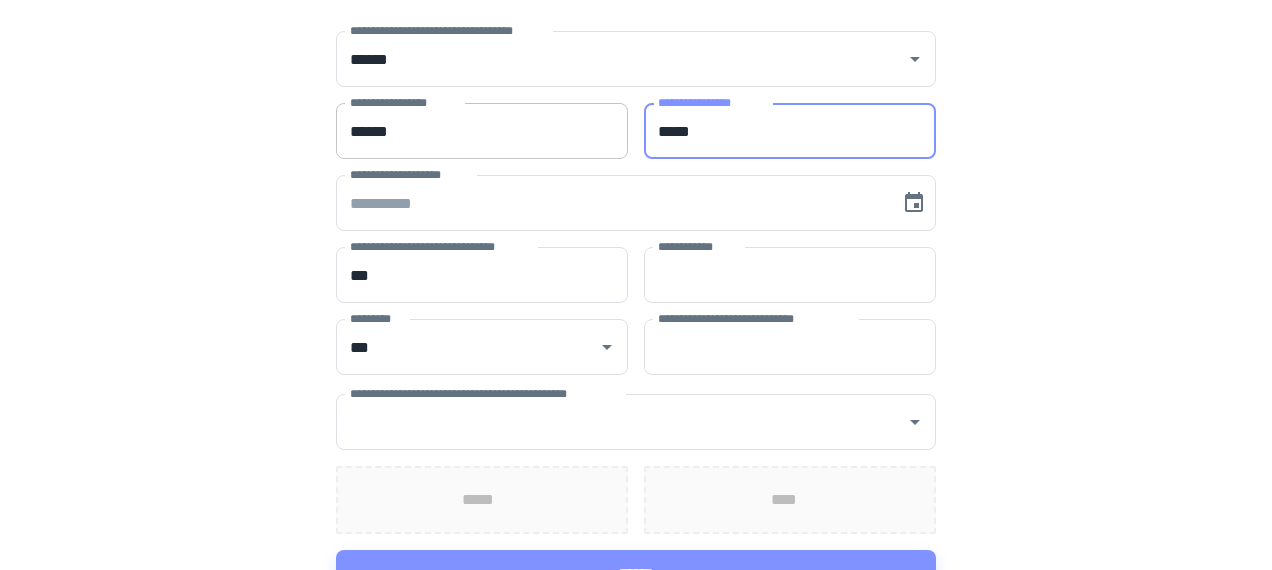 scroll, scrollTop: 675, scrollLeft: 0, axis: vertical 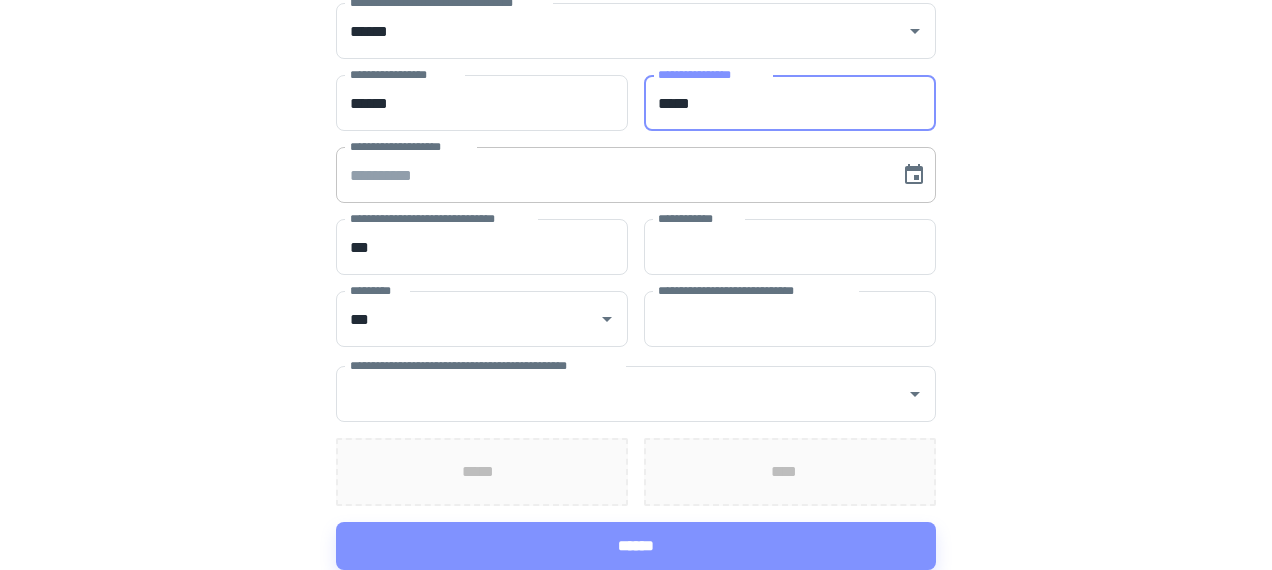 type on "*****" 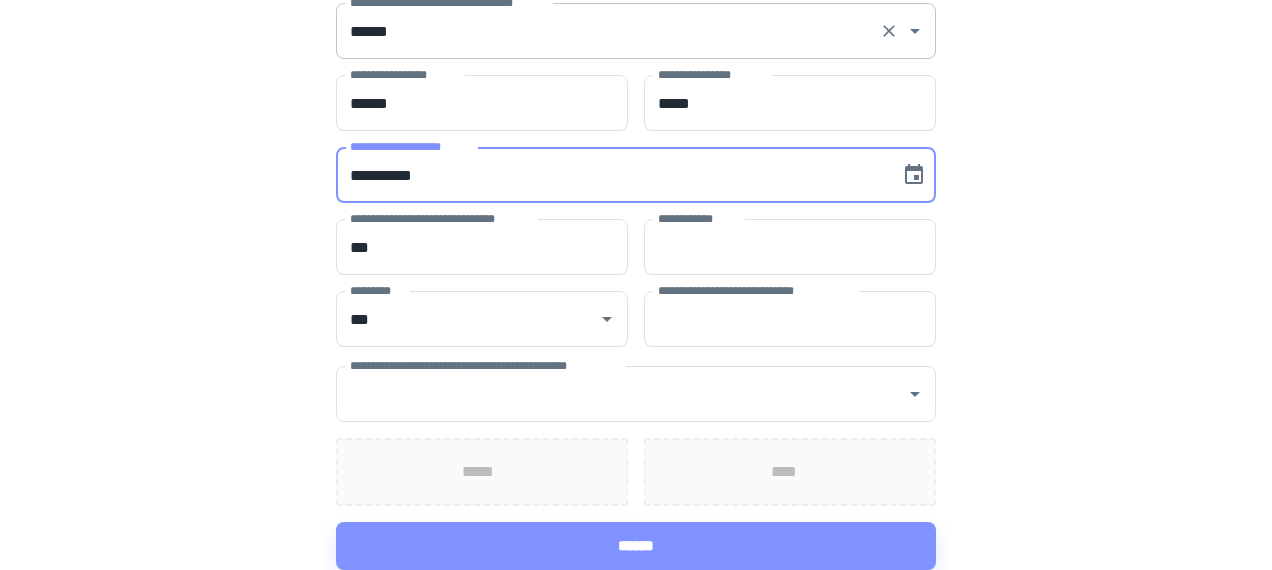 type on "**********" 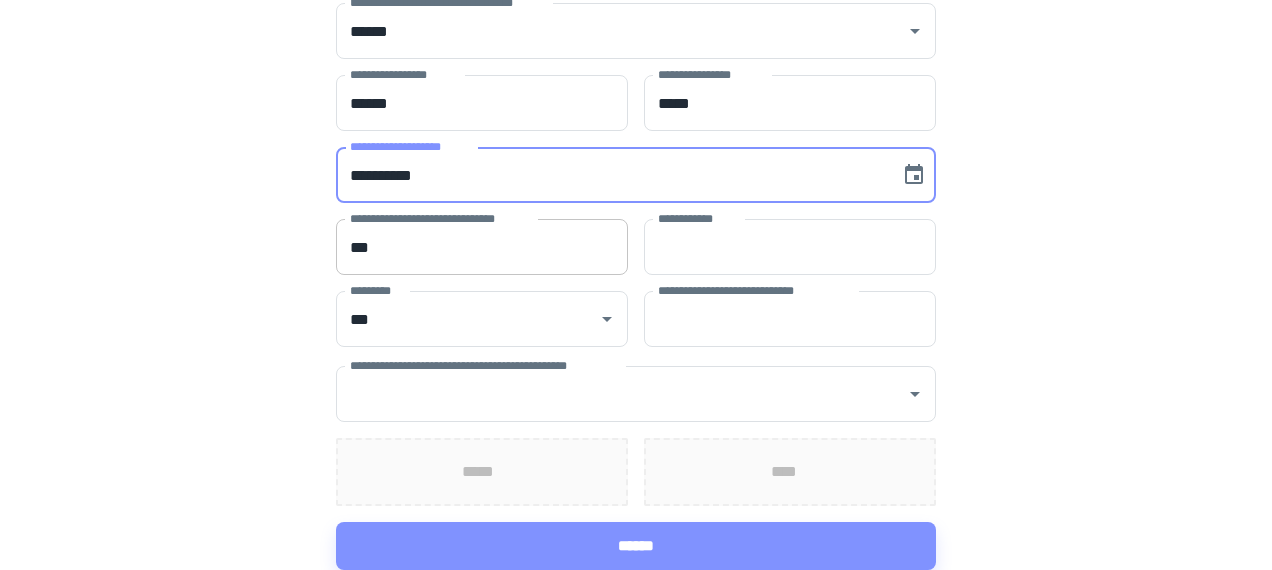 click on "***" at bounding box center [482, 247] 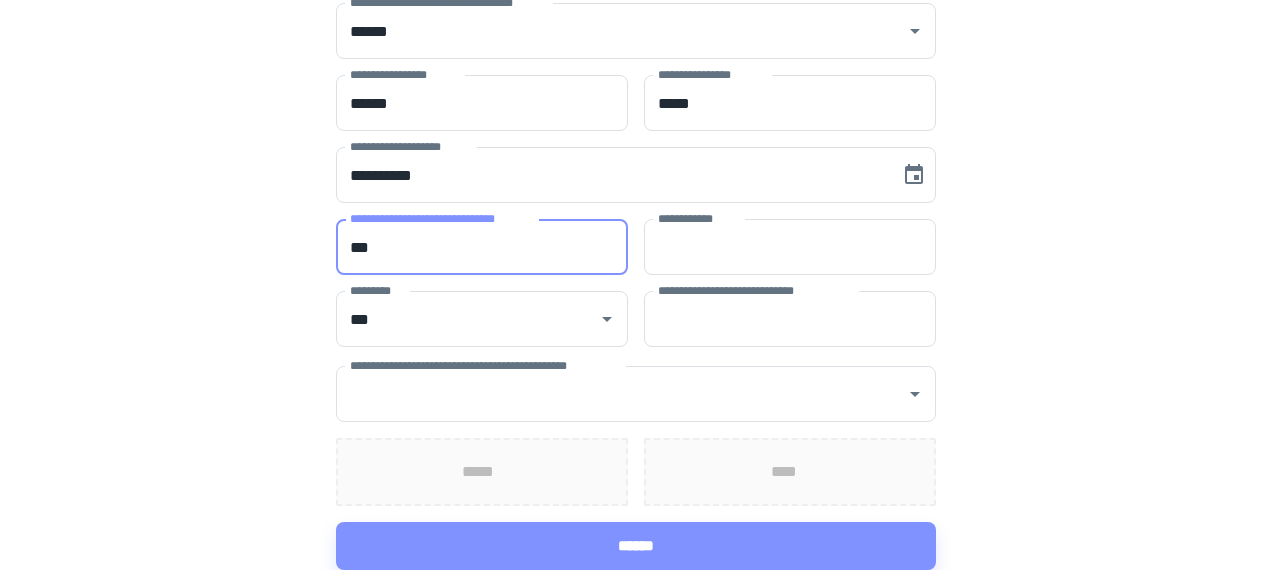 click on "***" at bounding box center (482, 247) 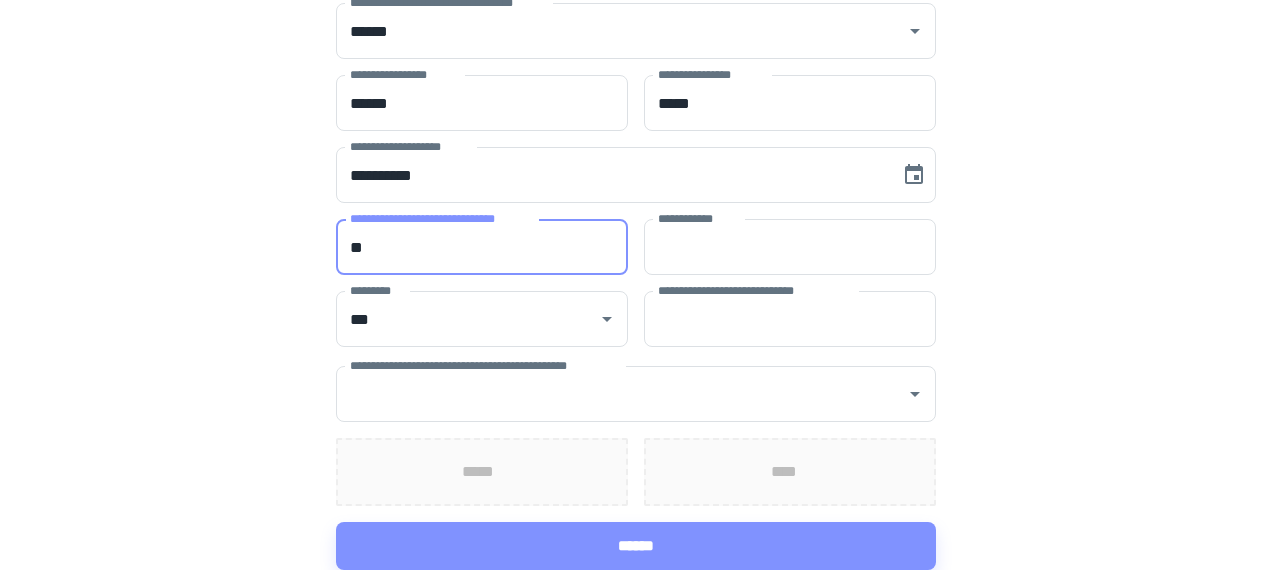type on "*" 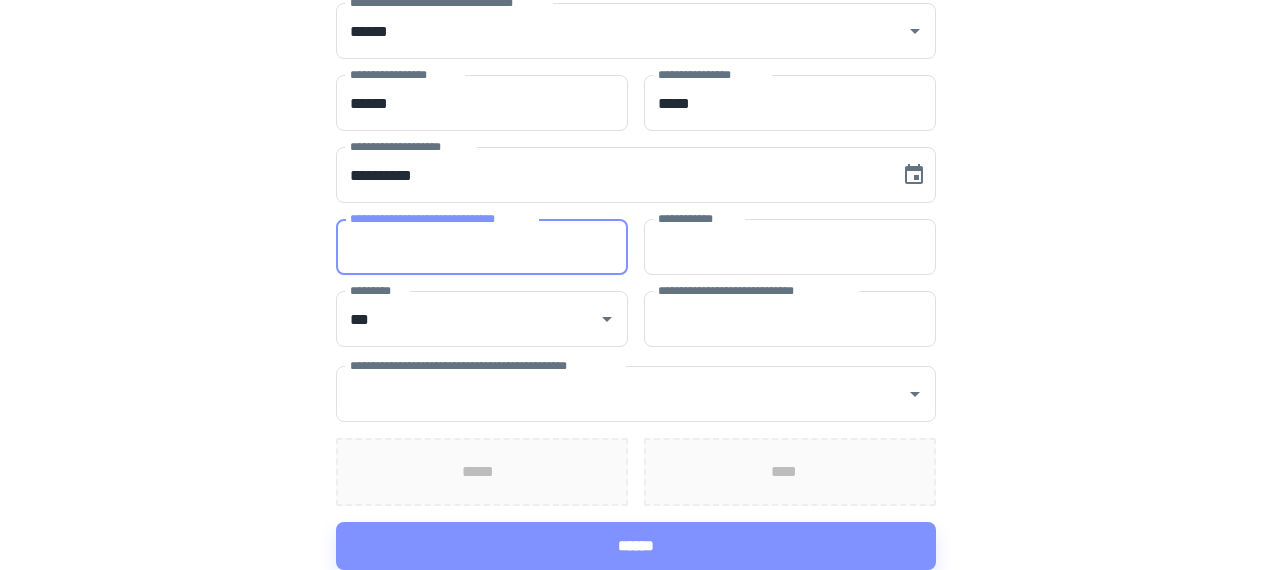 paste on "**********" 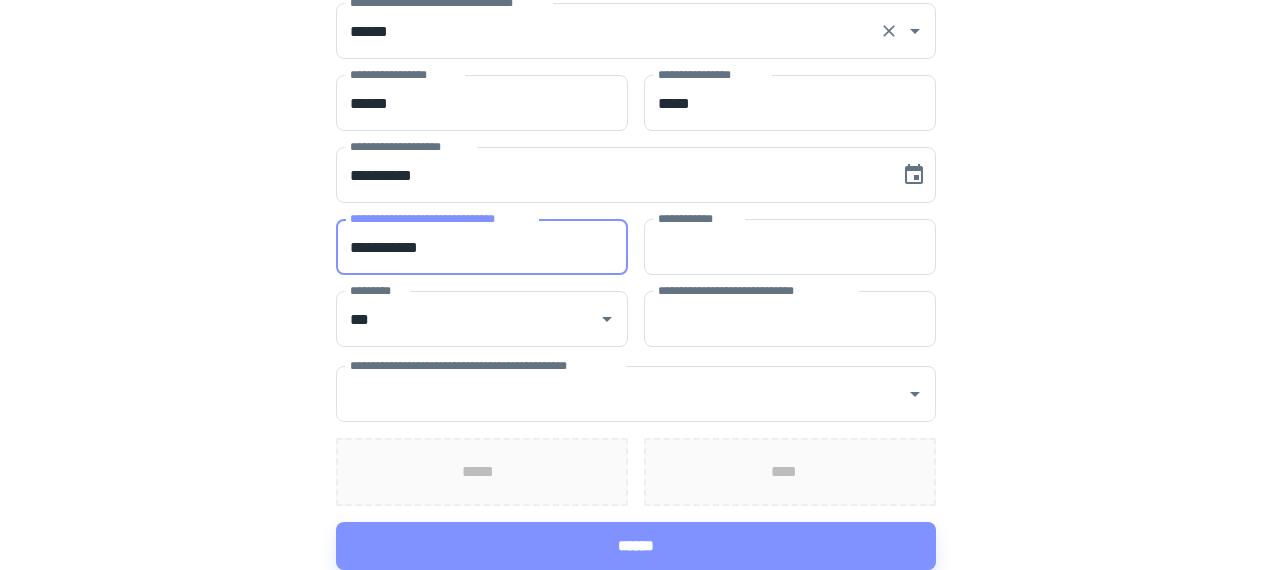 type on "**********" 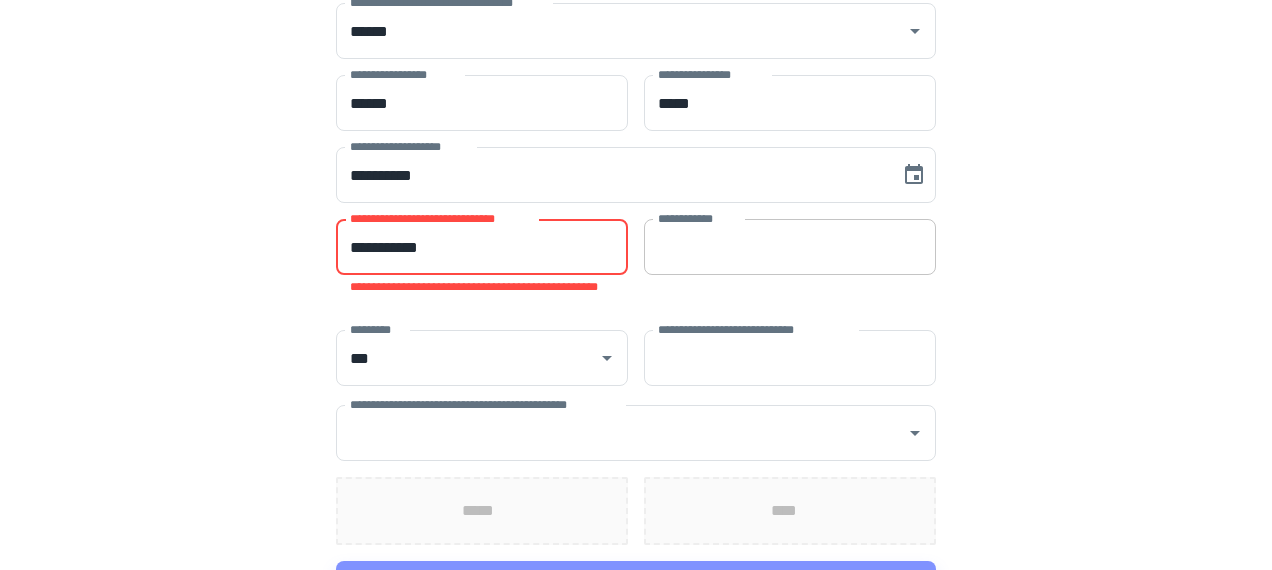 click on "**********" at bounding box center [790, 247] 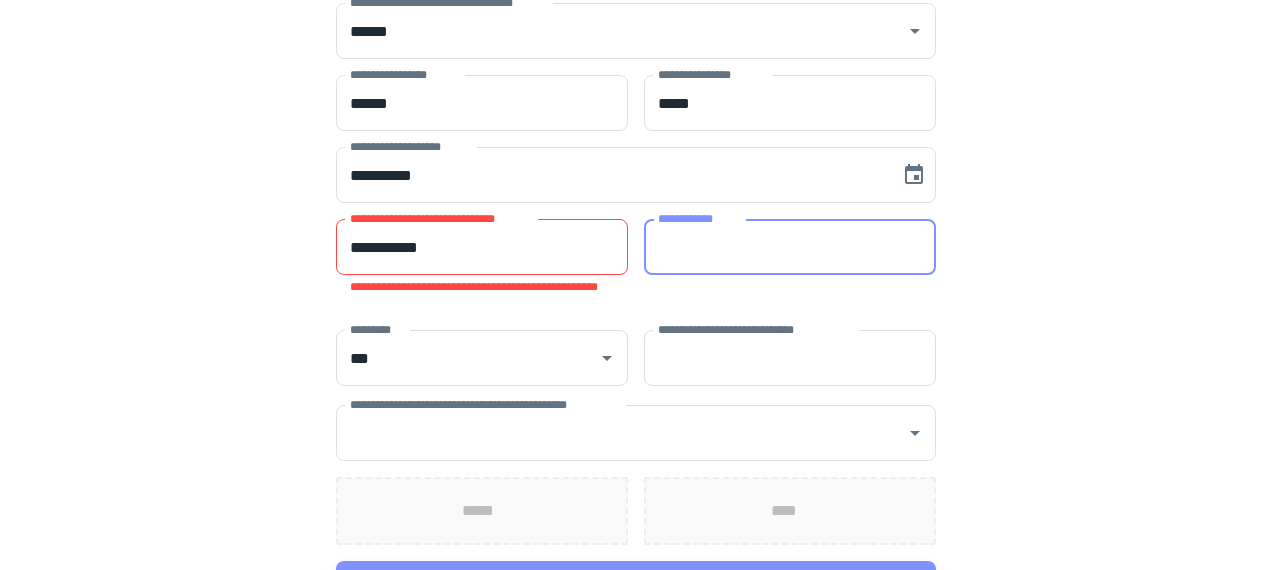 paste on "**********" 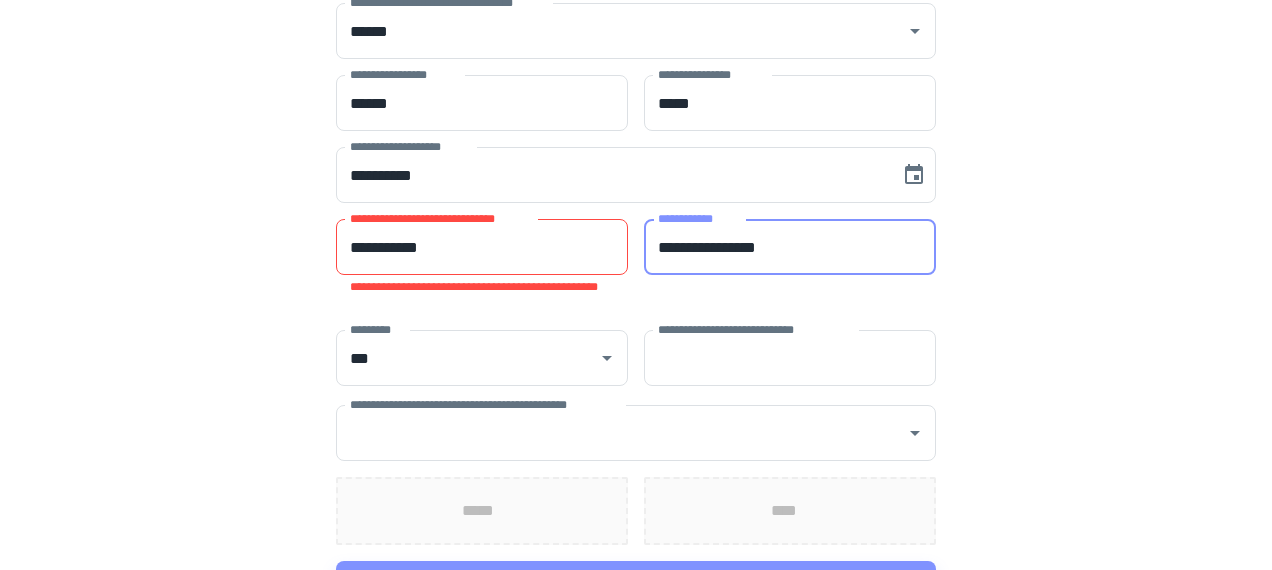 type on "**********" 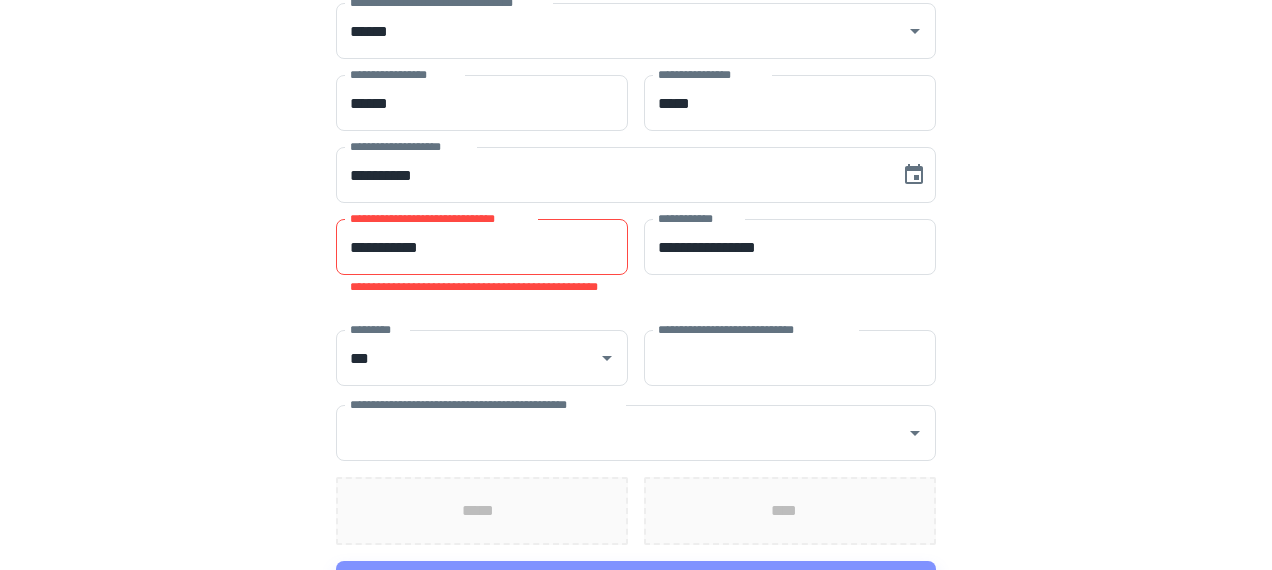 scroll, scrollTop: 714, scrollLeft: 0, axis: vertical 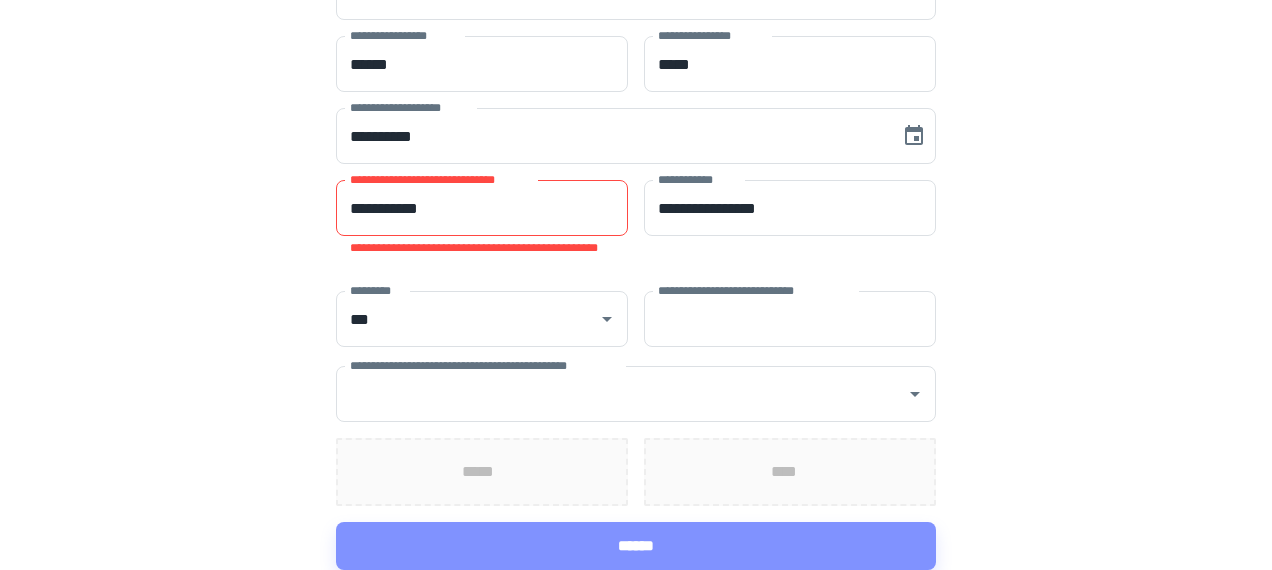 click on "**********" at bounding box center [482, 208] 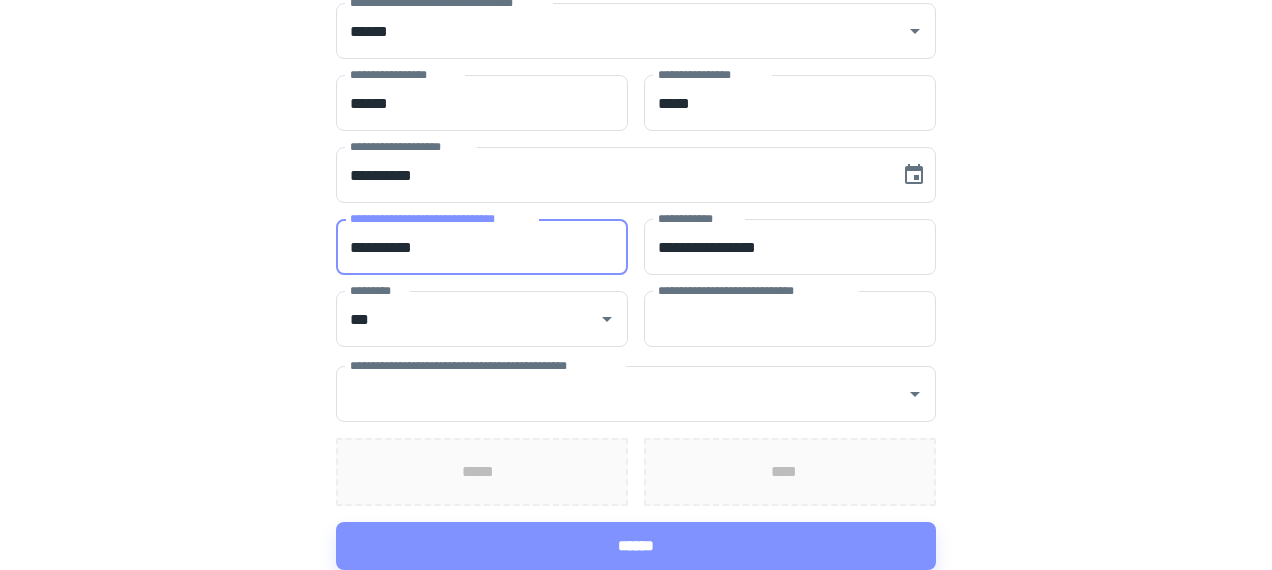 scroll, scrollTop: 675, scrollLeft: 0, axis: vertical 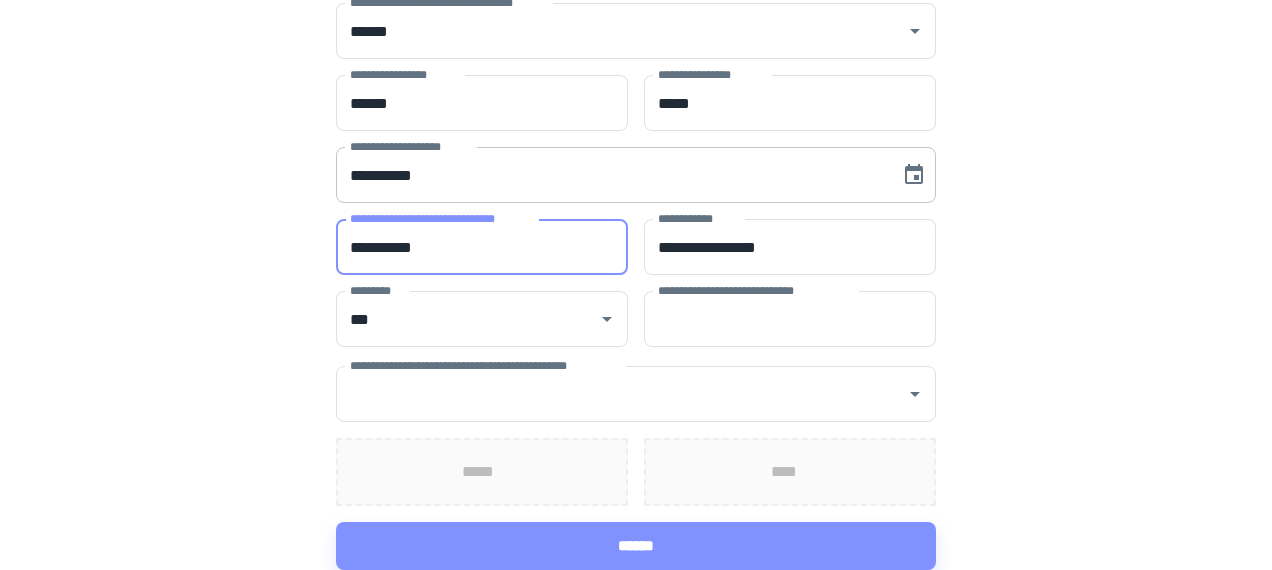 type on "**********" 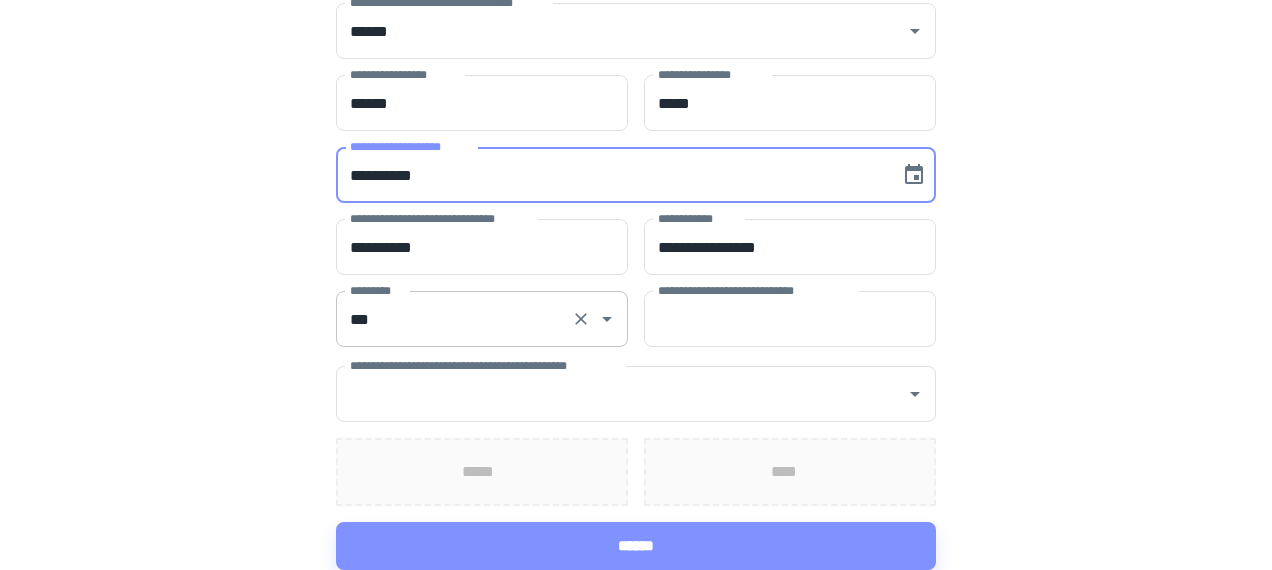 click on "***" at bounding box center [454, 319] 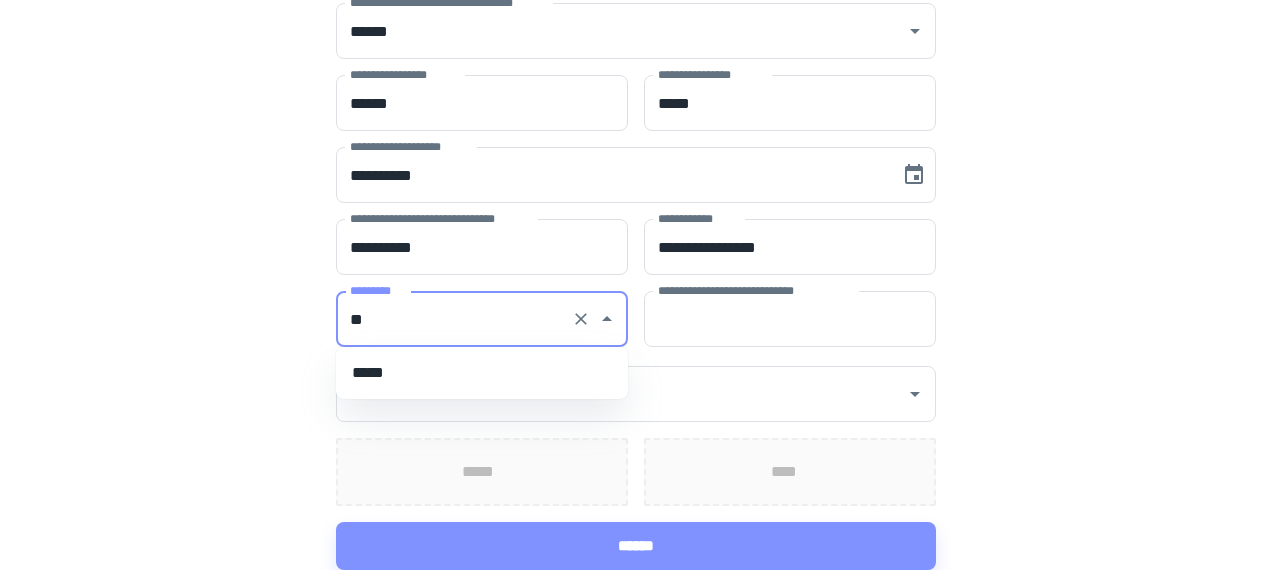 click on "*****" at bounding box center (482, 373) 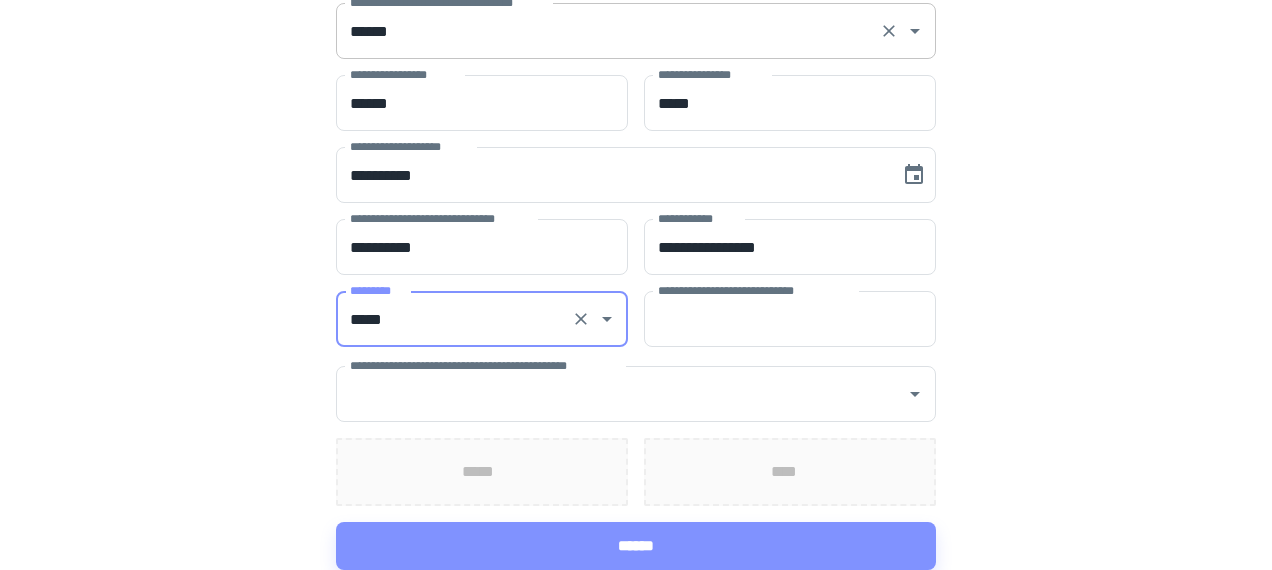 type on "*****" 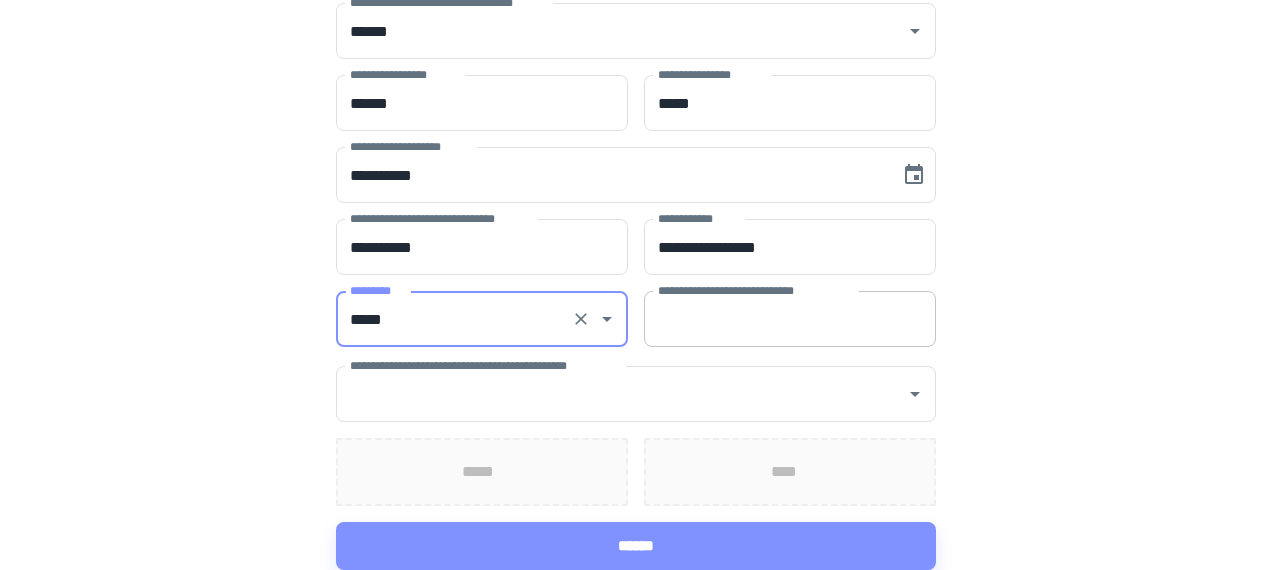 click on "**********" at bounding box center [790, 319] 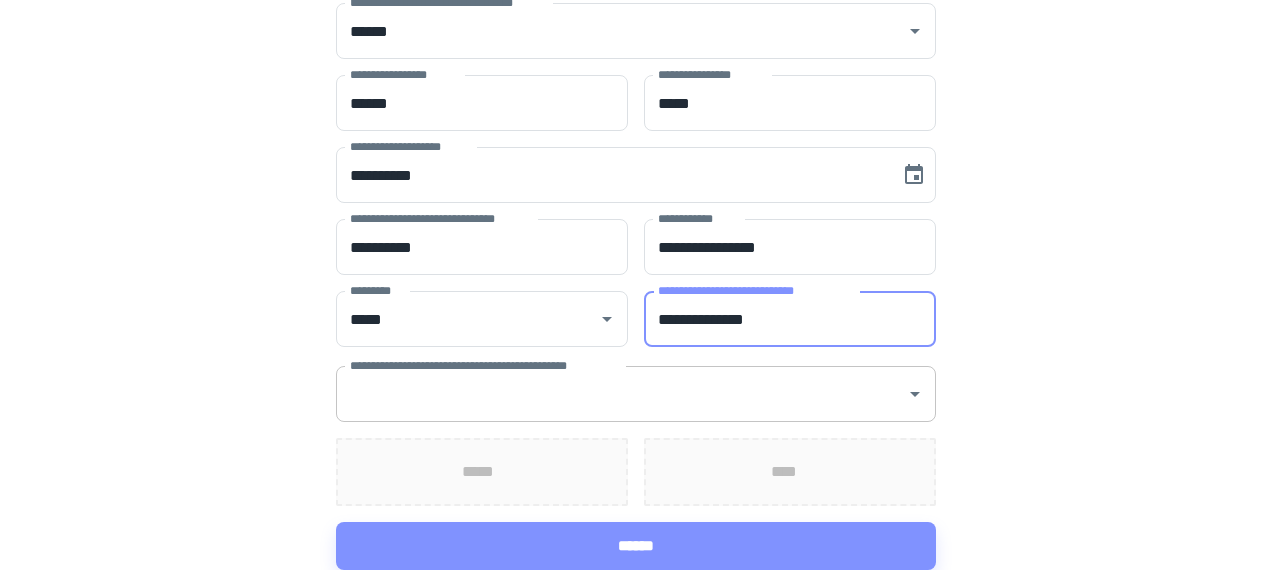 type on "**********" 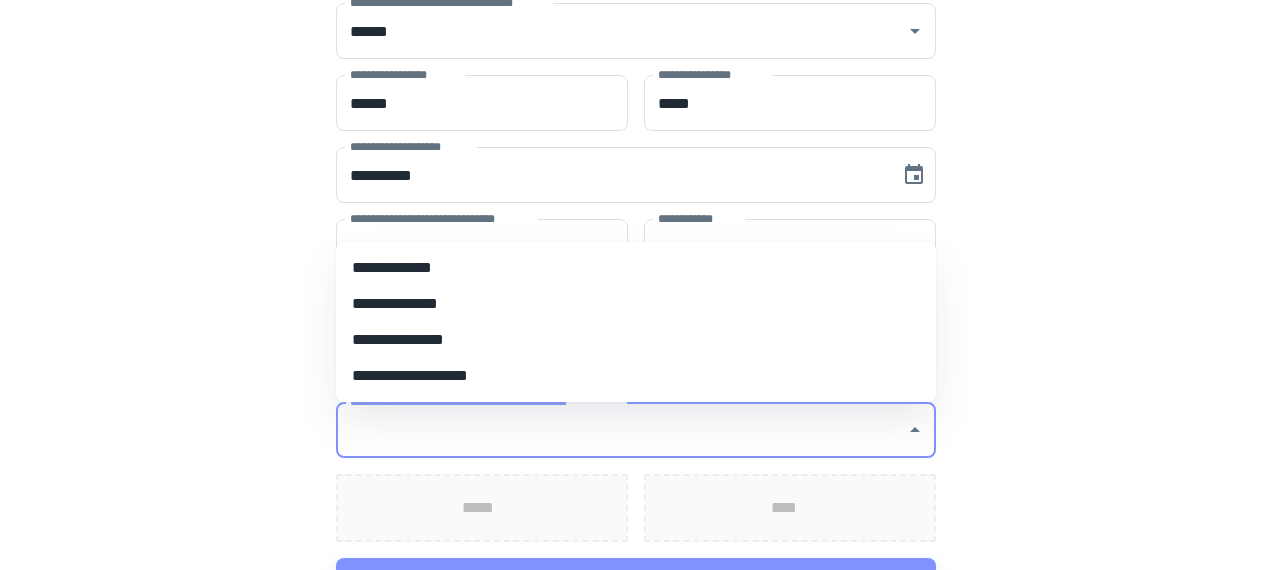 click on "**********" at bounding box center [636, 268] 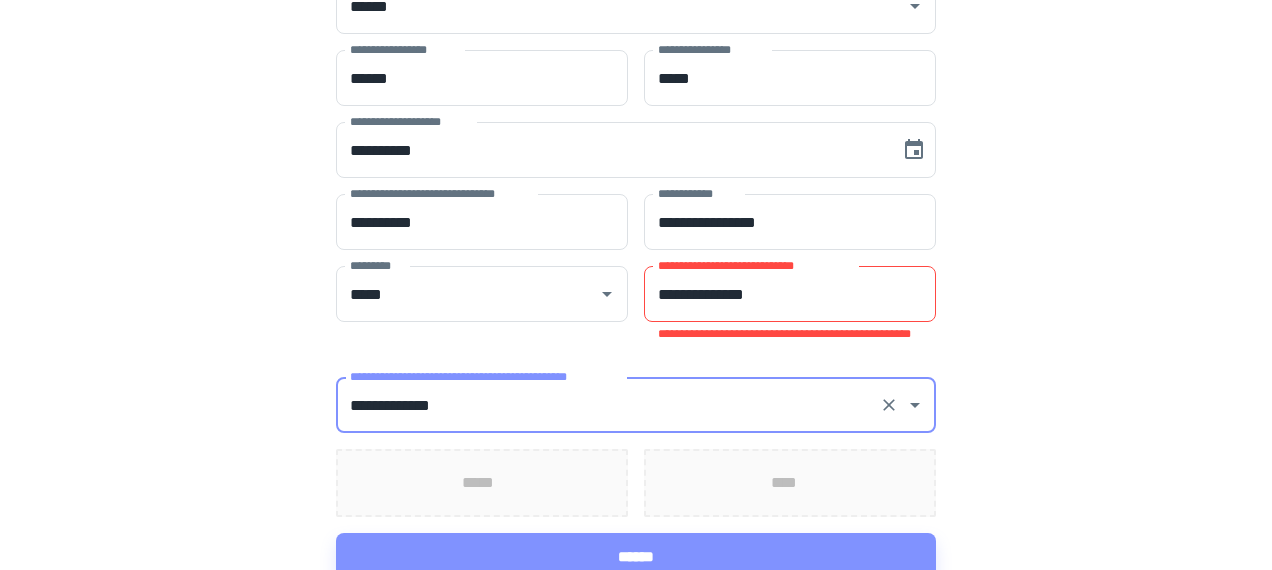 scroll, scrollTop: 711, scrollLeft: 0, axis: vertical 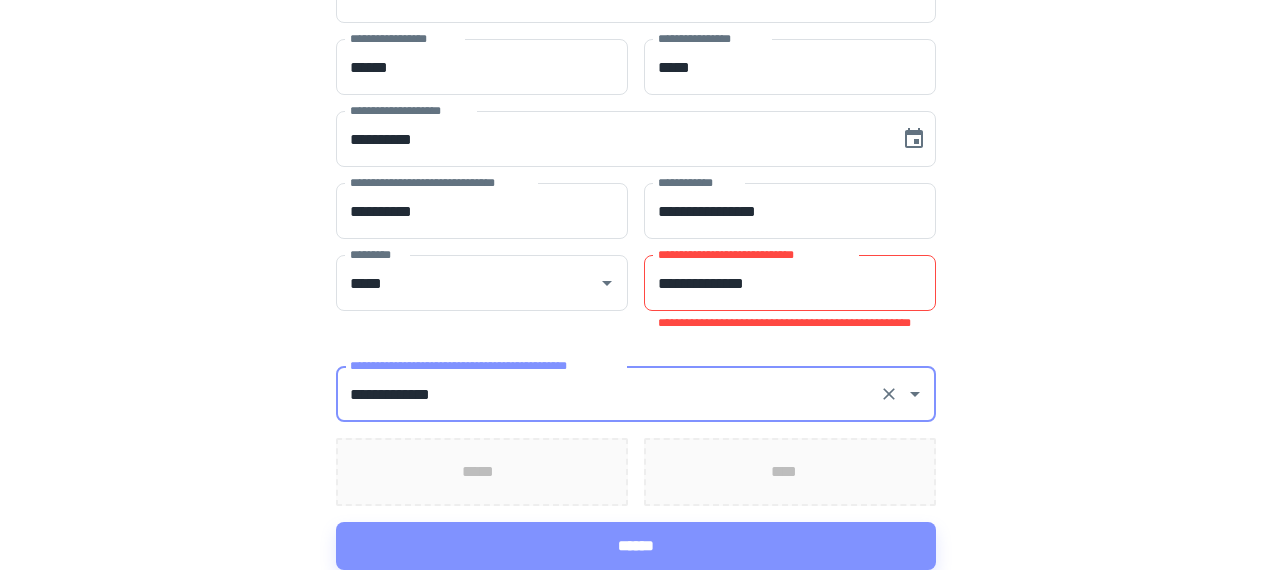click on "**********" at bounding box center [790, 283] 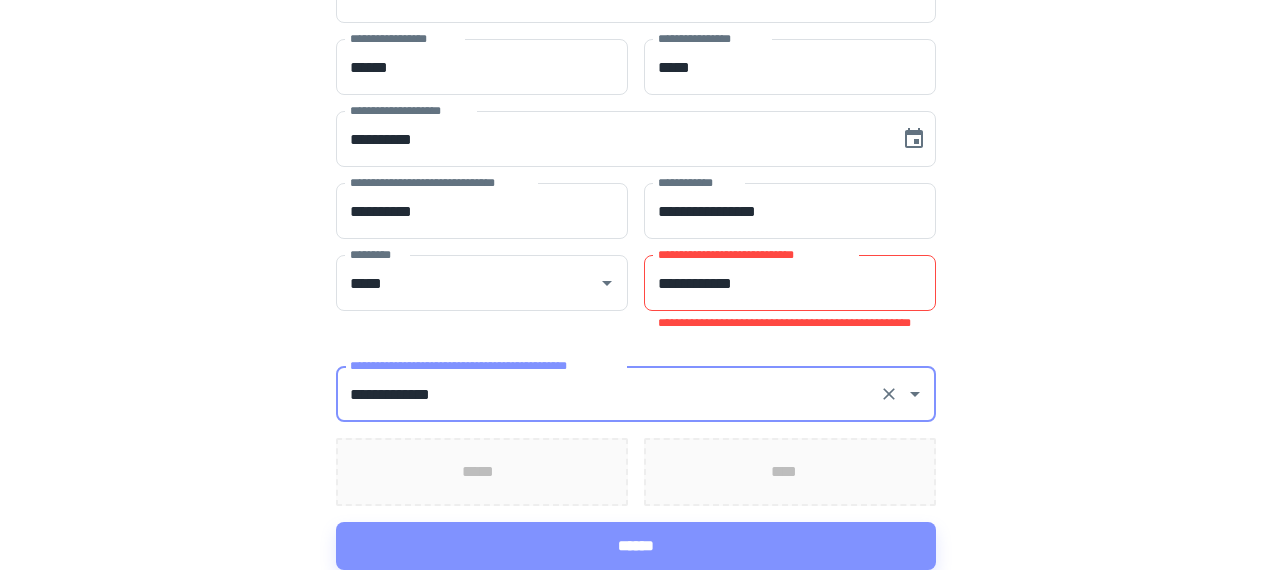 click on "**********" at bounding box center [790, 283] 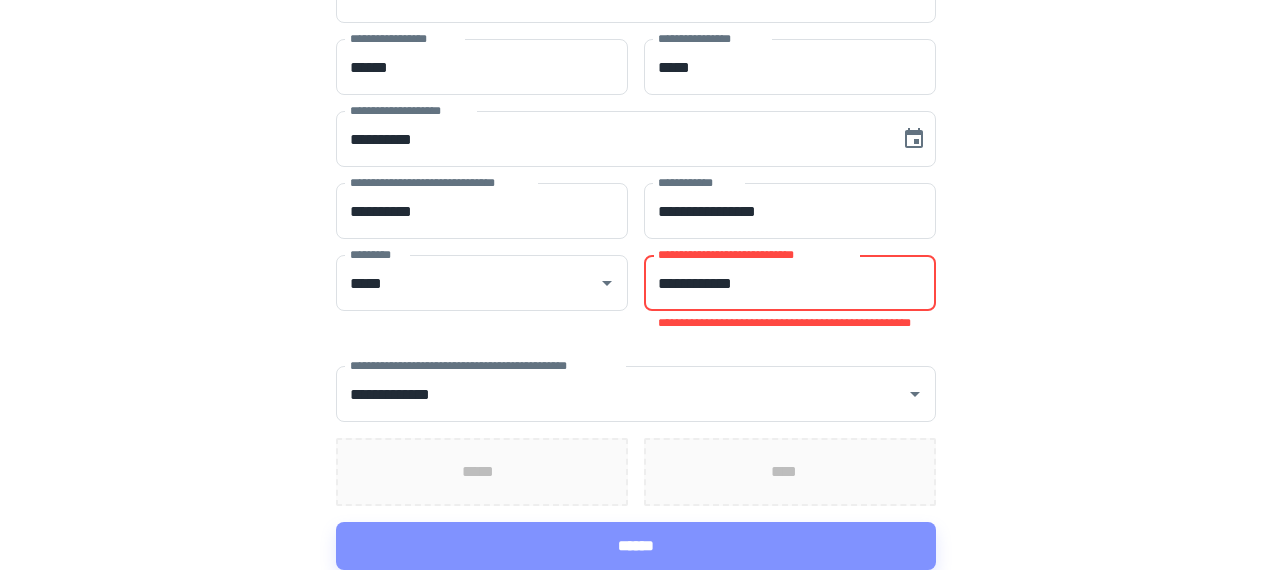 click on "**********" at bounding box center (790, 283) 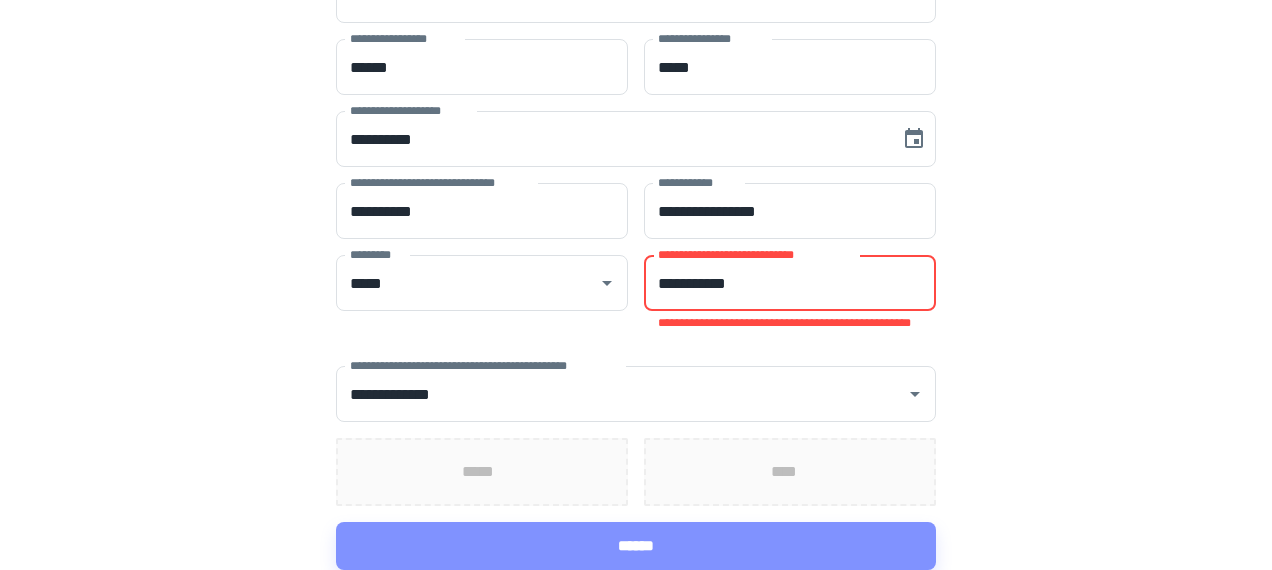 click on "**********" at bounding box center [790, 283] 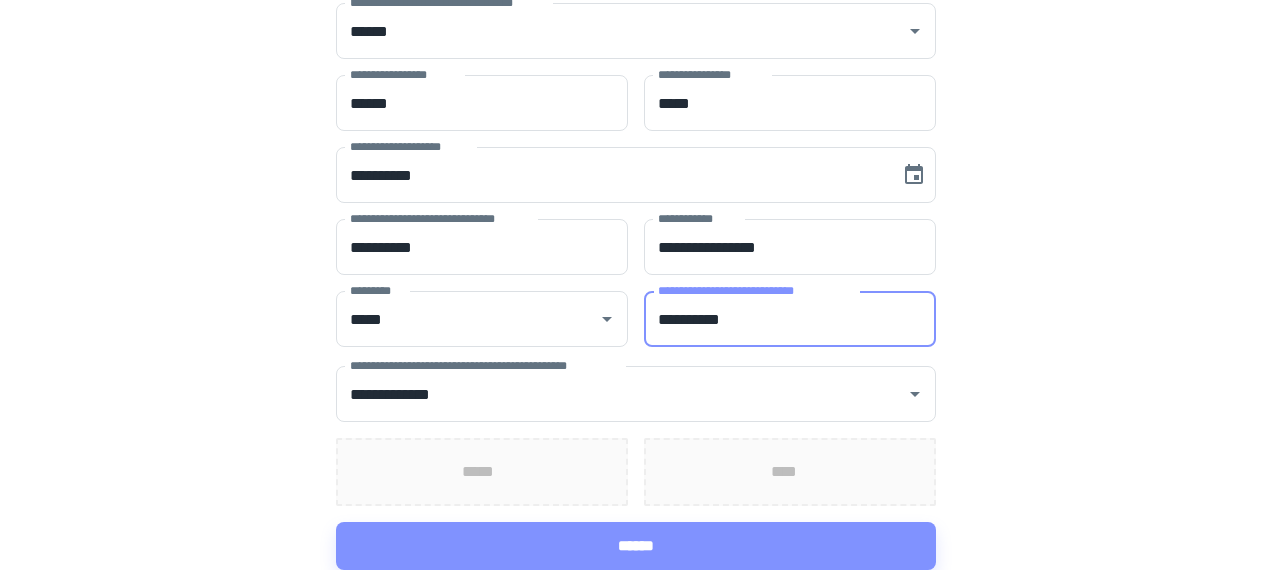 scroll, scrollTop: 675, scrollLeft: 0, axis: vertical 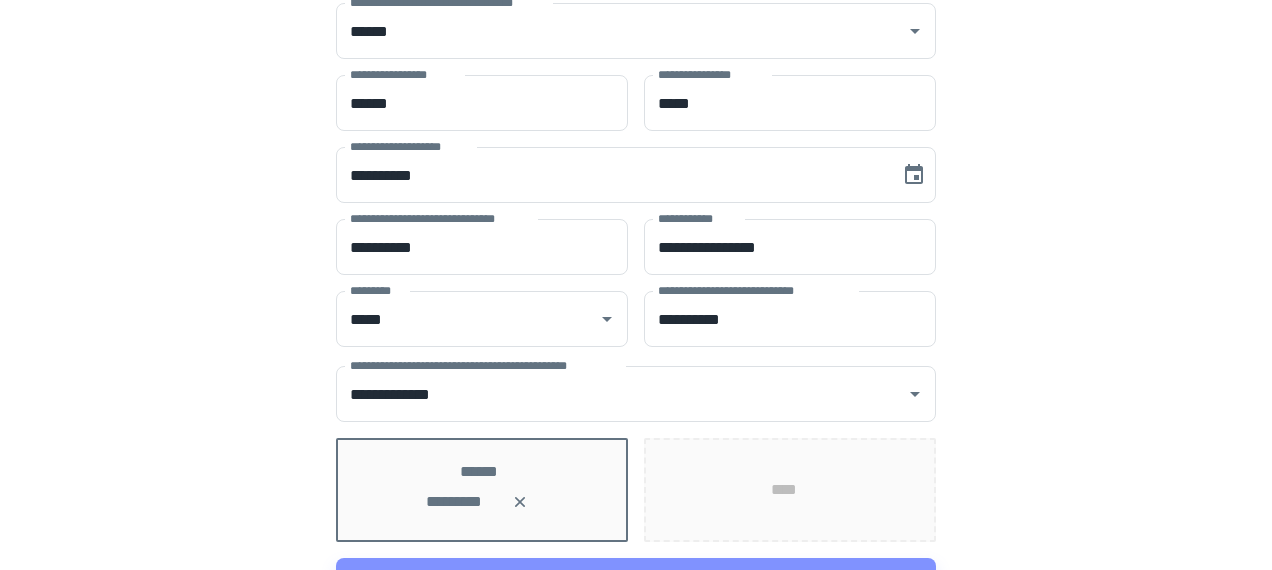 click on "****" at bounding box center (790, 490) 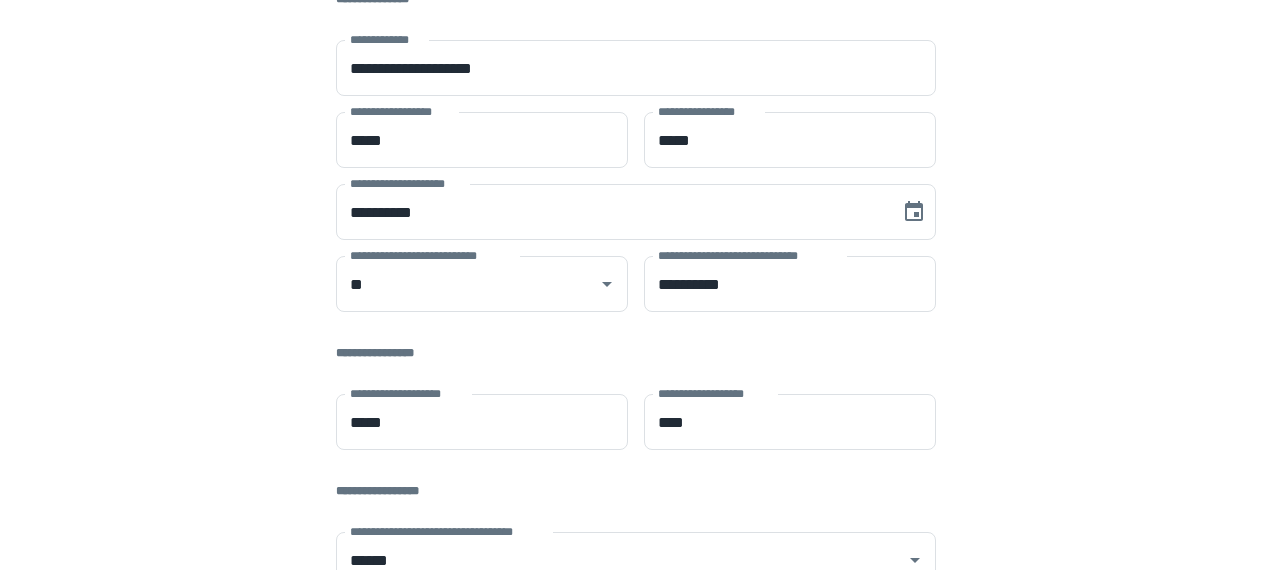 scroll, scrollTop: 0, scrollLeft: 0, axis: both 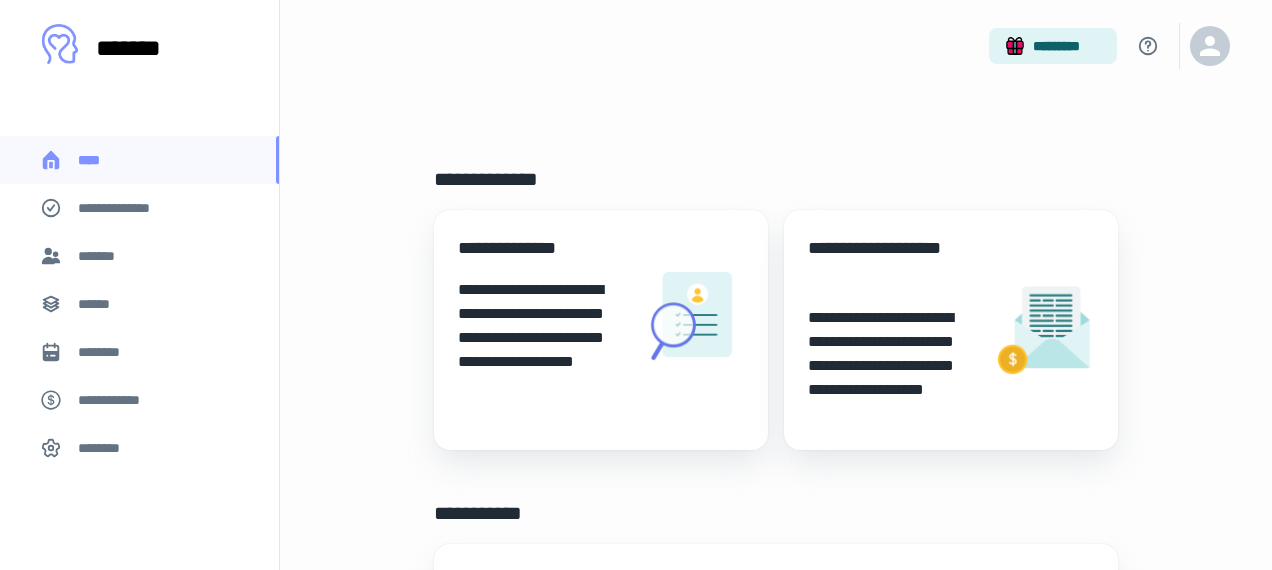 click on "*******" at bounding box center (139, 256) 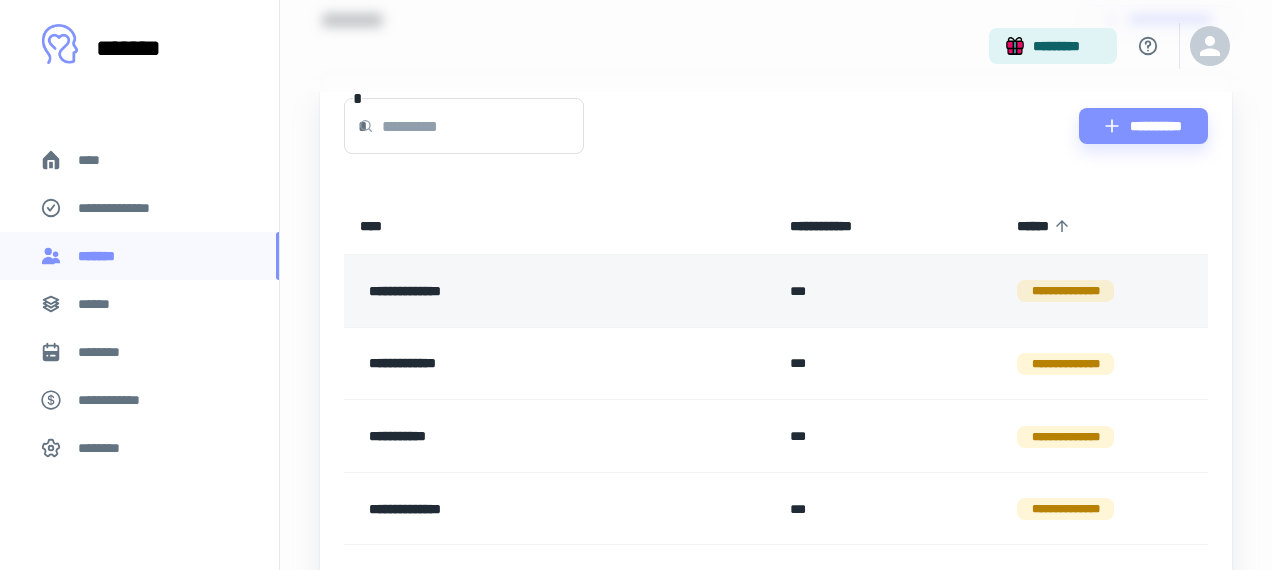 scroll, scrollTop: 107, scrollLeft: 0, axis: vertical 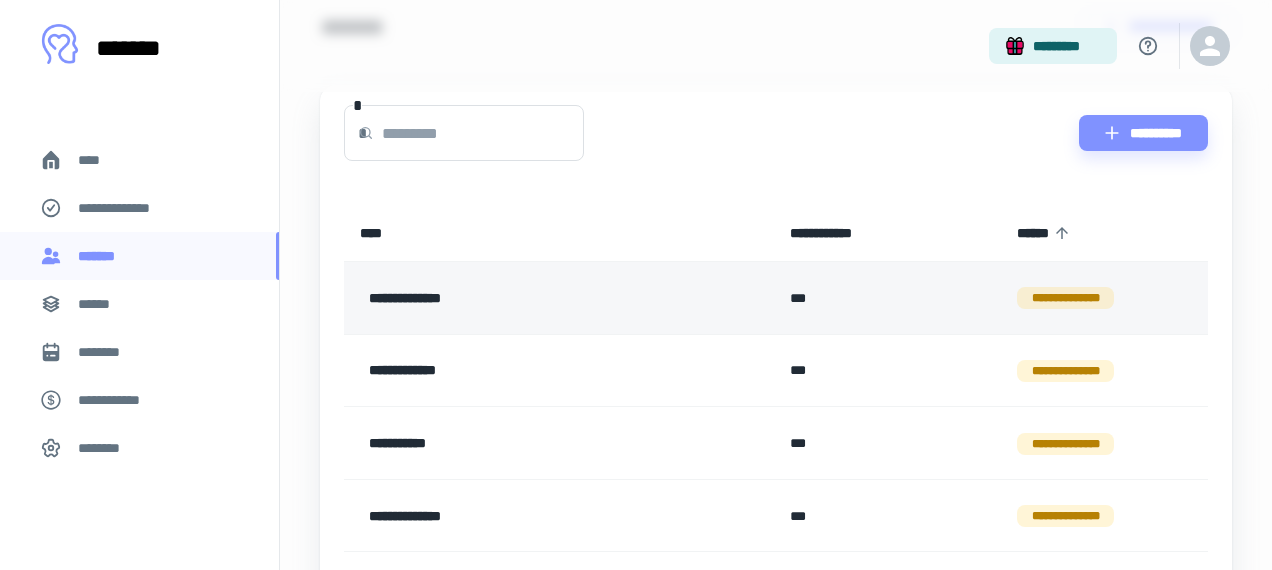 click on "**********" at bounding box center [529, 298] 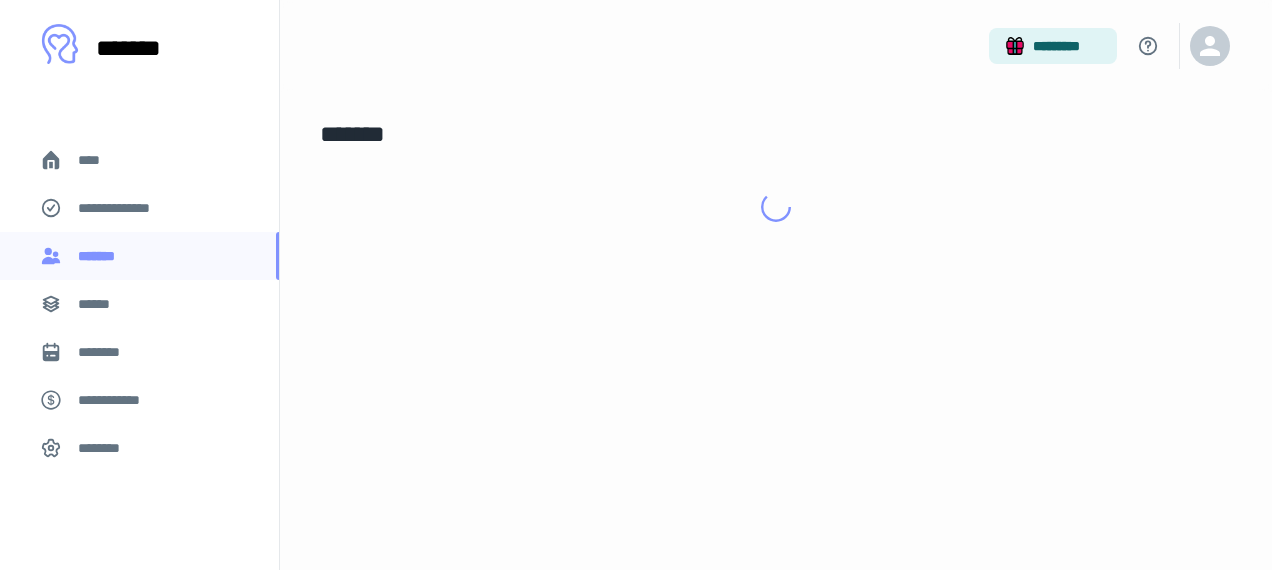 scroll, scrollTop: 0, scrollLeft: 0, axis: both 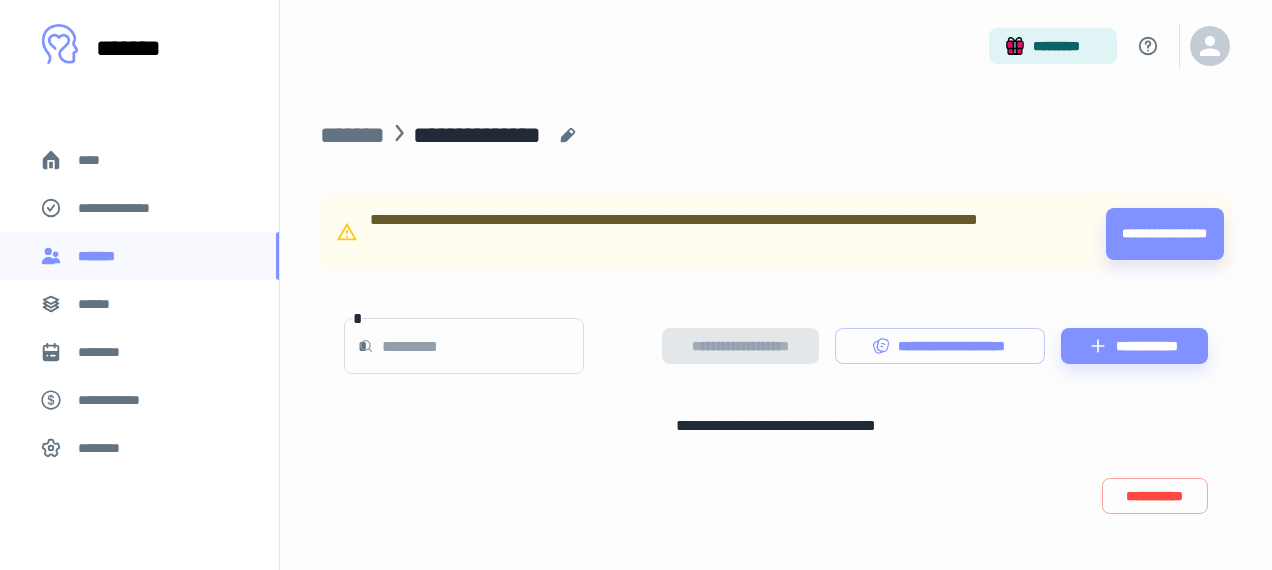 click on "**********" at bounding box center [477, 135] 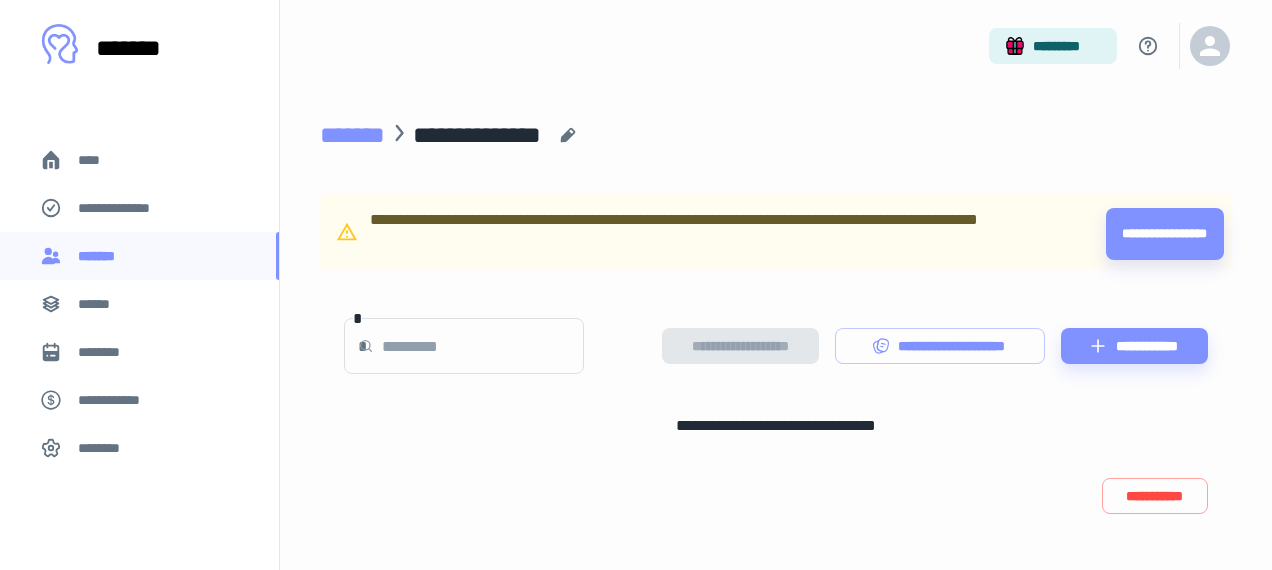click on "*******" at bounding box center (352, 135) 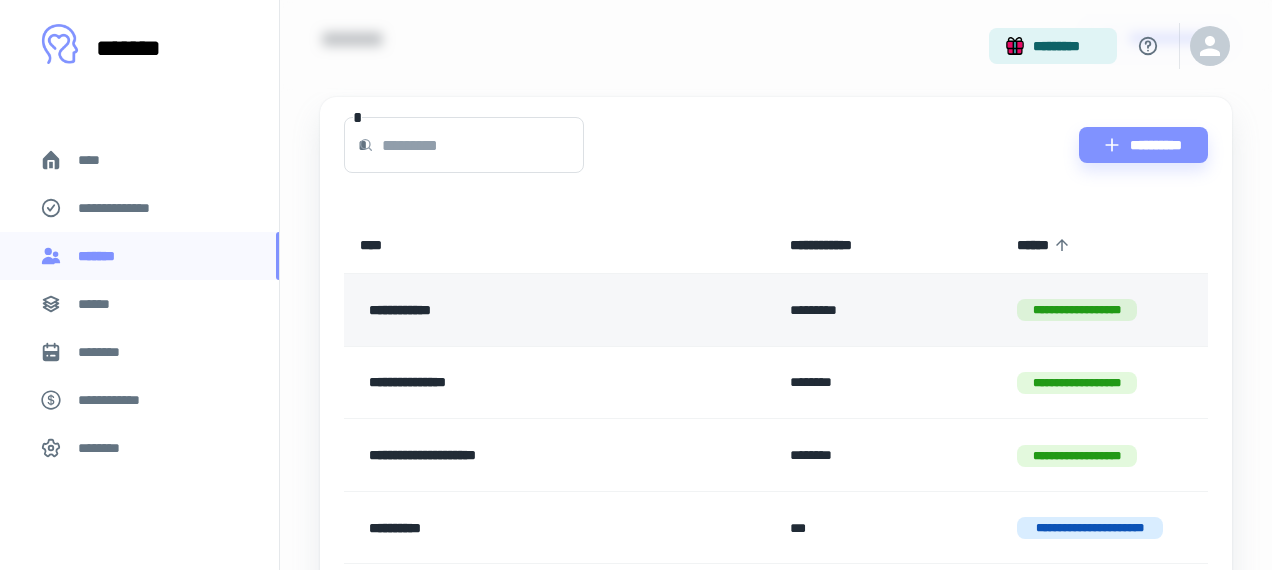 scroll, scrollTop: 76, scrollLeft: 0, axis: vertical 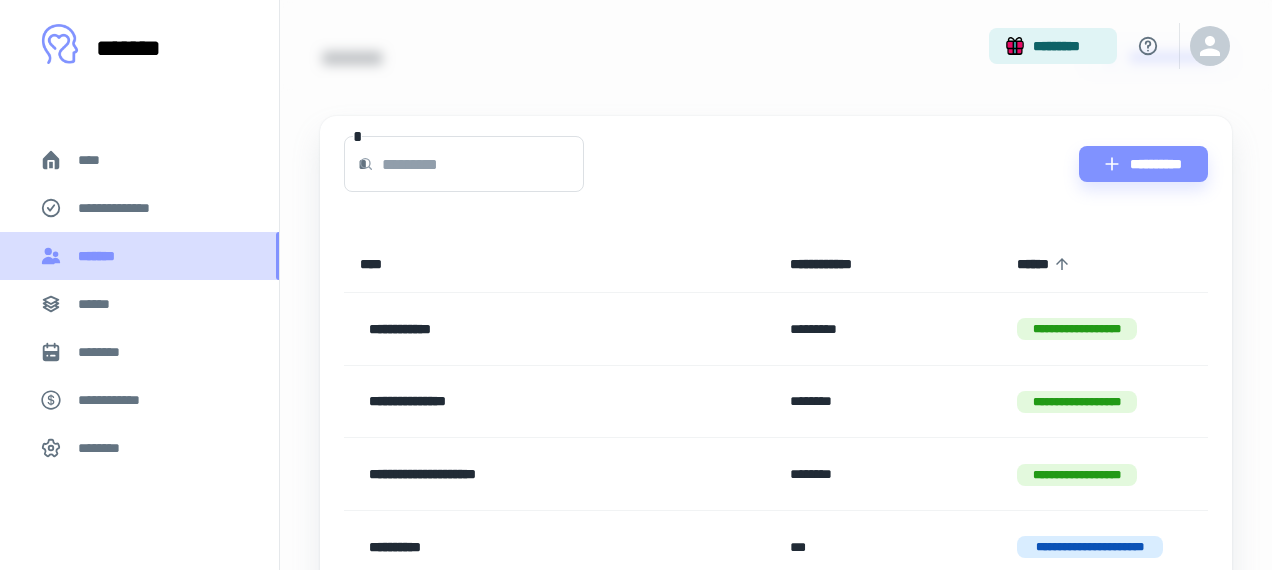 click on "*******" at bounding box center (139, 256) 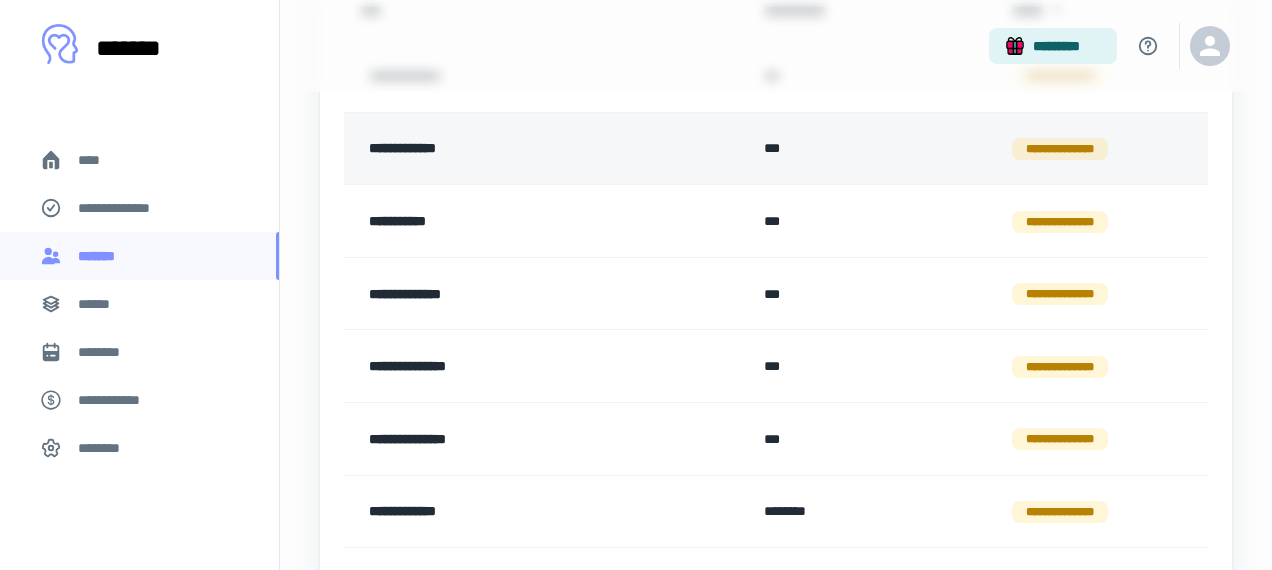 scroll, scrollTop: 330, scrollLeft: 0, axis: vertical 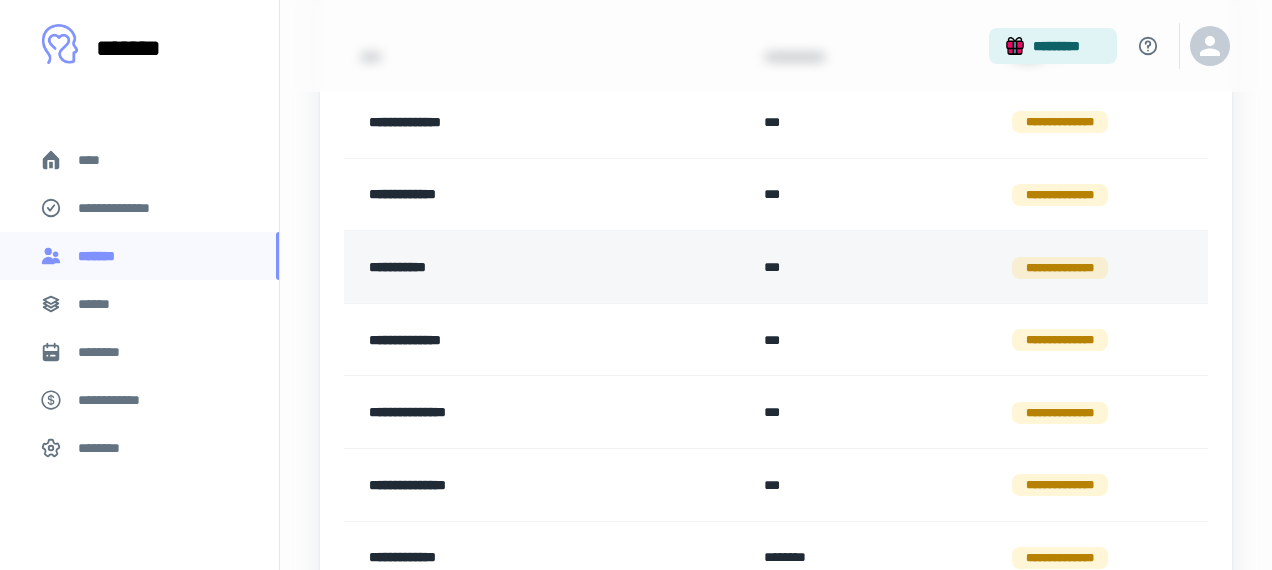 click on "**********" at bounding box center (513, 267) 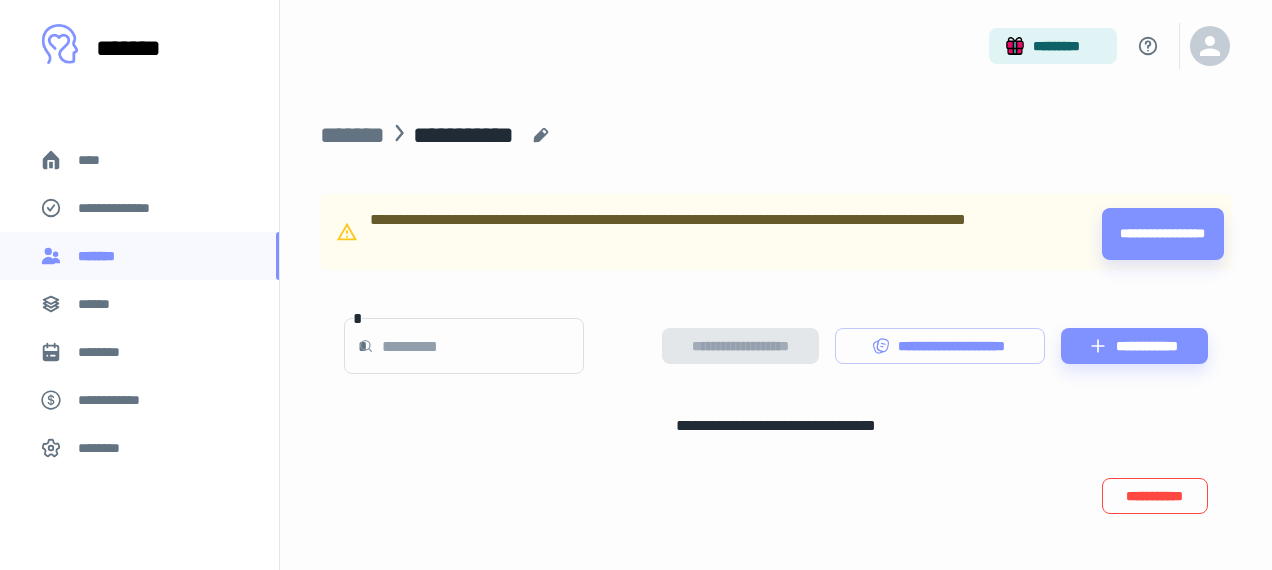 click on "**********" at bounding box center [1155, 496] 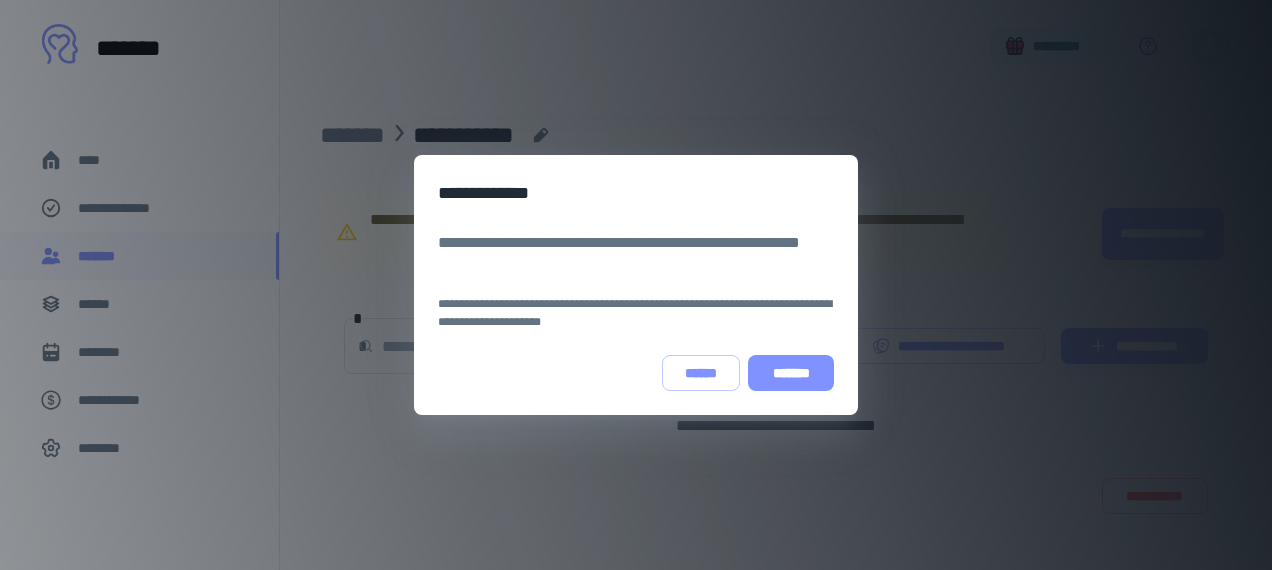 click on "*******" at bounding box center (791, 373) 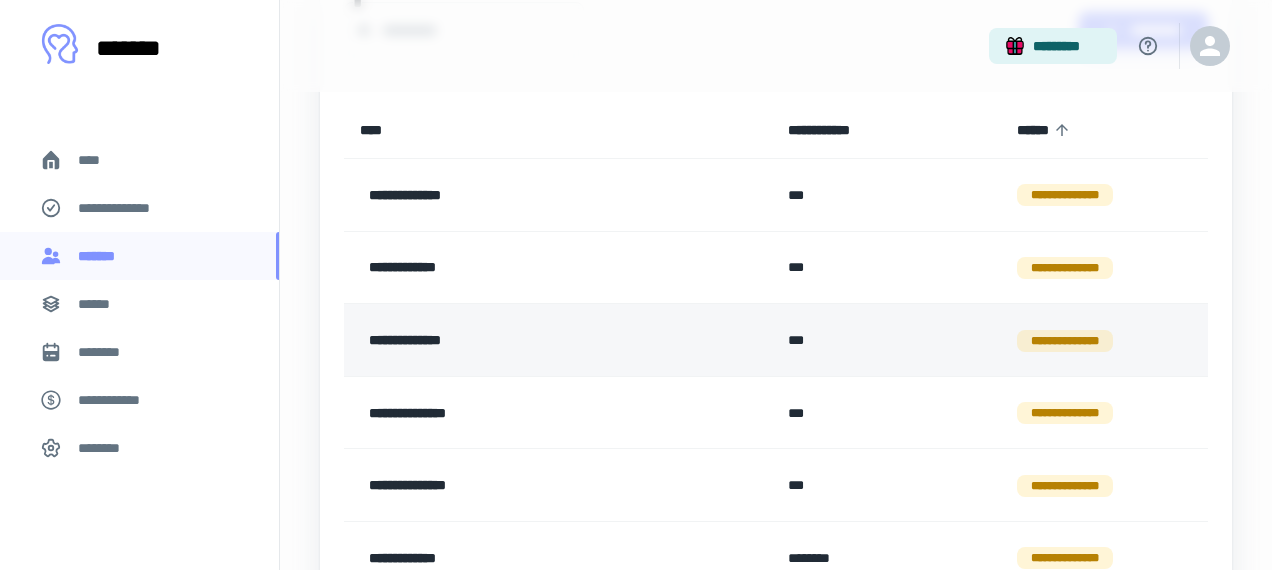 scroll, scrollTop: 207, scrollLeft: 0, axis: vertical 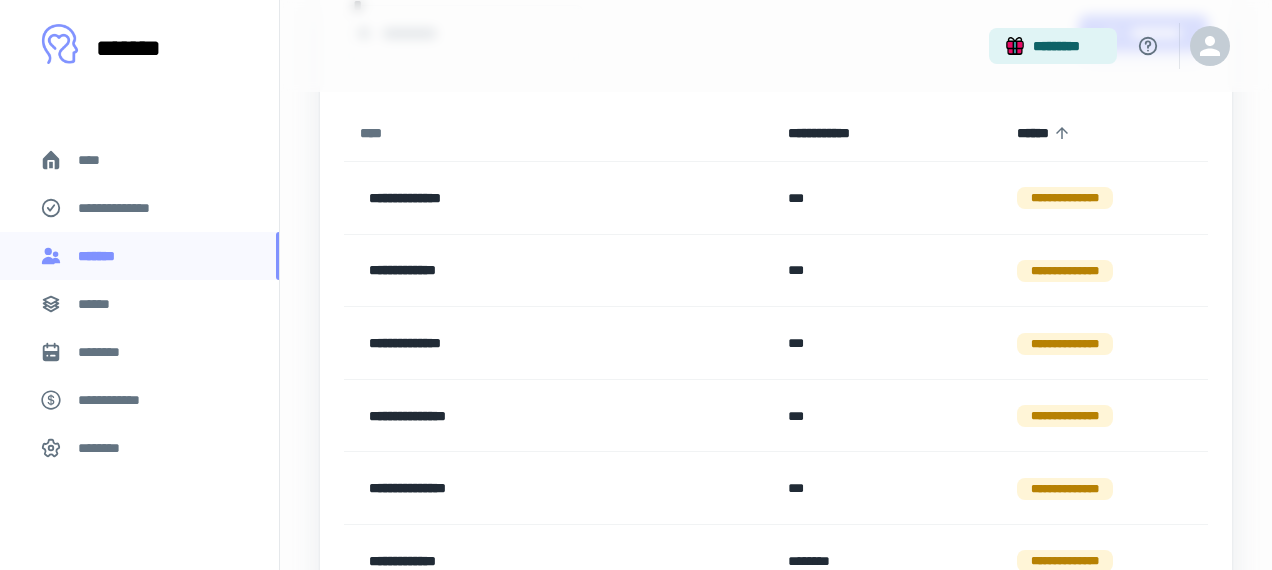 click on "****" at bounding box center (379, 133) 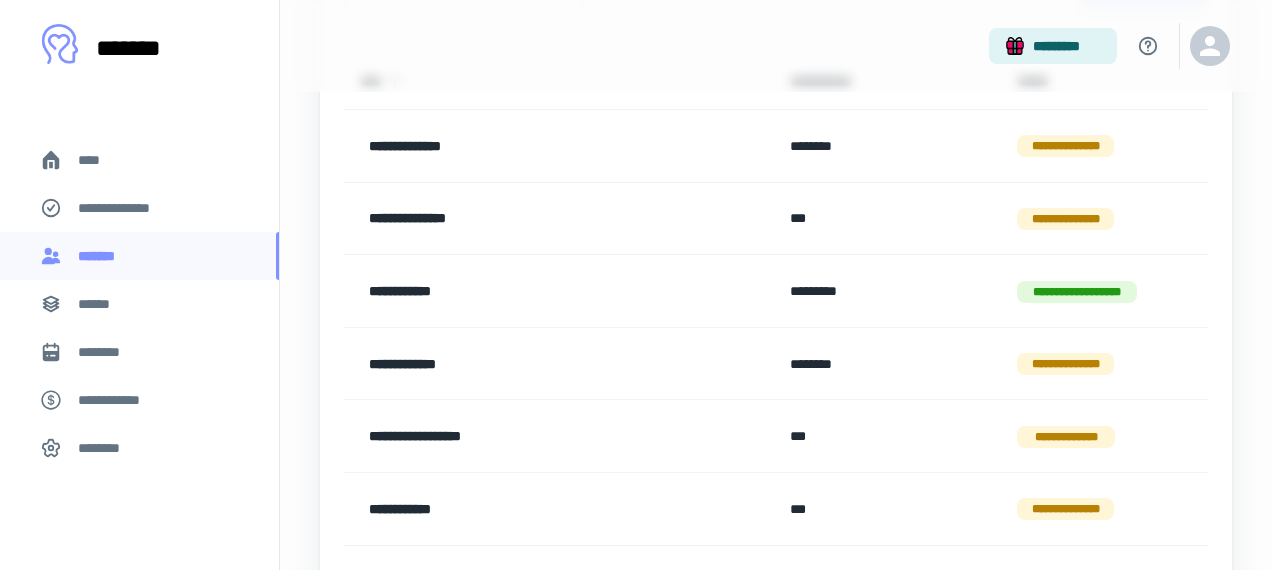 scroll, scrollTop: 267, scrollLeft: 0, axis: vertical 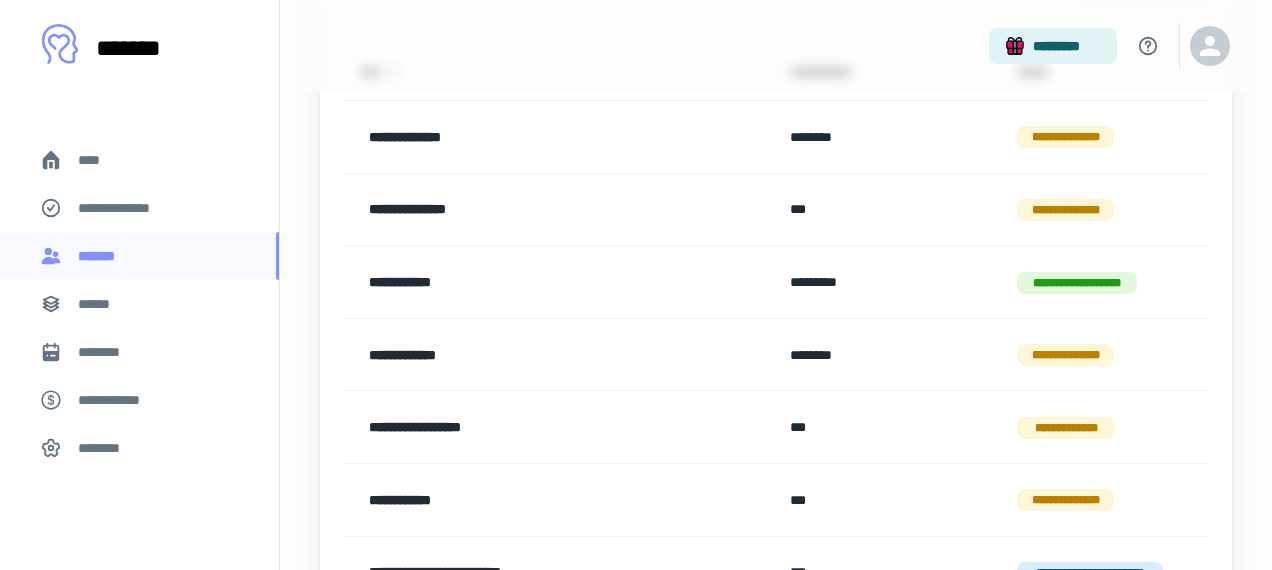 click on "*********" at bounding box center [776, 46] 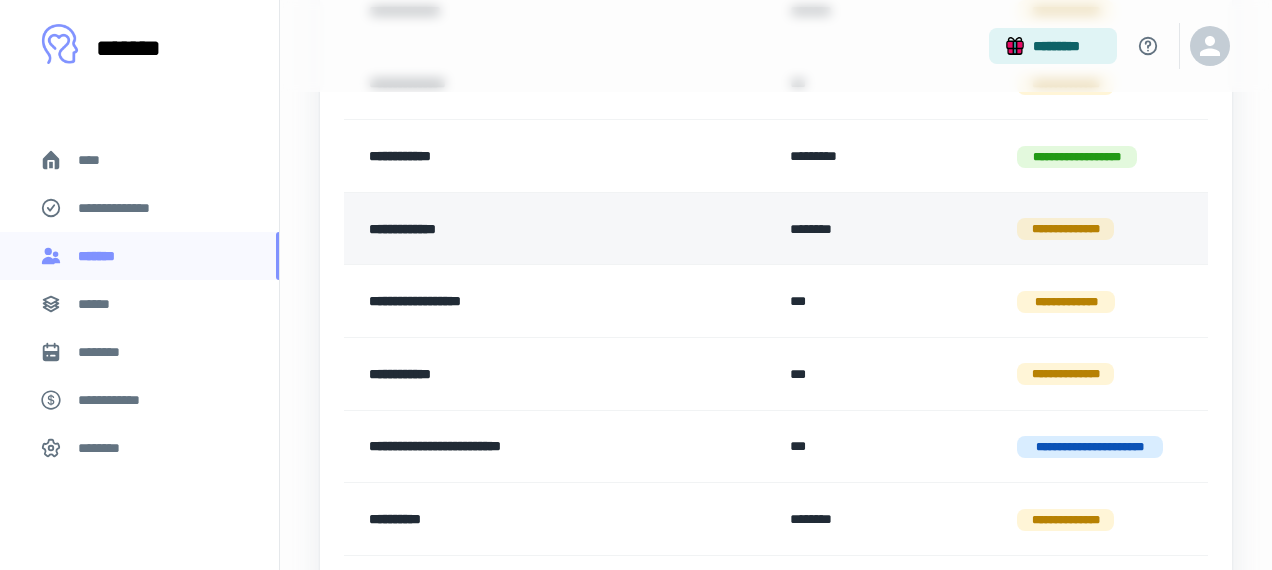 scroll, scrollTop: 404, scrollLeft: 0, axis: vertical 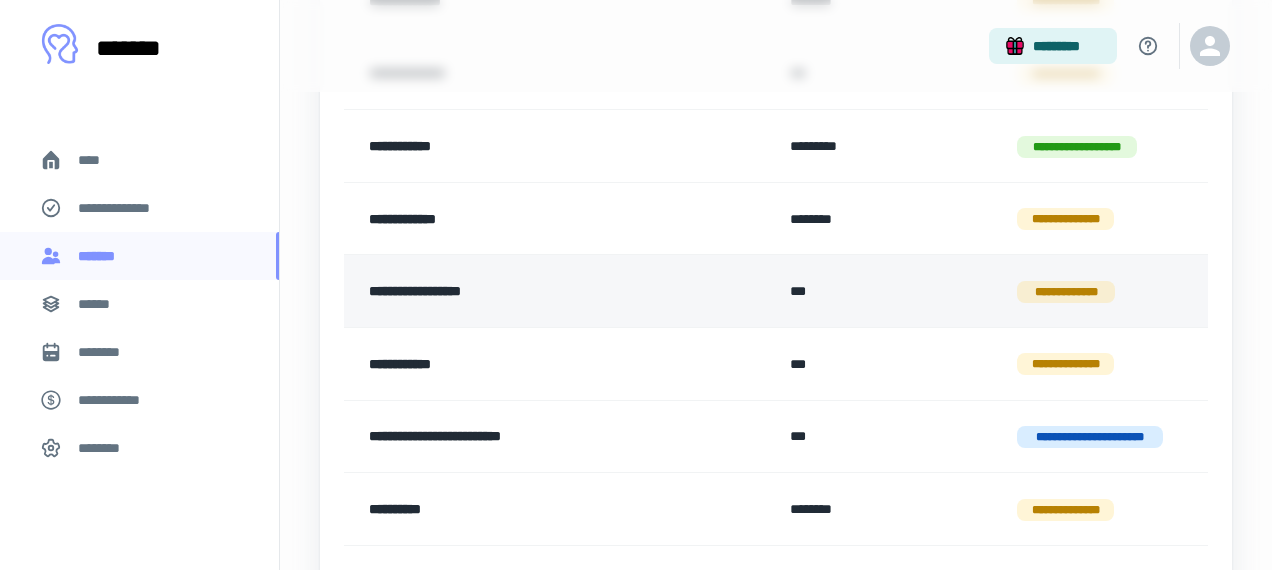 click on "**********" at bounding box center (529, 291) 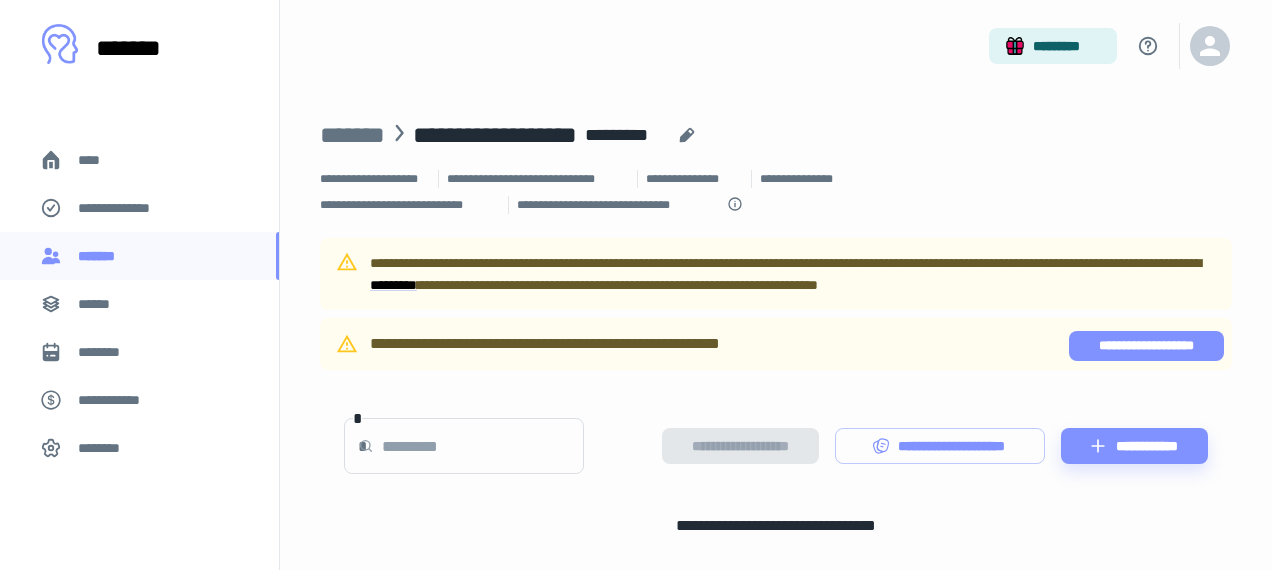 click on "**********" at bounding box center [1146, 346] 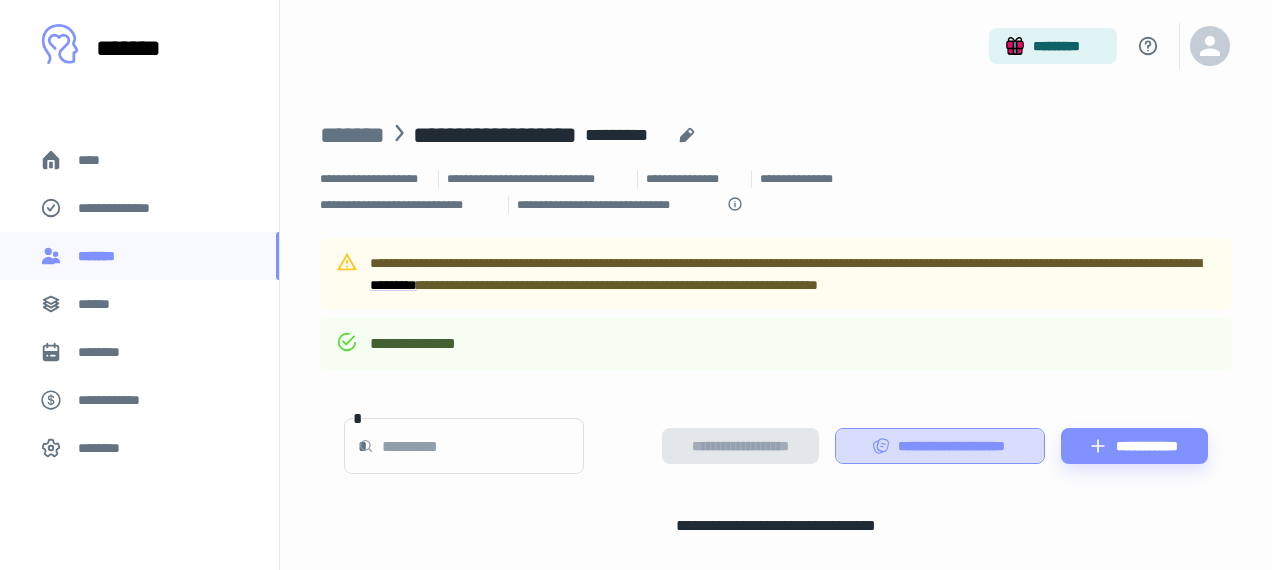 click on "**********" at bounding box center (940, 446) 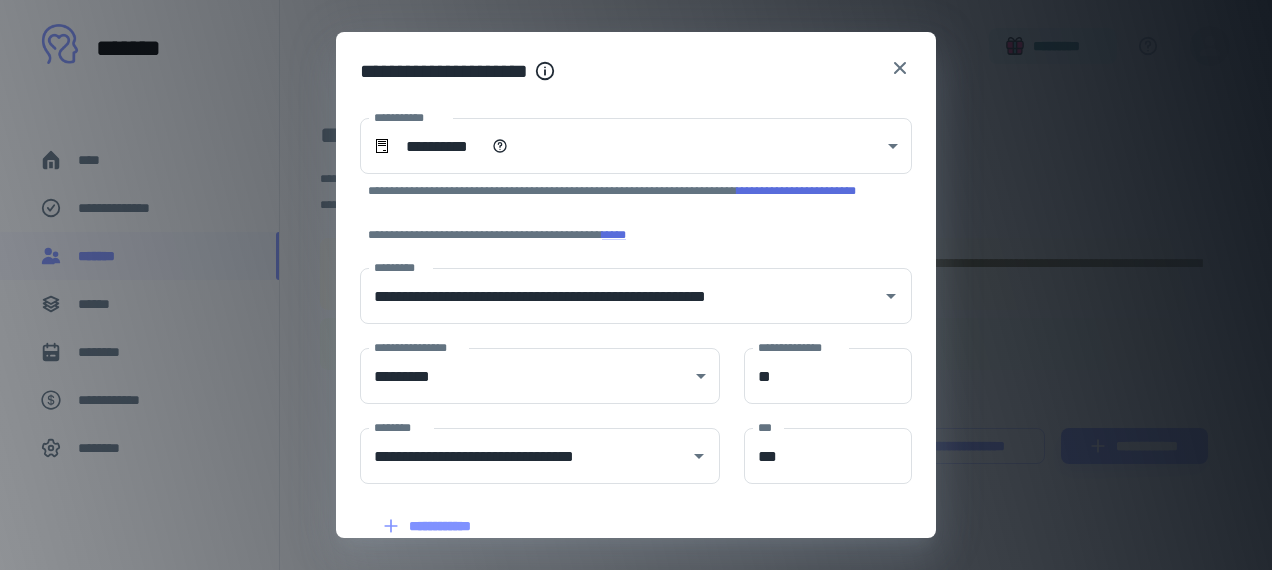 scroll, scrollTop: 13, scrollLeft: 0, axis: vertical 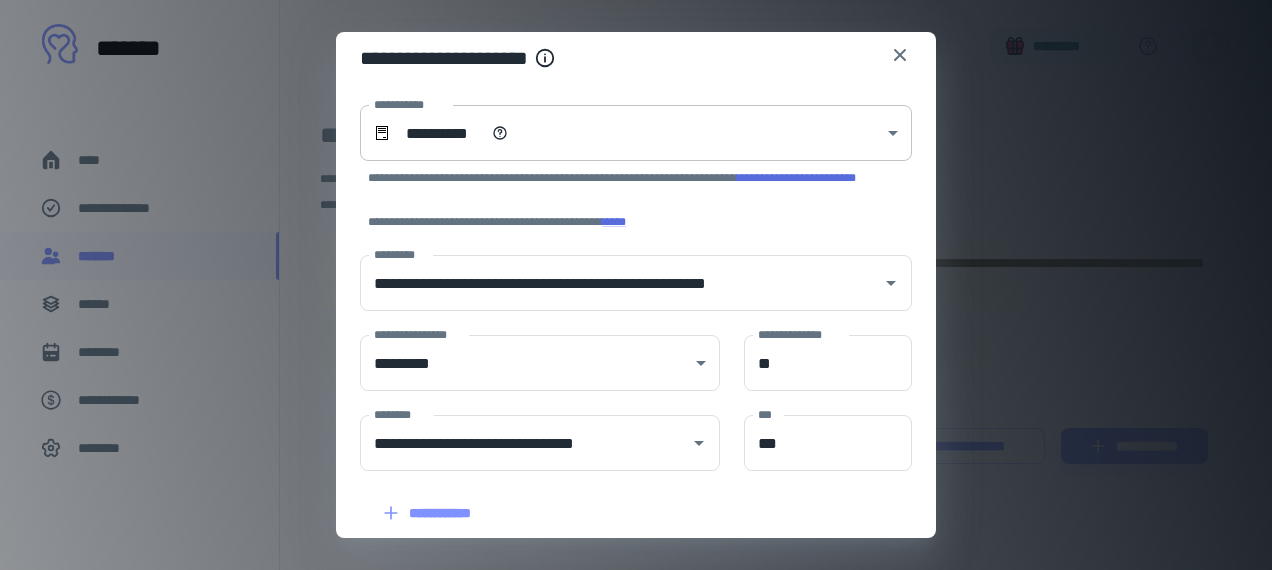 click on "**********" at bounding box center [636, 285] 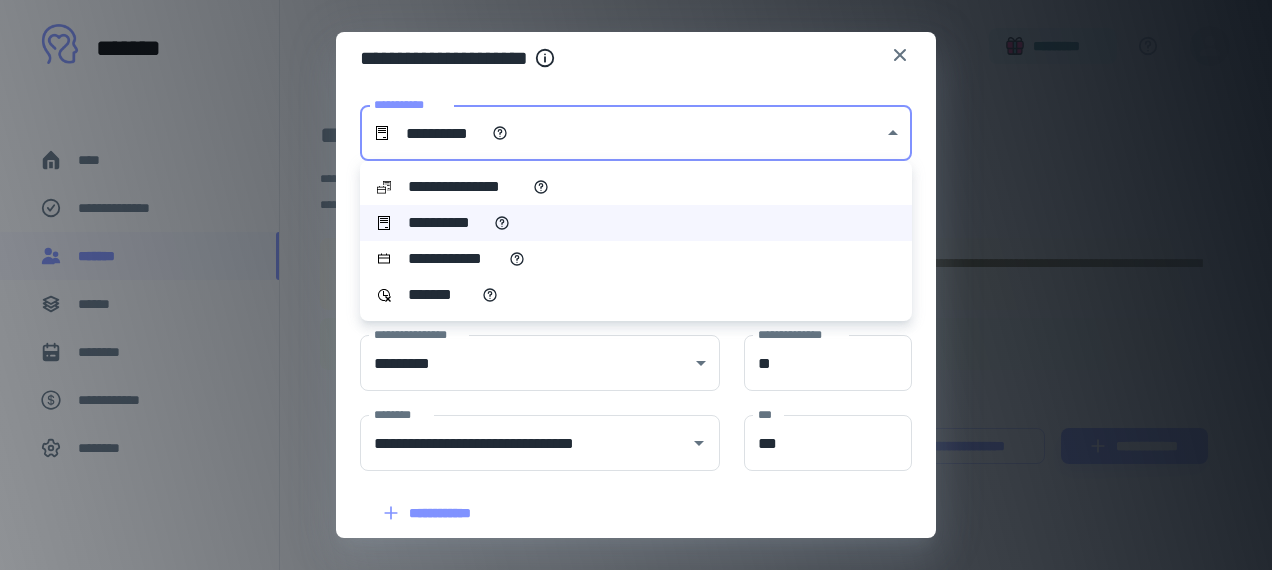 click on "**********" at bounding box center [636, 223] 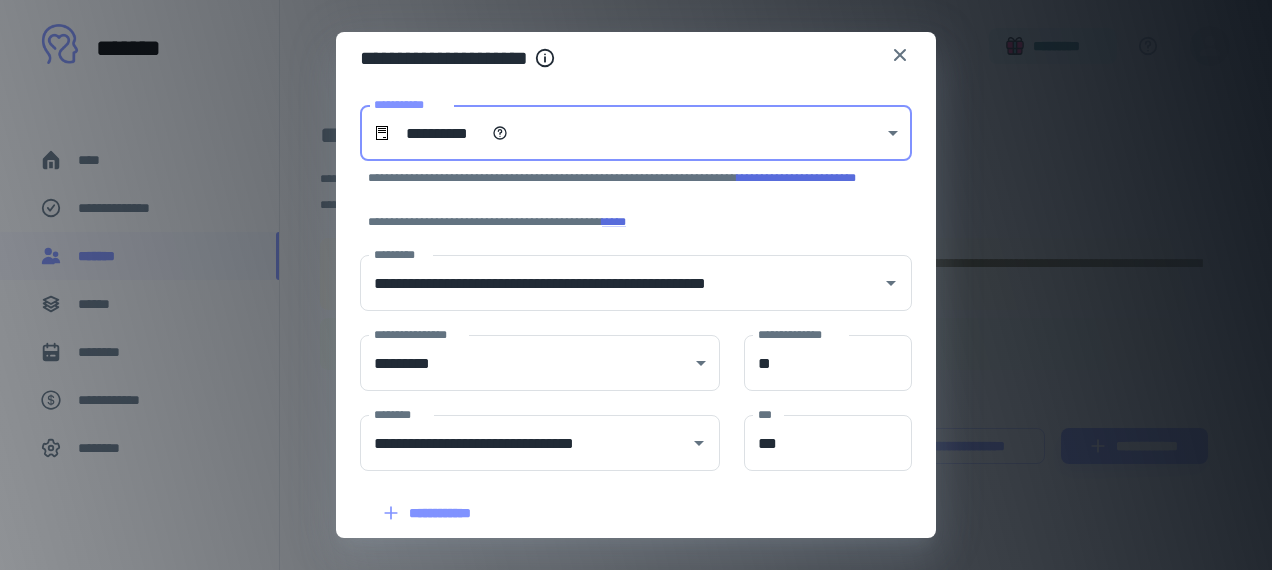 click on "**********" at bounding box center [636, 285] 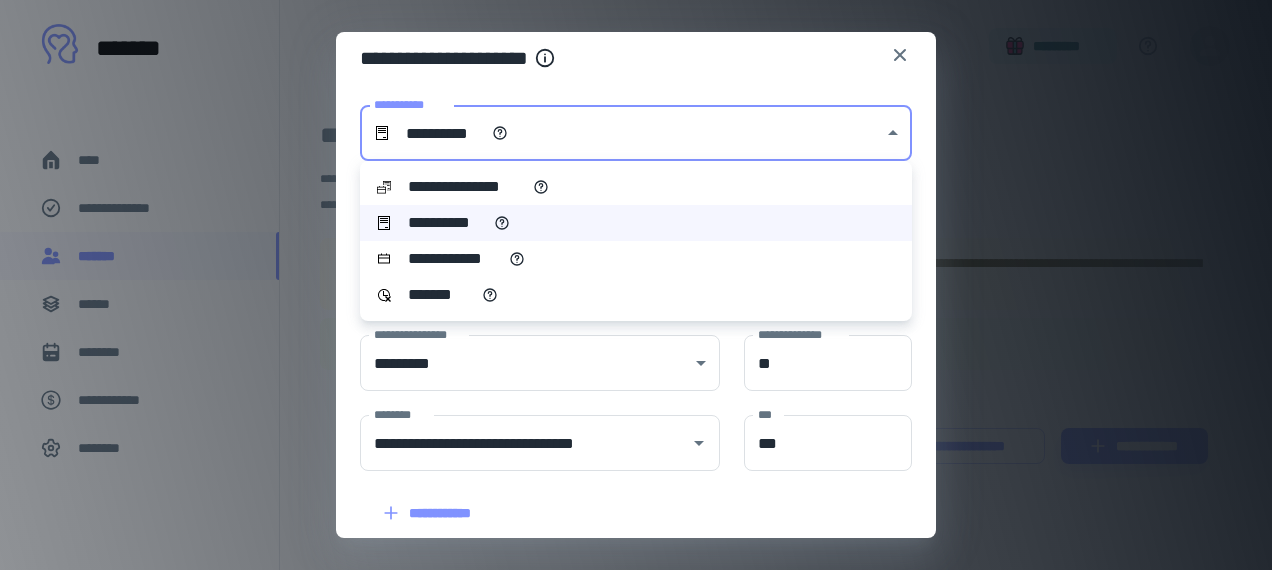 click on "**********" at bounding box center (636, 223) 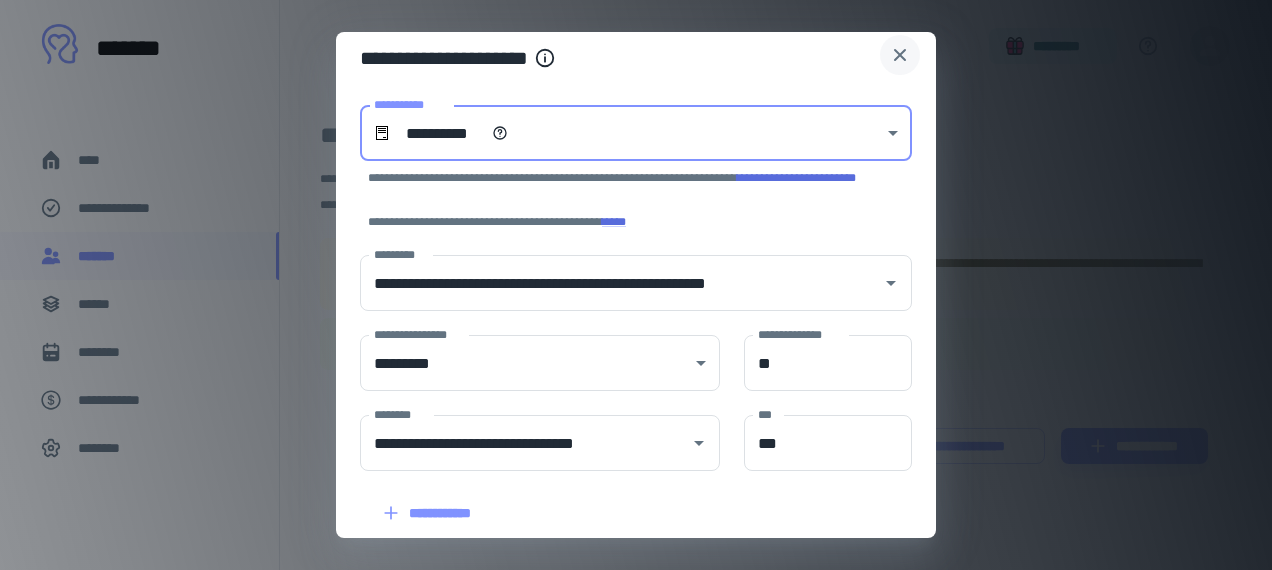 click 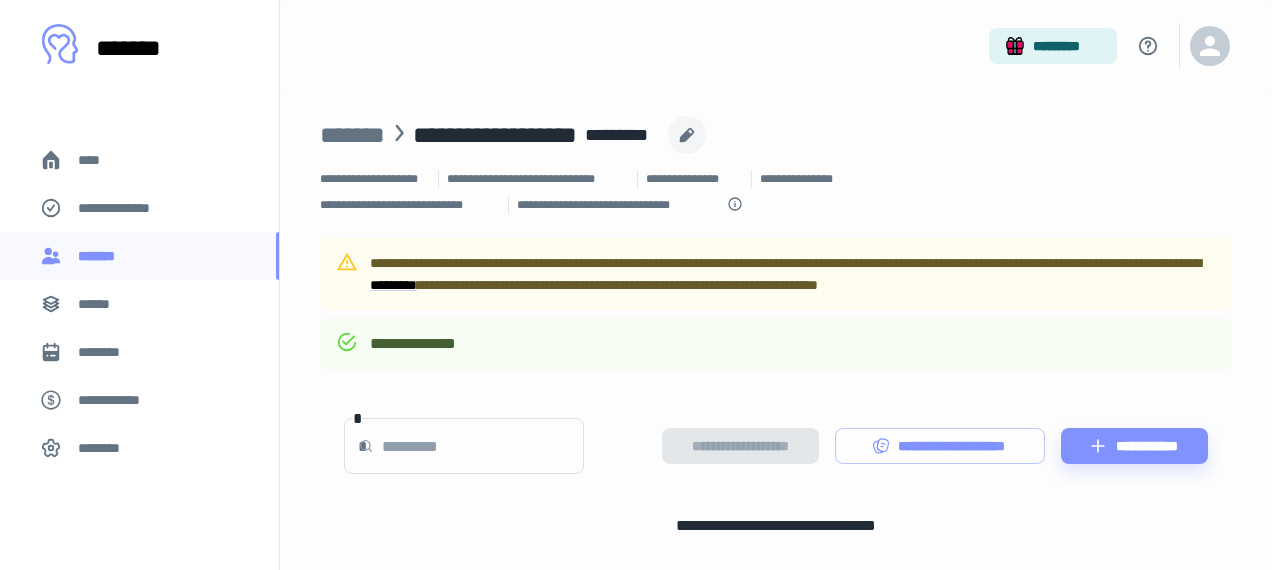 click 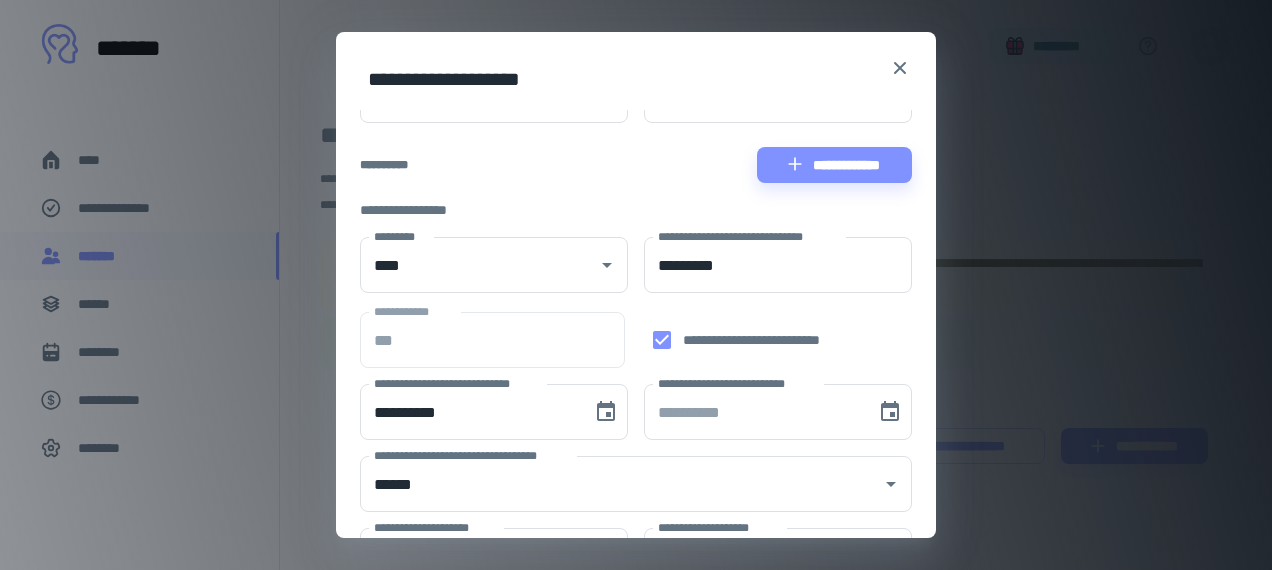 scroll, scrollTop: 244, scrollLeft: 0, axis: vertical 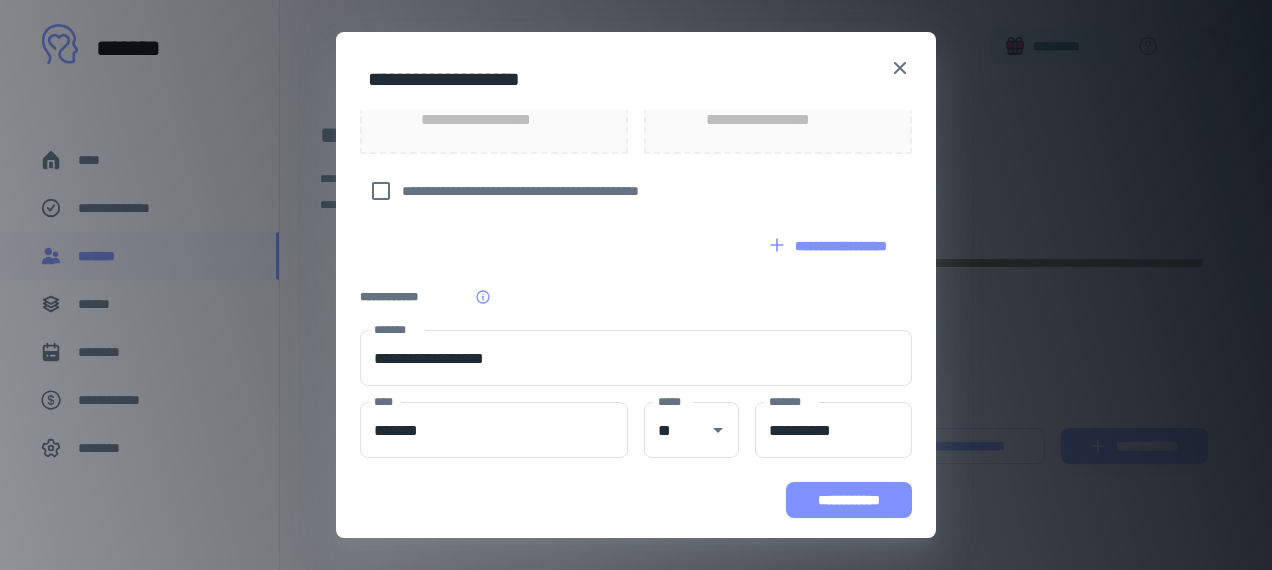 click on "**********" at bounding box center [849, 500] 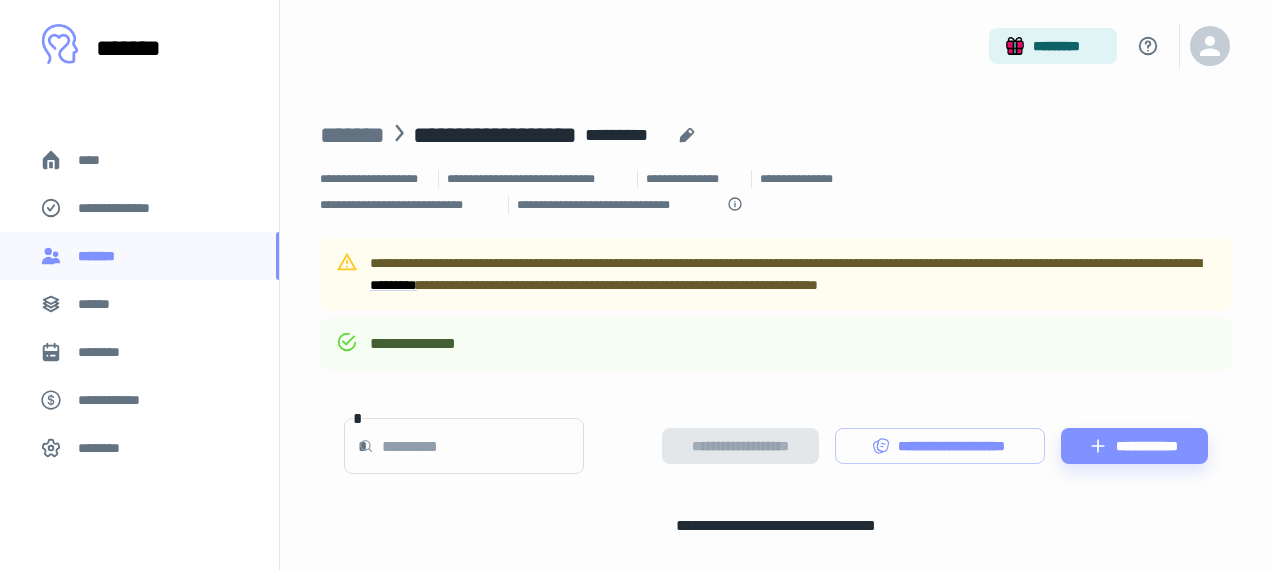 click on "**********" at bounding box center (776, 344) 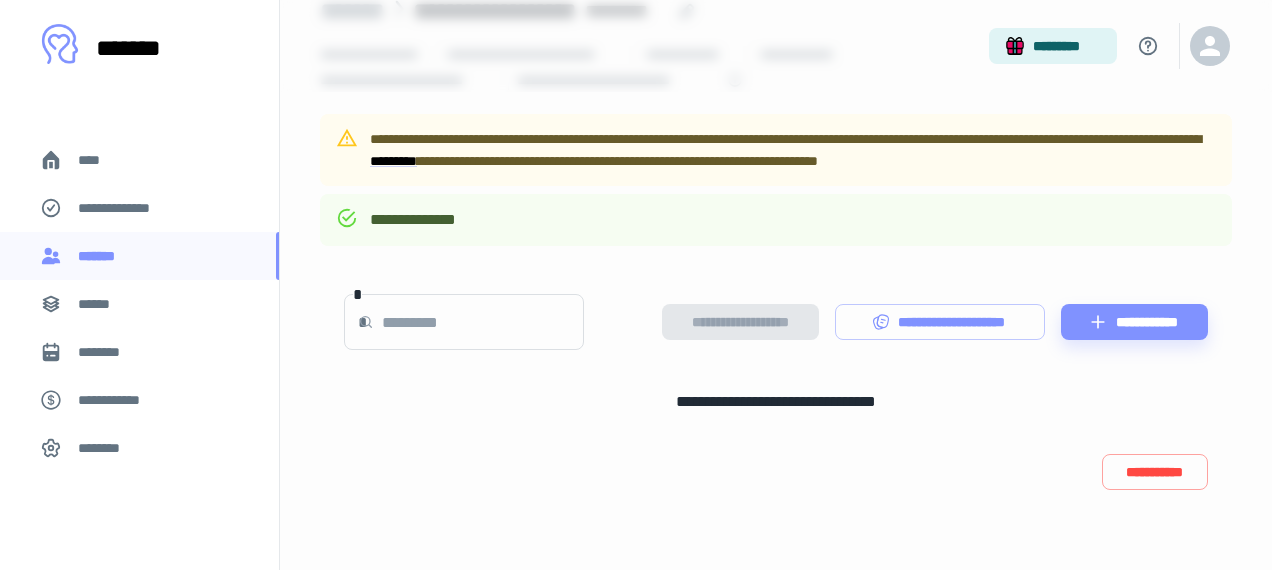 scroll, scrollTop: 0, scrollLeft: 0, axis: both 